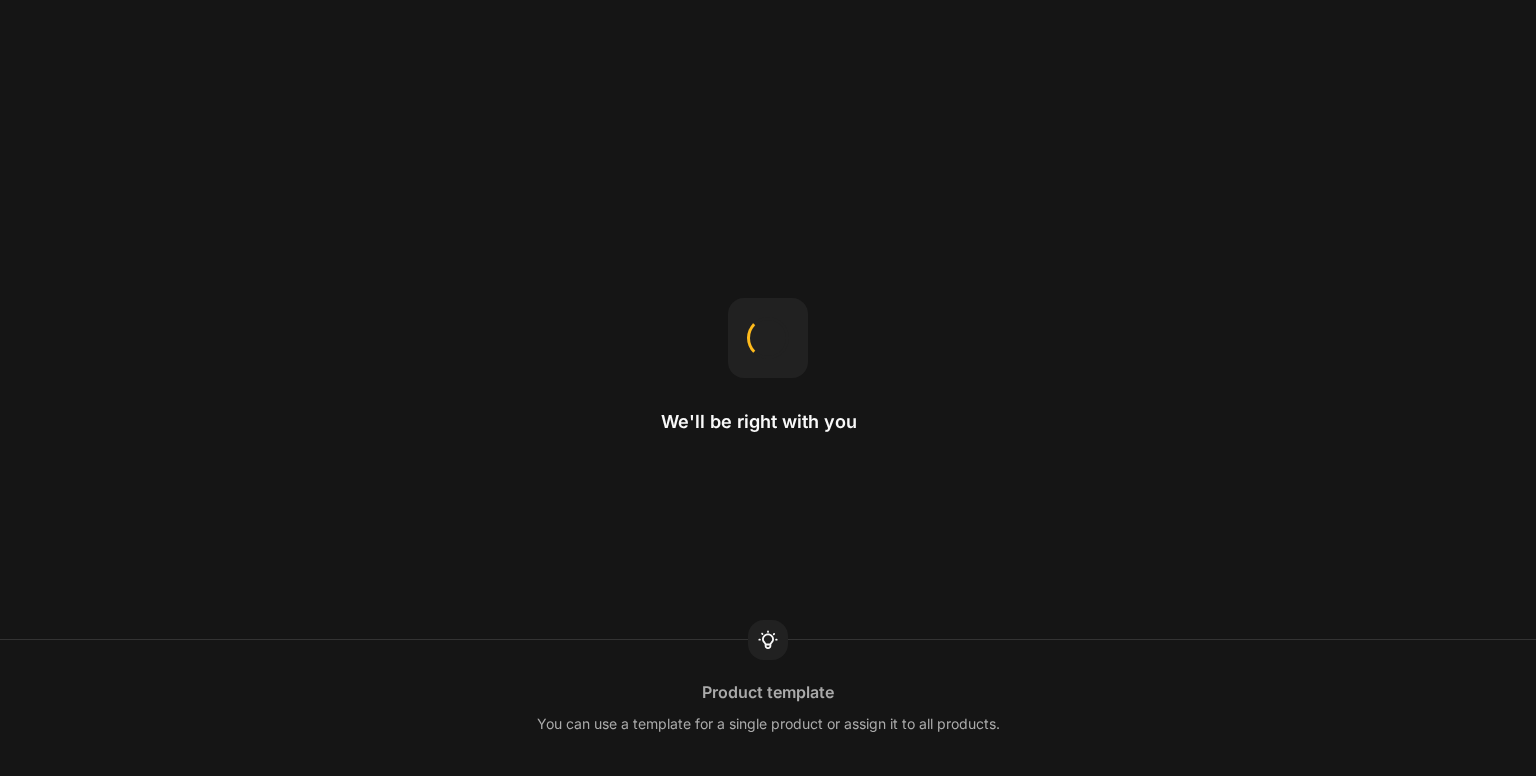 scroll, scrollTop: 0, scrollLeft: 0, axis: both 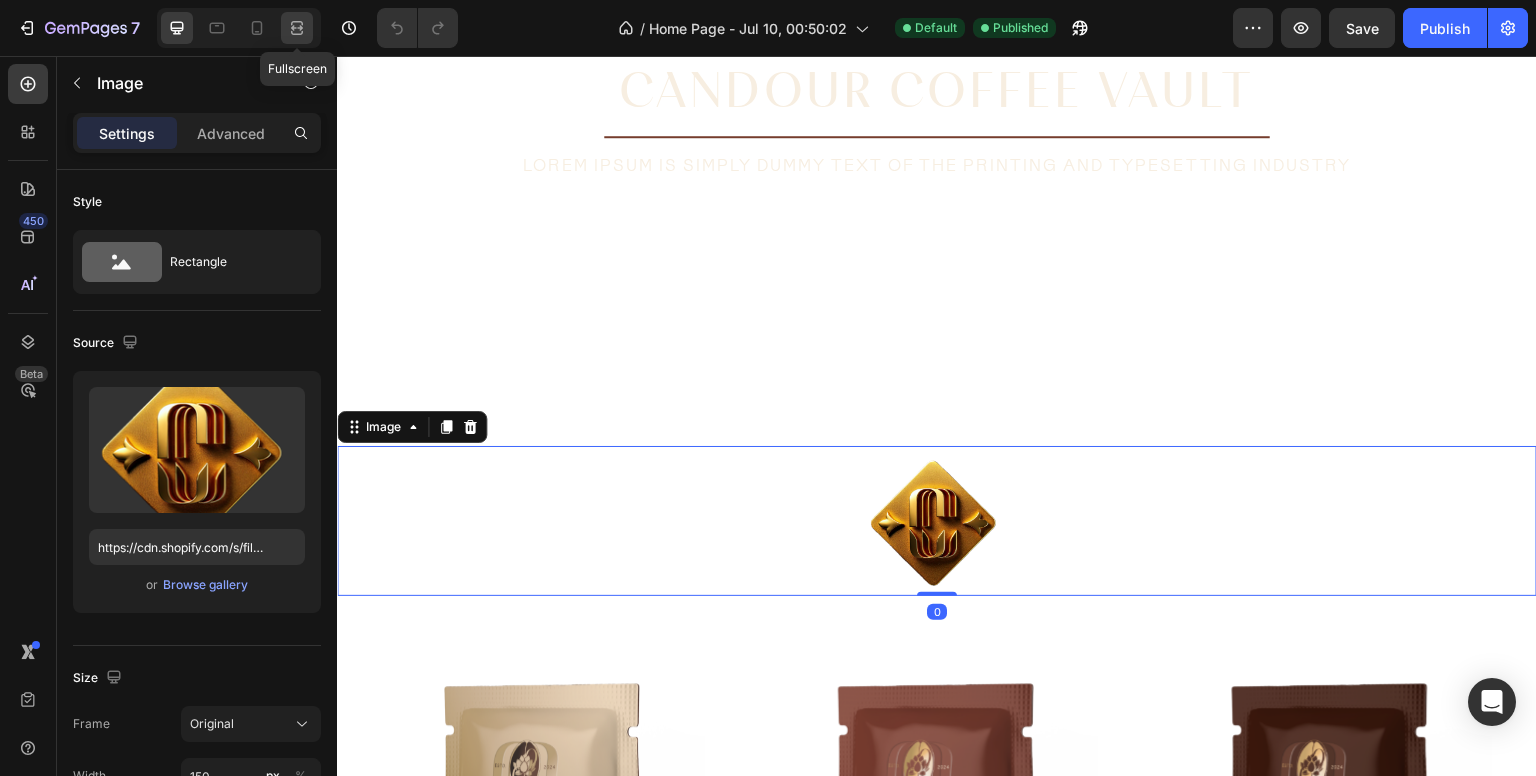 click 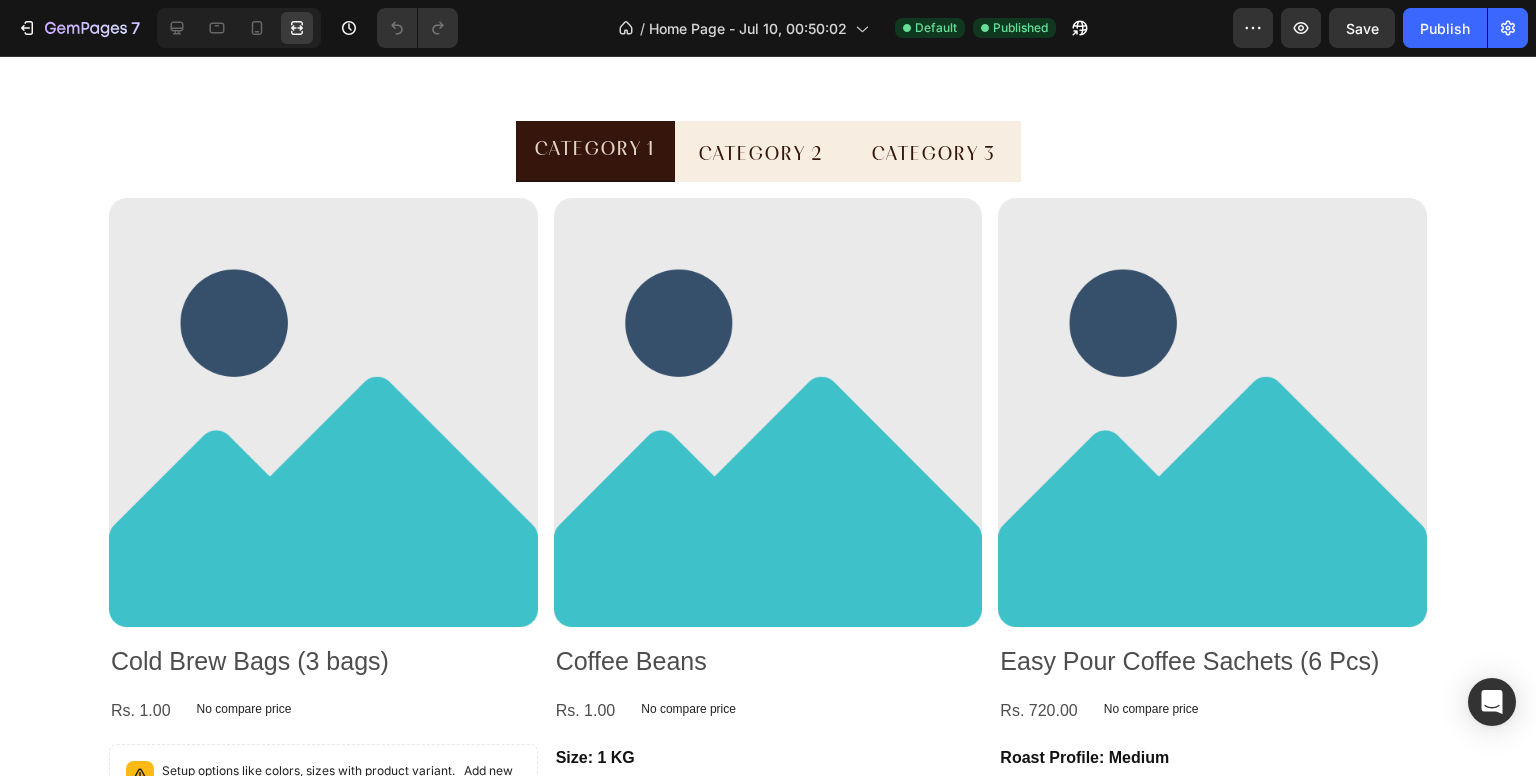 scroll, scrollTop: 2404, scrollLeft: 0, axis: vertical 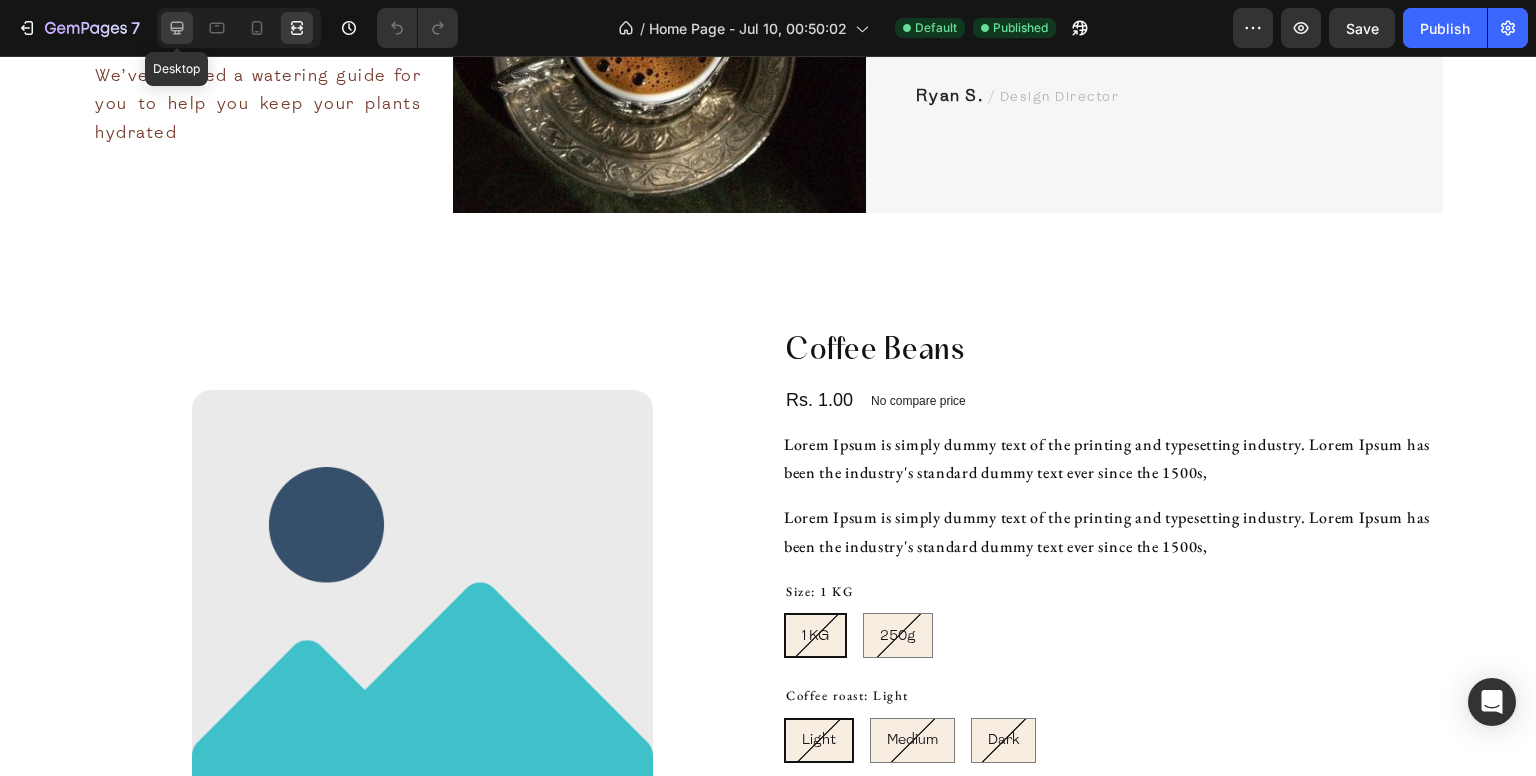 click 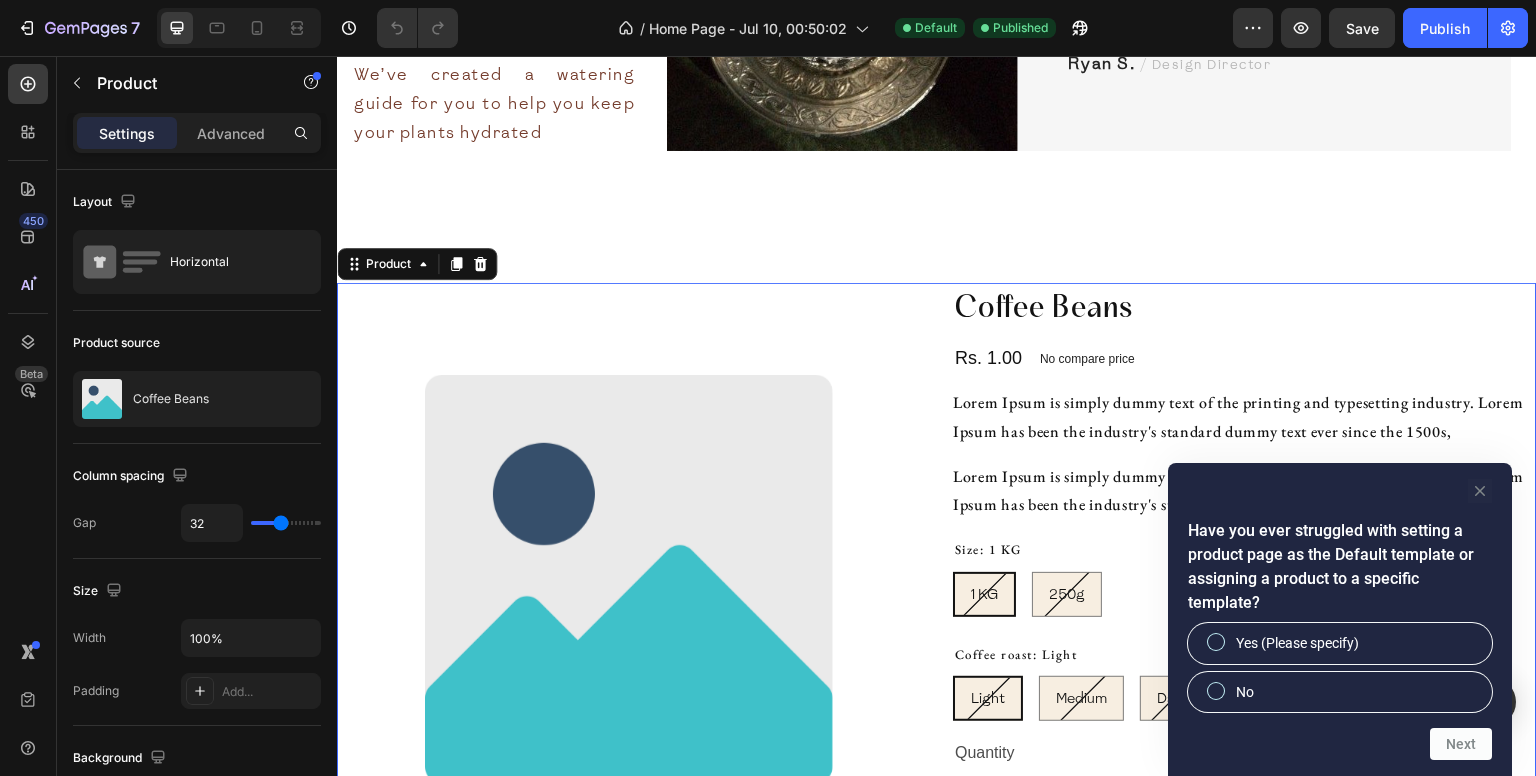click on "Have you ever struggled with setting a product page as the Default template or assigning a product to a specific template? Yes (Please specify) No Next" at bounding box center [1340, 619] 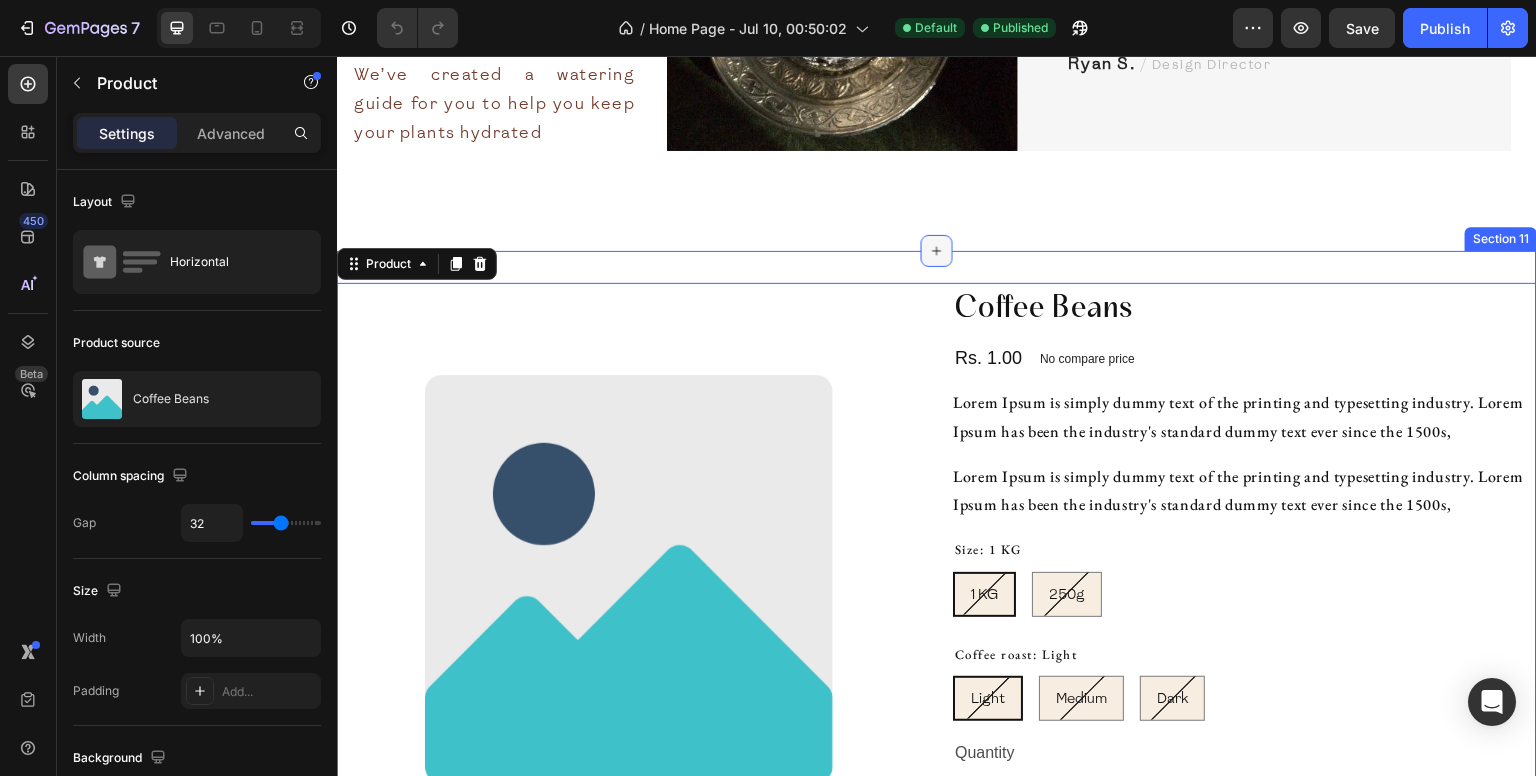 click 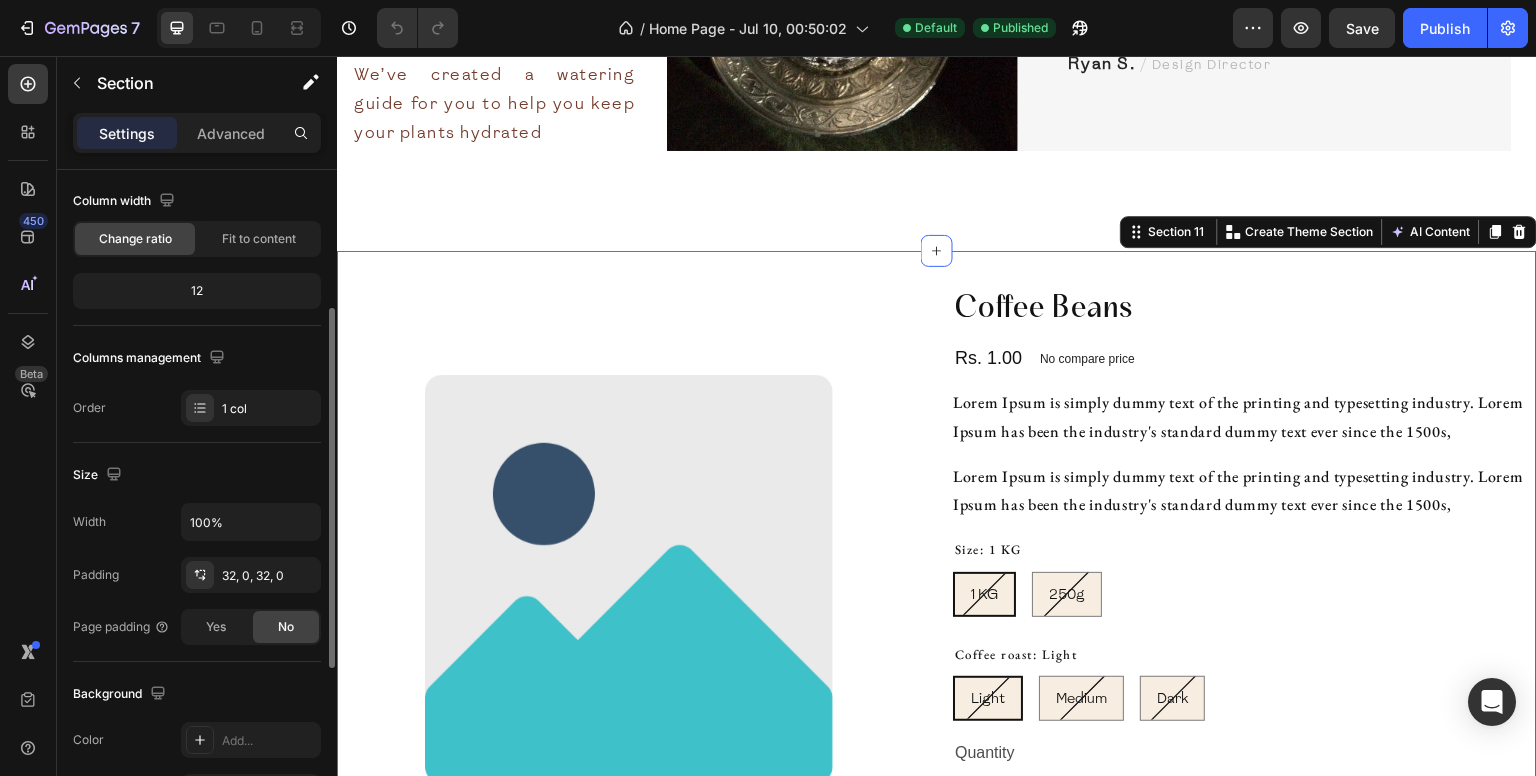 scroll, scrollTop: 192, scrollLeft: 0, axis: vertical 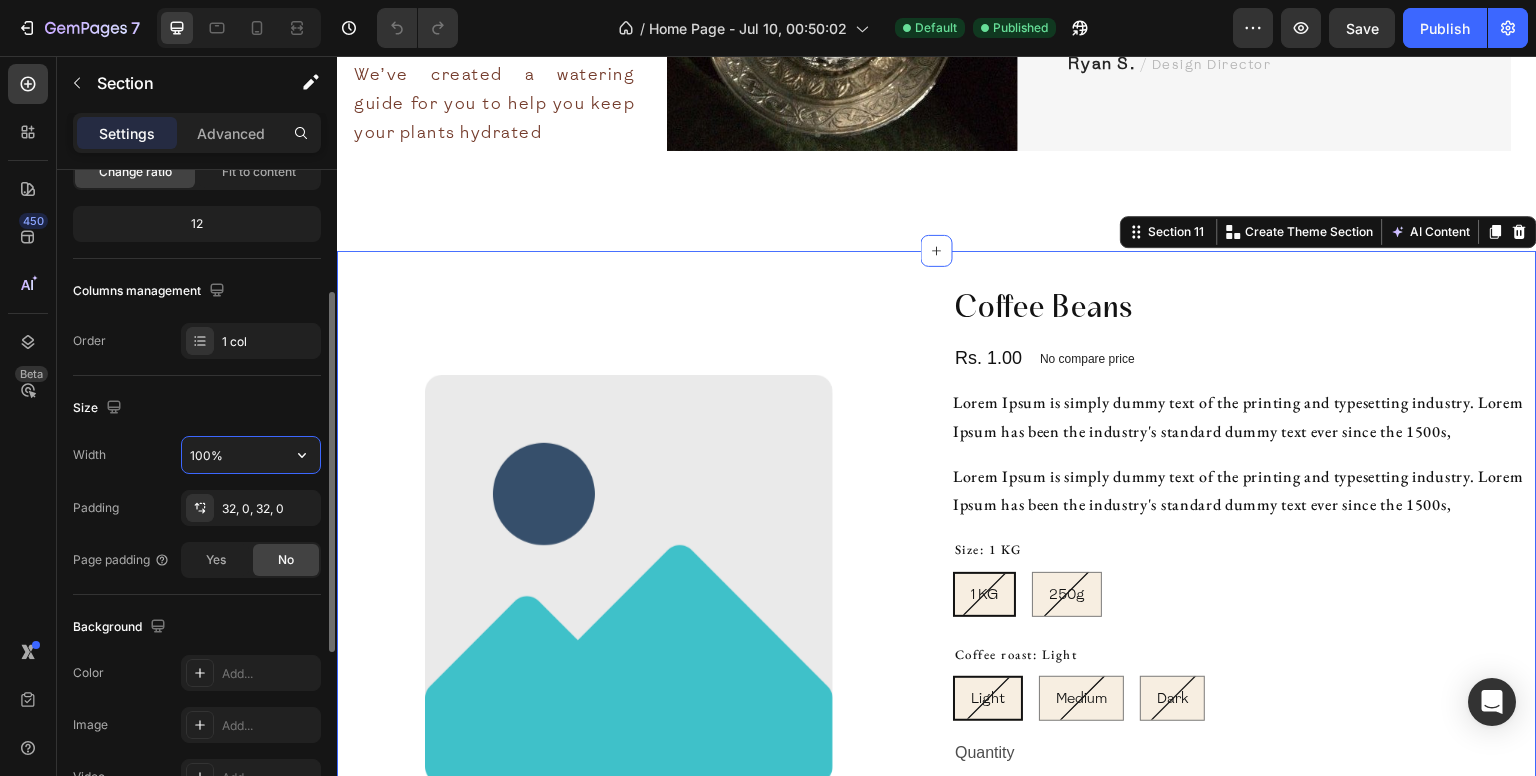 click on "100%" at bounding box center (251, 455) 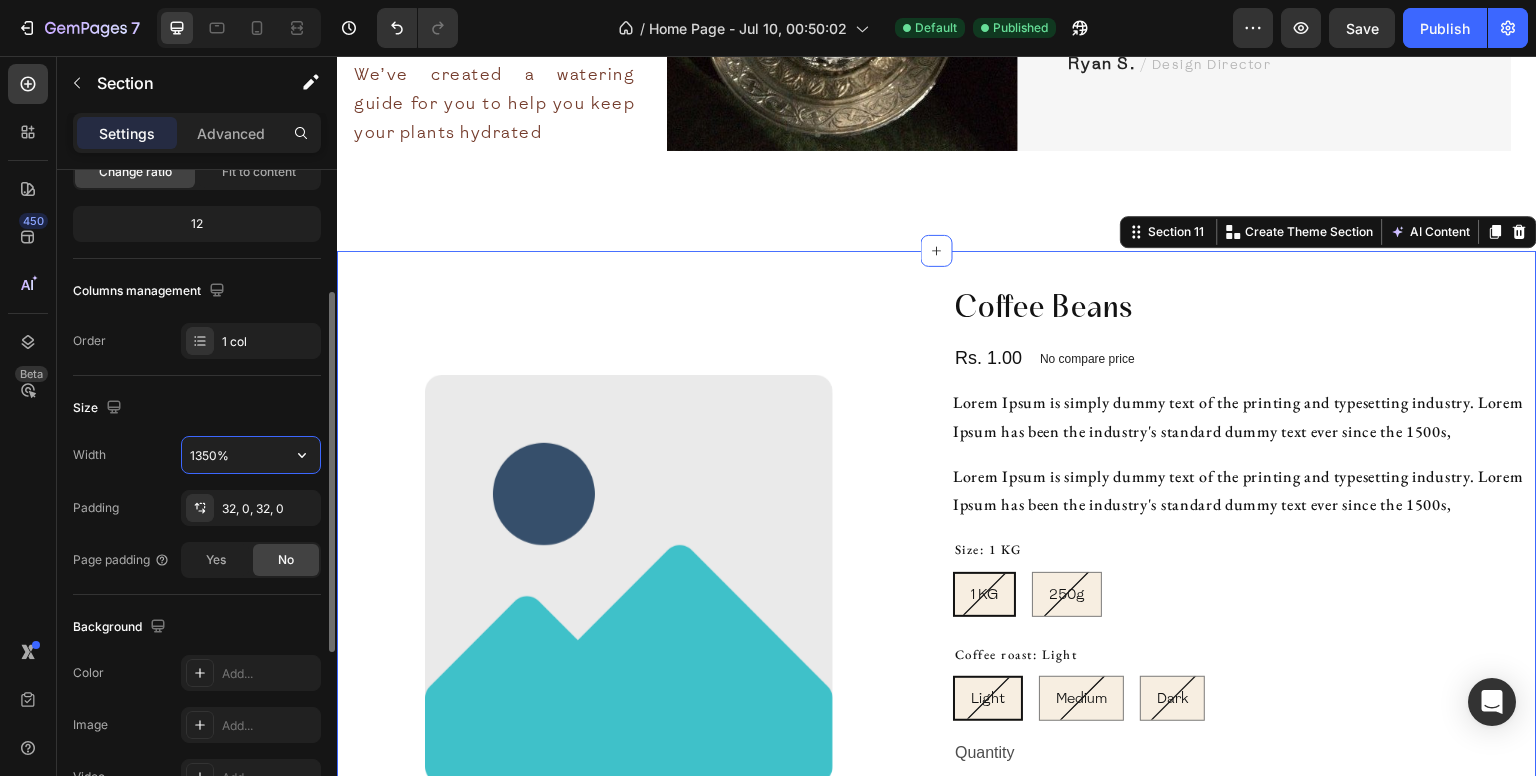 click on "1350%" at bounding box center (251, 455) 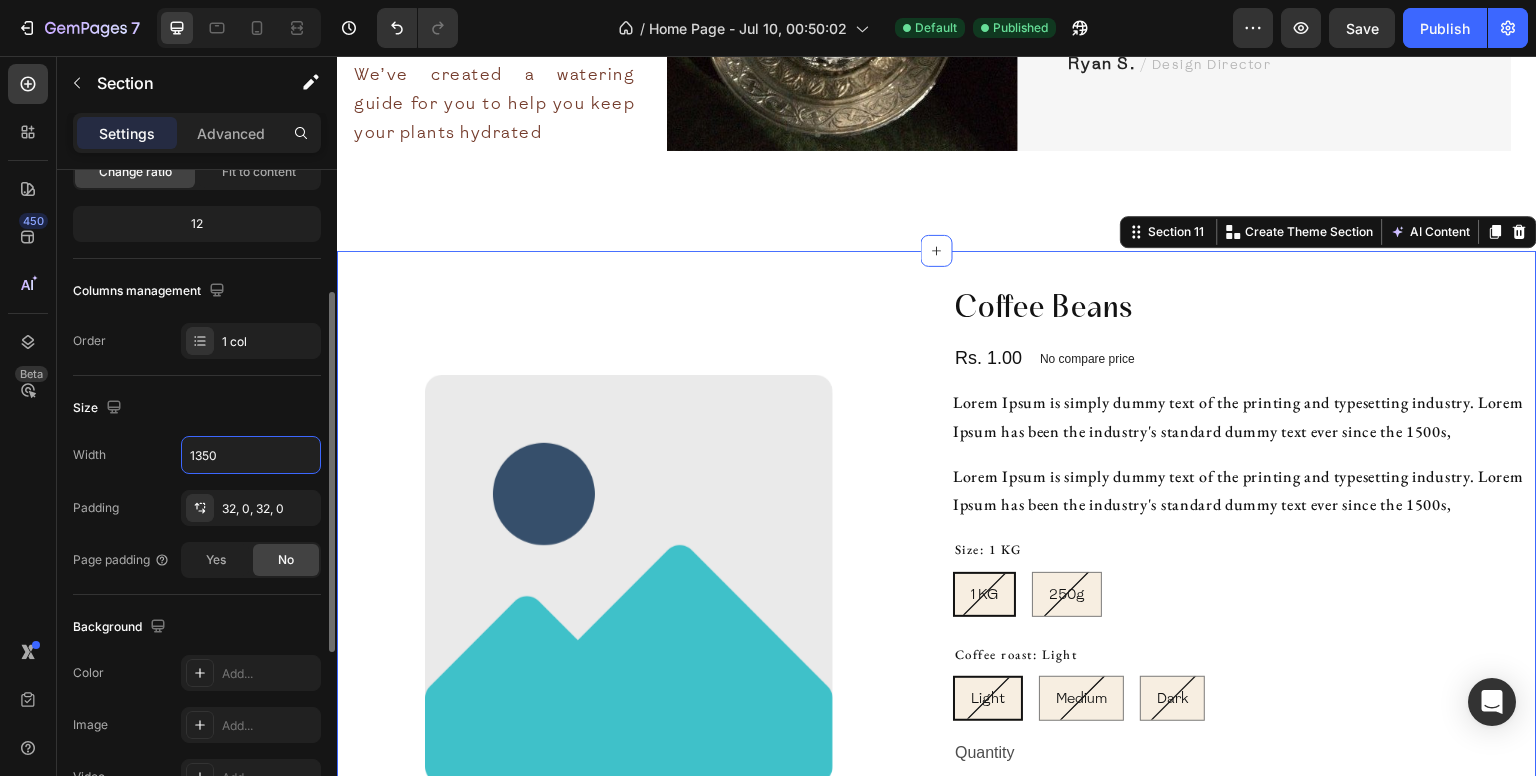 type on "1350" 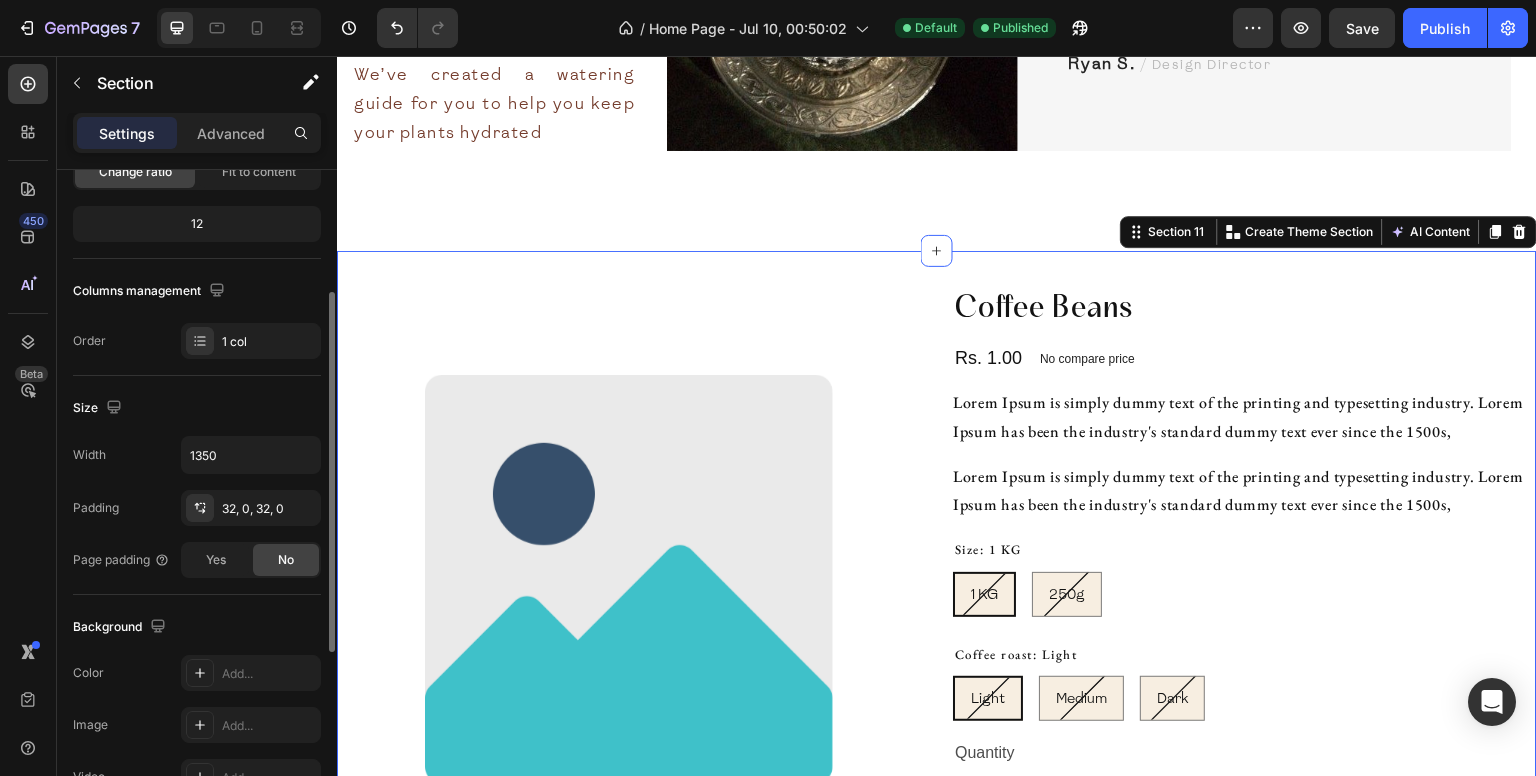 click on "Width 1350" at bounding box center [197, 455] 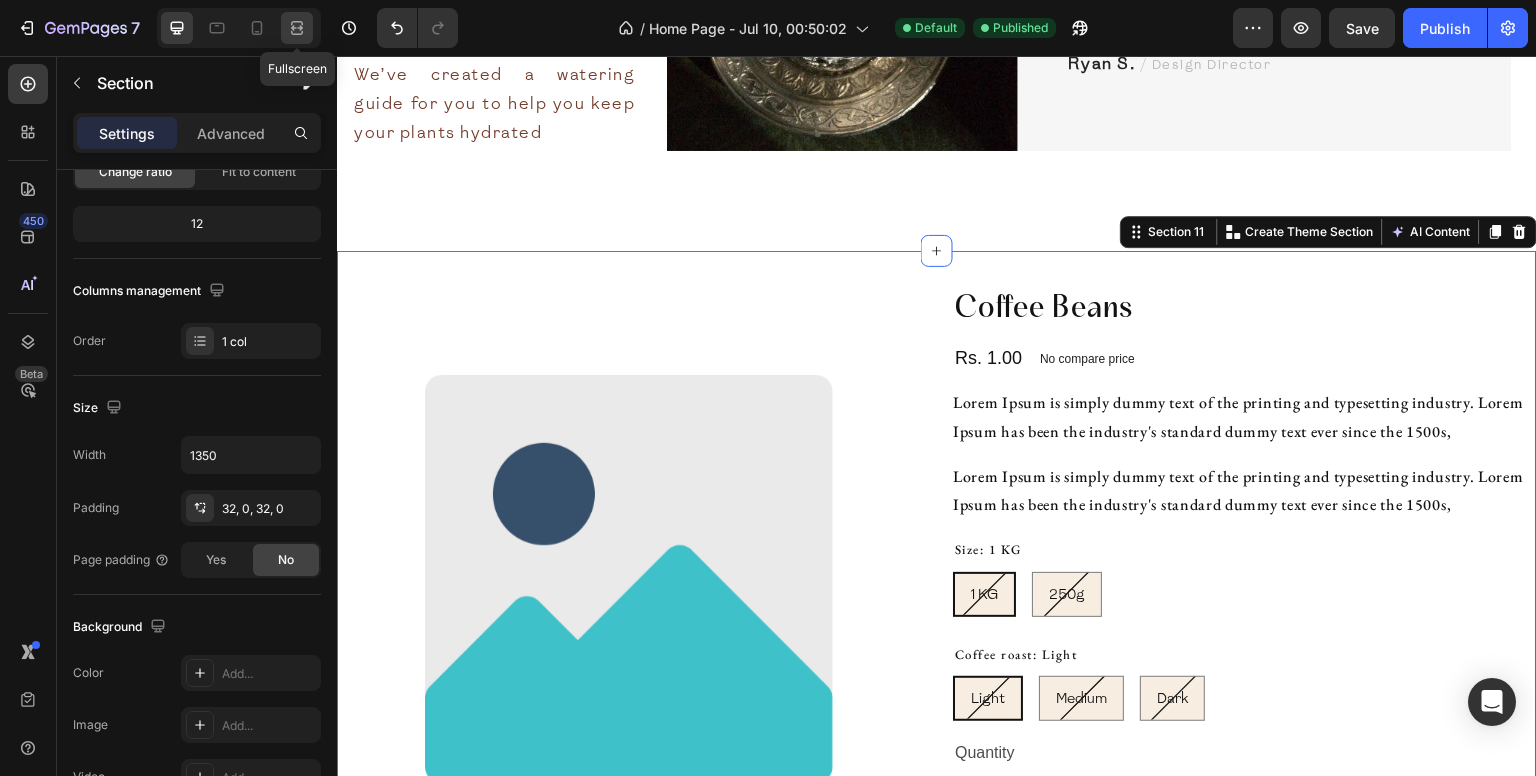 click 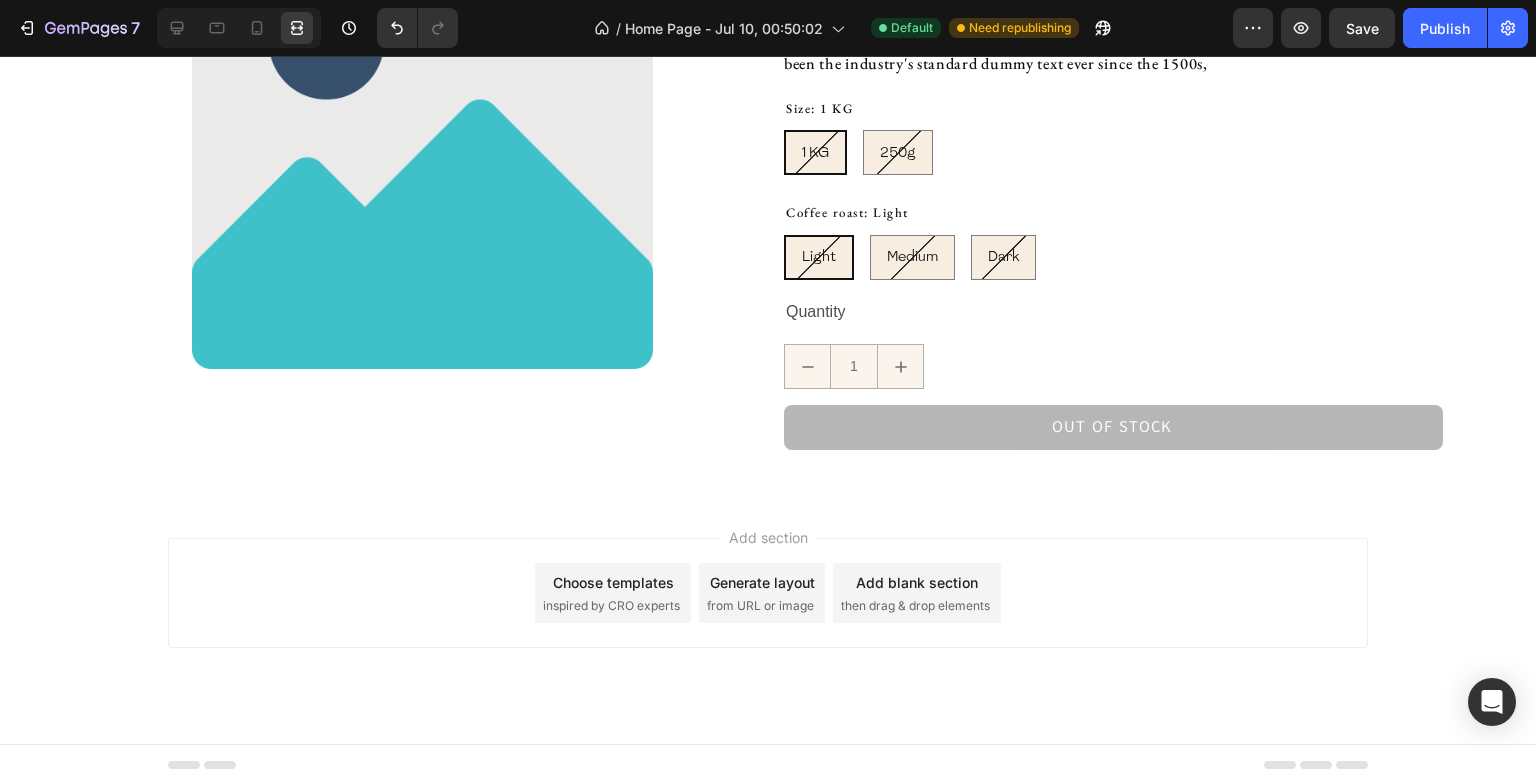 scroll, scrollTop: 6416, scrollLeft: 0, axis: vertical 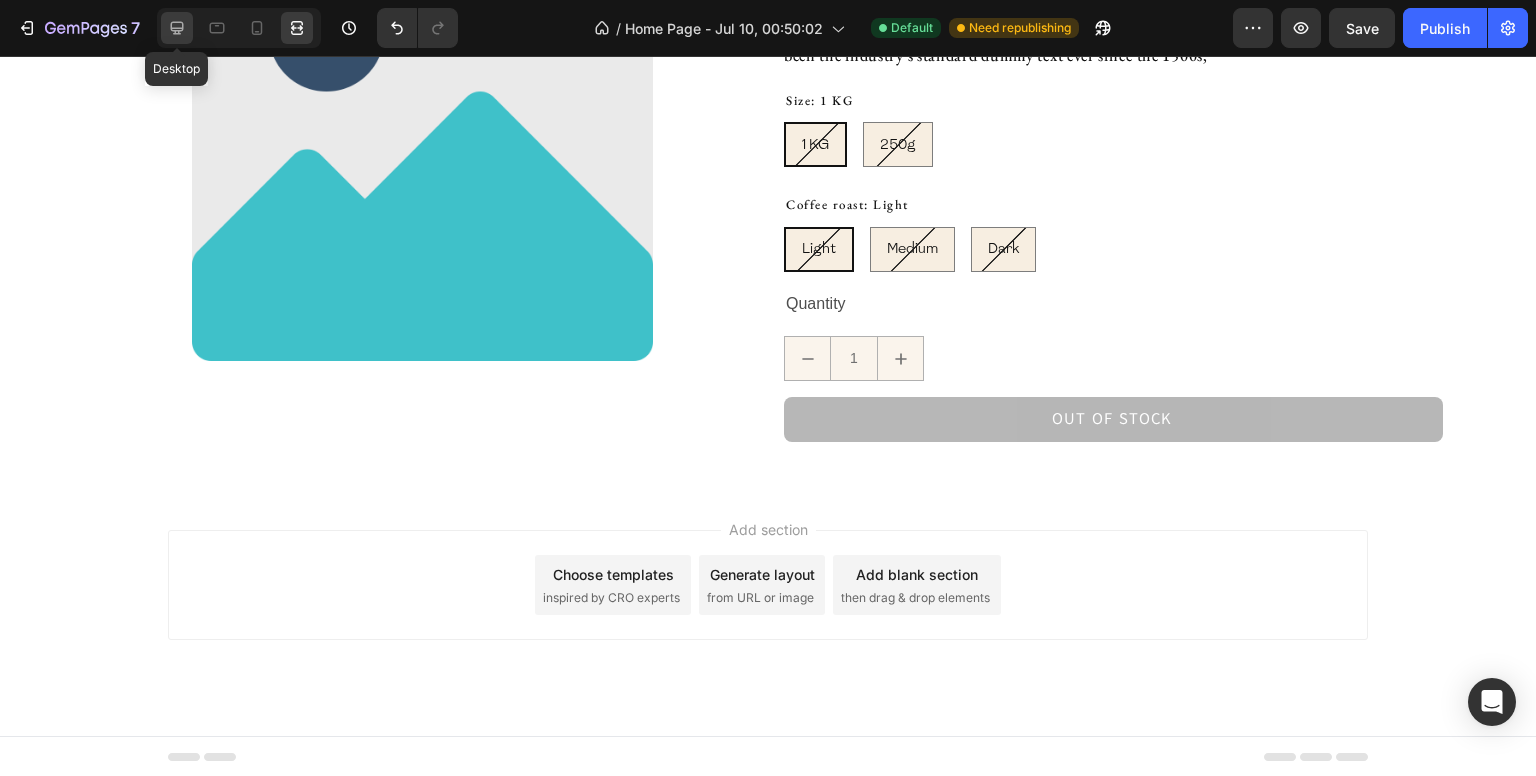 click 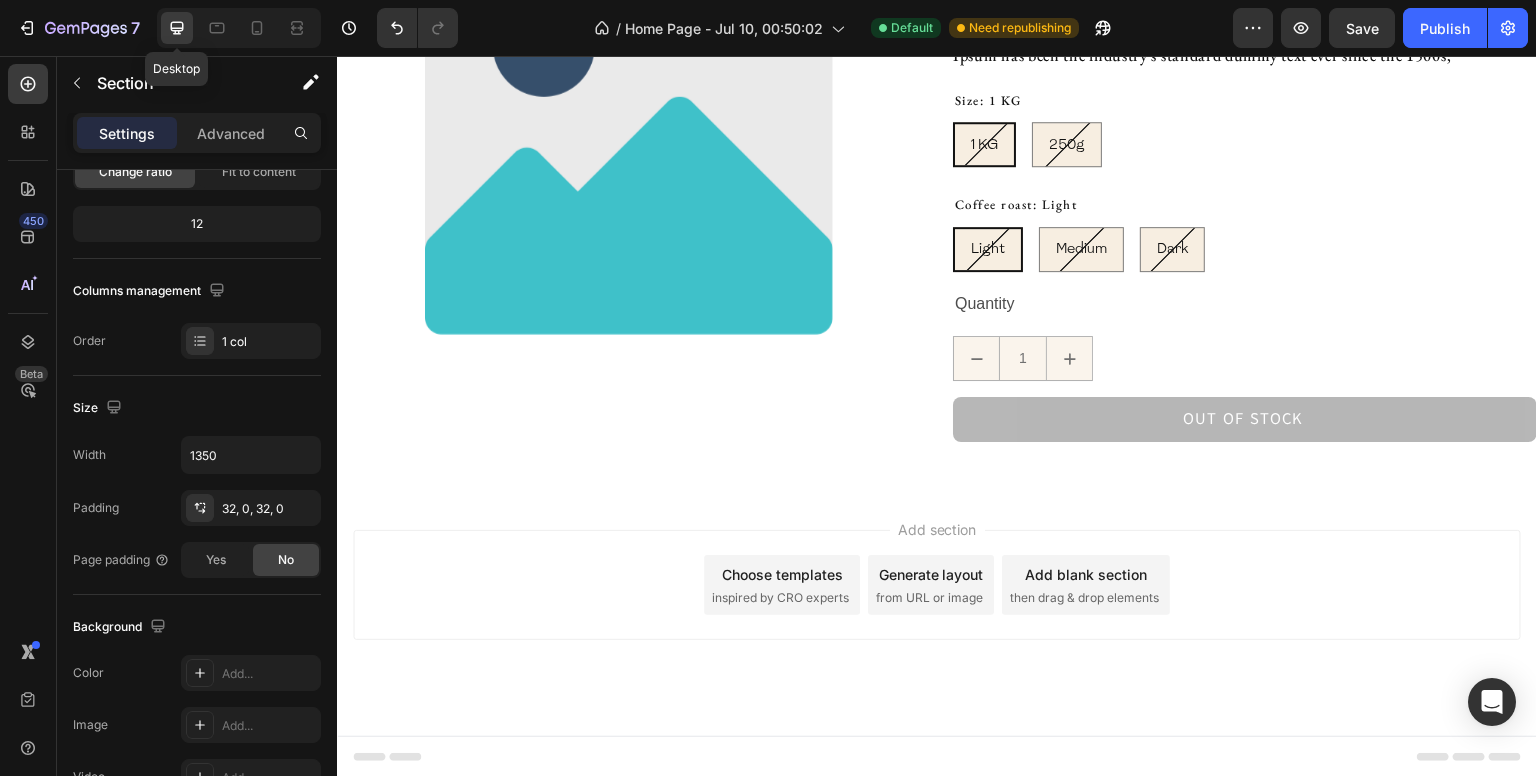 scroll, scrollTop: 6416, scrollLeft: 0, axis: vertical 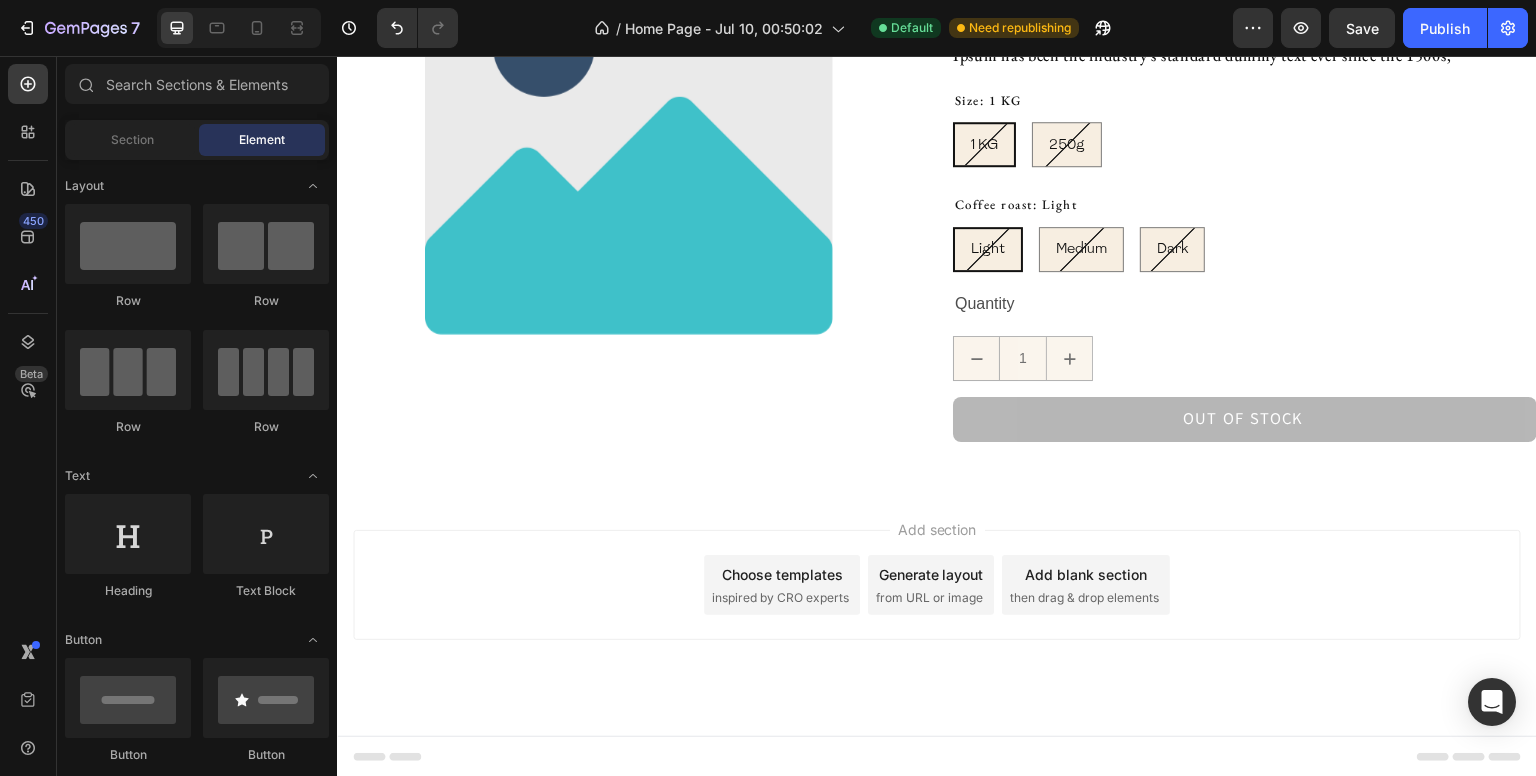 click on "Add section Choose templates inspired by CRO experts Generate layout from URL or image Add blank section then drag & drop elements" at bounding box center [937, 585] 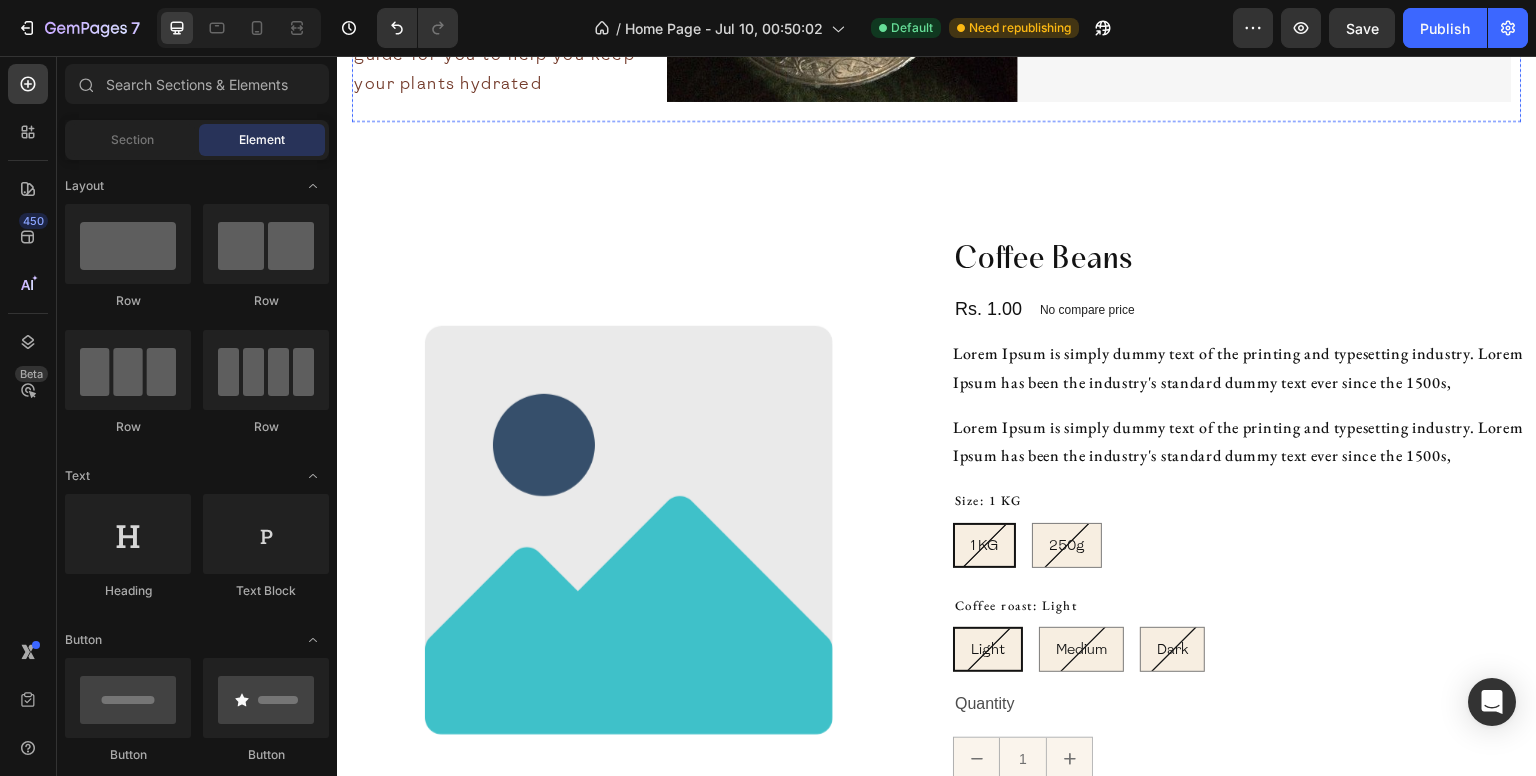 scroll, scrollTop: 5998, scrollLeft: 0, axis: vertical 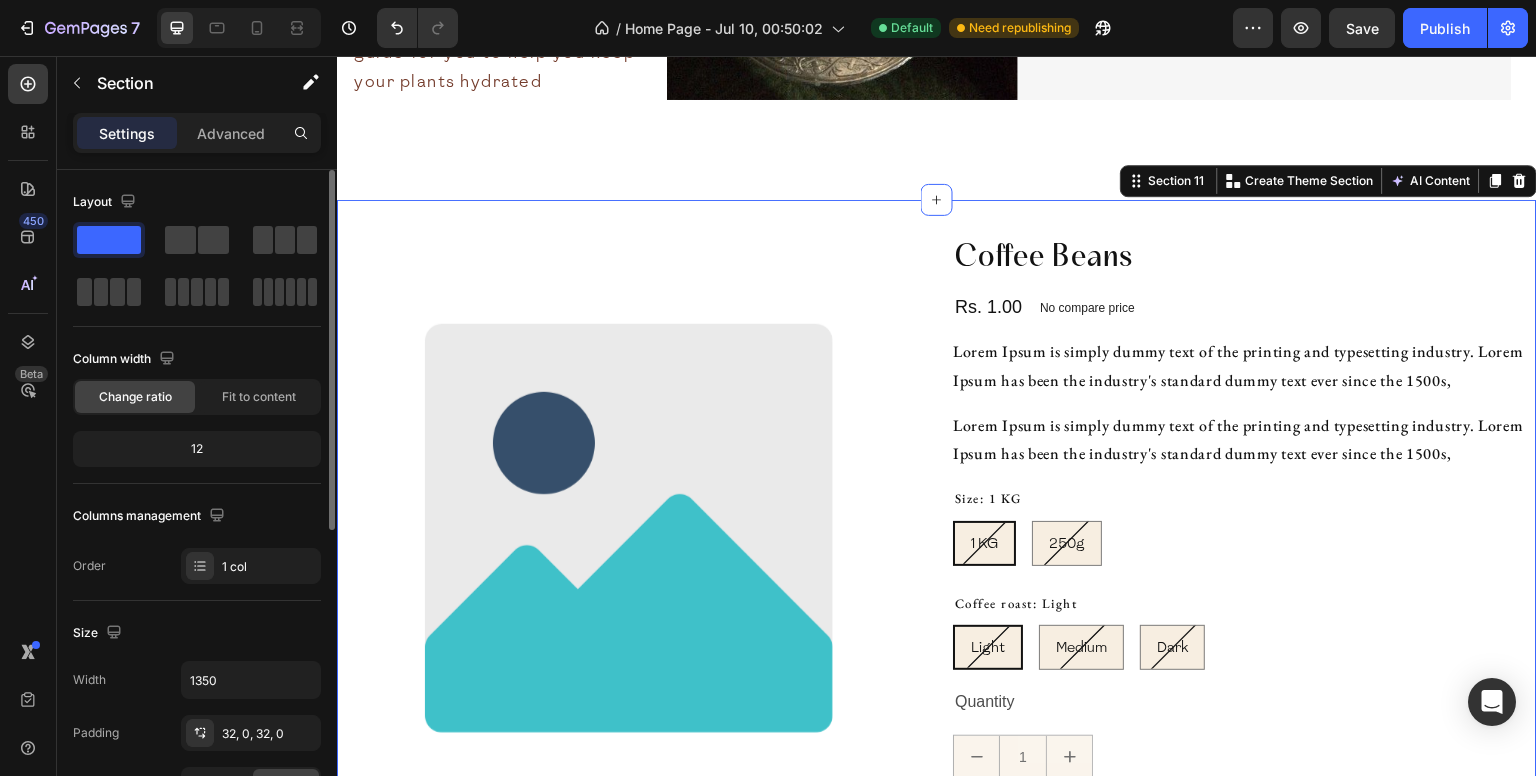 click on "12" 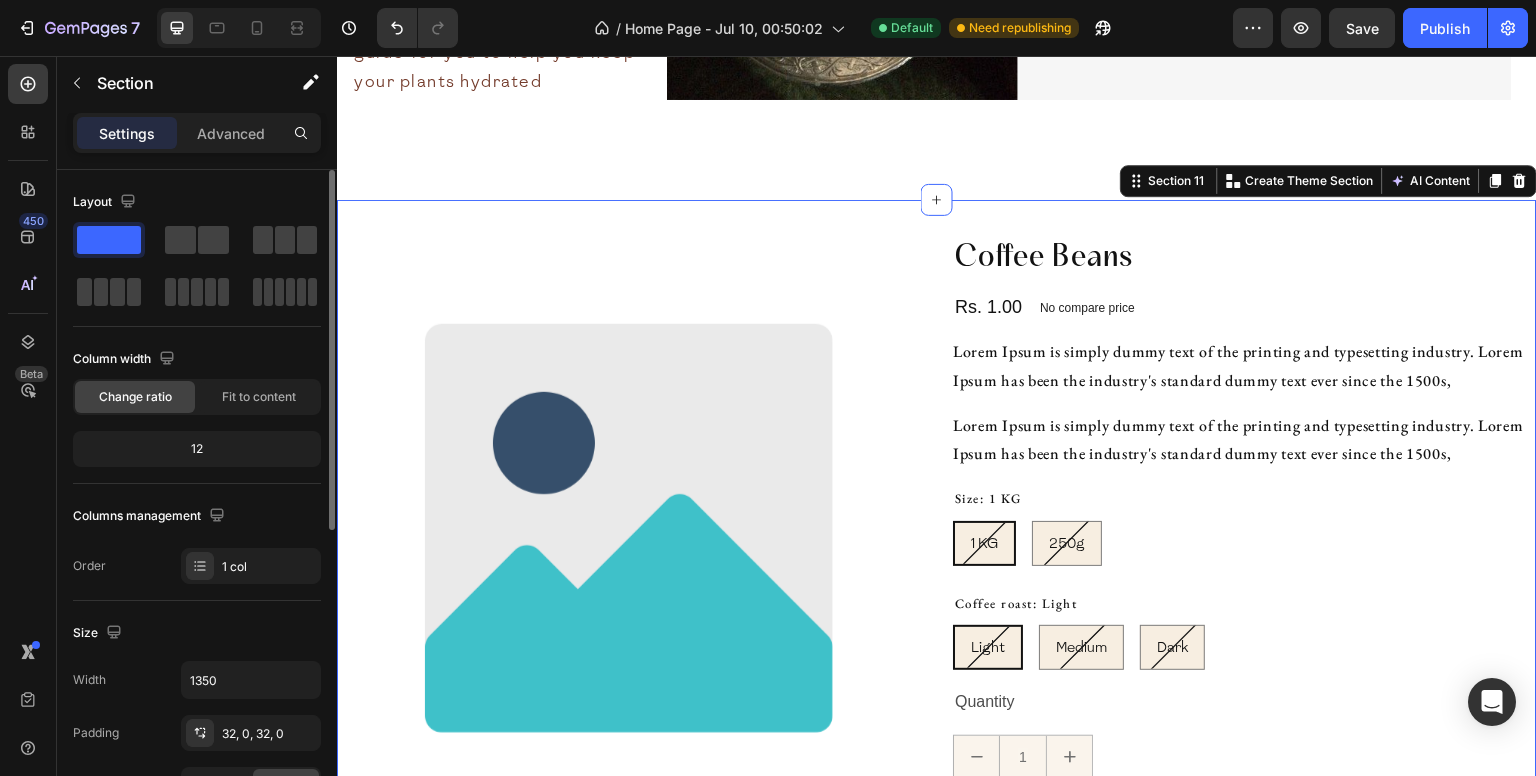 click on "12" 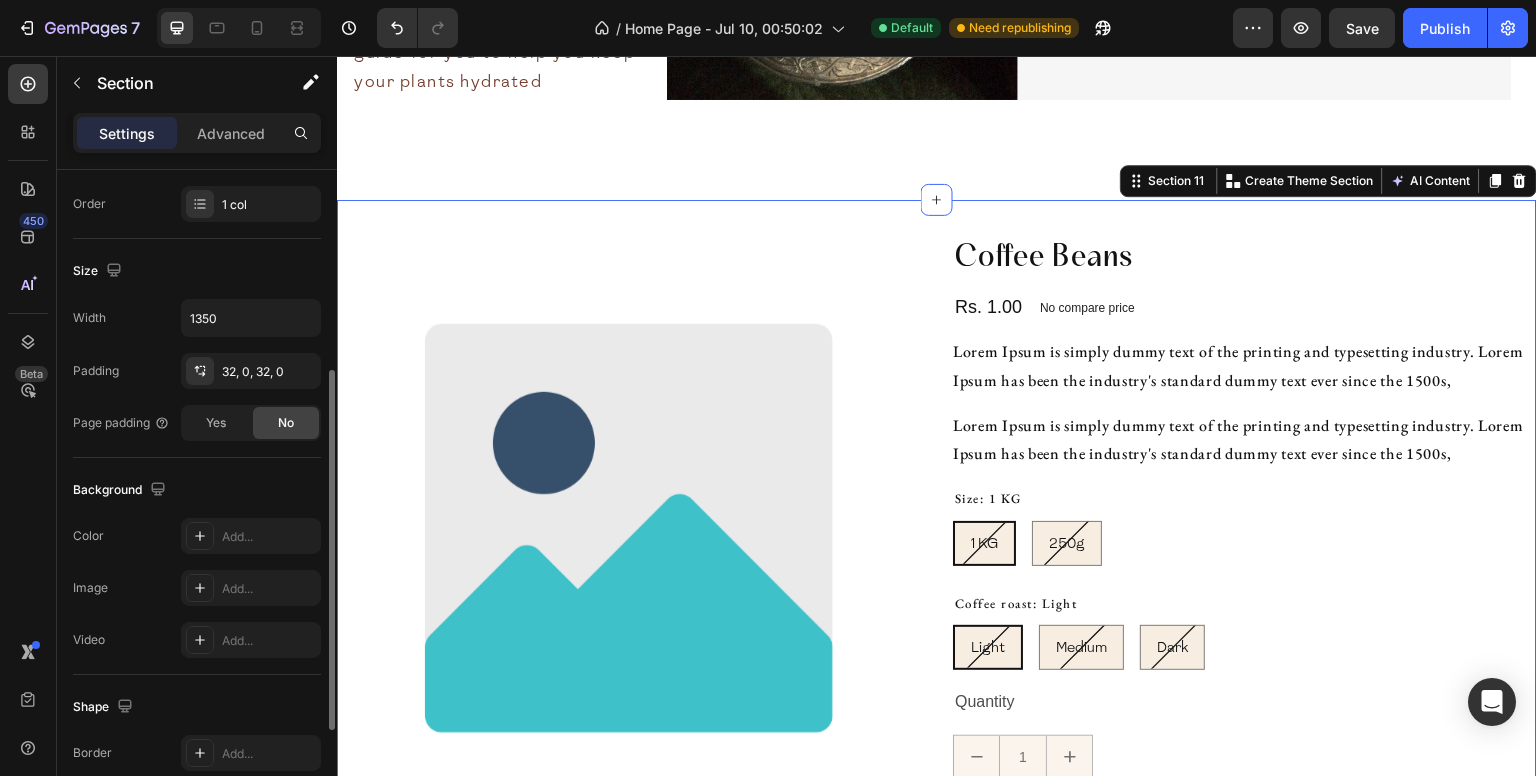 scroll, scrollTop: 358, scrollLeft: 0, axis: vertical 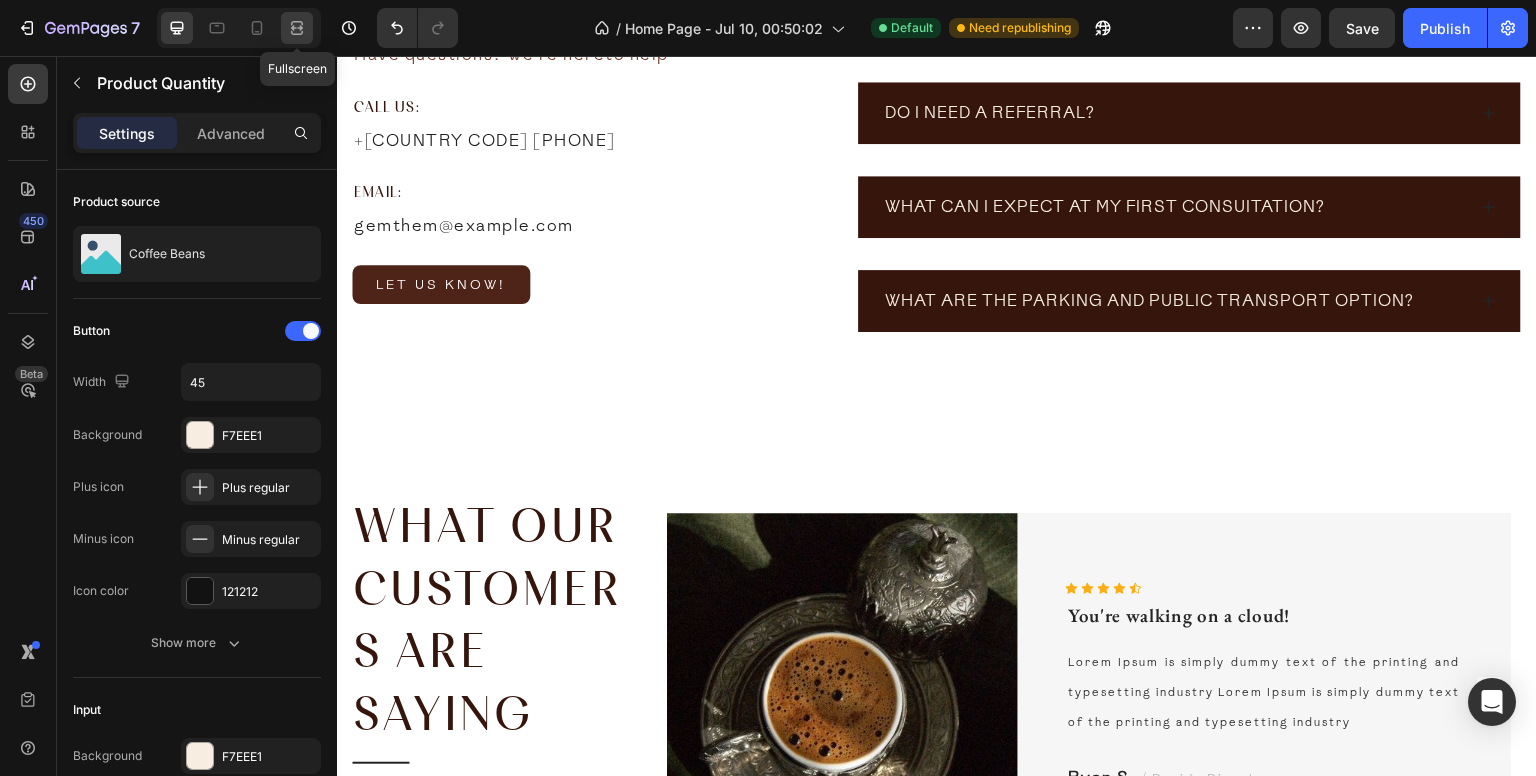 click 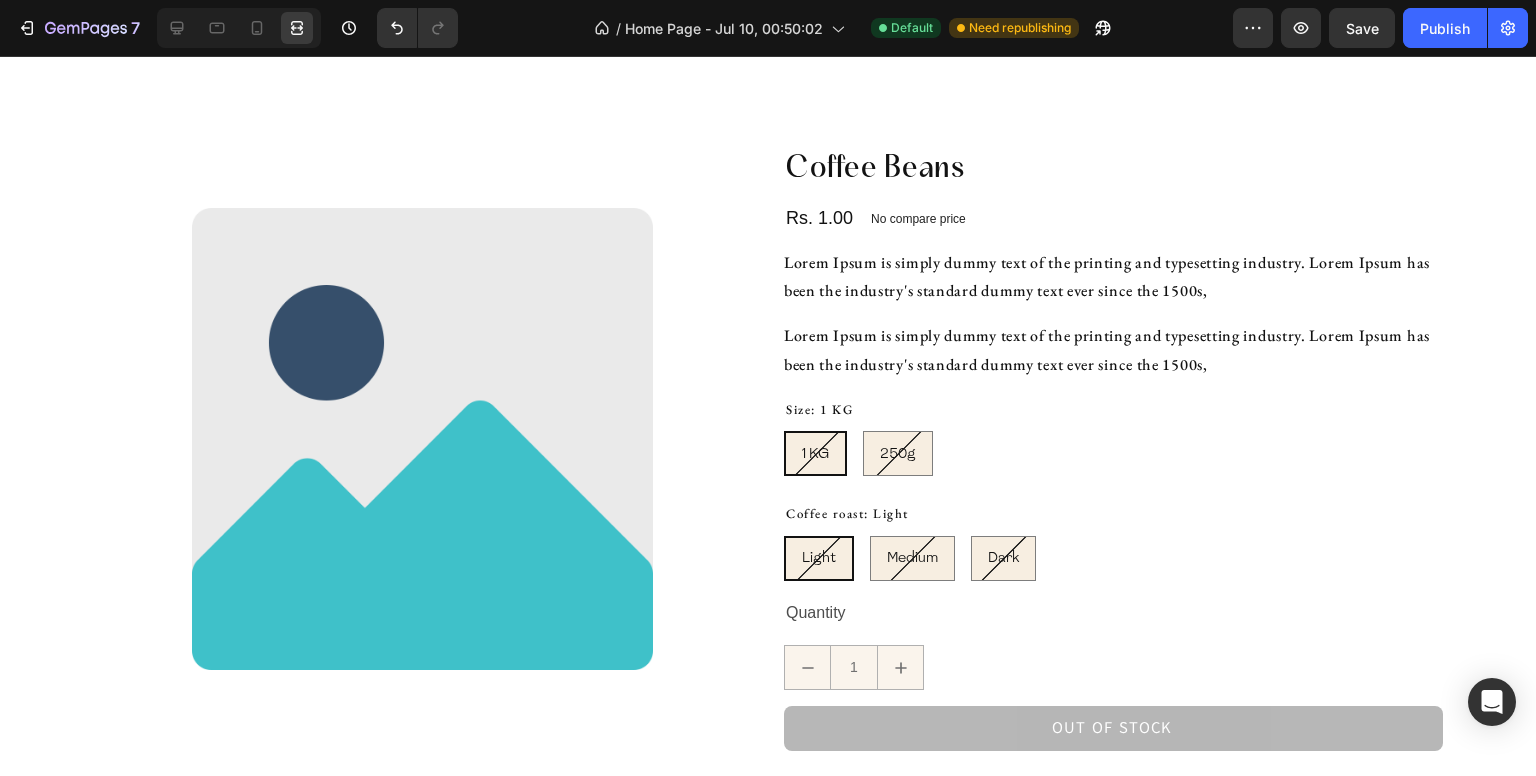 scroll, scrollTop: 6108, scrollLeft: 0, axis: vertical 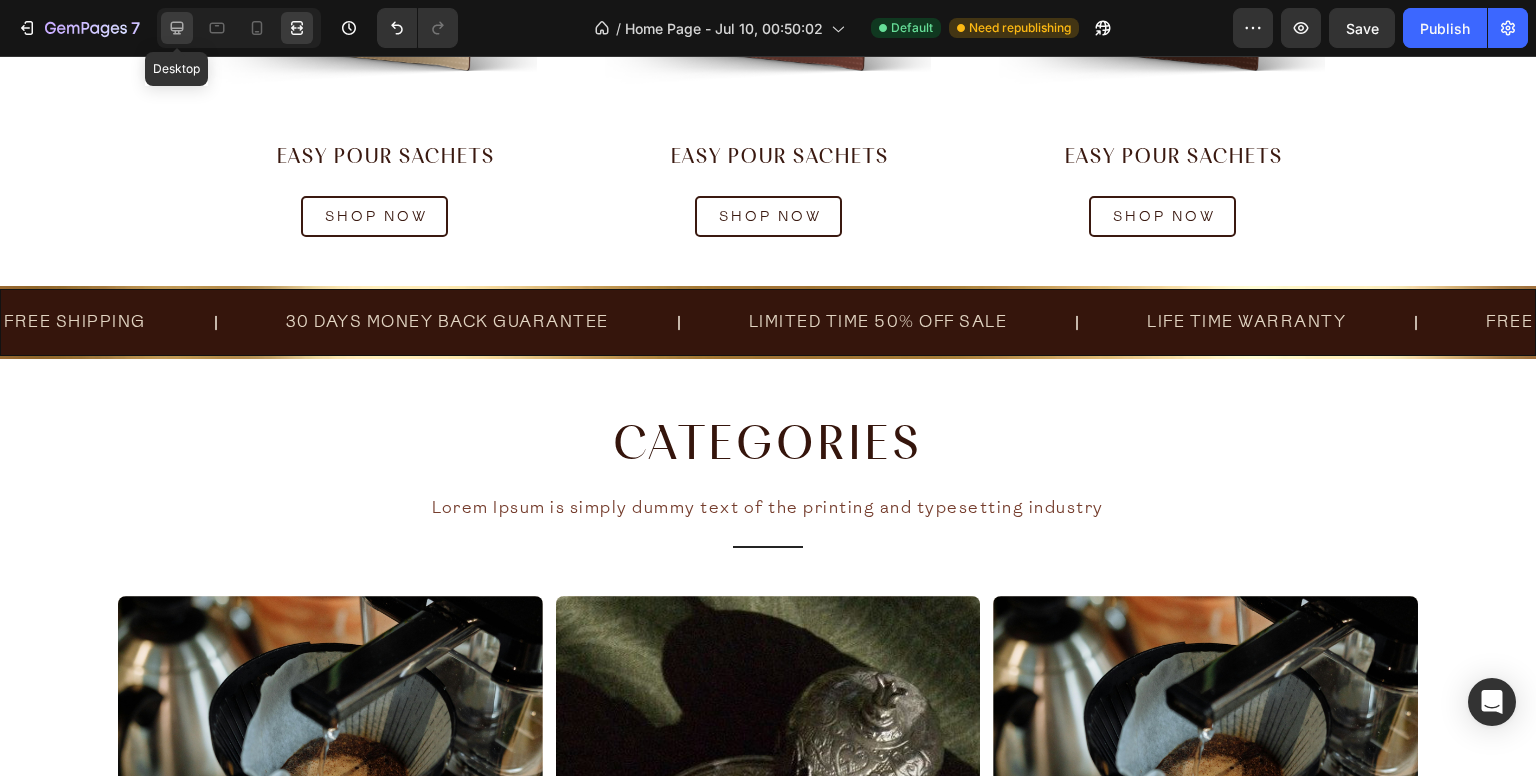 click 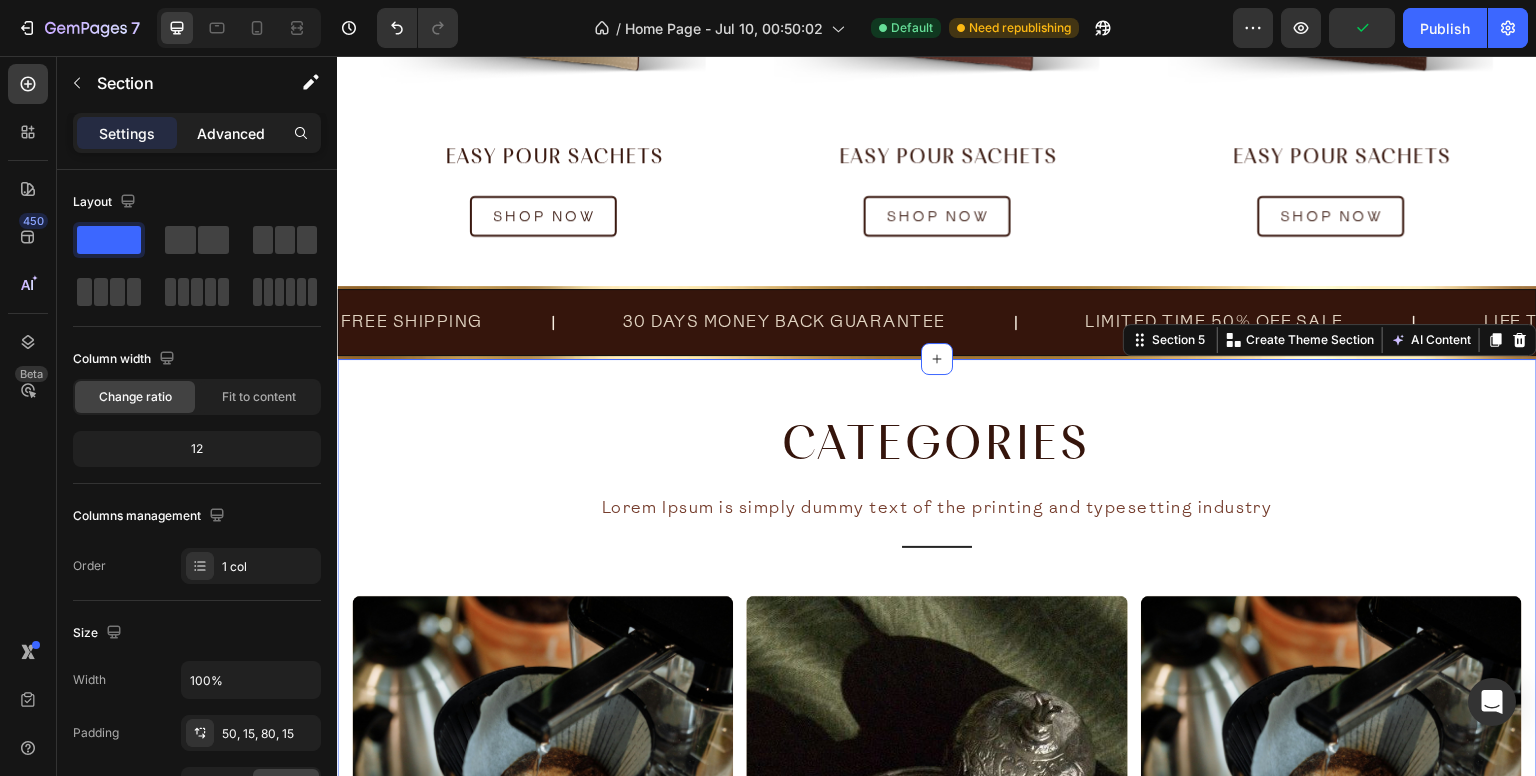 click on "Advanced" at bounding box center (231, 133) 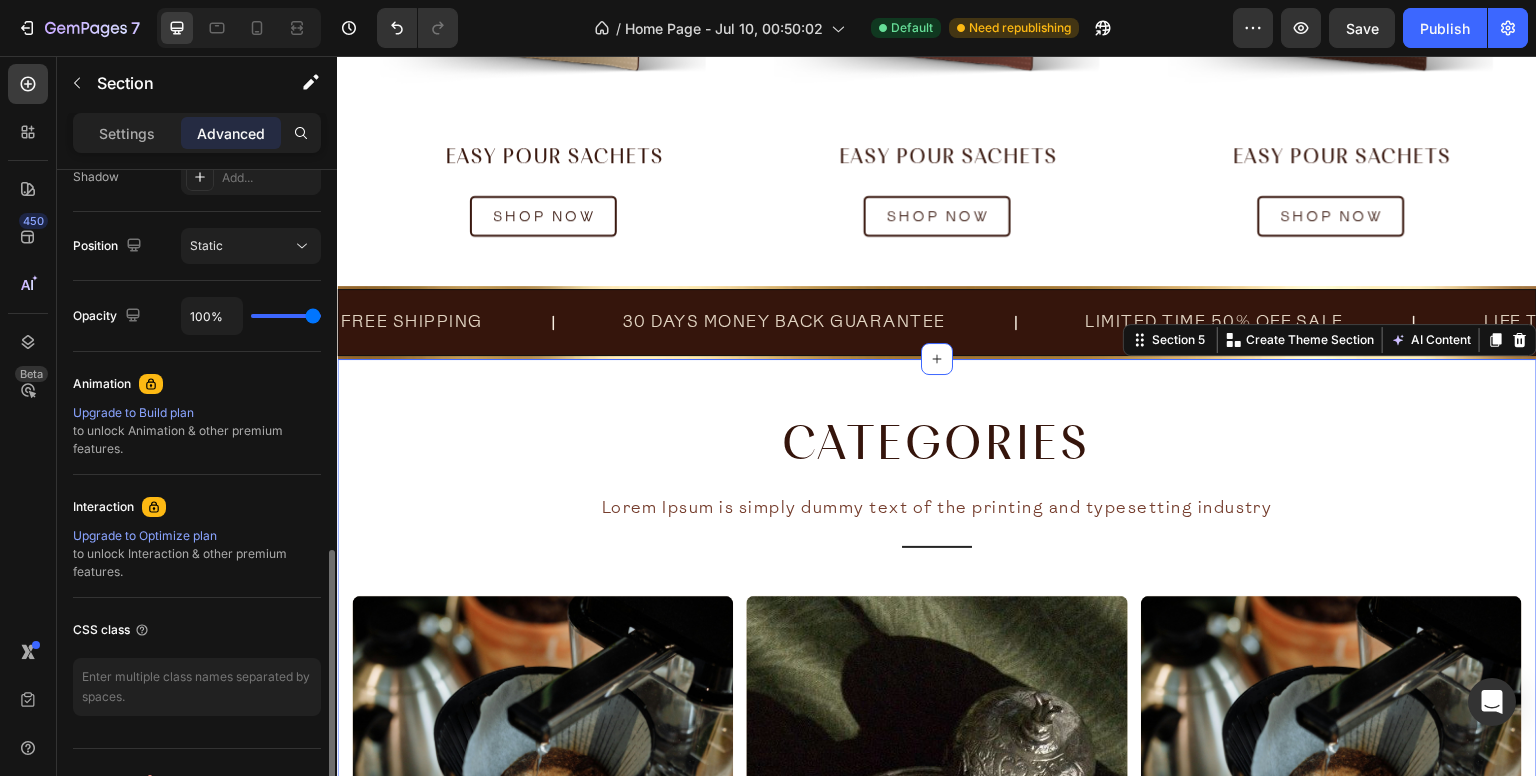 scroll, scrollTop: 723, scrollLeft: 0, axis: vertical 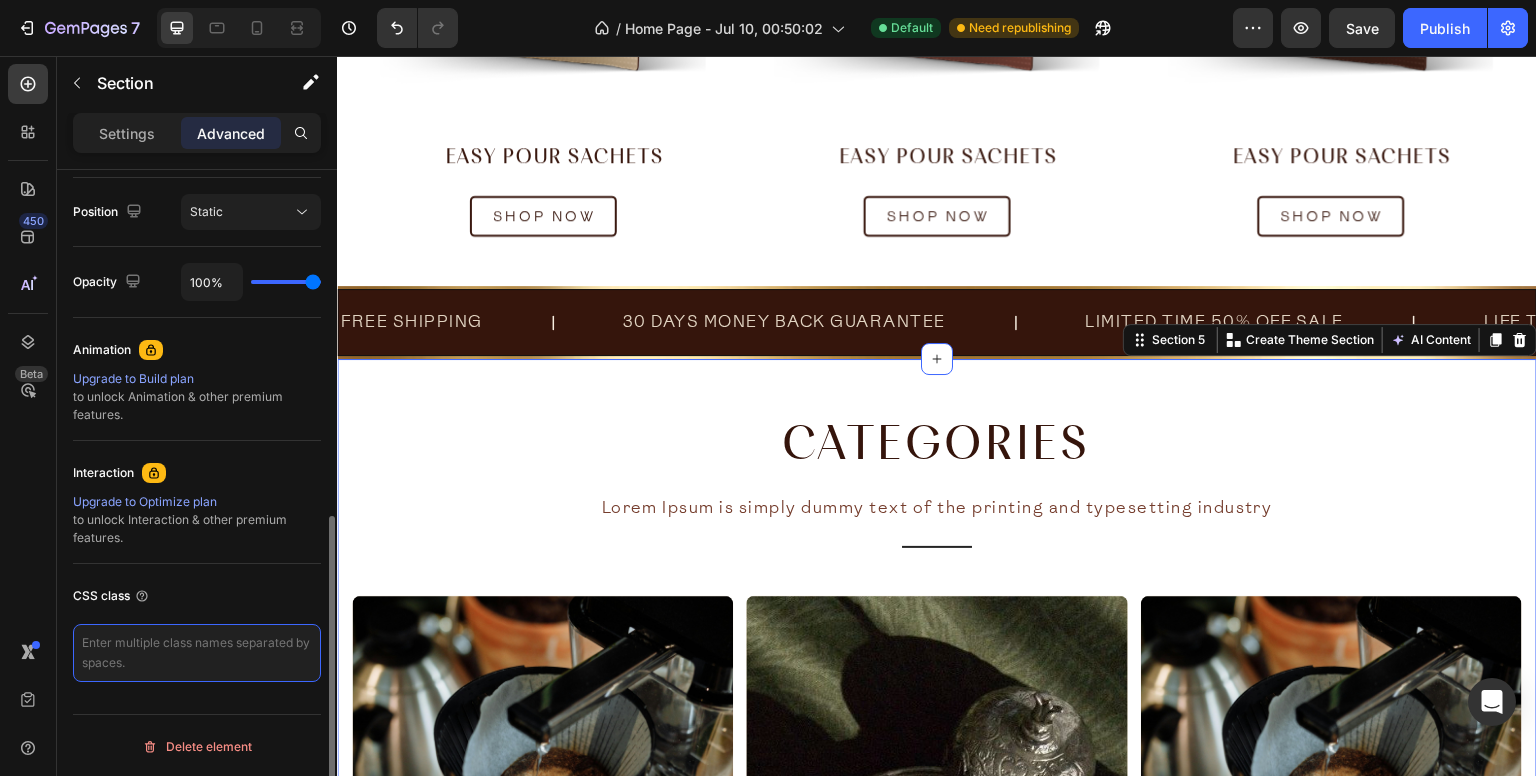 click at bounding box center [197, 653] 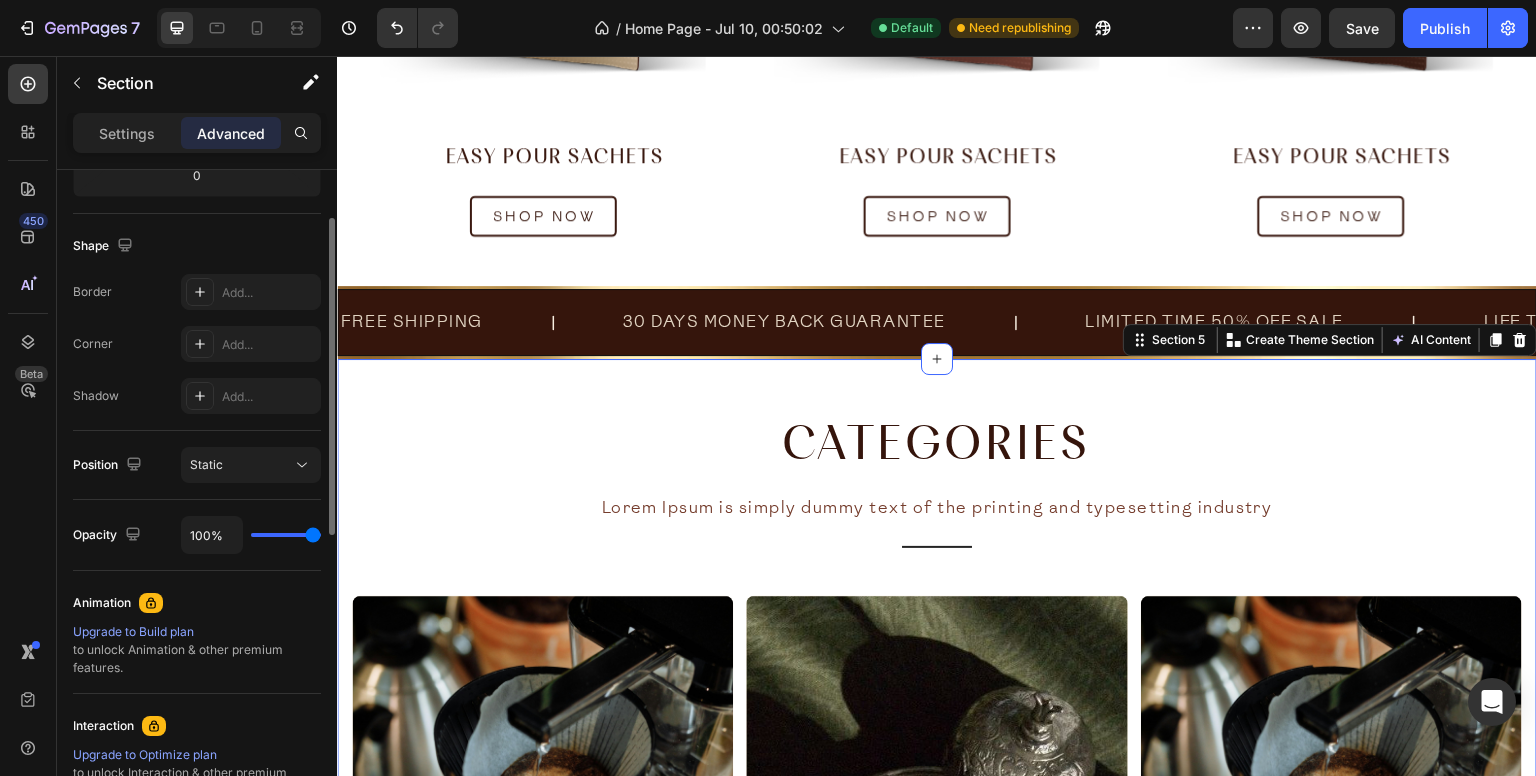 scroll, scrollTop: 0, scrollLeft: 0, axis: both 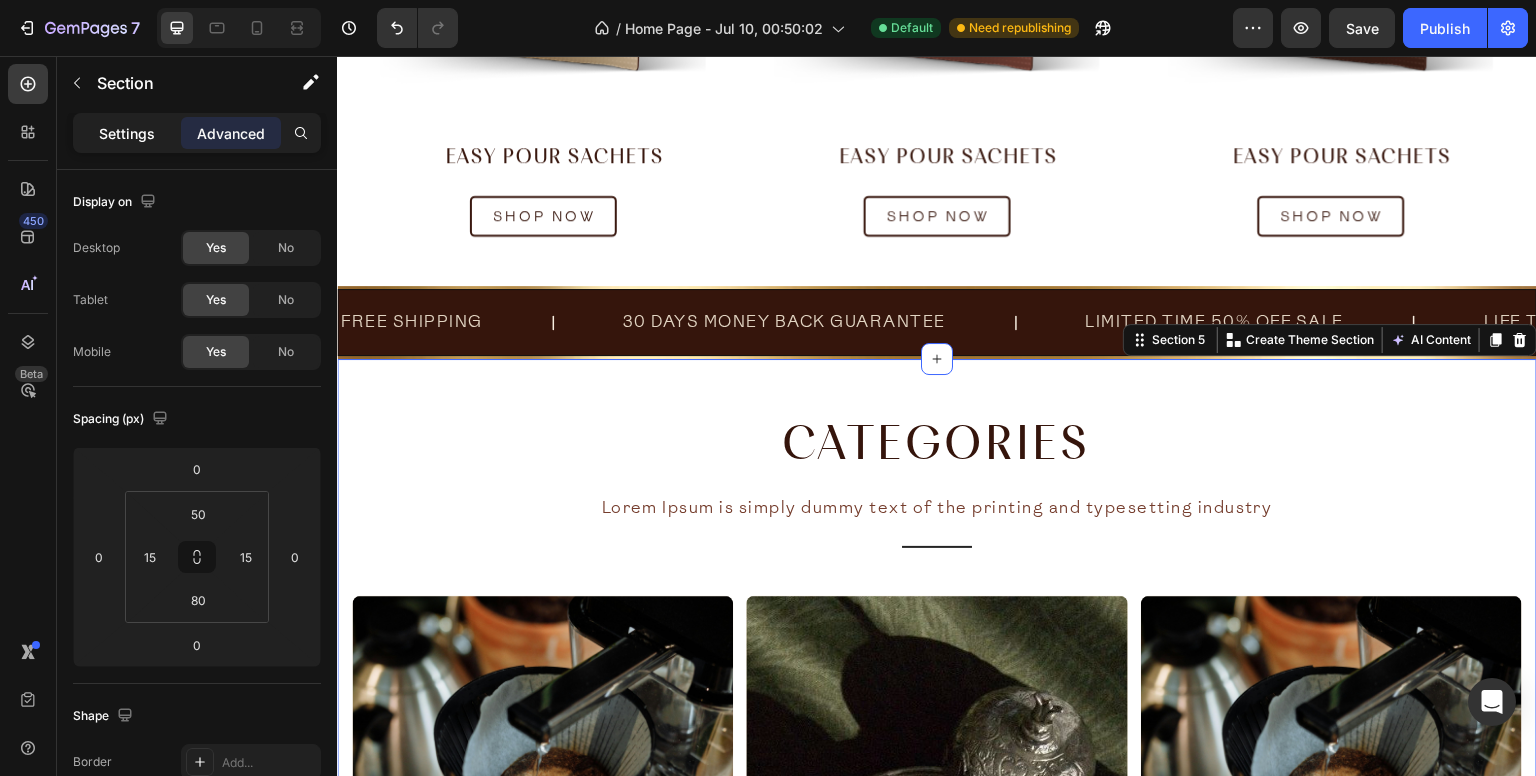 click on "Settings" at bounding box center (127, 133) 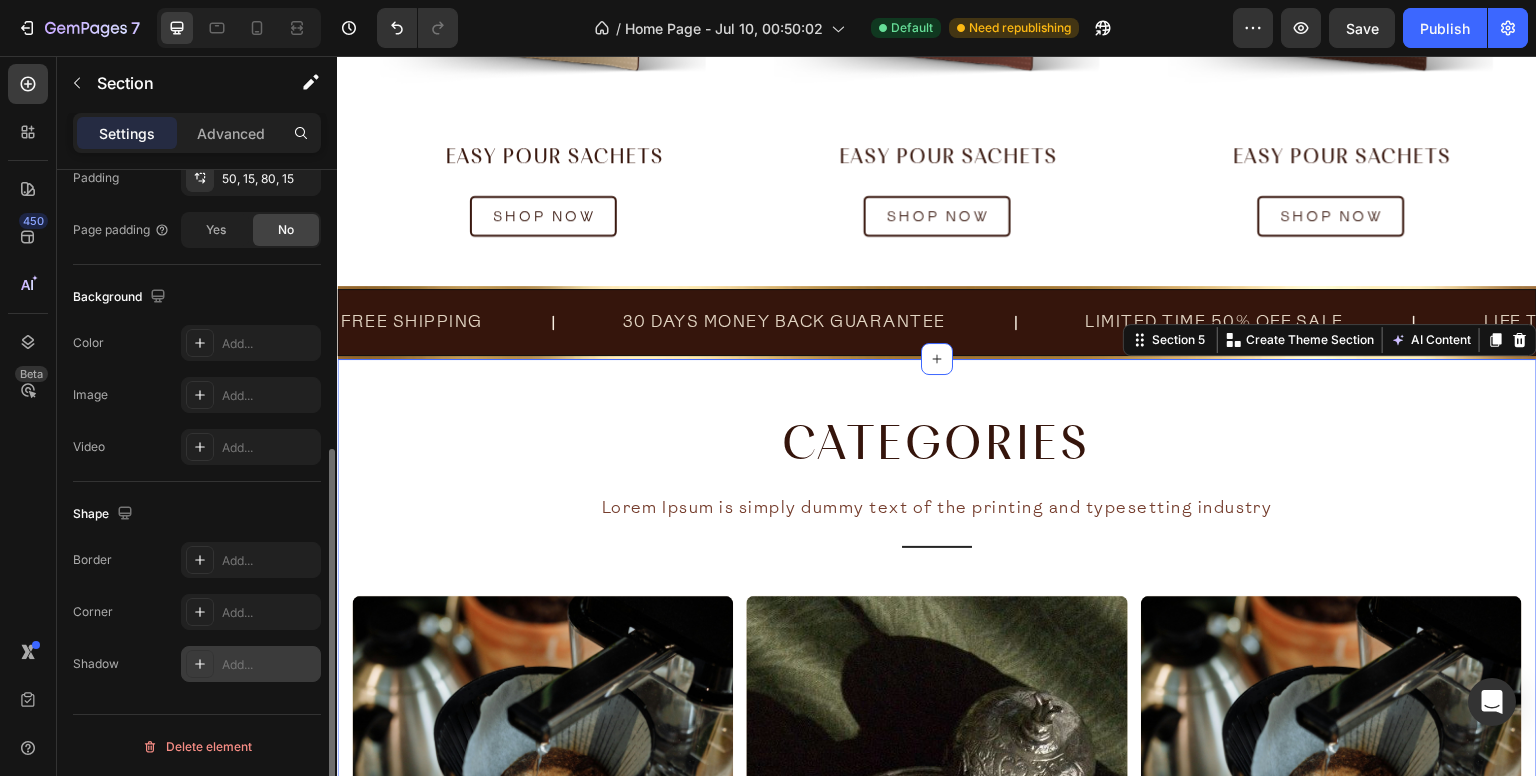 scroll, scrollTop: 0, scrollLeft: 0, axis: both 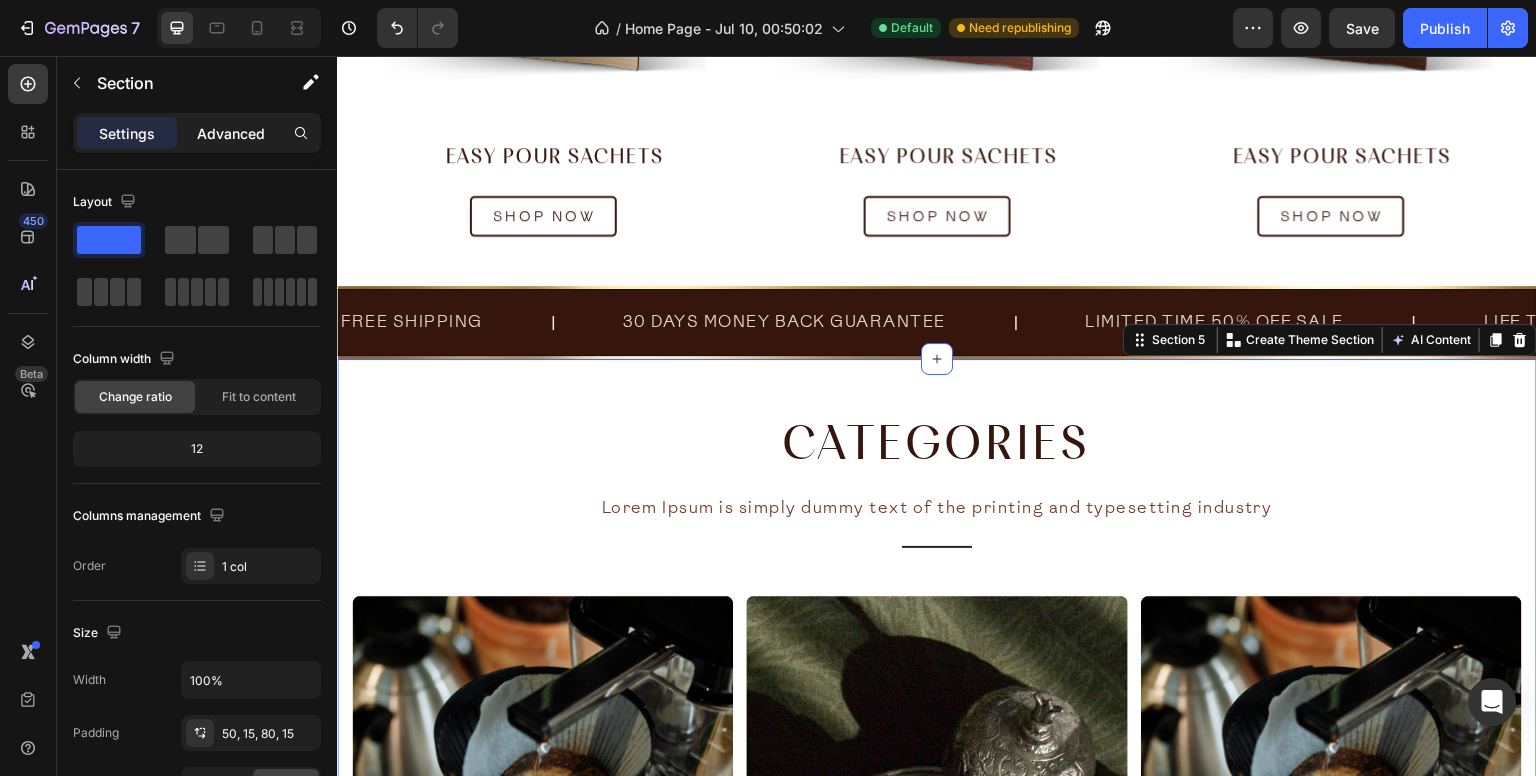 click on "Advanced" at bounding box center [231, 133] 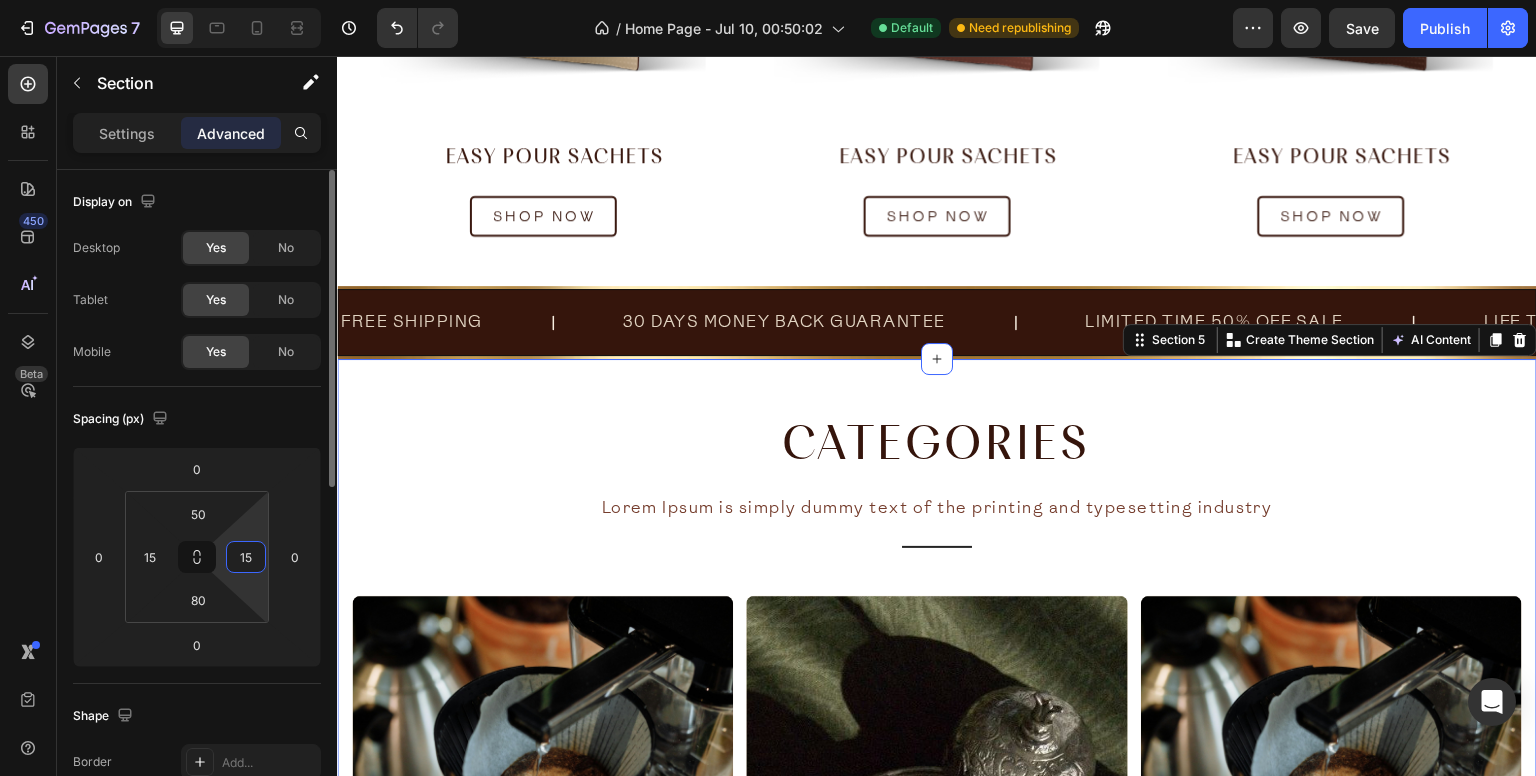 click on "15" at bounding box center (246, 557) 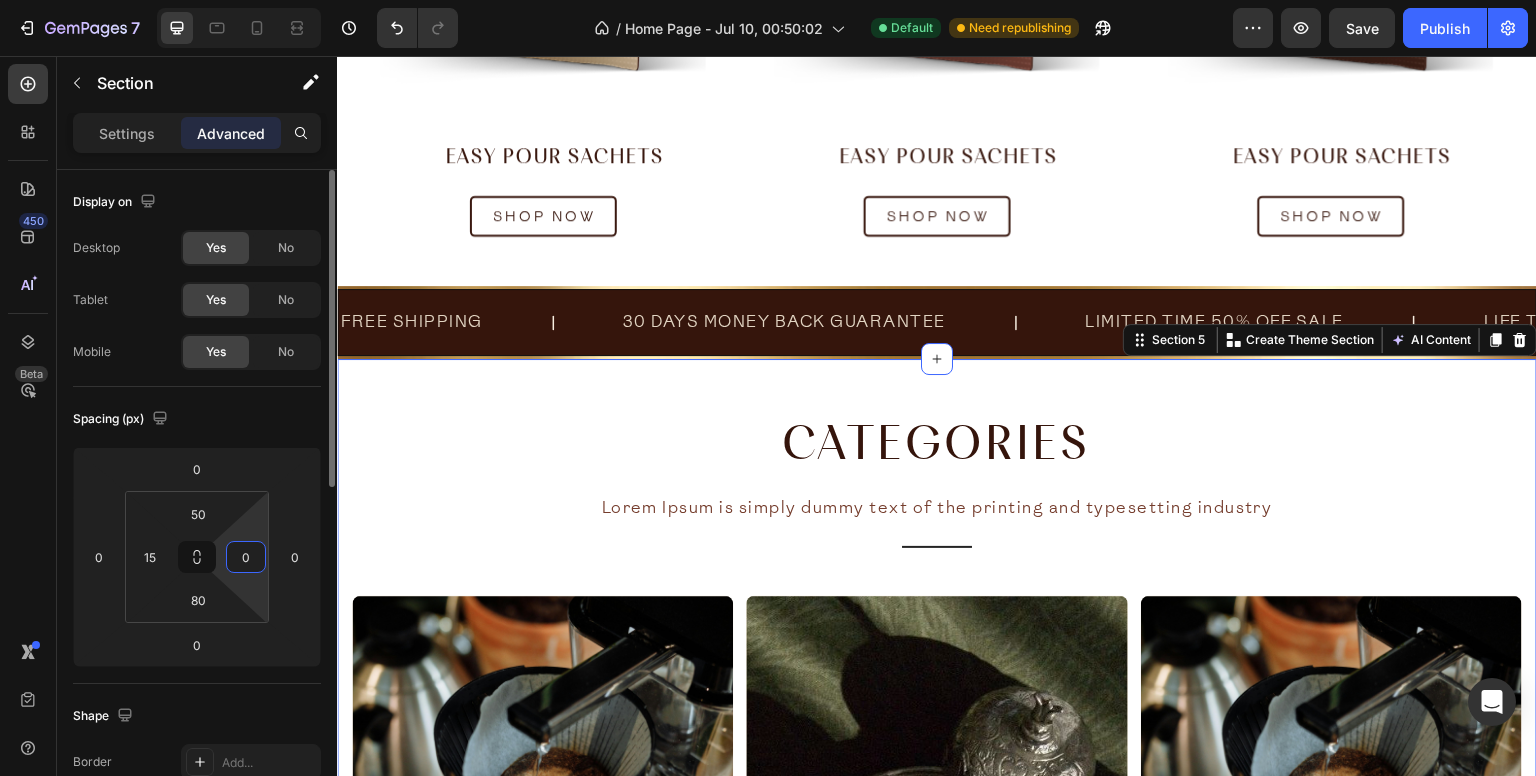 type on "0" 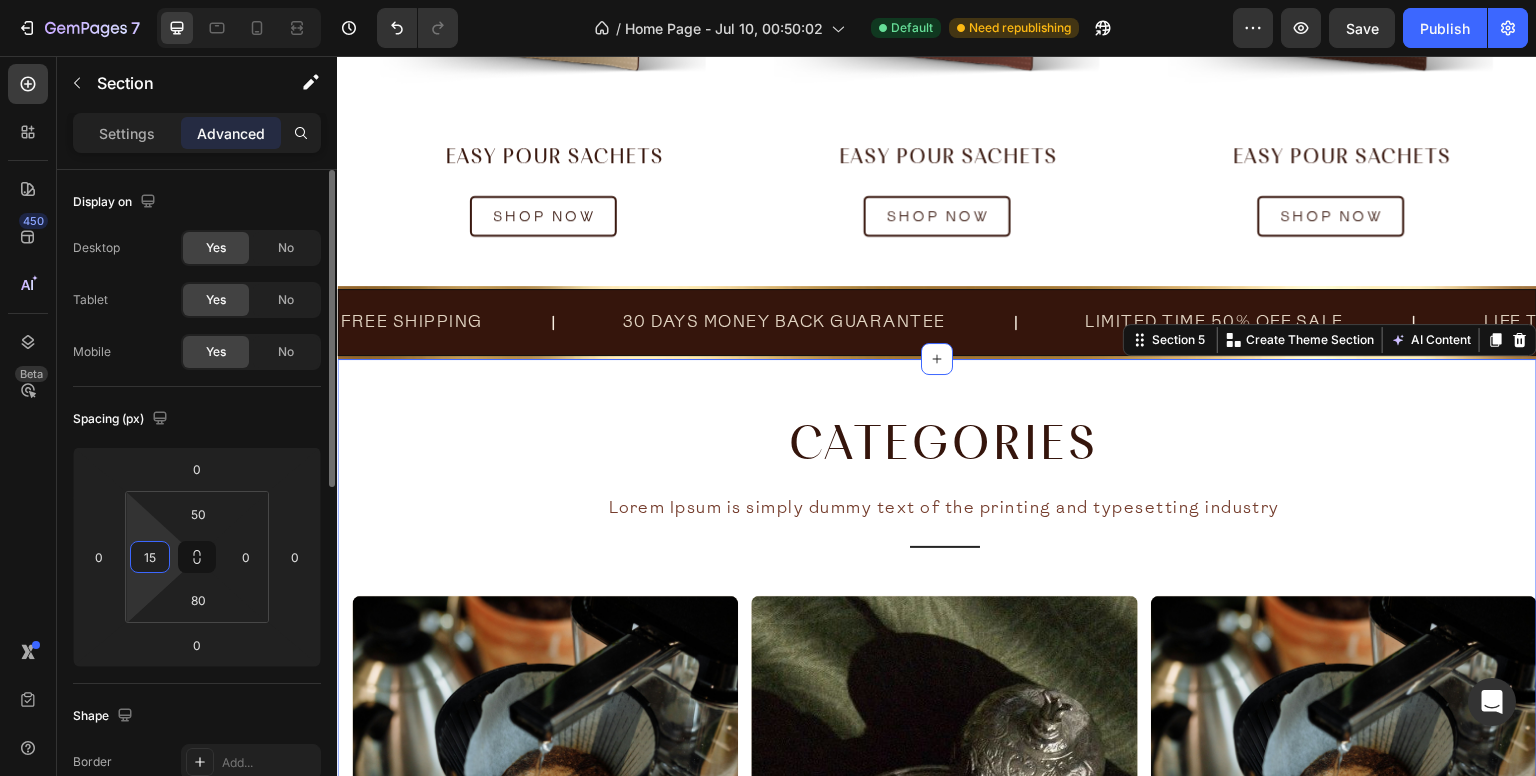 click on "15" at bounding box center [150, 557] 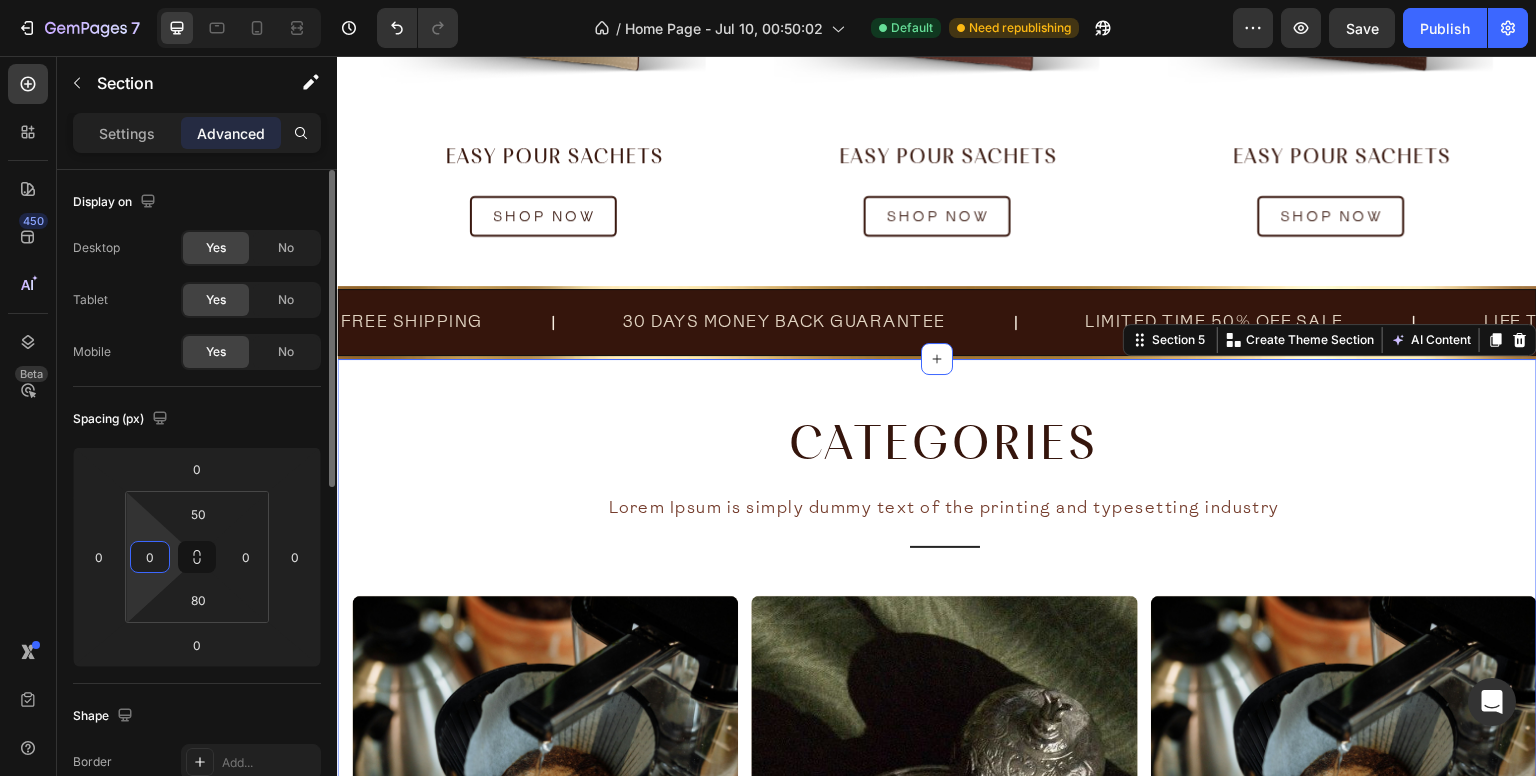 type on "0" 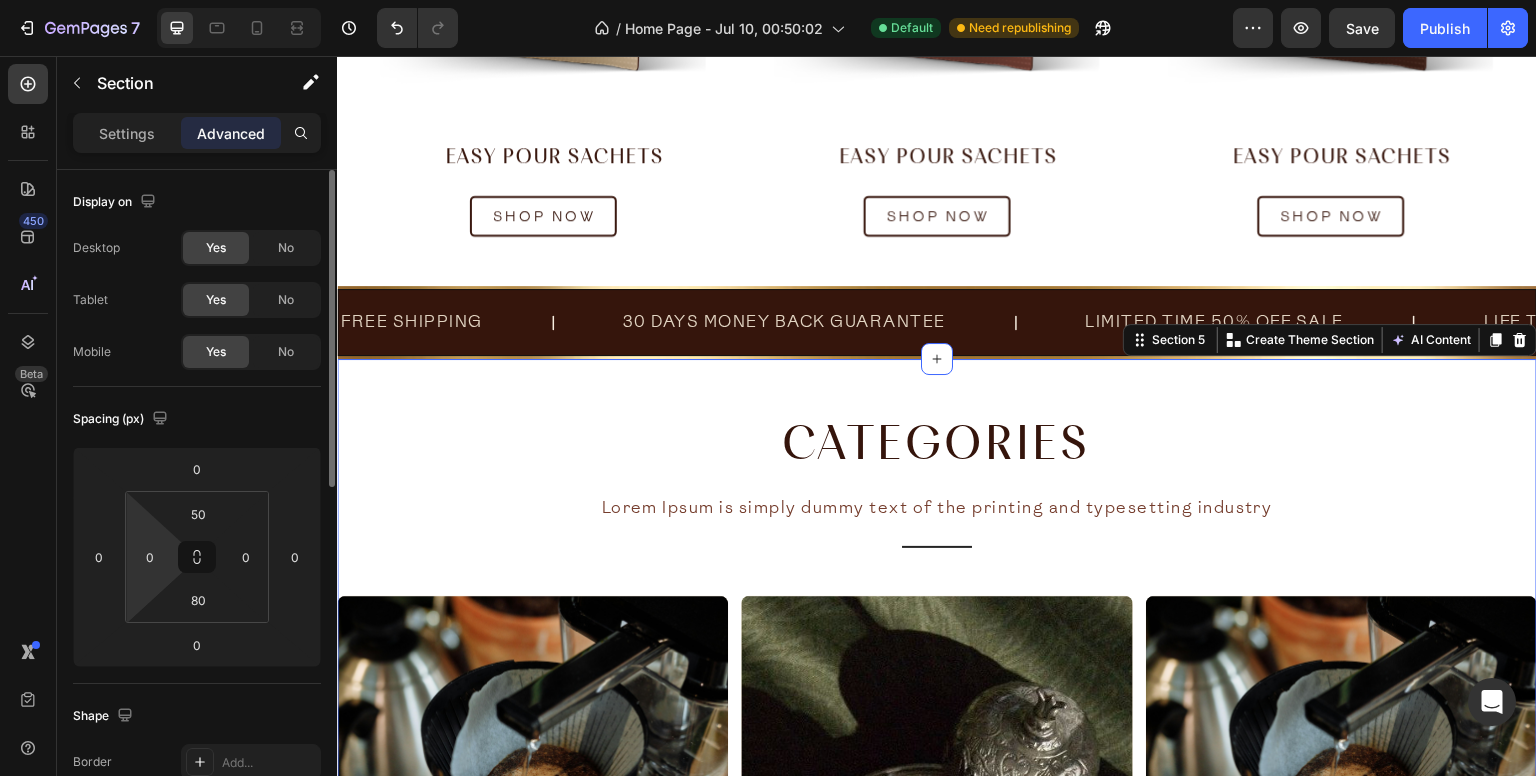 click on "Display on Desktop Yes No Tablet Yes No Mobile Yes No Spacing (px) 0 0 0 0 50 0 80 0 Shape Border Add... Corner Add... Shadow Add... Position Static Opacity 100% Animation Upgrade to Build plan  to unlock Animation & other premium features. Interaction Upgrade to Optimize plan  to unlock Interaction & other premium features. CSS class Delete element" at bounding box center (197, 864) 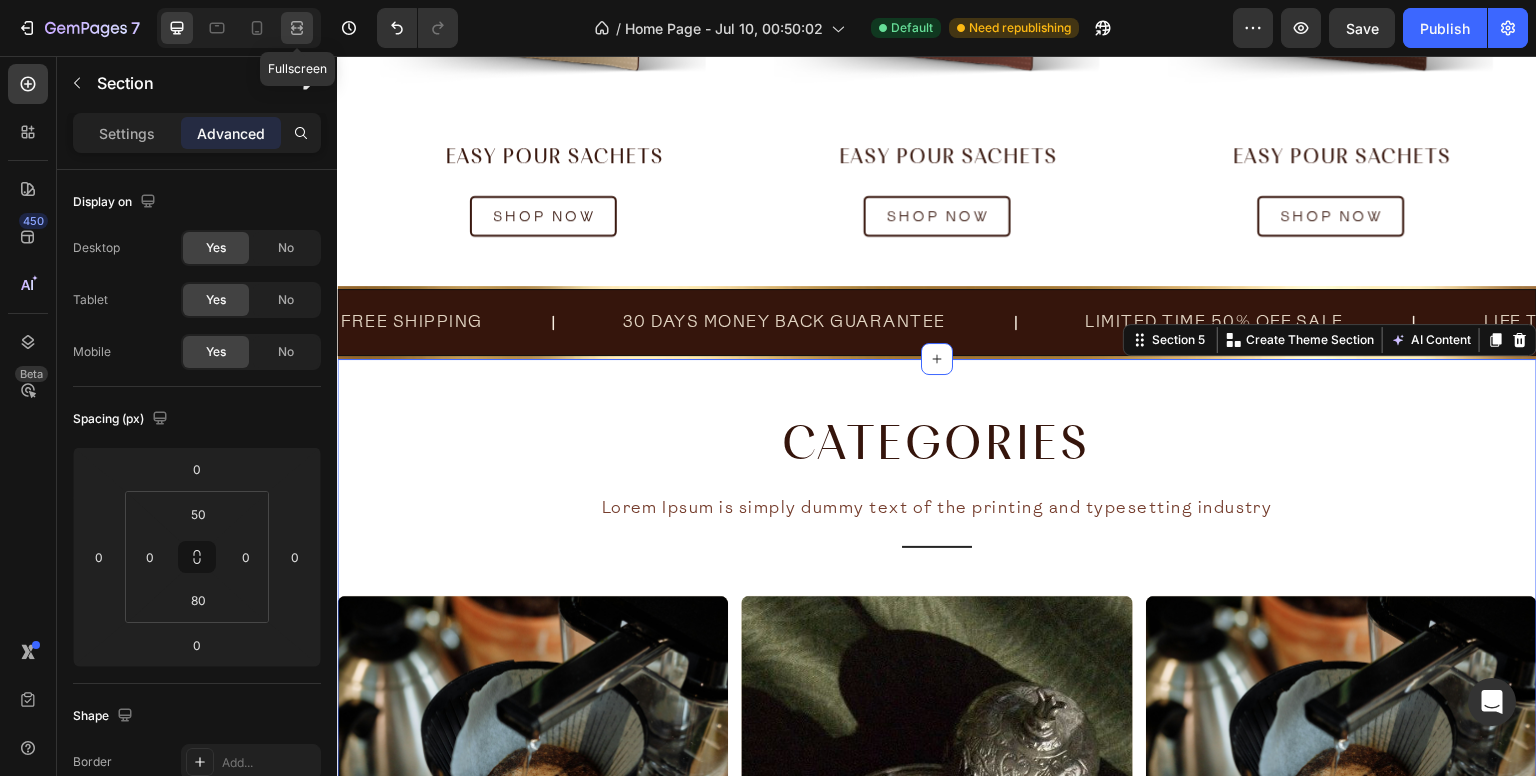 click 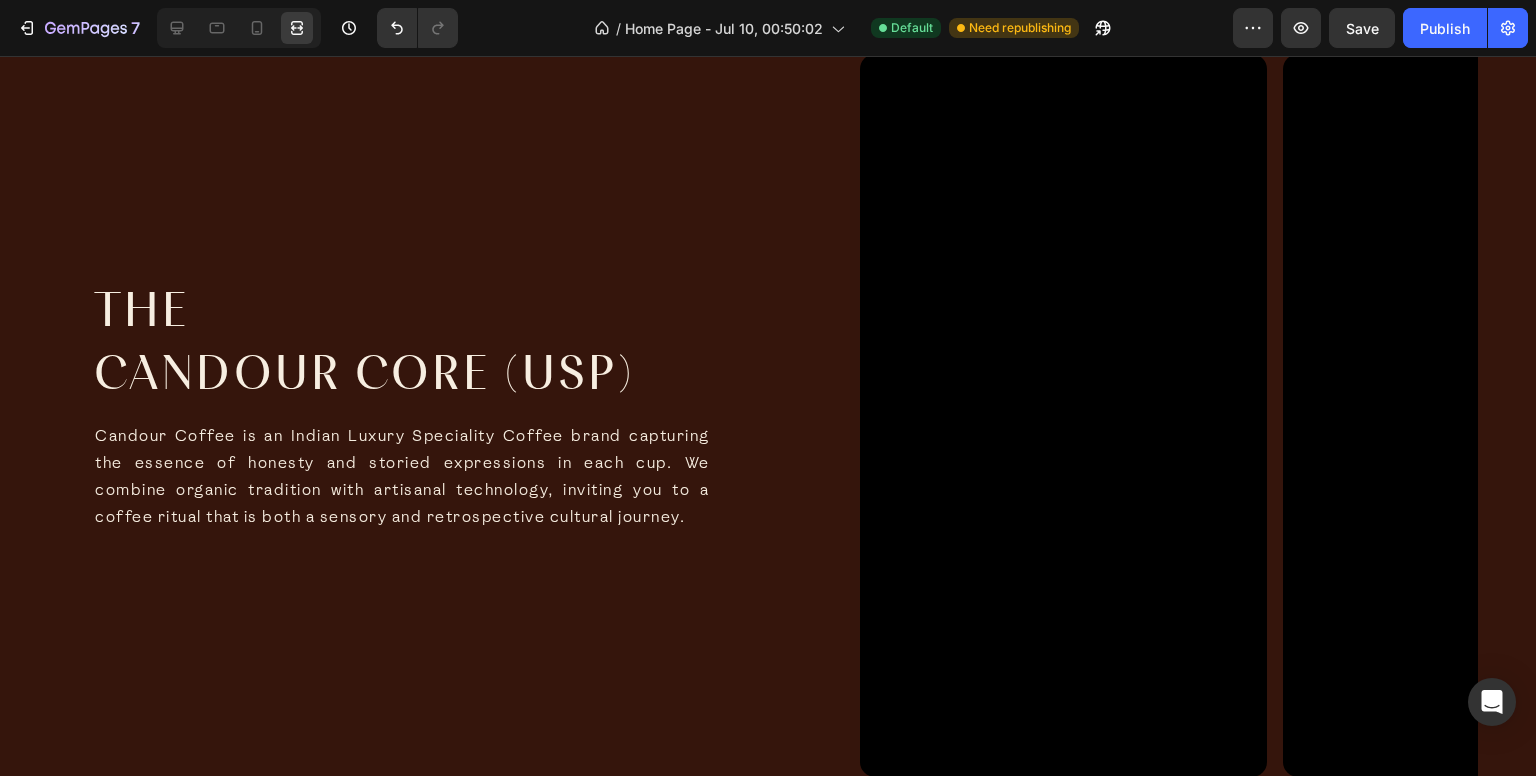 scroll, scrollTop: 4244, scrollLeft: 0, axis: vertical 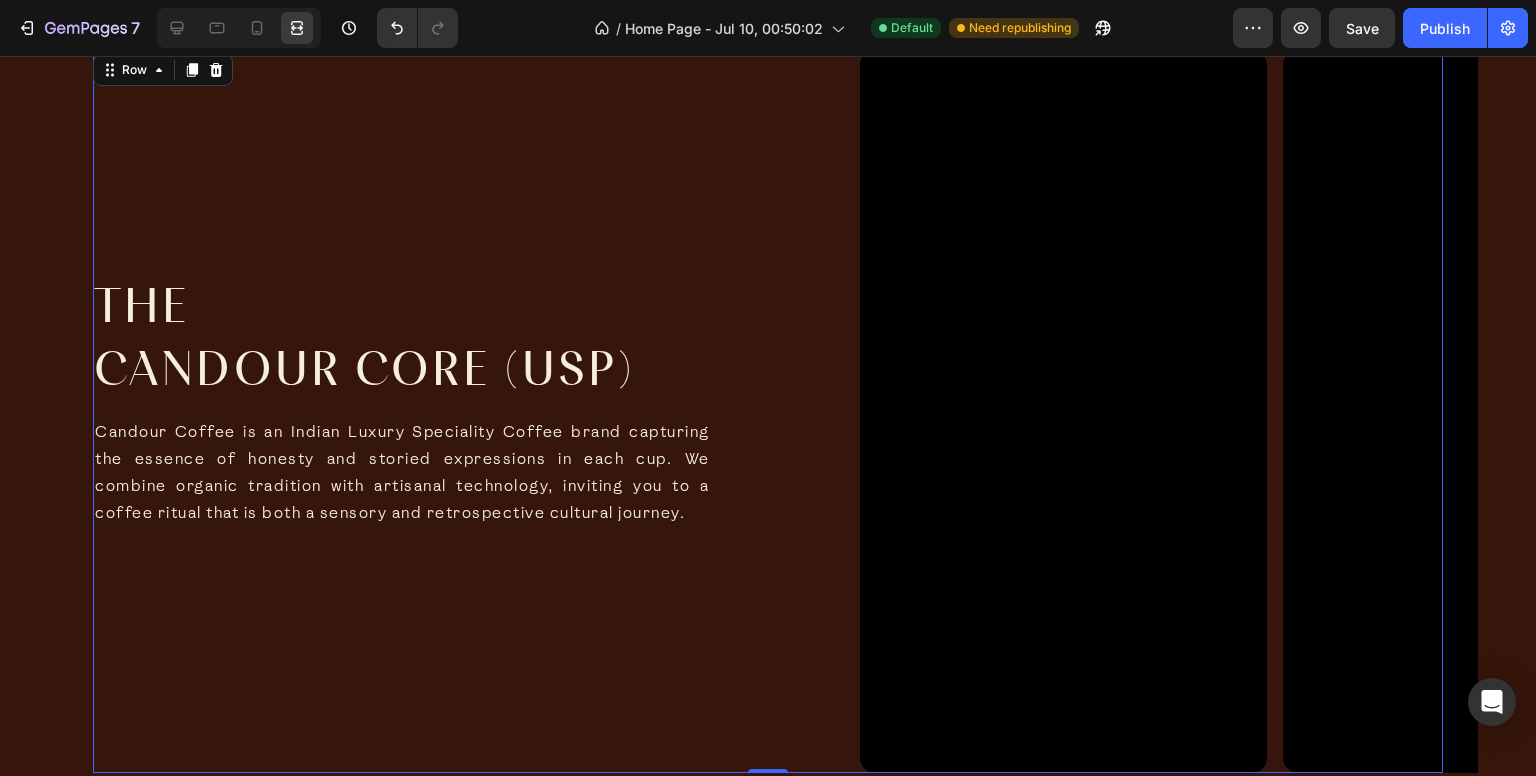 click on "The  Candour Core (USP) Heading Candour Coffee is an Indian Luxury Speciality Coffee brand capturing the essence of honesty and storied expressions in each cup. We combine organic tradition with artisanal technology, inviting you to a coffee ritual that is both a sensory and retrospective cultural journey. Text Block
Video Video Video
Carousel Row   0" at bounding box center [768, 412] 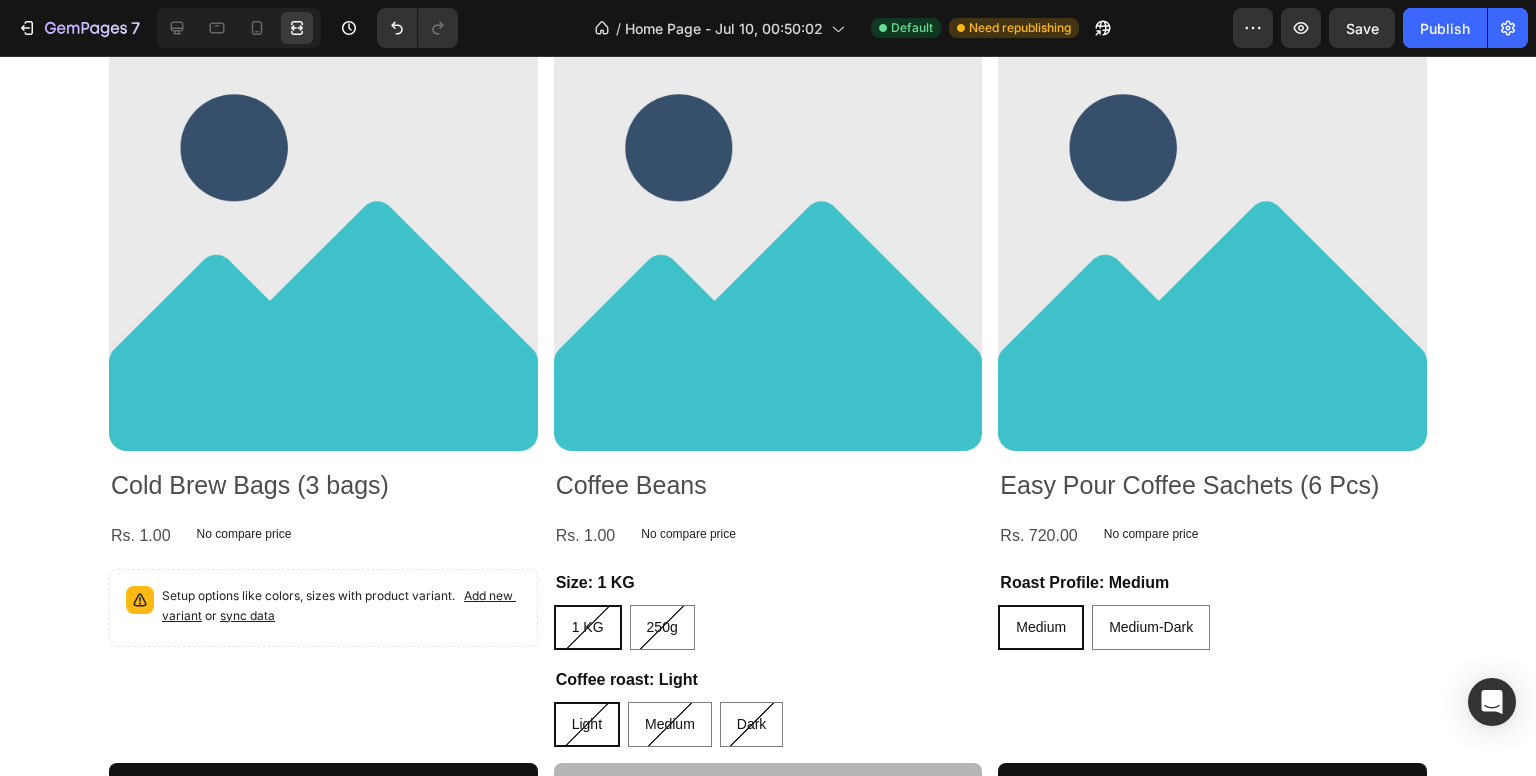 scroll, scrollTop: 2580, scrollLeft: 0, axis: vertical 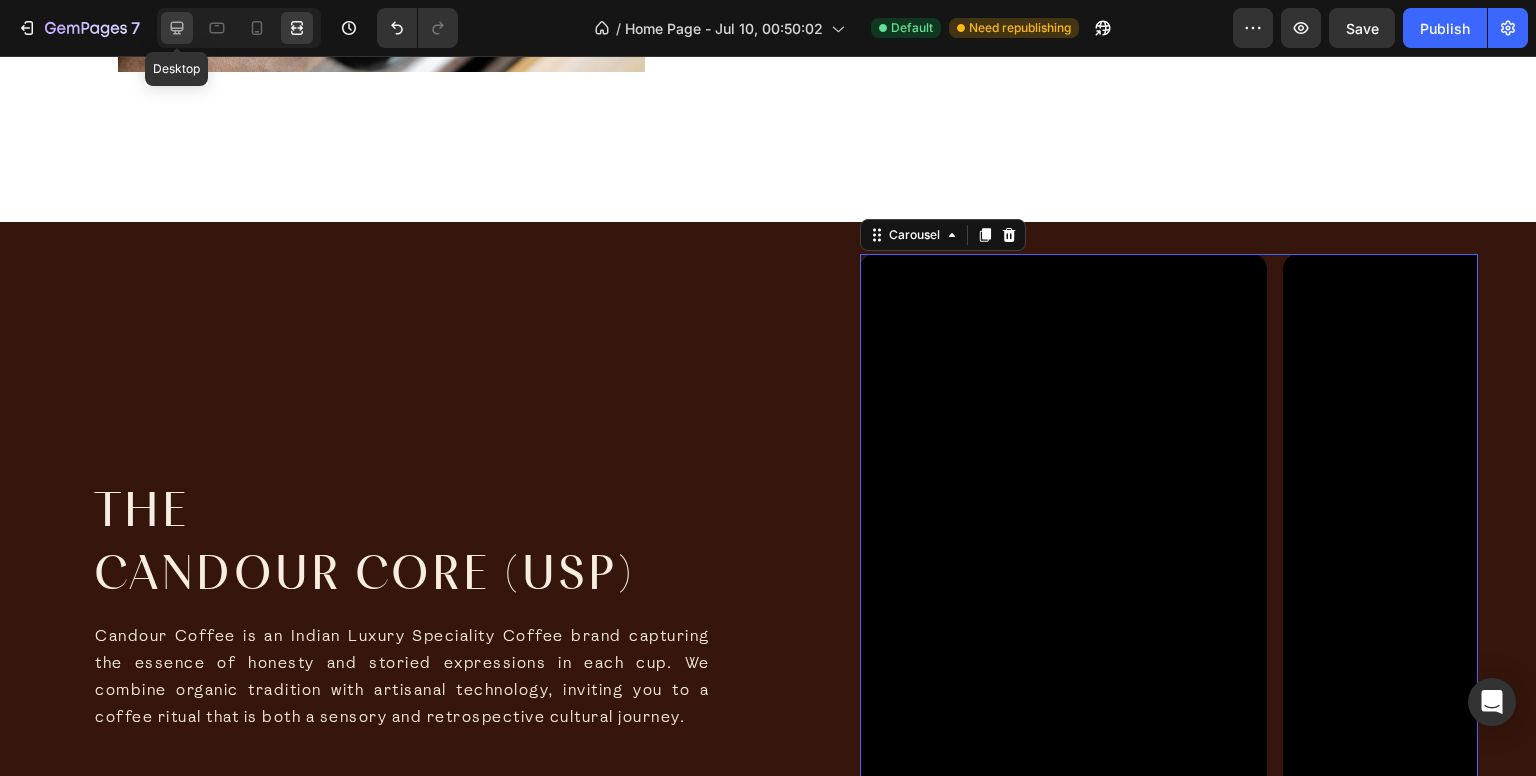 click 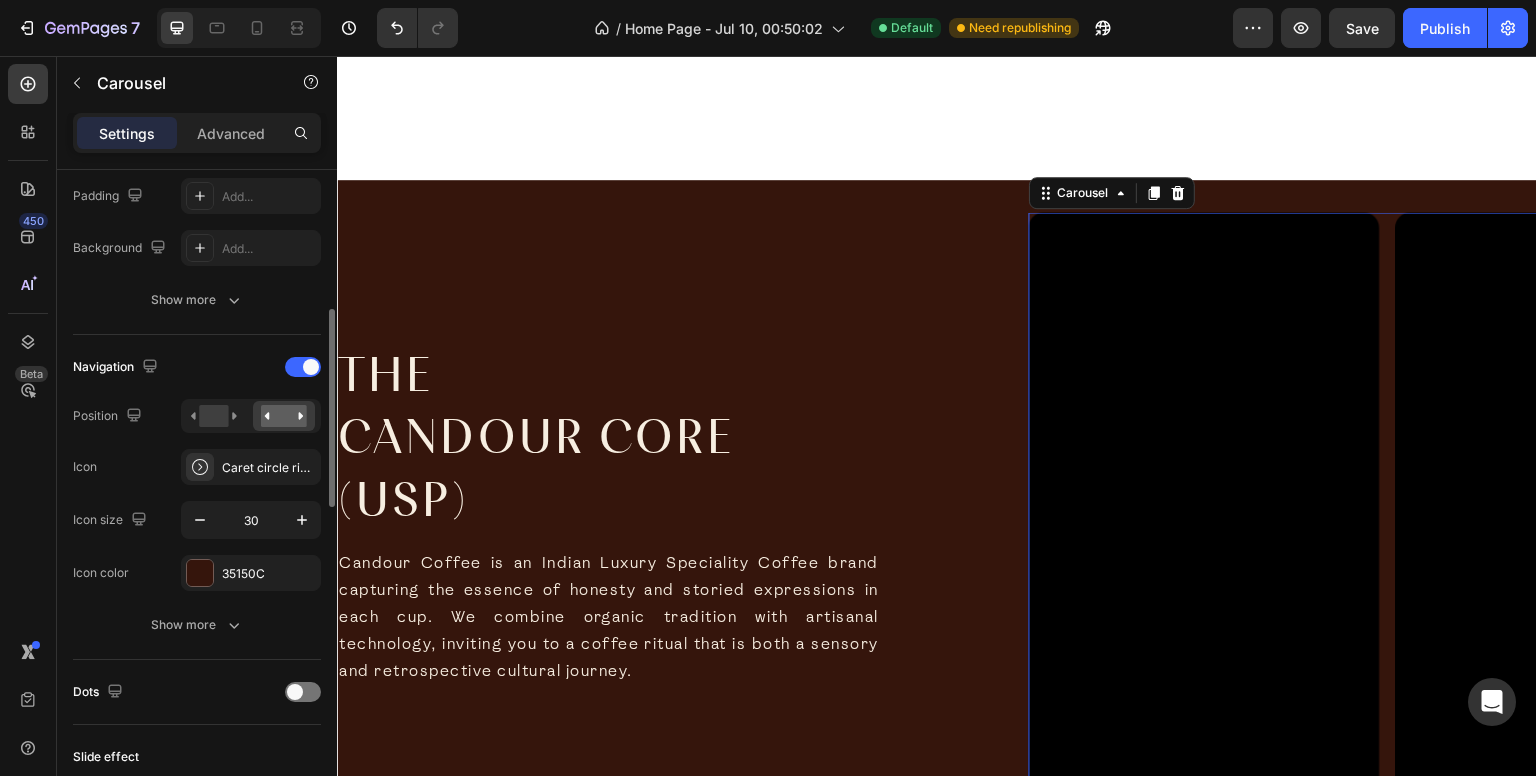 scroll, scrollTop: 535, scrollLeft: 0, axis: vertical 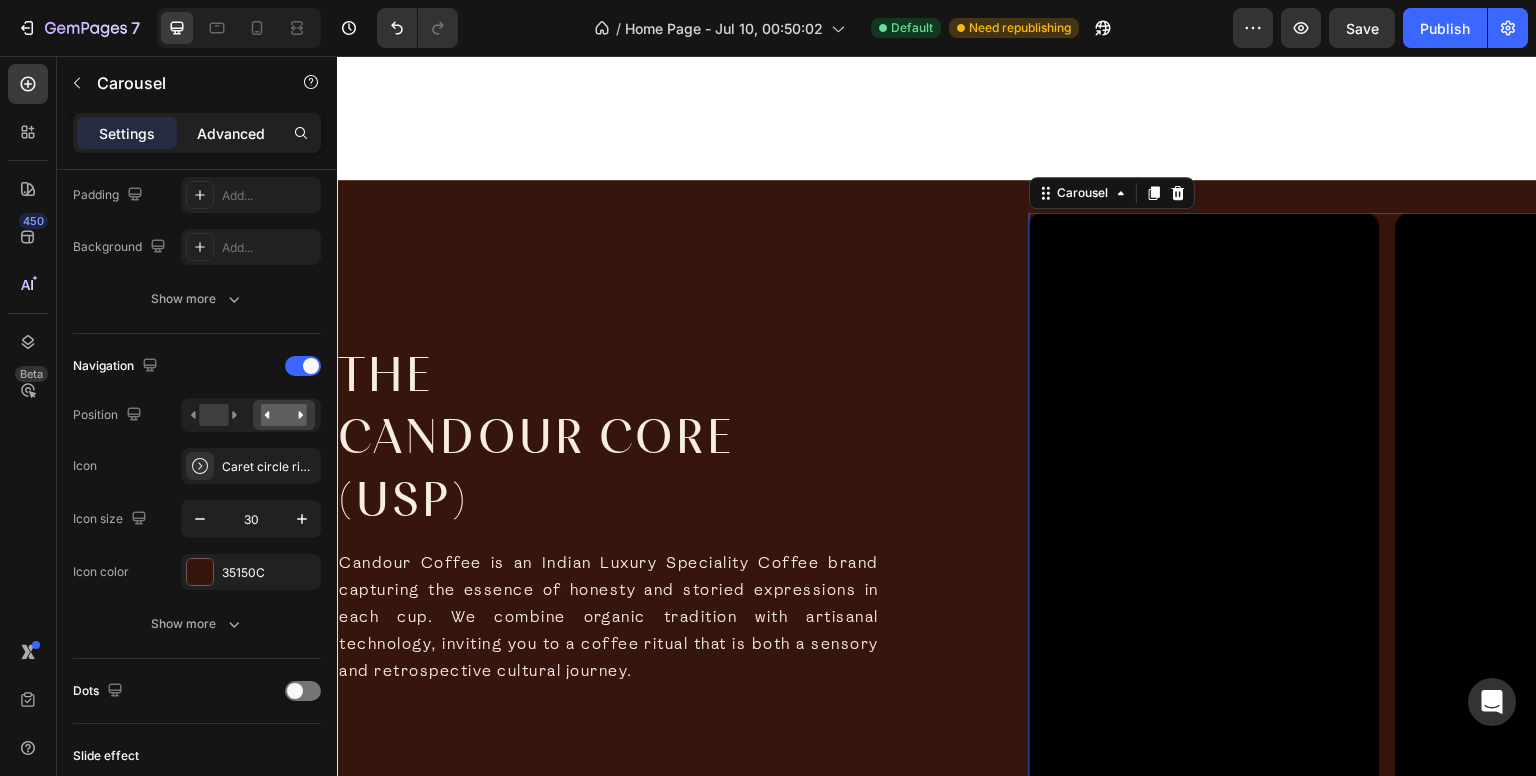 click on "Advanced" at bounding box center [231, 133] 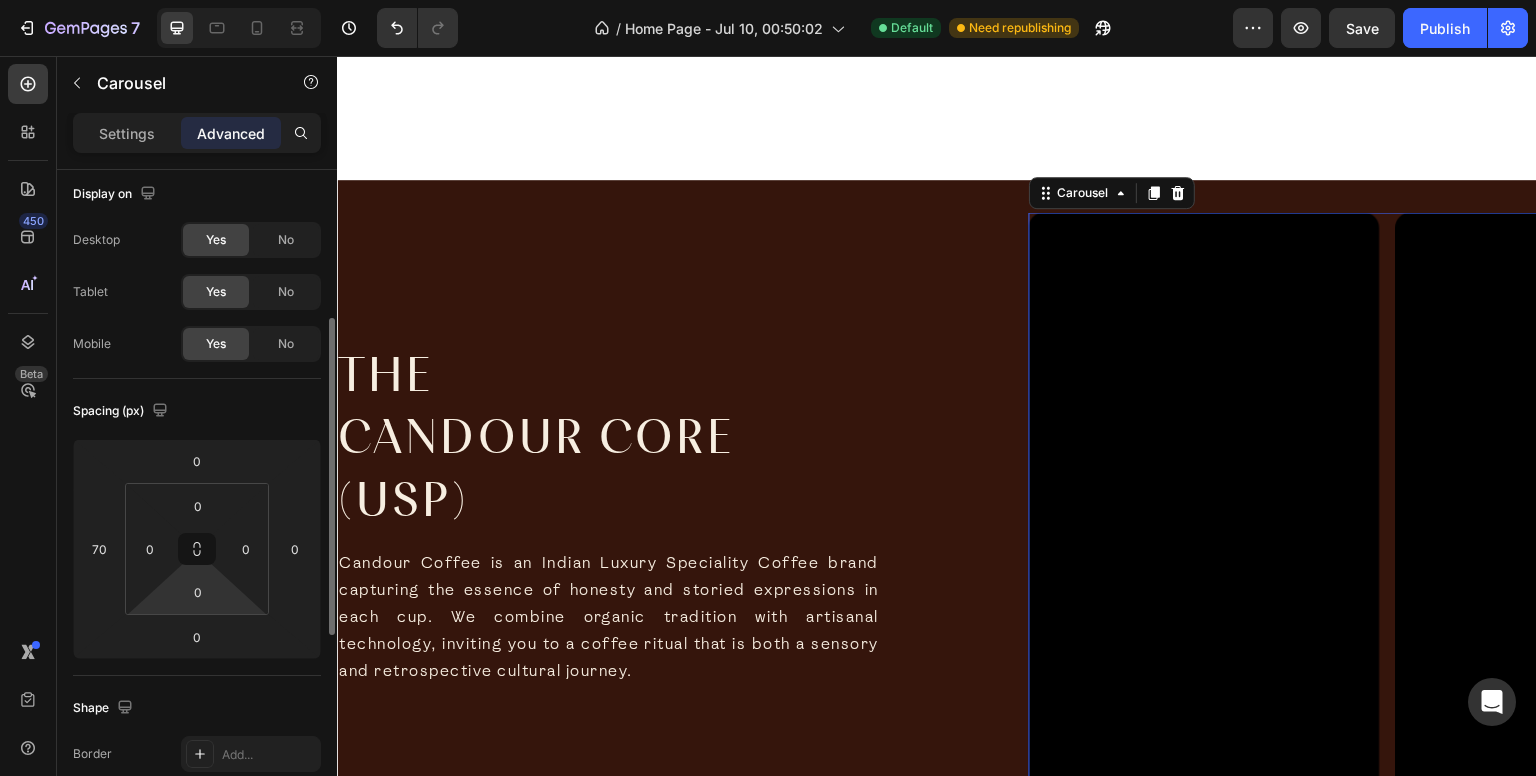 scroll, scrollTop: 0, scrollLeft: 0, axis: both 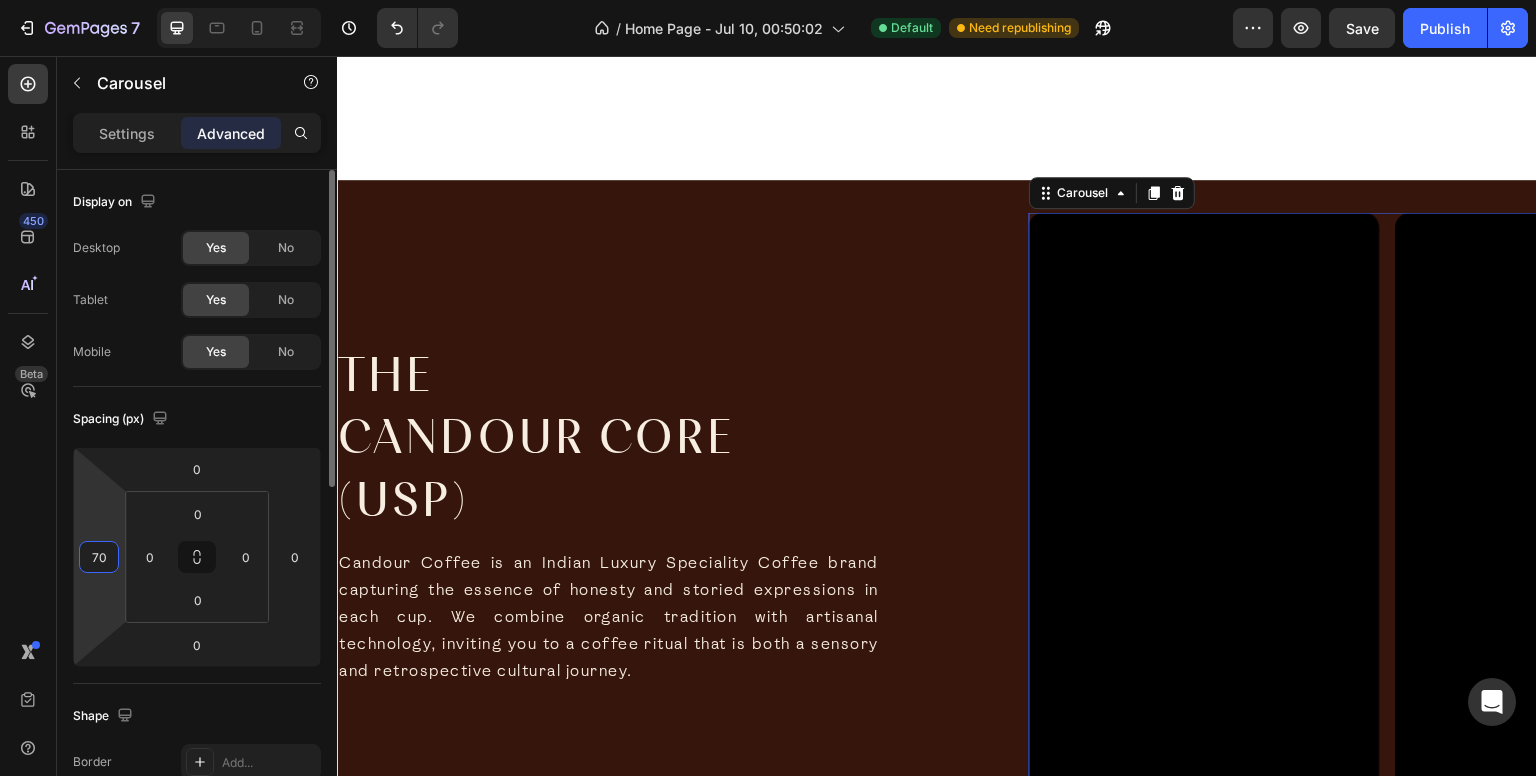 click on "7   /  Home Page - Jul 10, 00:50:02 Default Need republishing Preview  Save   Publish  450 Beta Sections(18) Elements(83) Section Element Hero Section Product Detail Brands Trusted Badges Guarantee Product Breakdown How to use Testimonials Compare Bundle FAQs Social Proof Brand Story Product List Collection Blog List Contact Sticky Add to Cart Custom Footer Browse Library 450 Layout
Row
Row
Row
Row Text
Heading
Text Block Button
Button
Button Media
Image
Image
Video" at bounding box center (768, 0) 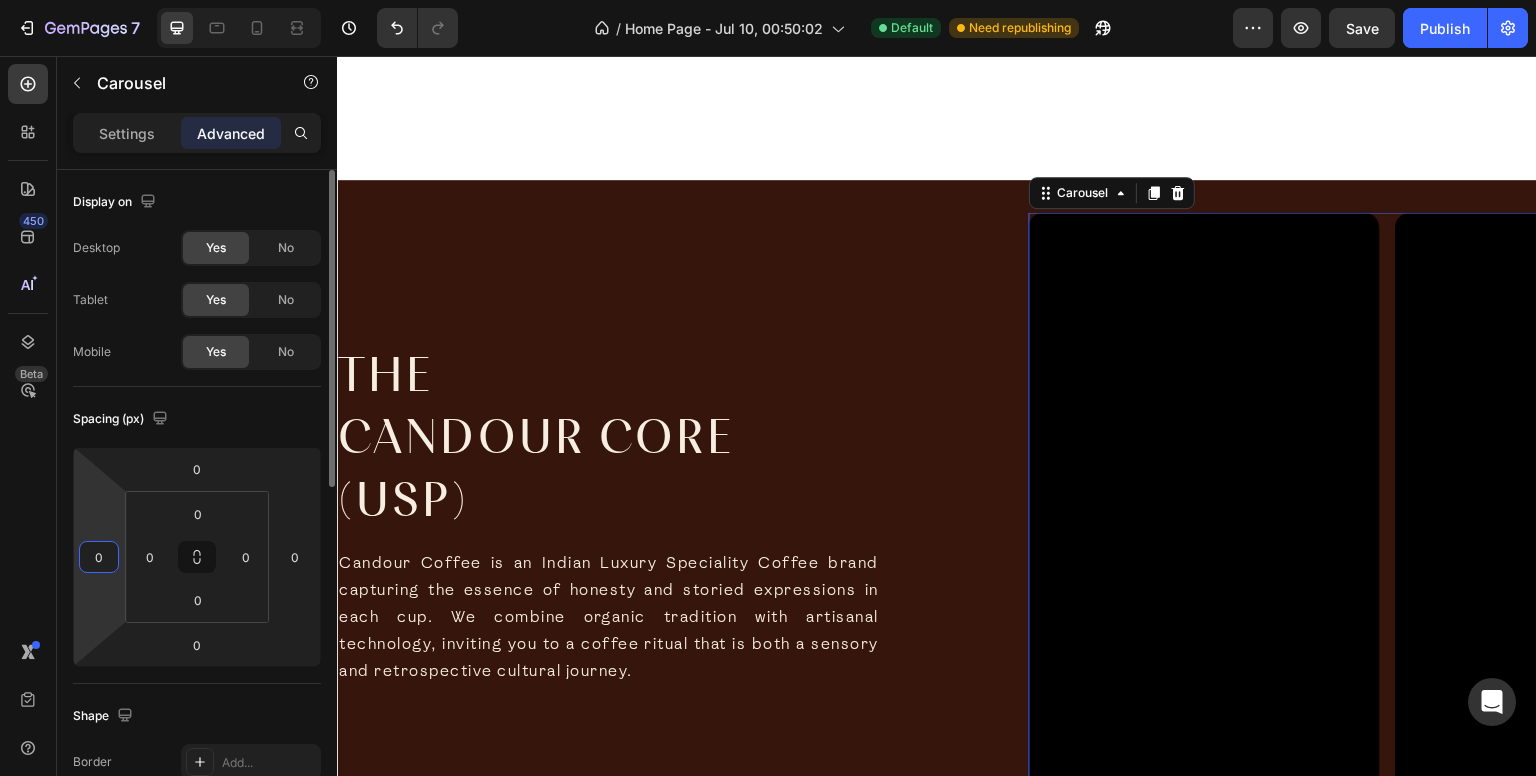 type on "0" 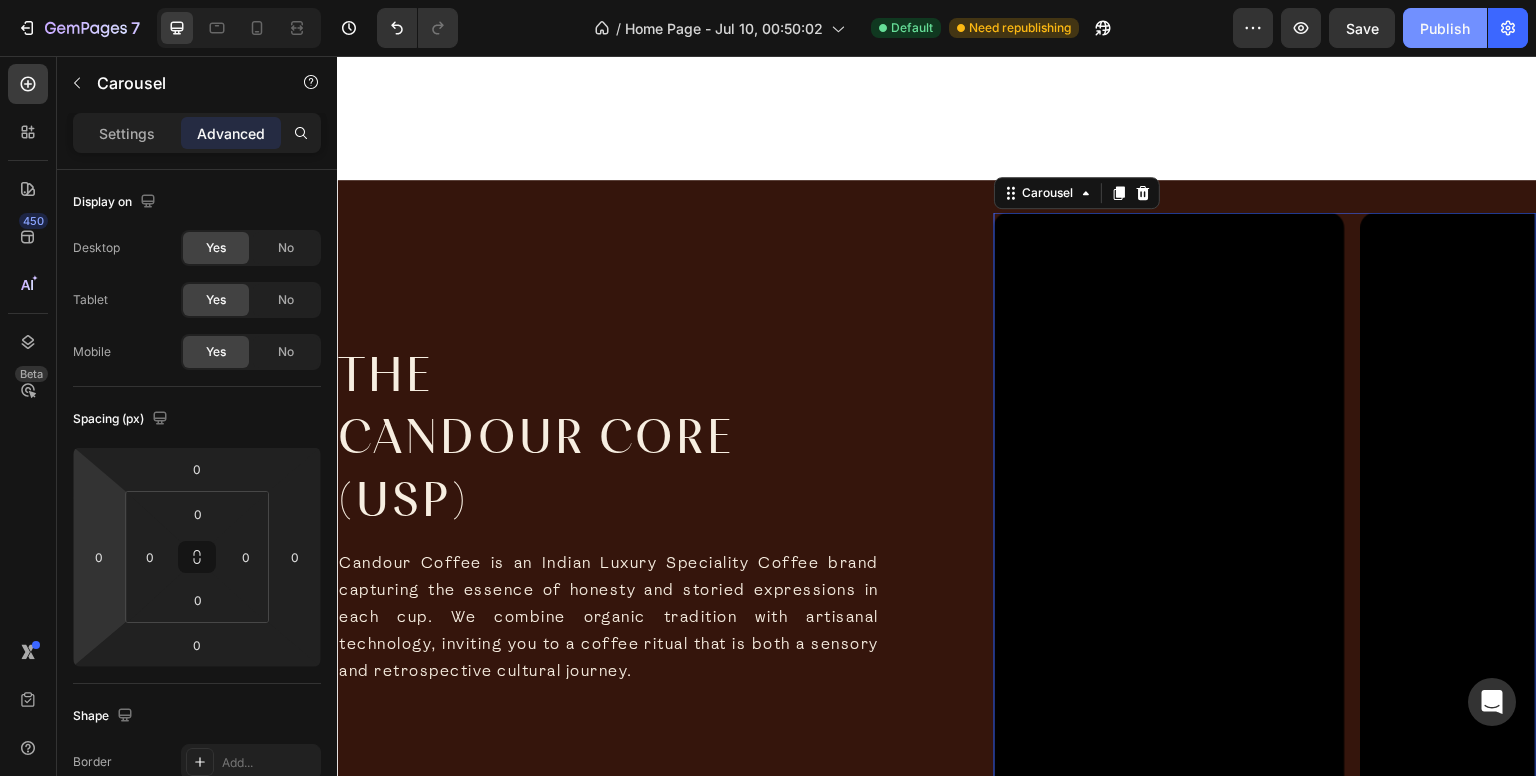 click on "Publish" at bounding box center (1445, 28) 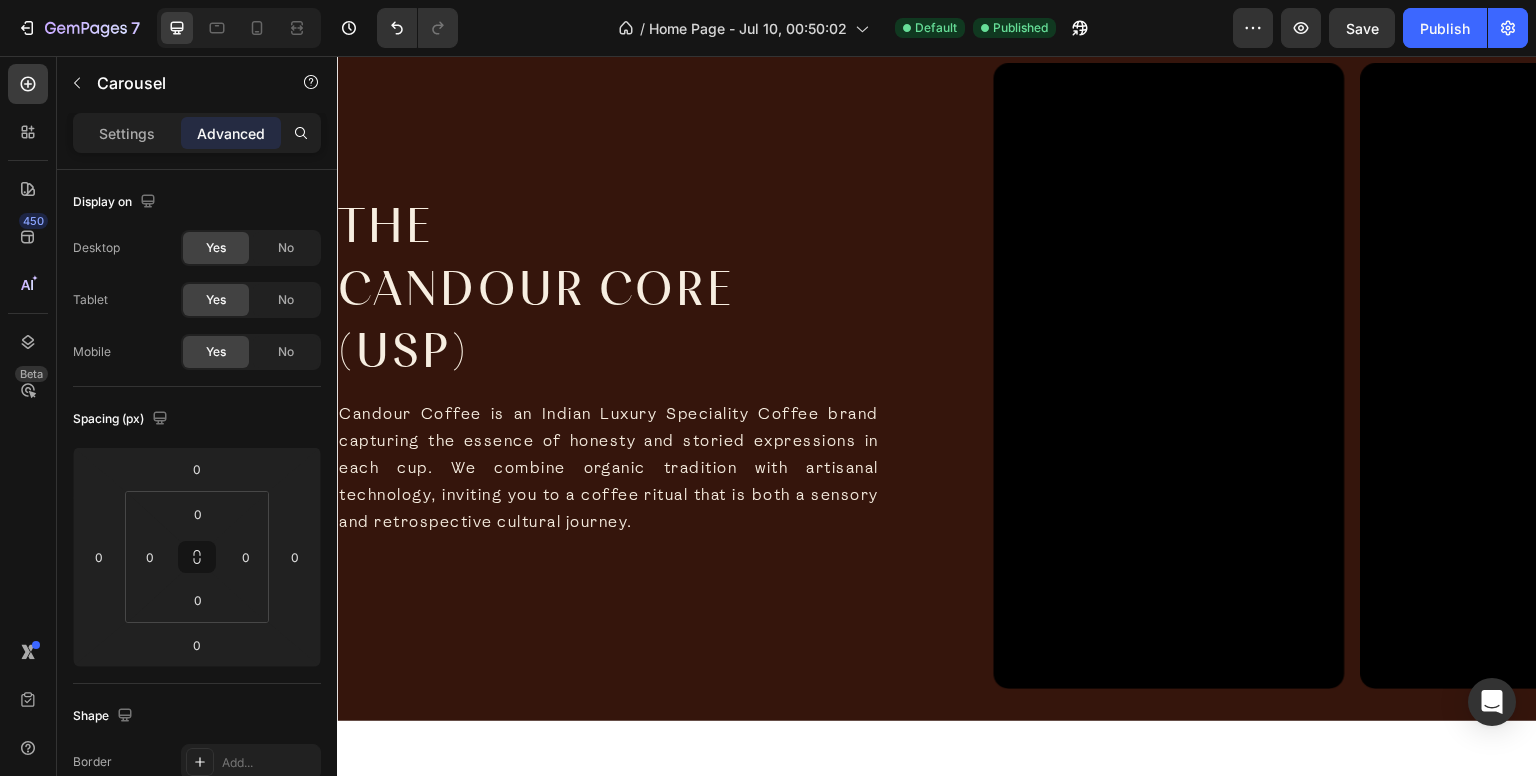 scroll, scrollTop: 2724, scrollLeft: 0, axis: vertical 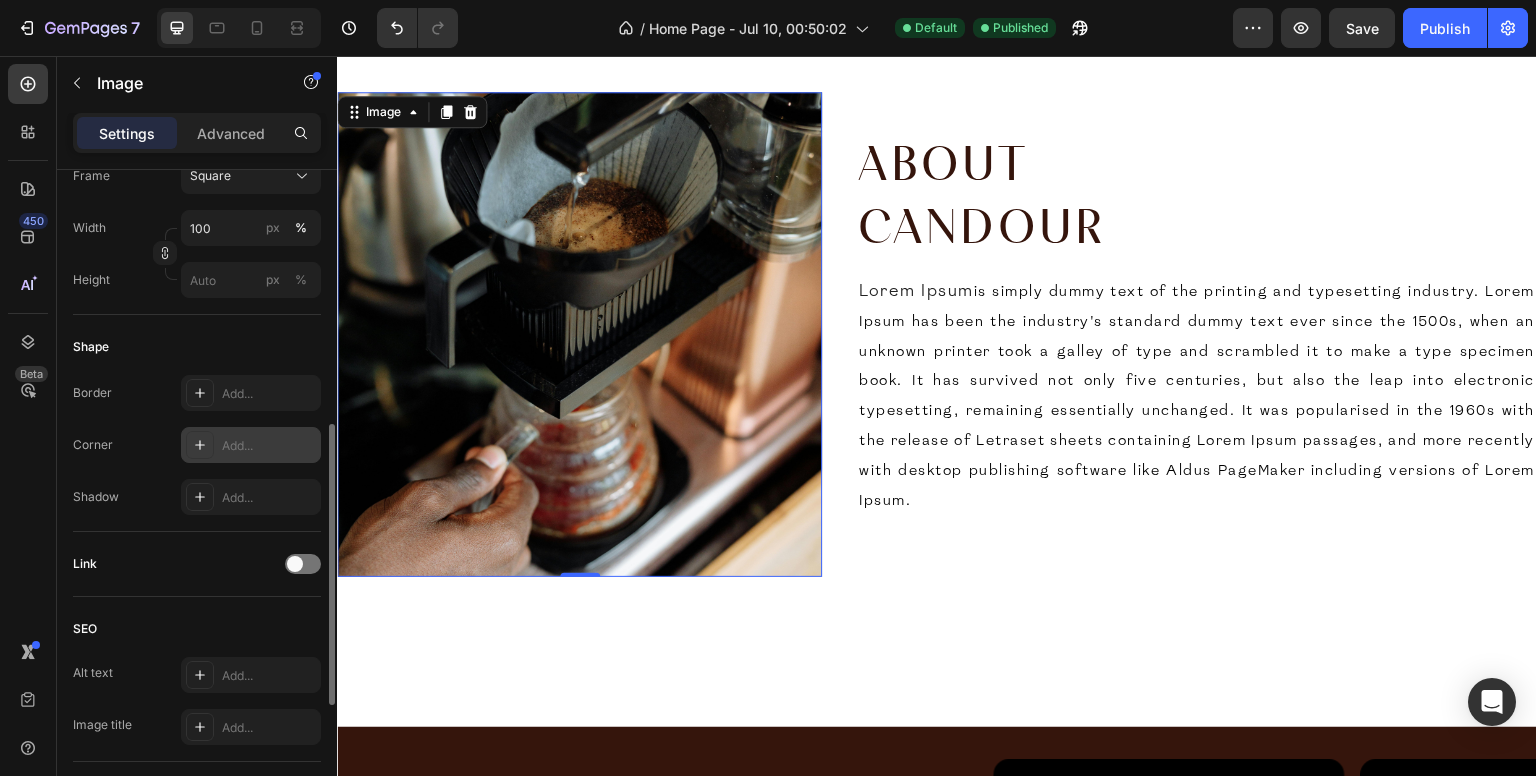 click on "Add..." at bounding box center [251, 445] 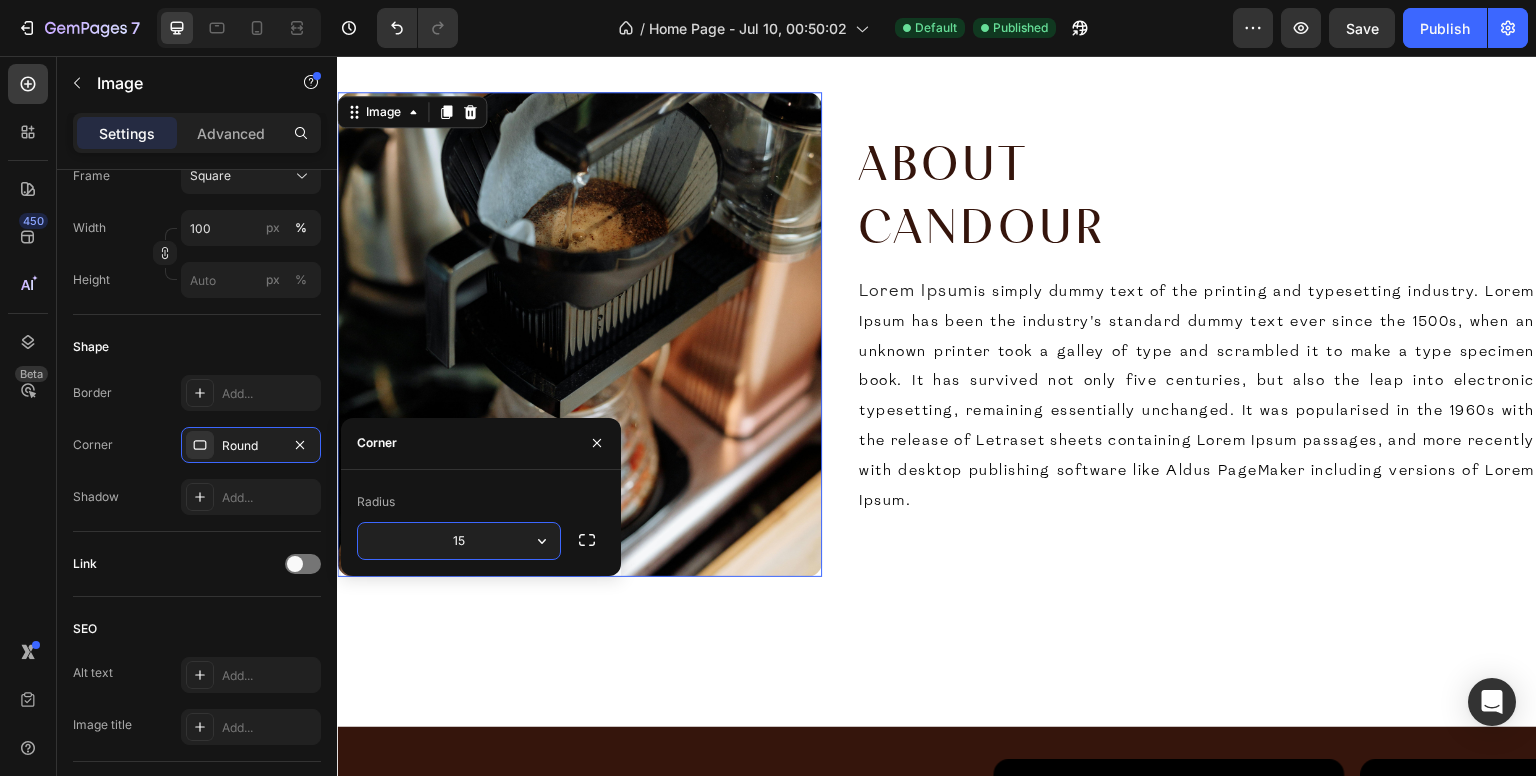 type on "15" 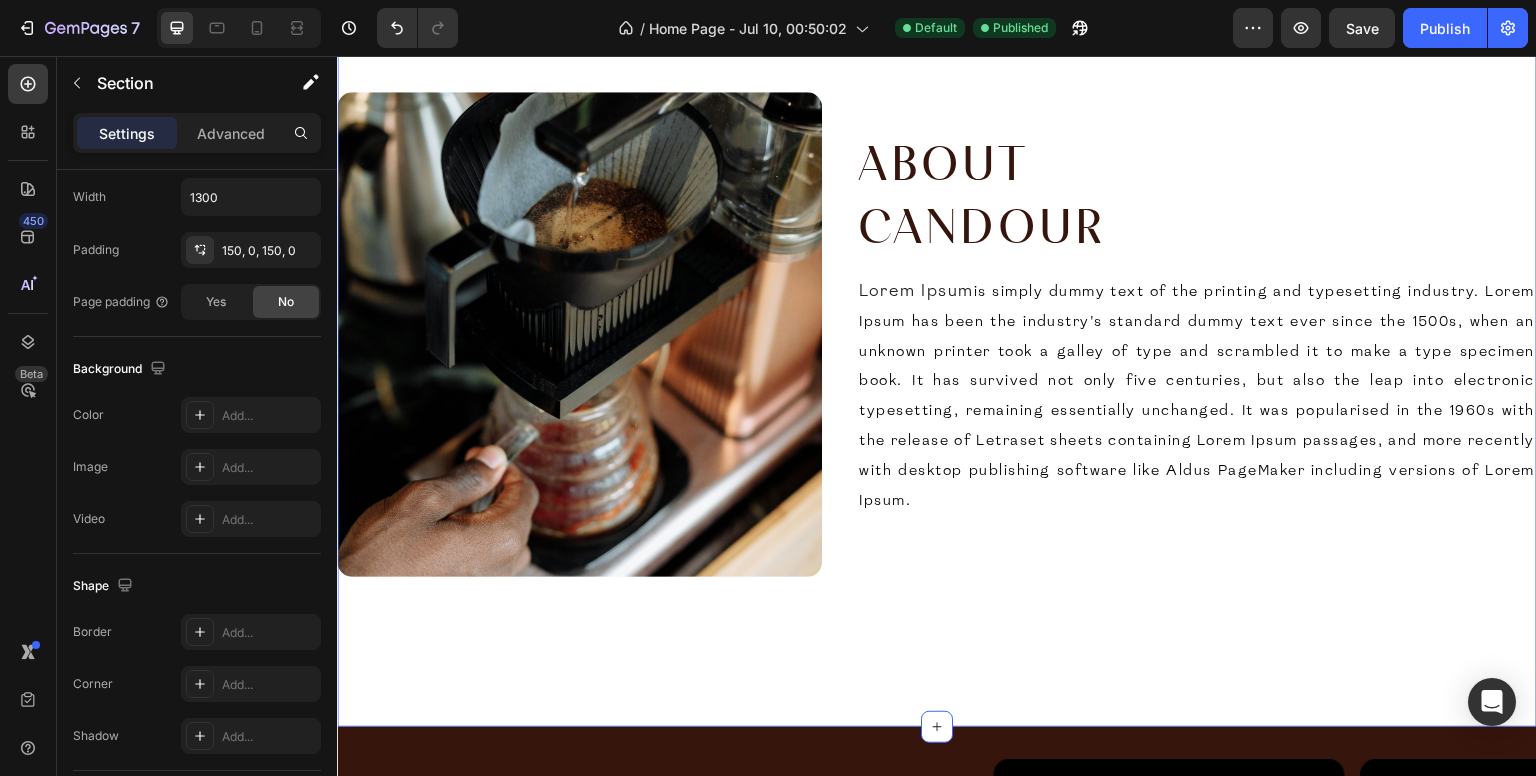 scroll, scrollTop: 0, scrollLeft: 0, axis: both 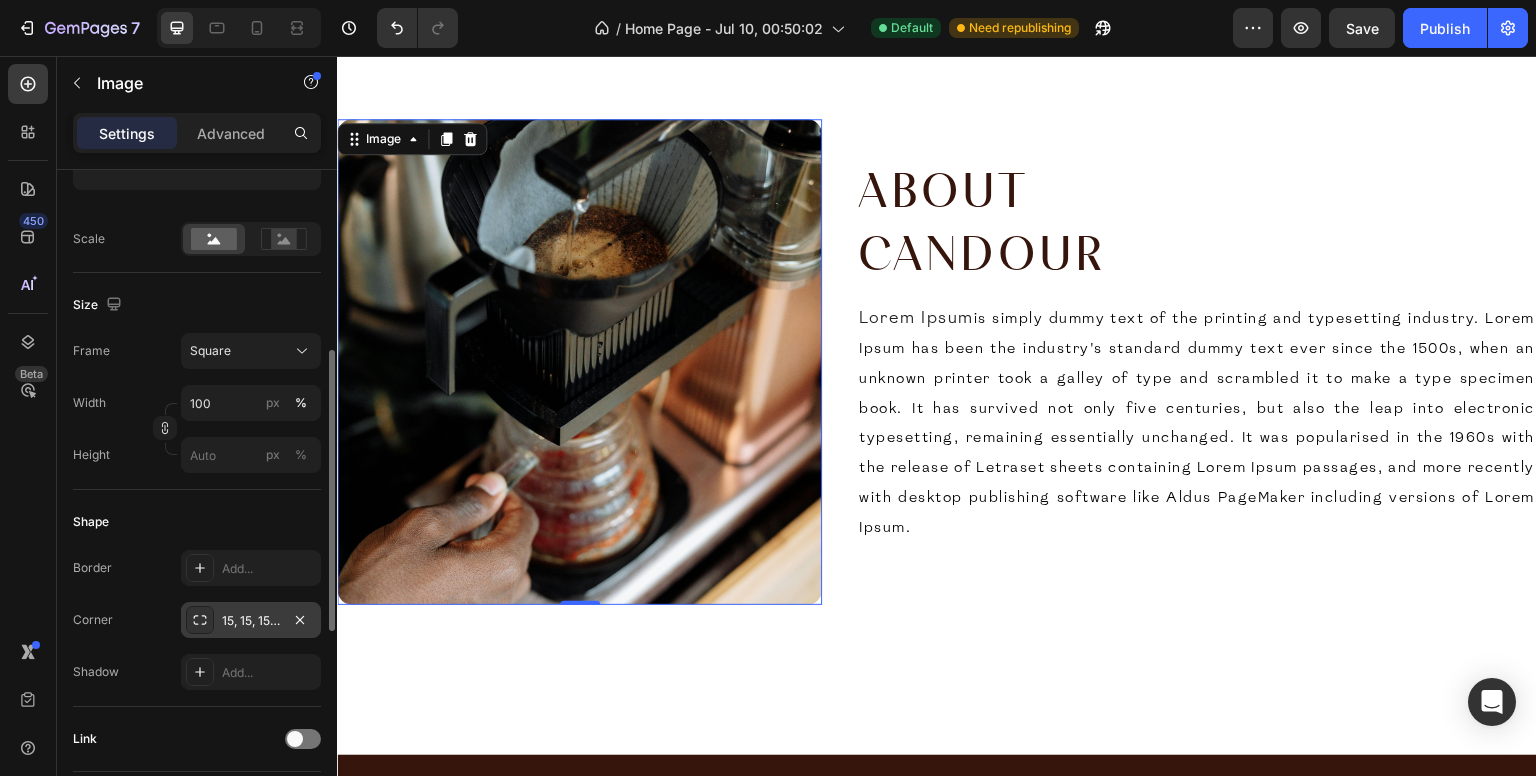 click on "15, 15, 15, 15" at bounding box center [251, 621] 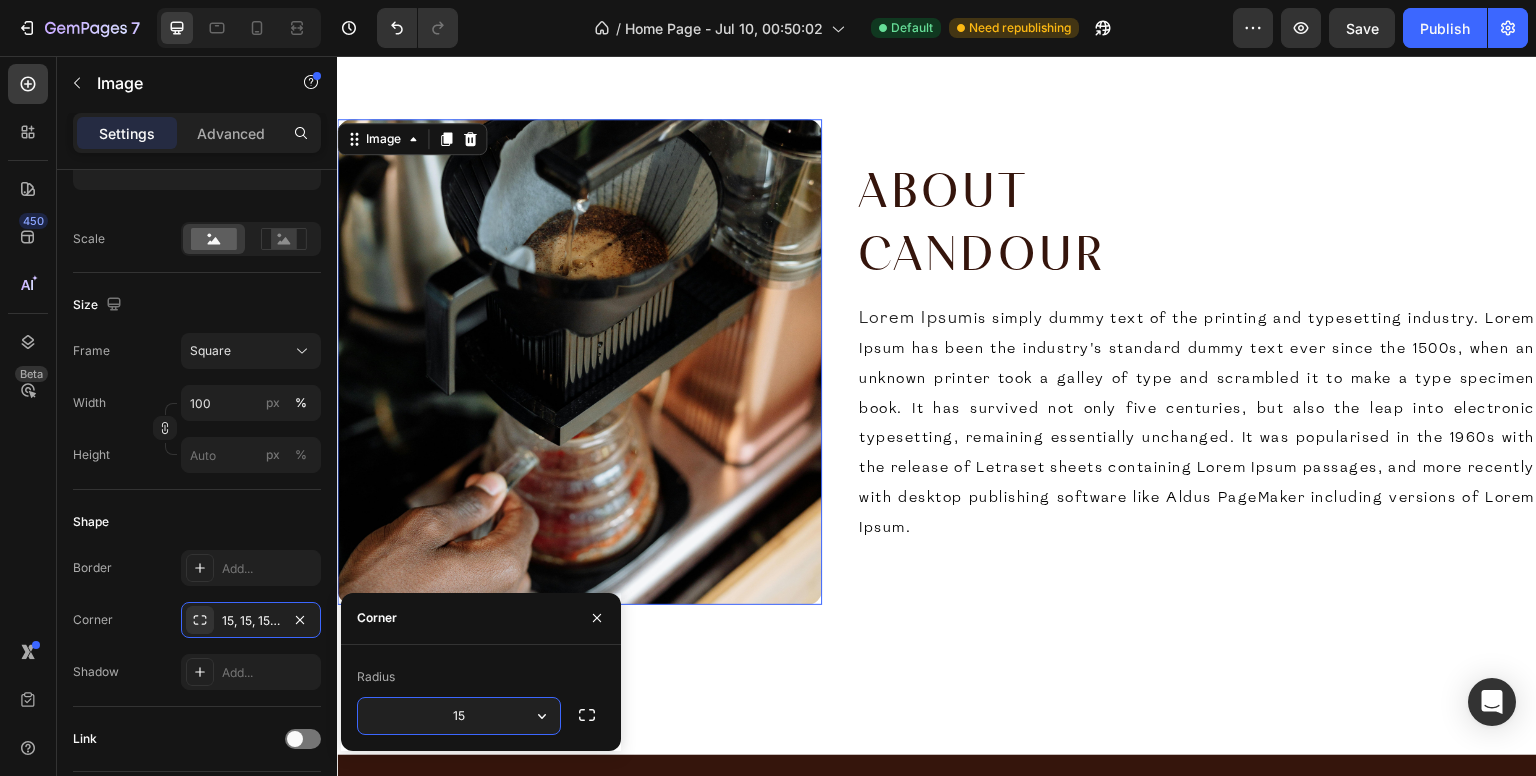 click on "15" at bounding box center [459, 716] 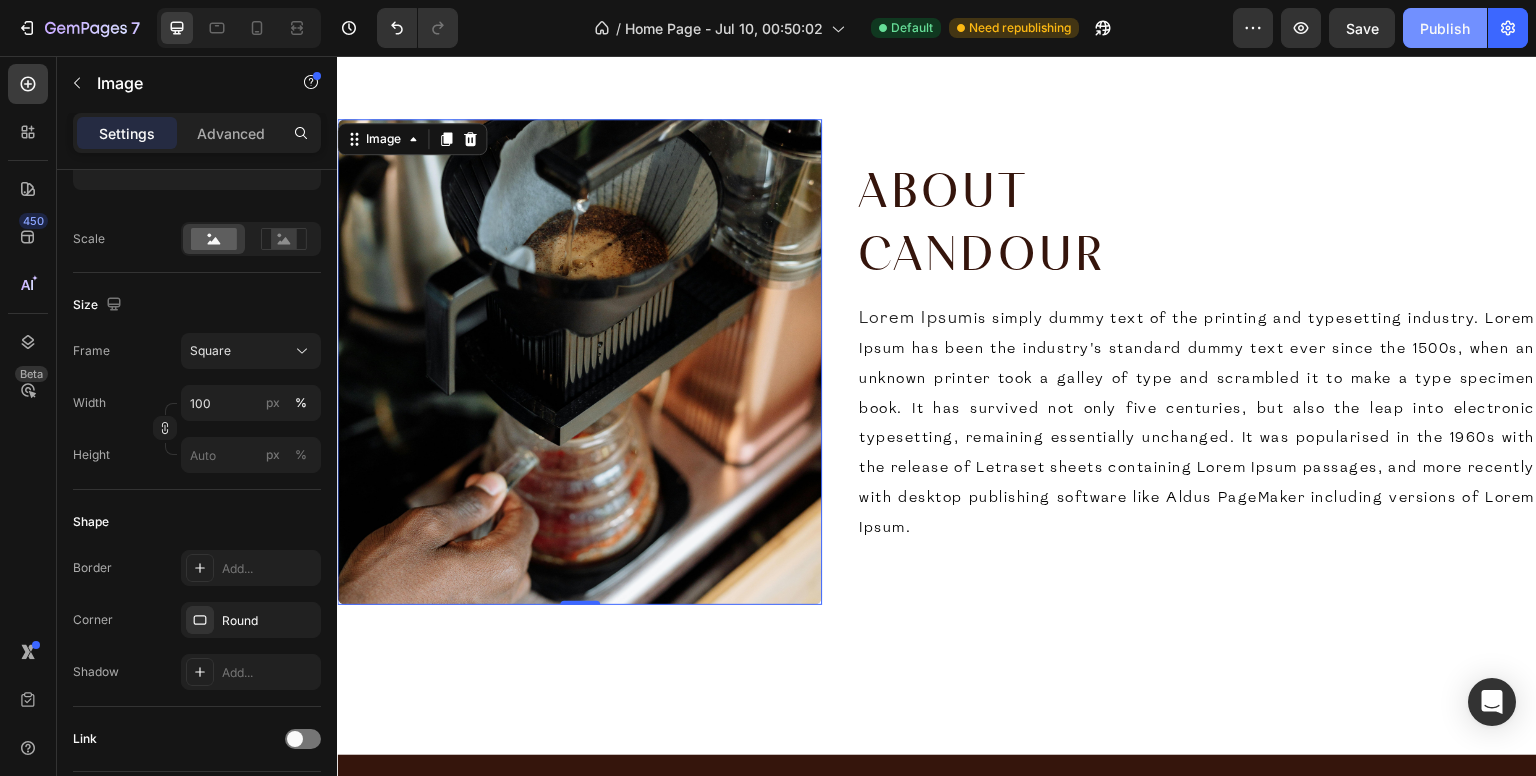 click on "Publish" at bounding box center [1445, 28] 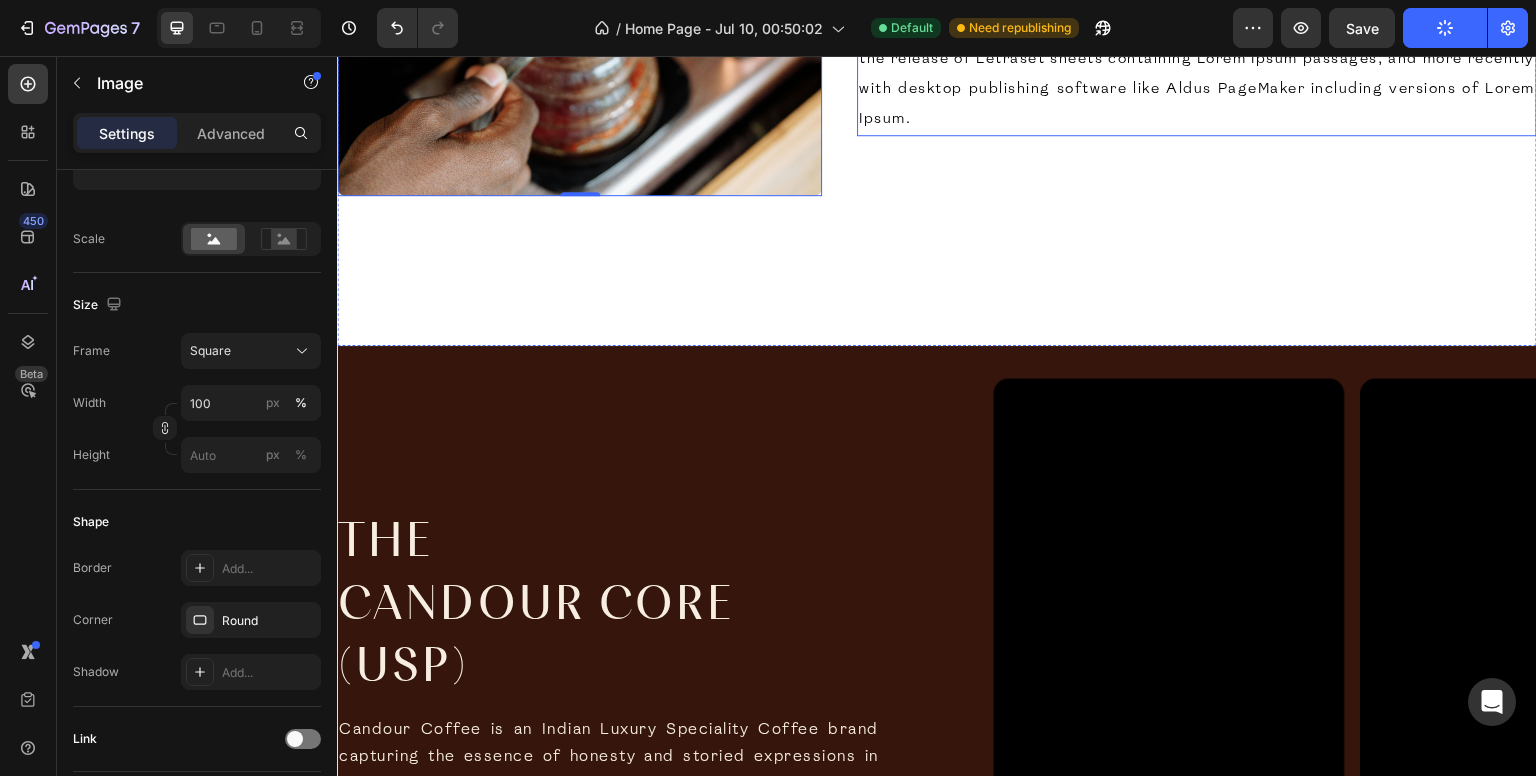 scroll, scrollTop: 3856, scrollLeft: 0, axis: vertical 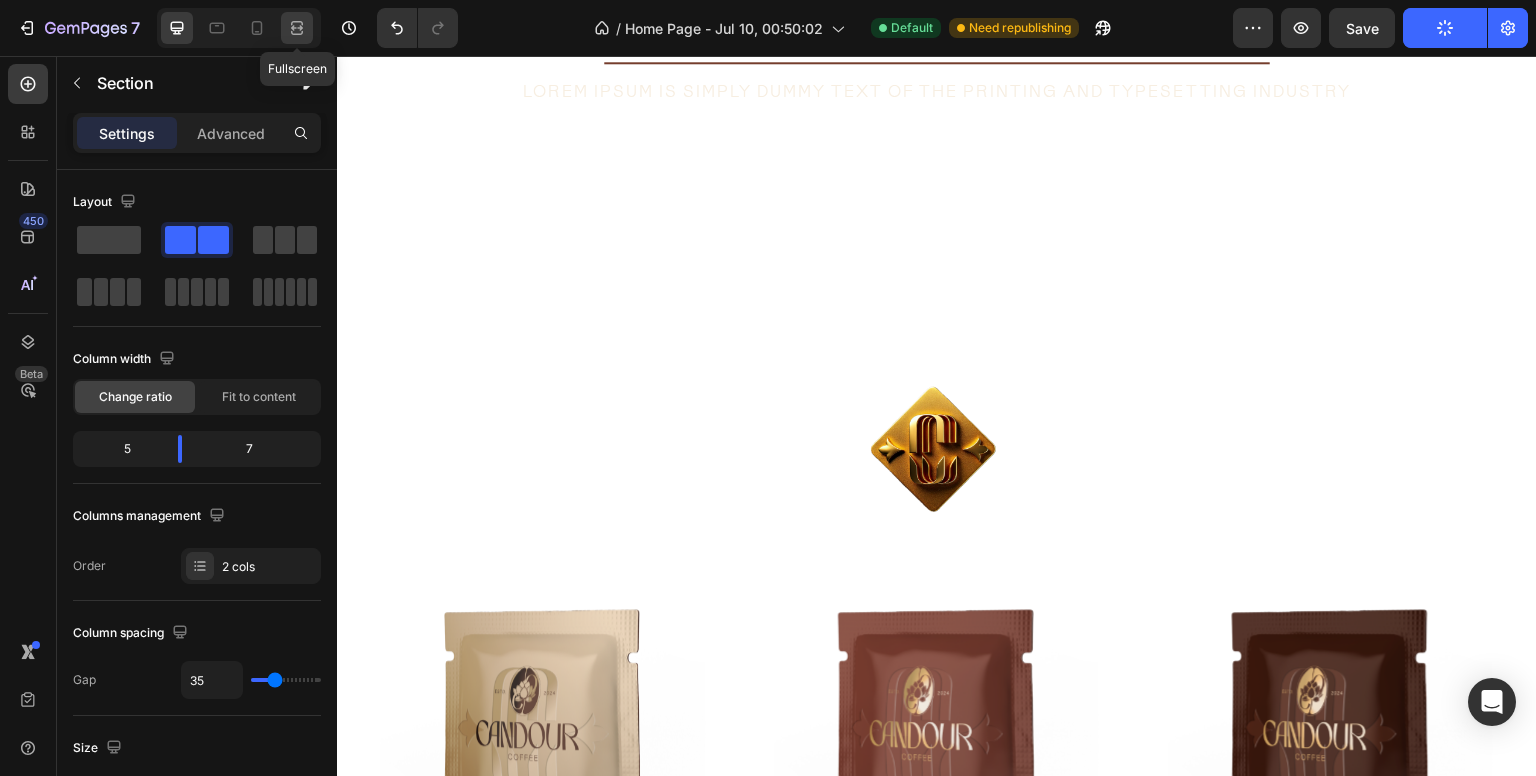 click 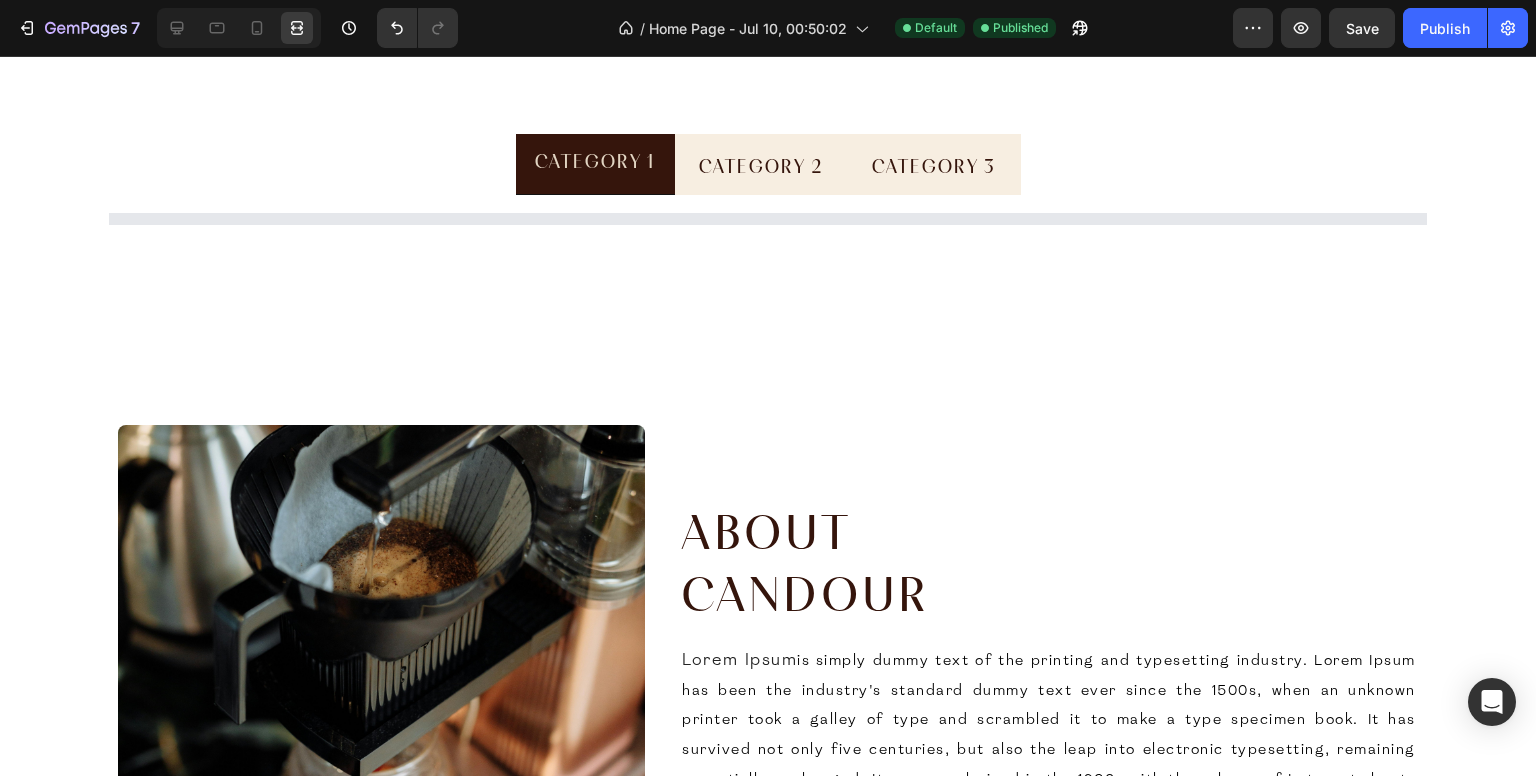 scroll, scrollTop: 2390, scrollLeft: 0, axis: vertical 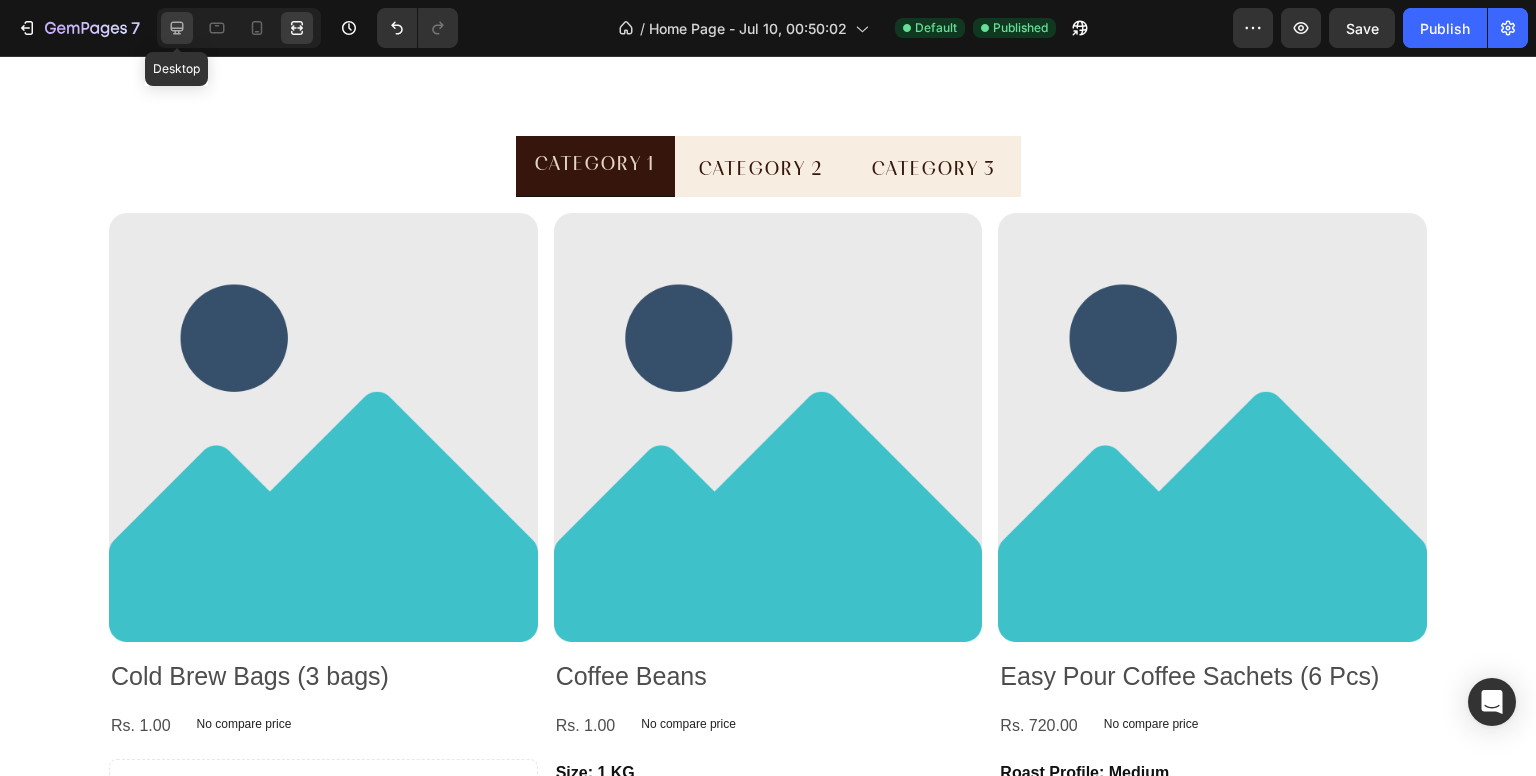click 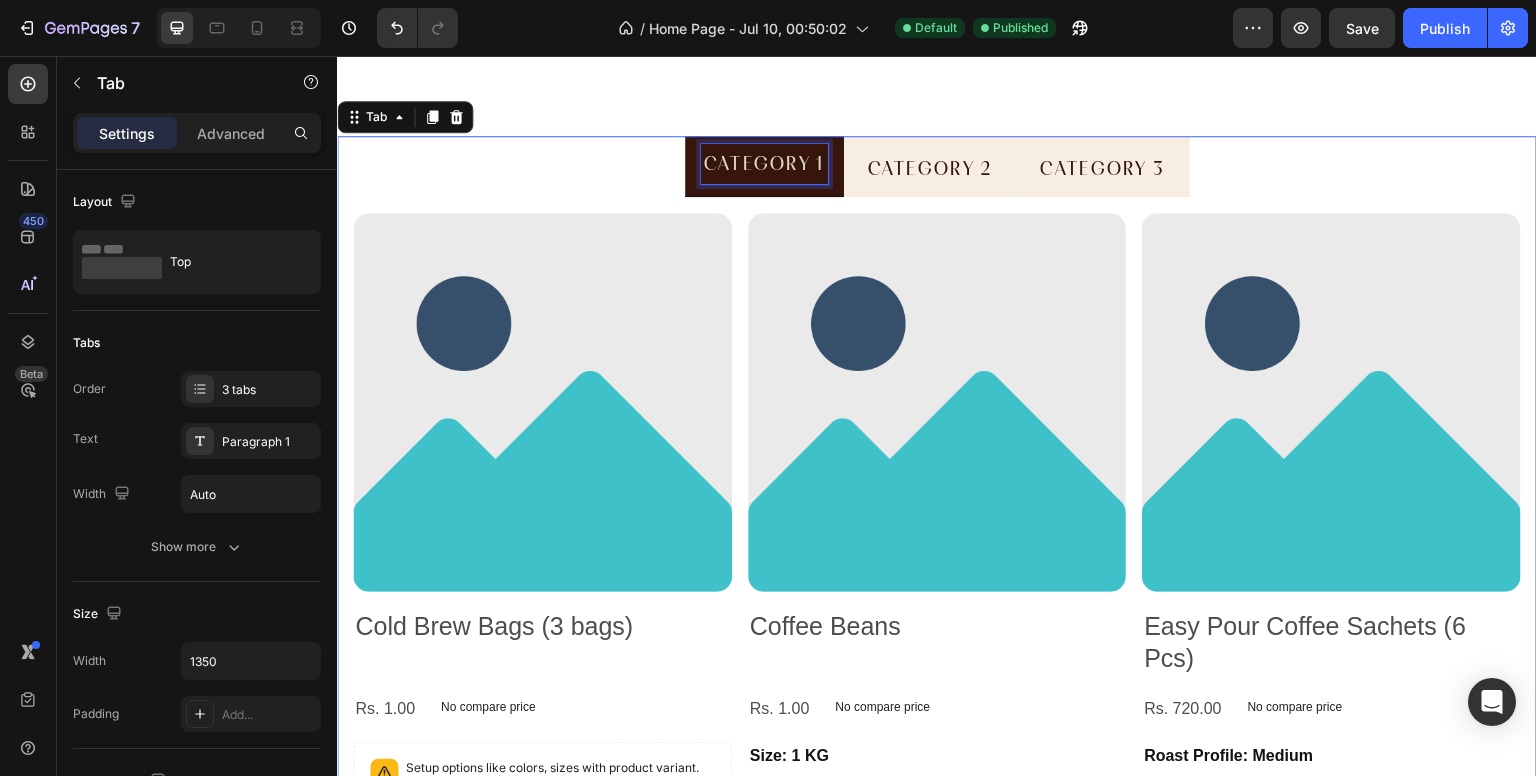 click on "Category 1" at bounding box center (764, 164) 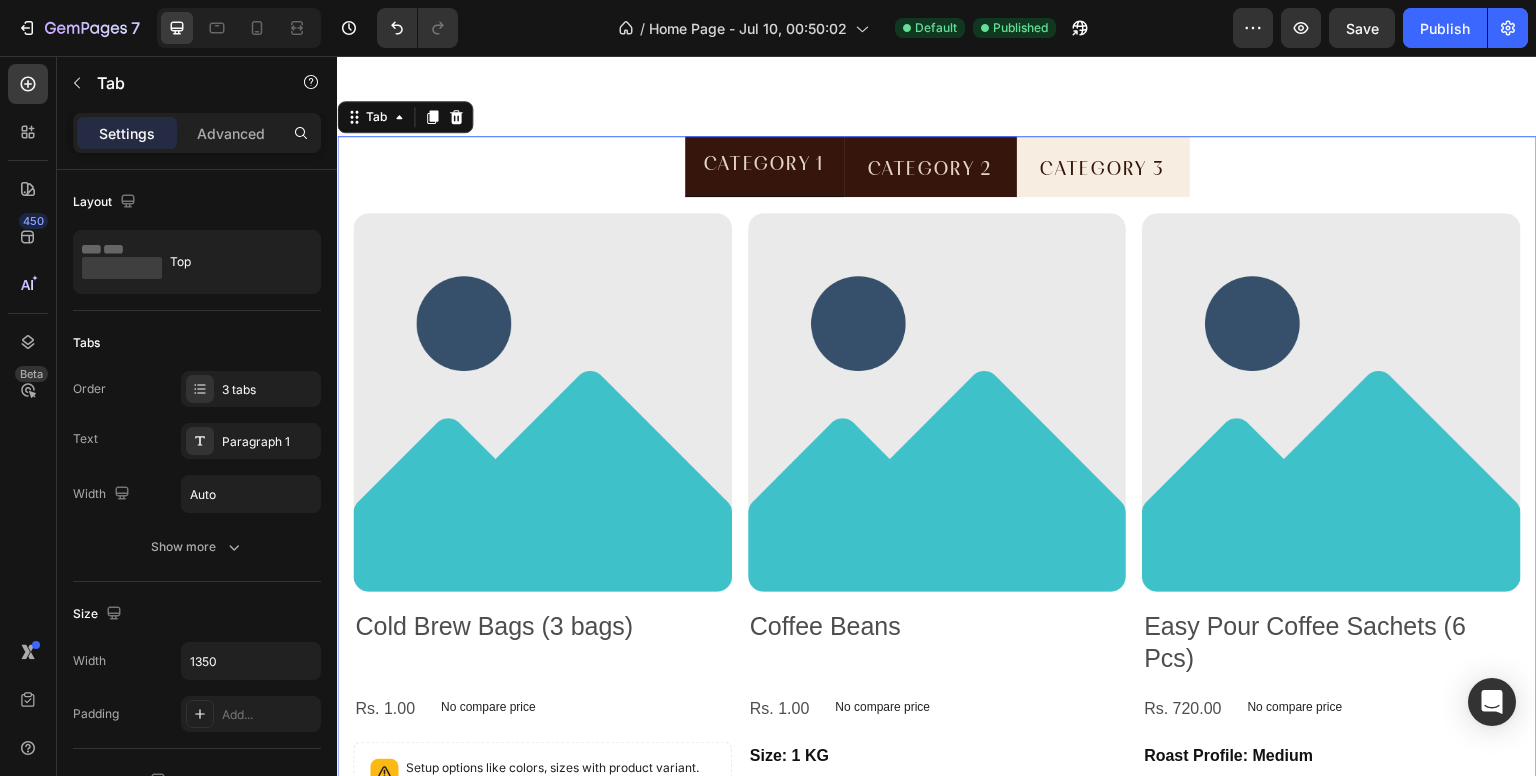 click on "Category 2" at bounding box center (930, 166) 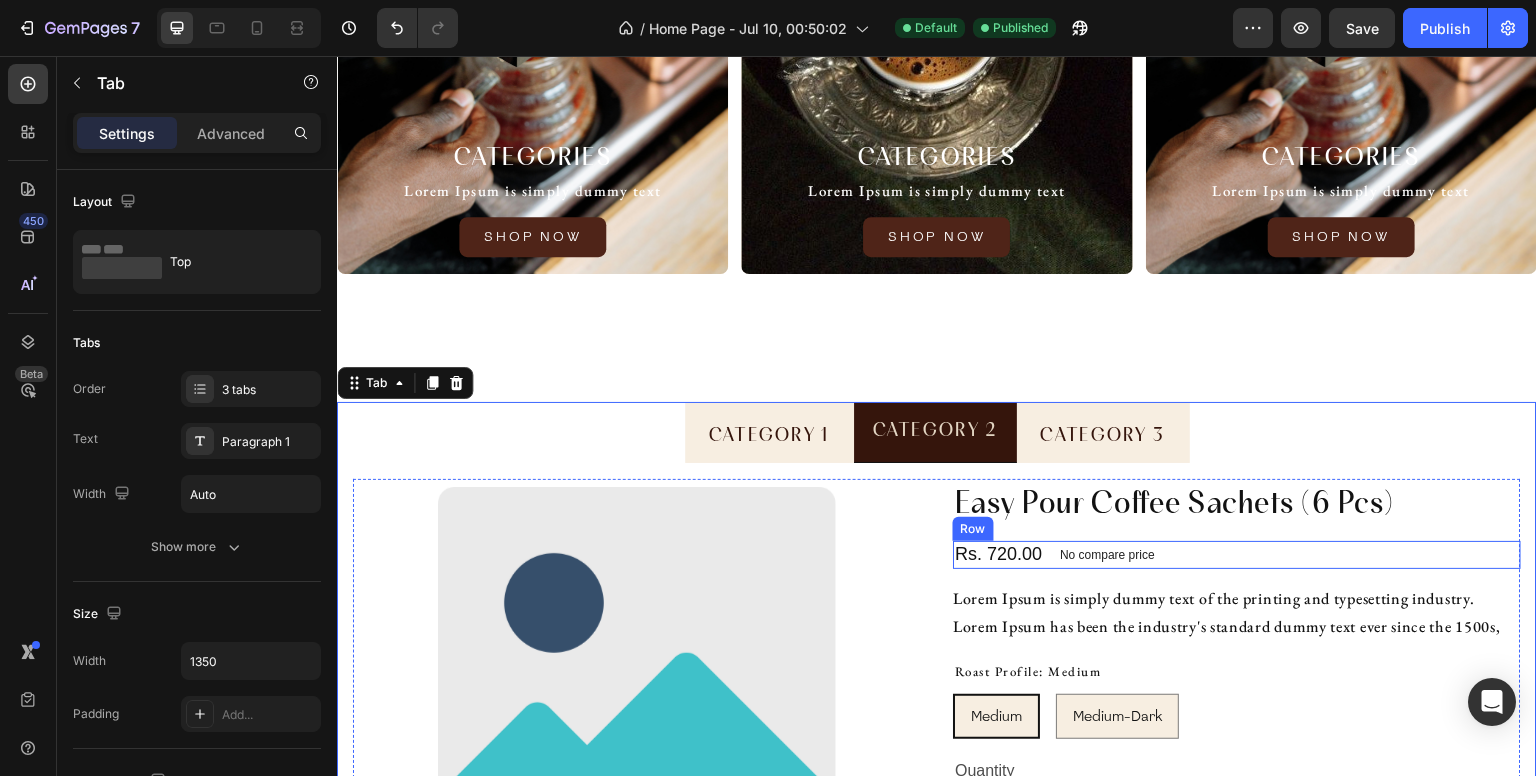 scroll, scrollTop: 2123, scrollLeft: 0, axis: vertical 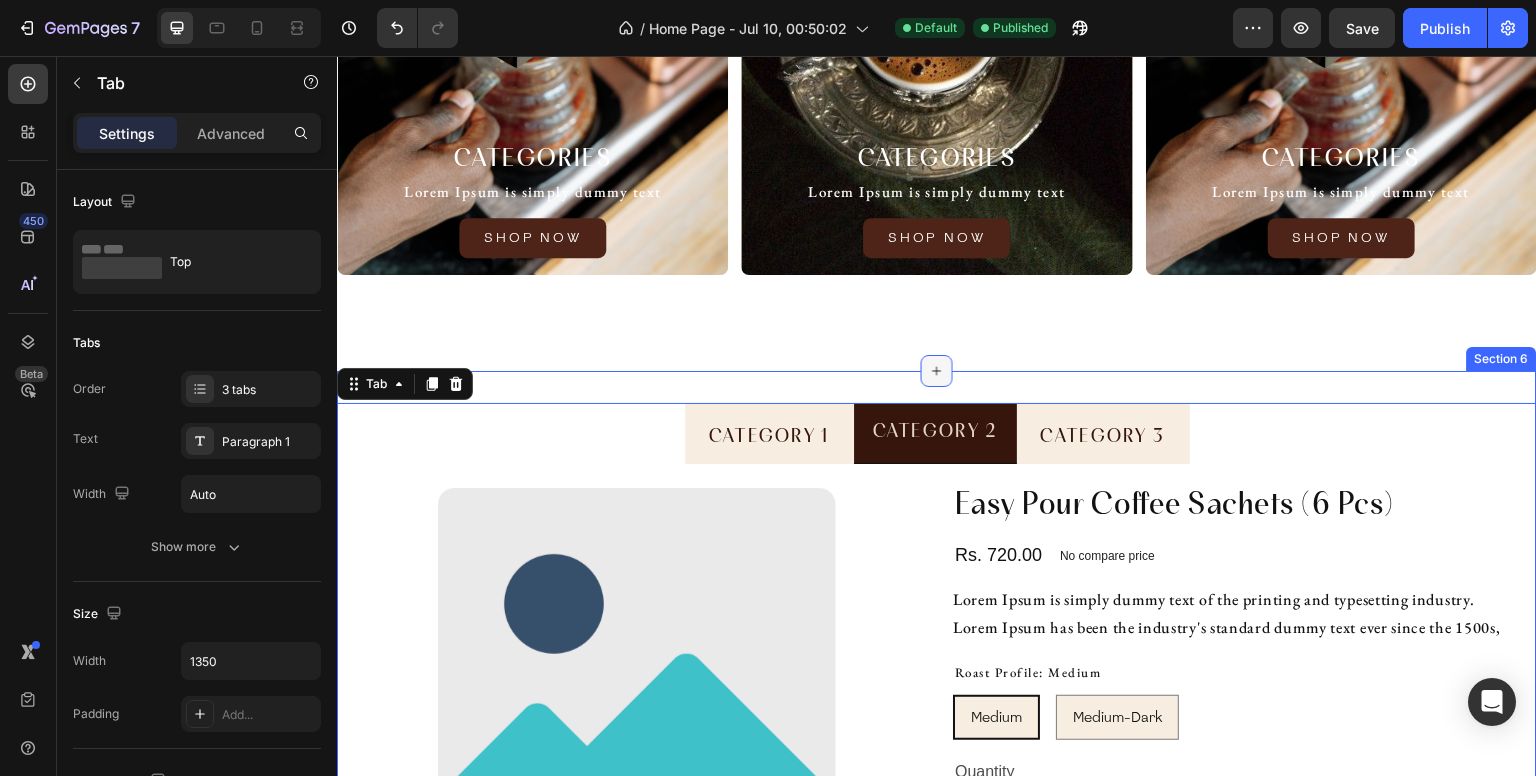 click 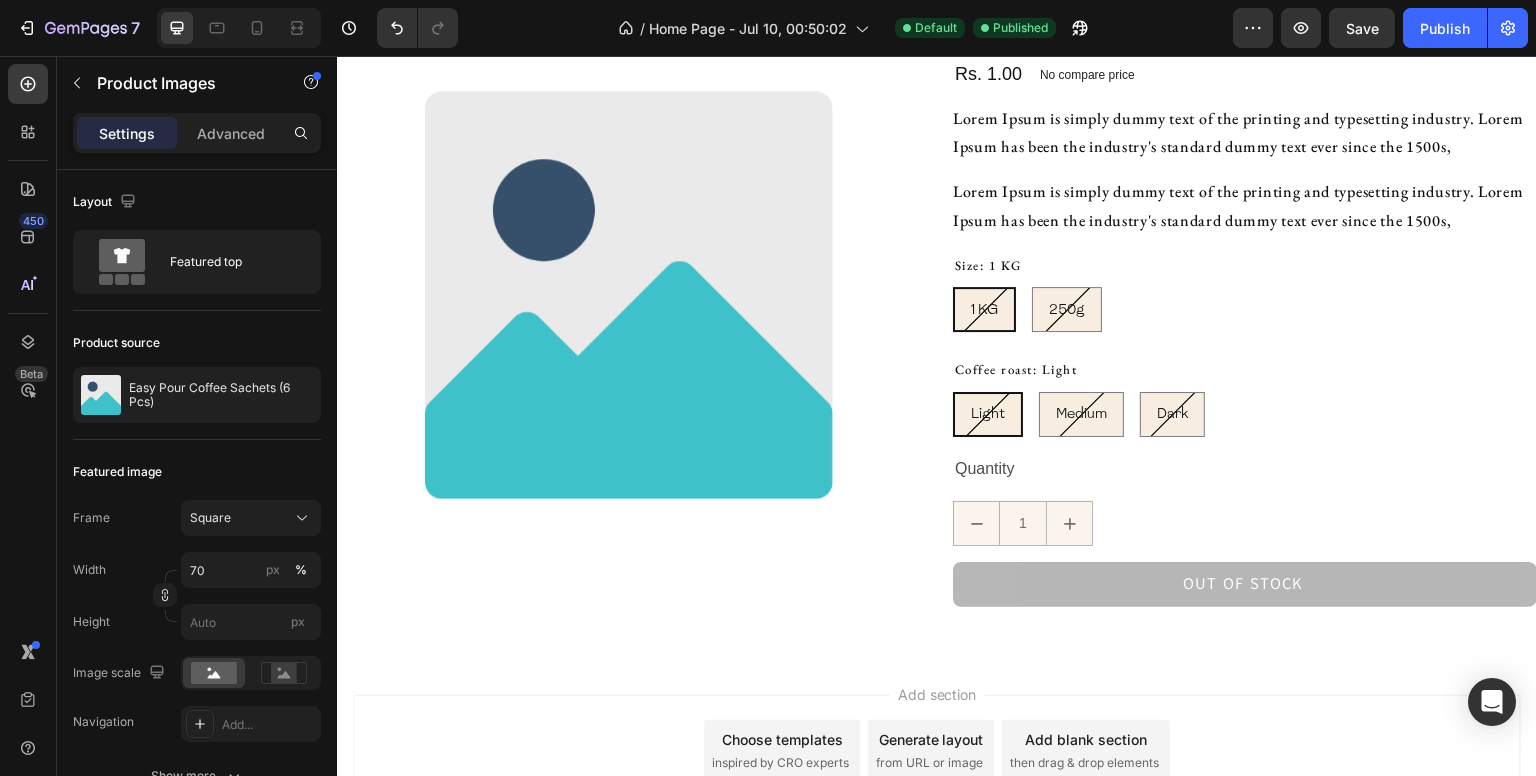 scroll, scrollTop: 5610, scrollLeft: 0, axis: vertical 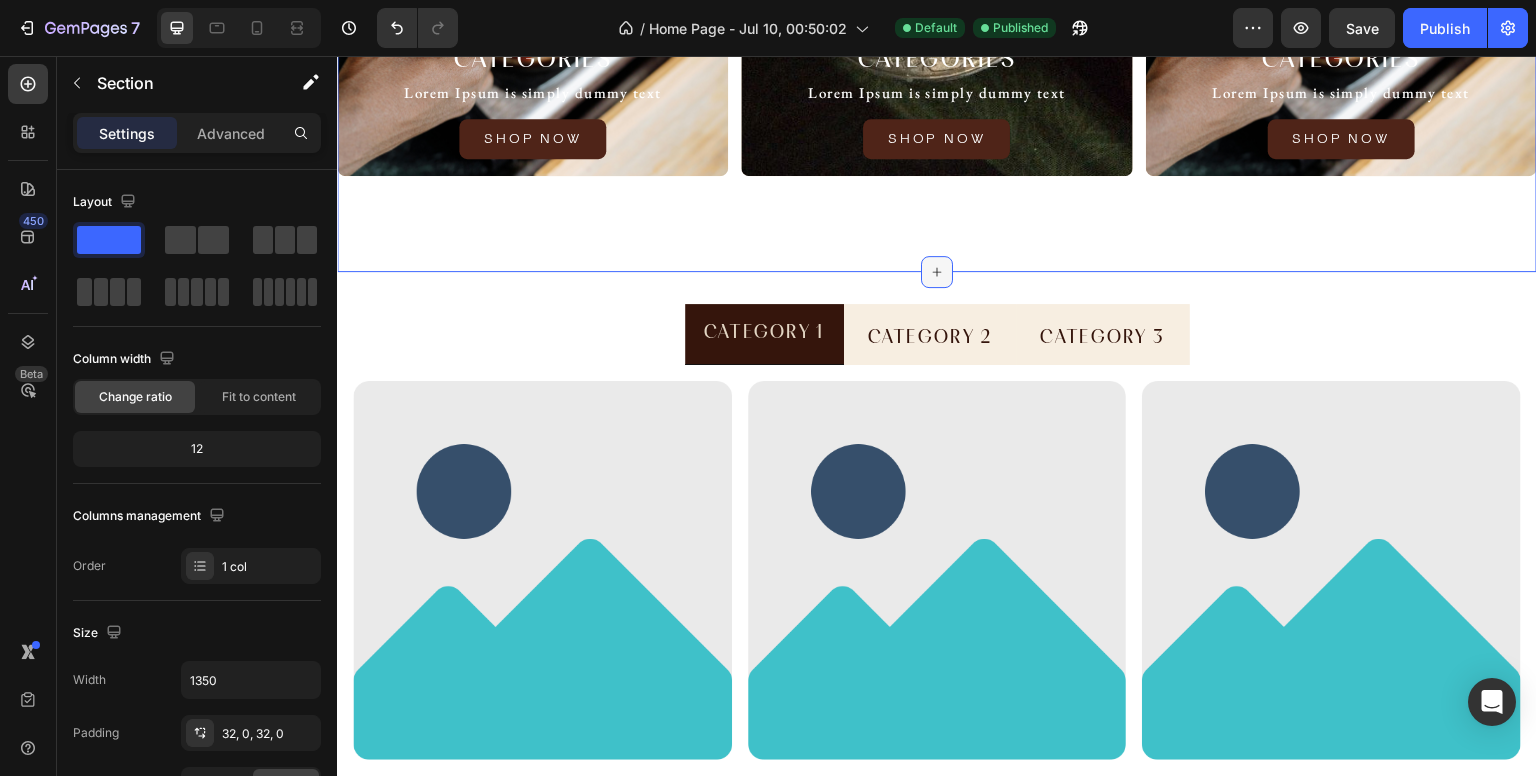 click at bounding box center (937, 272) 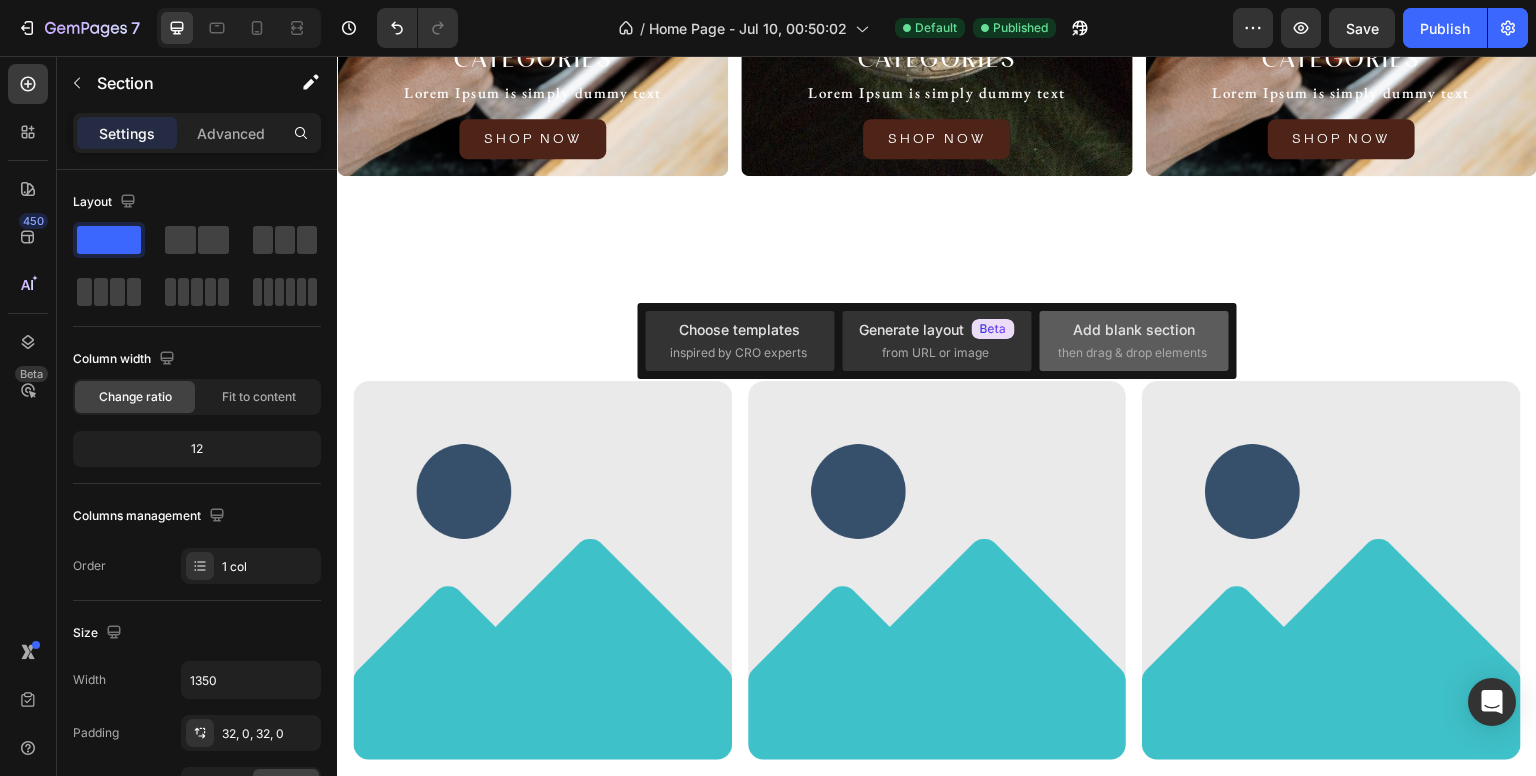click on "then drag & drop elements" at bounding box center (1132, 353) 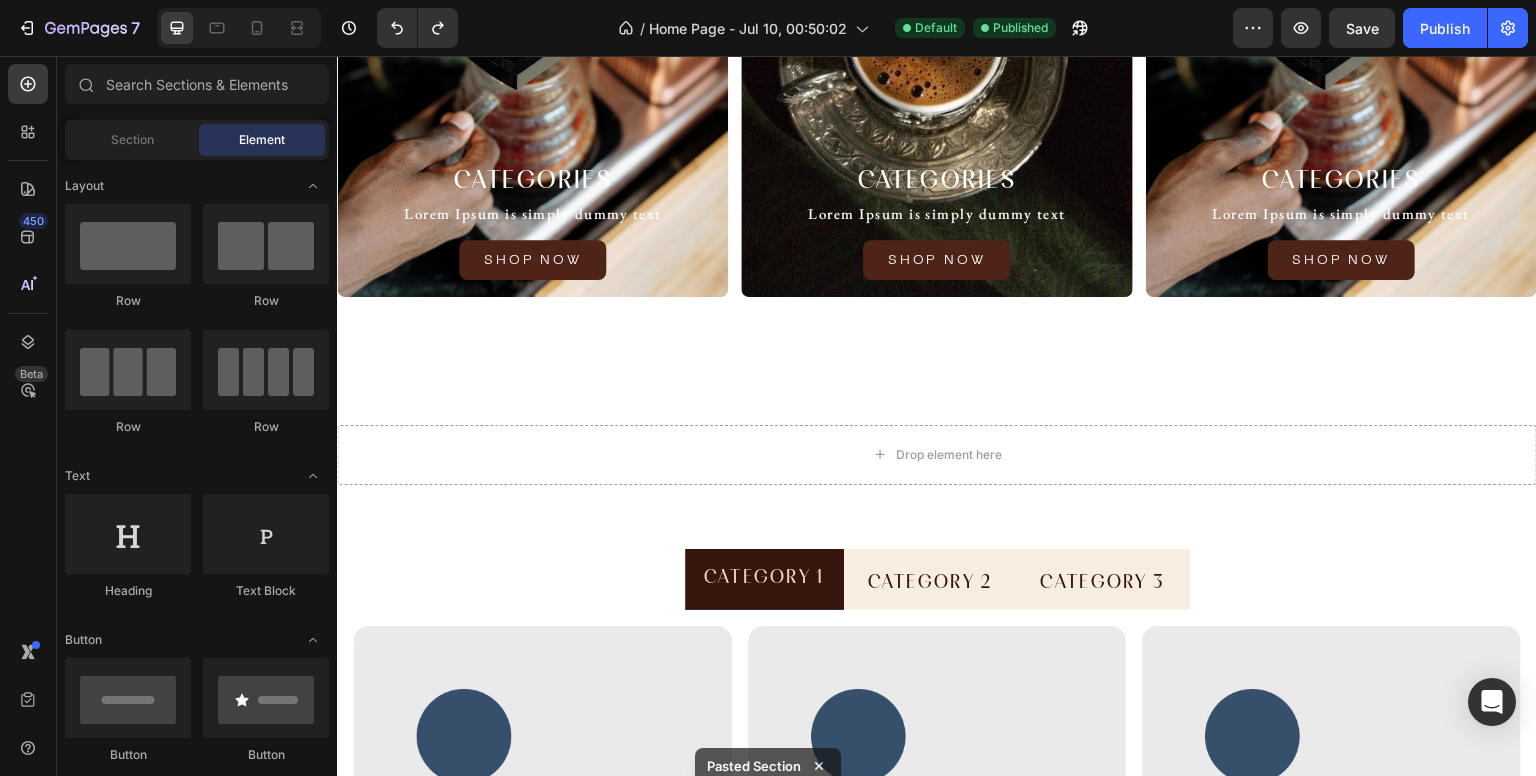 scroll, scrollTop: 2100, scrollLeft: 0, axis: vertical 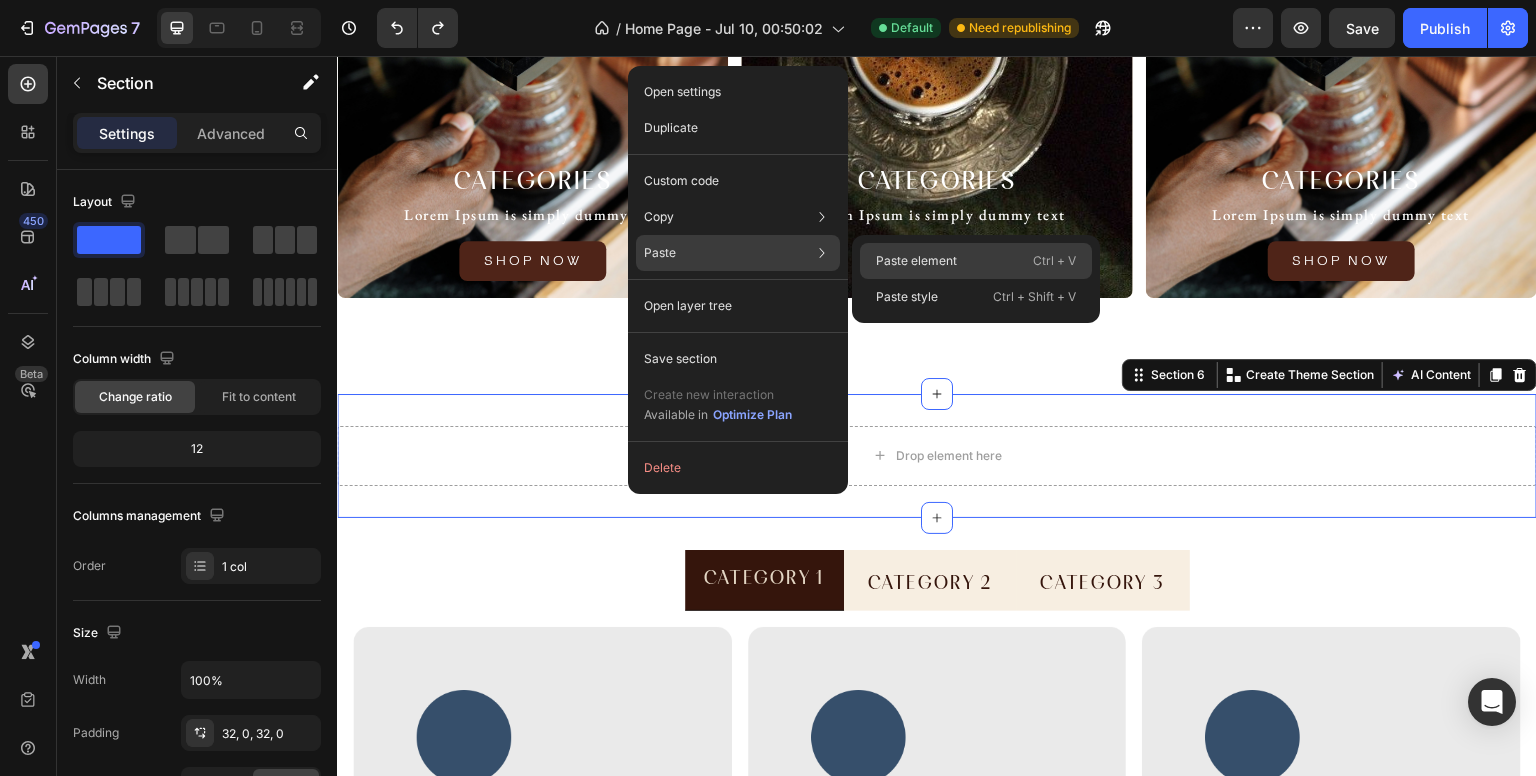 click on "Paste element" at bounding box center (916, 261) 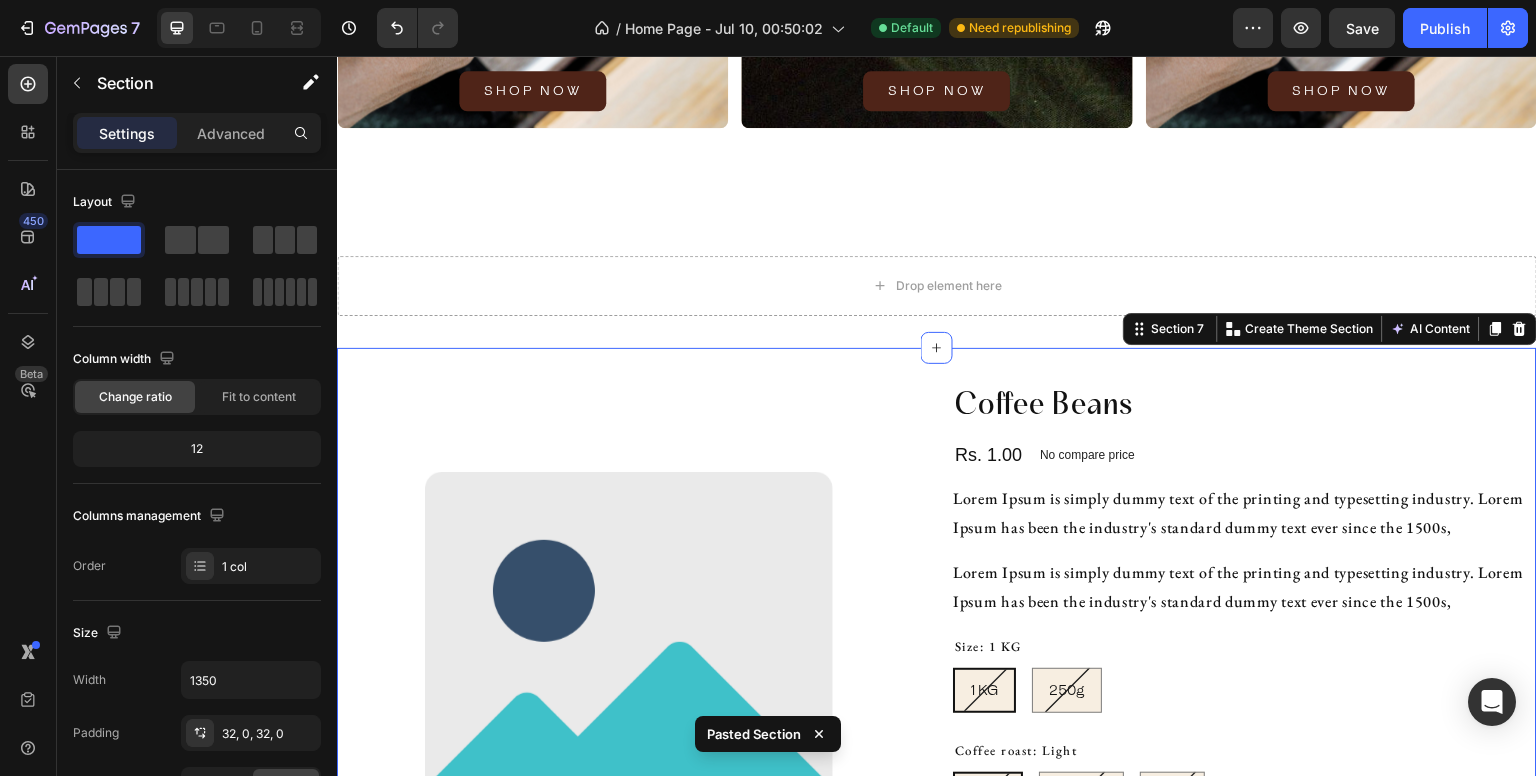 scroll, scrollTop: 2268, scrollLeft: 0, axis: vertical 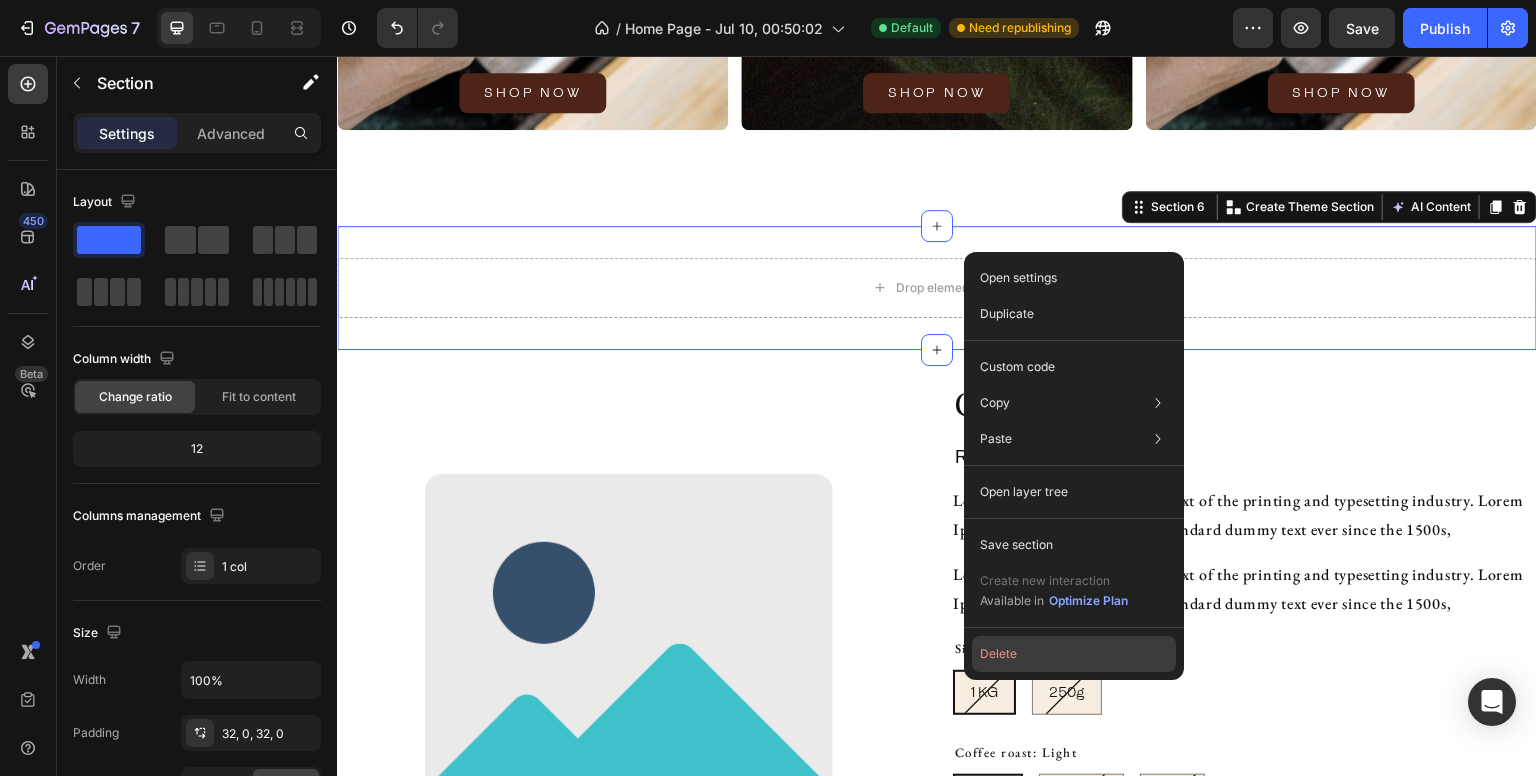 click on "Delete" 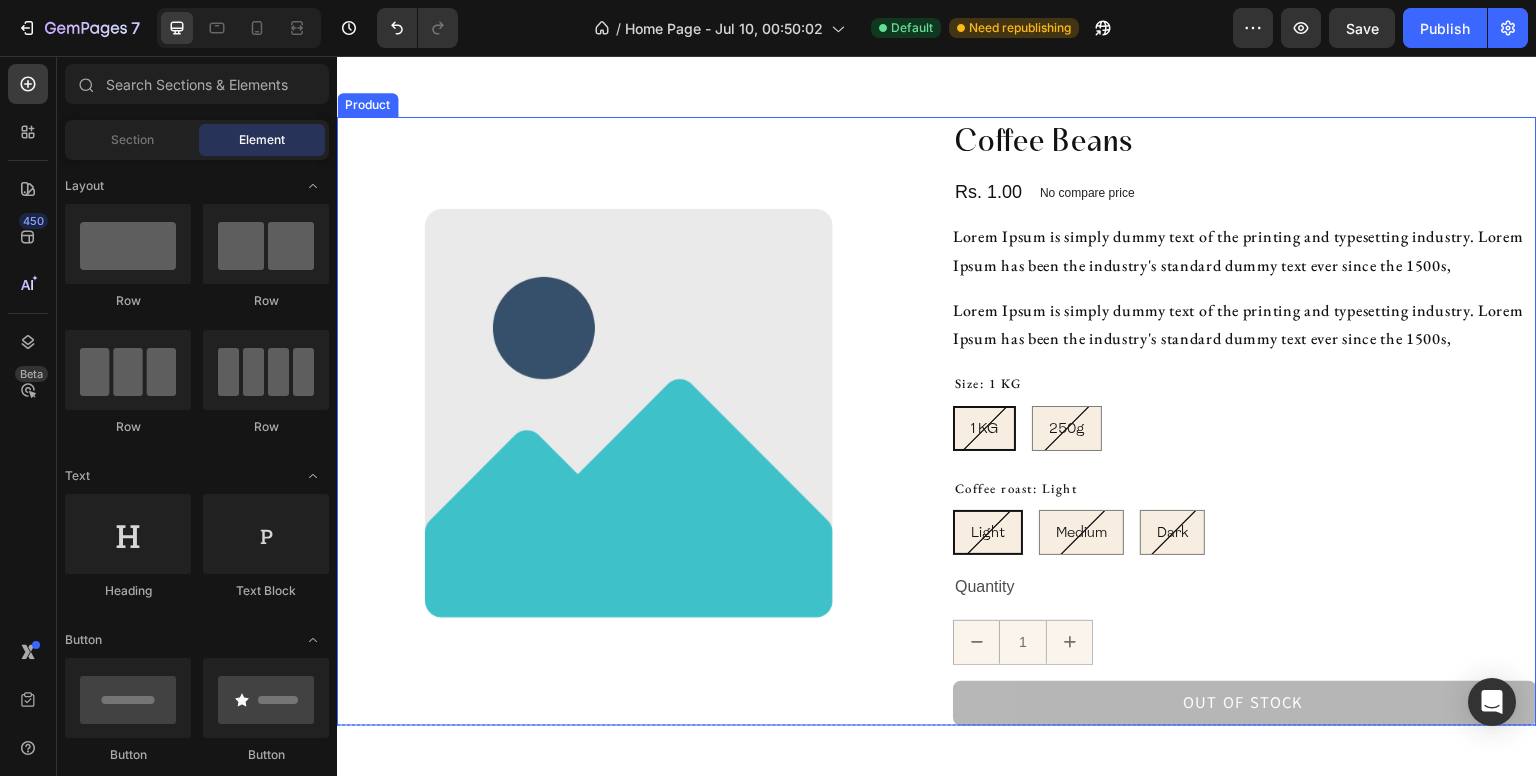 scroll, scrollTop: 2599, scrollLeft: 0, axis: vertical 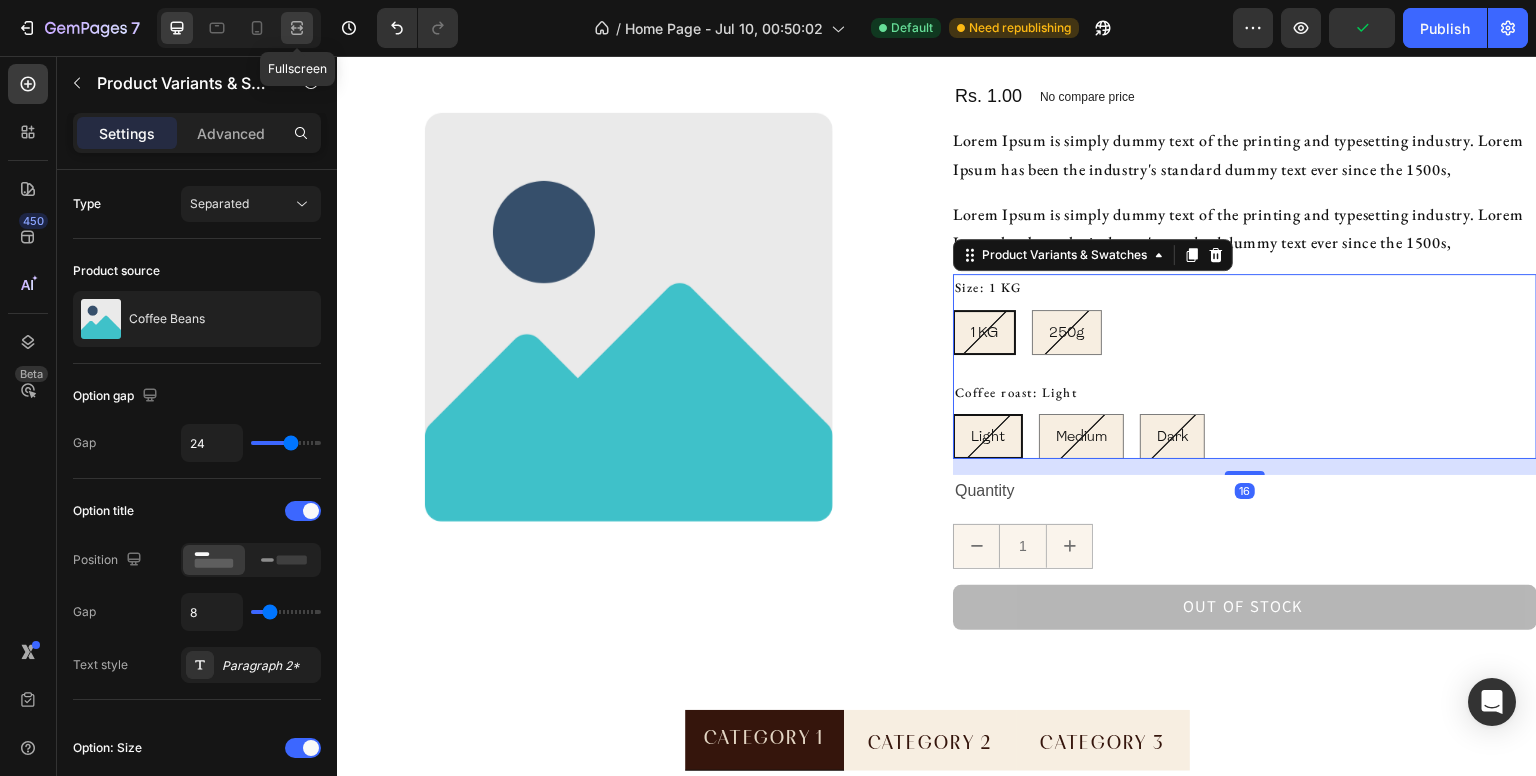 click 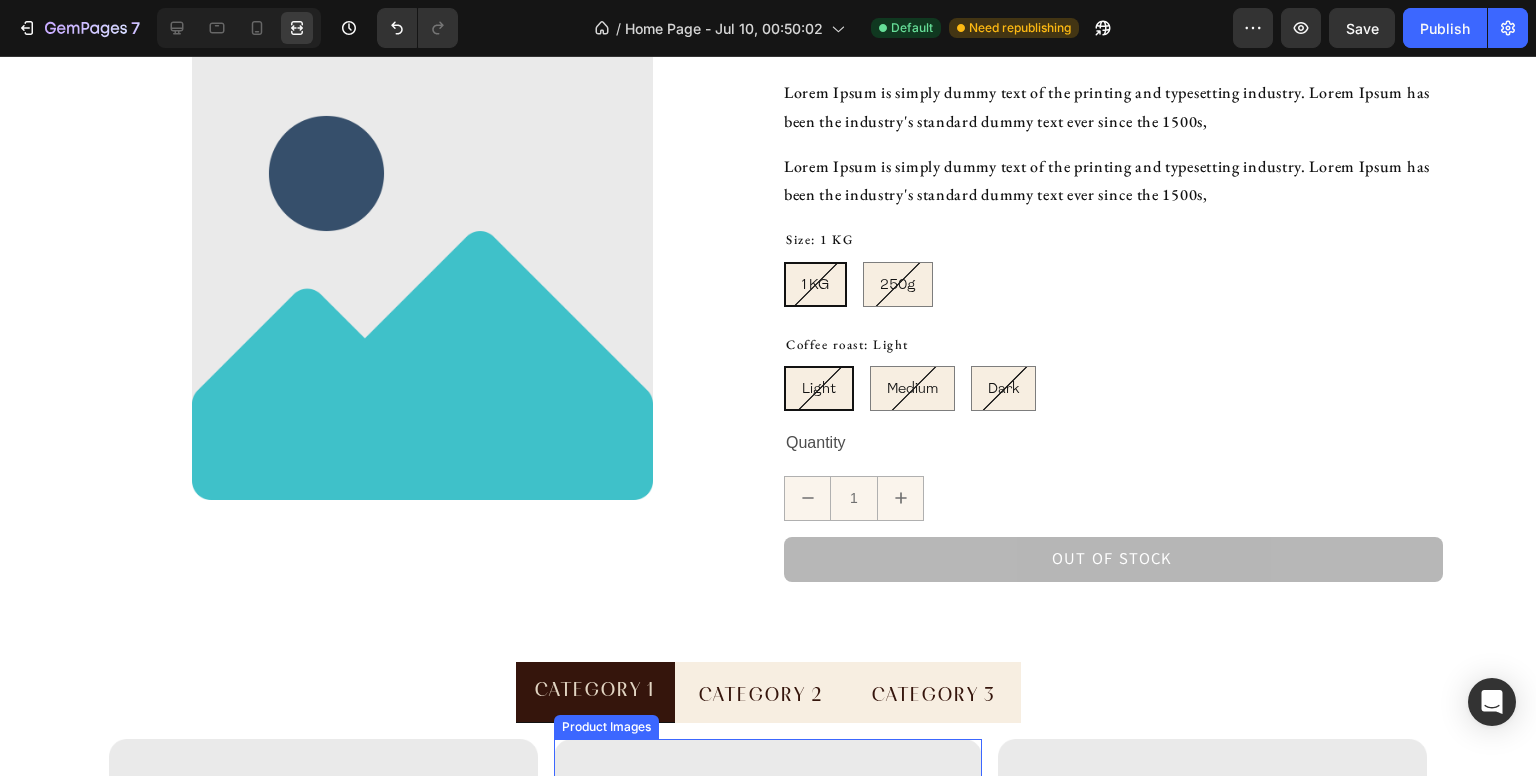scroll, scrollTop: 2551, scrollLeft: 0, axis: vertical 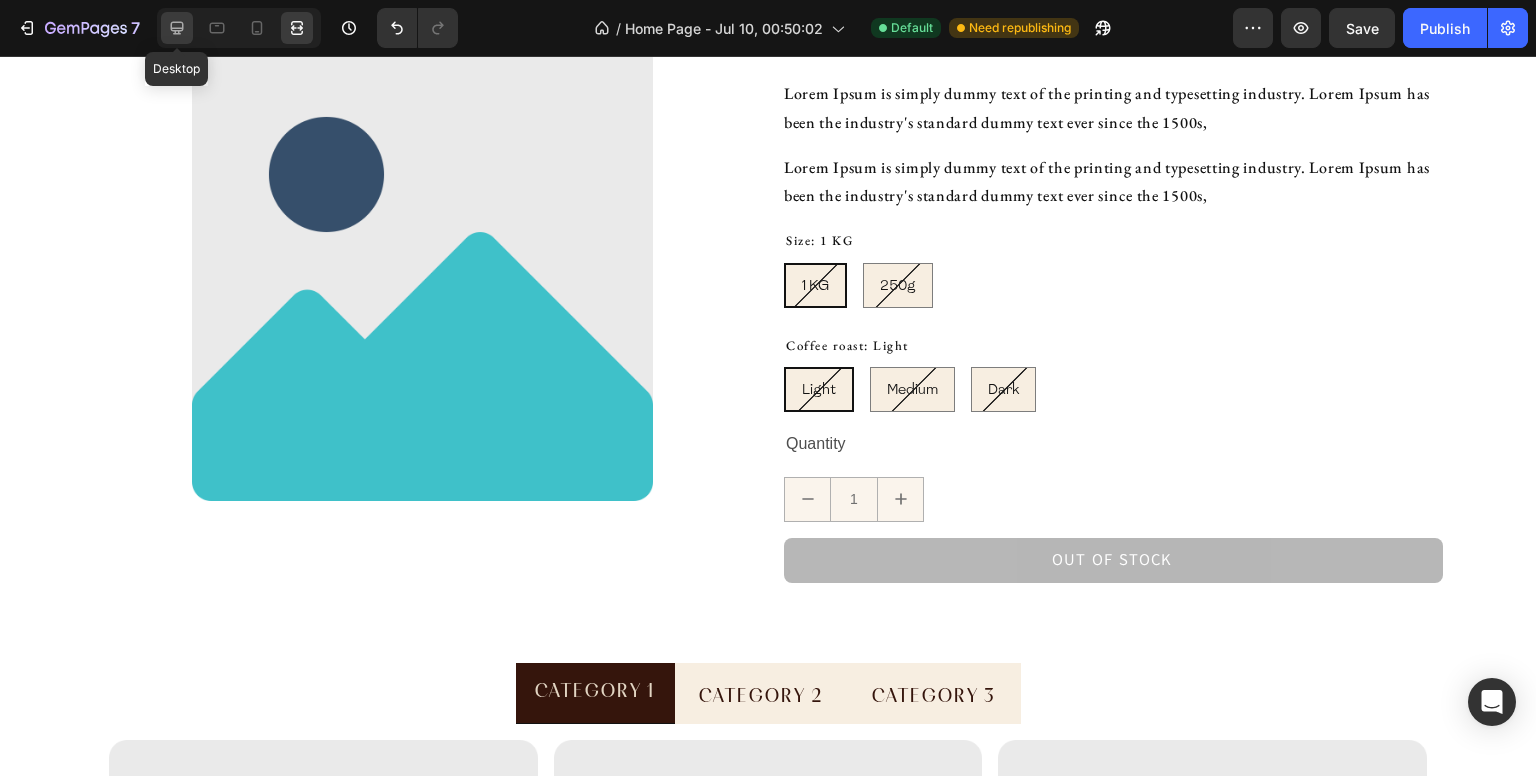 click 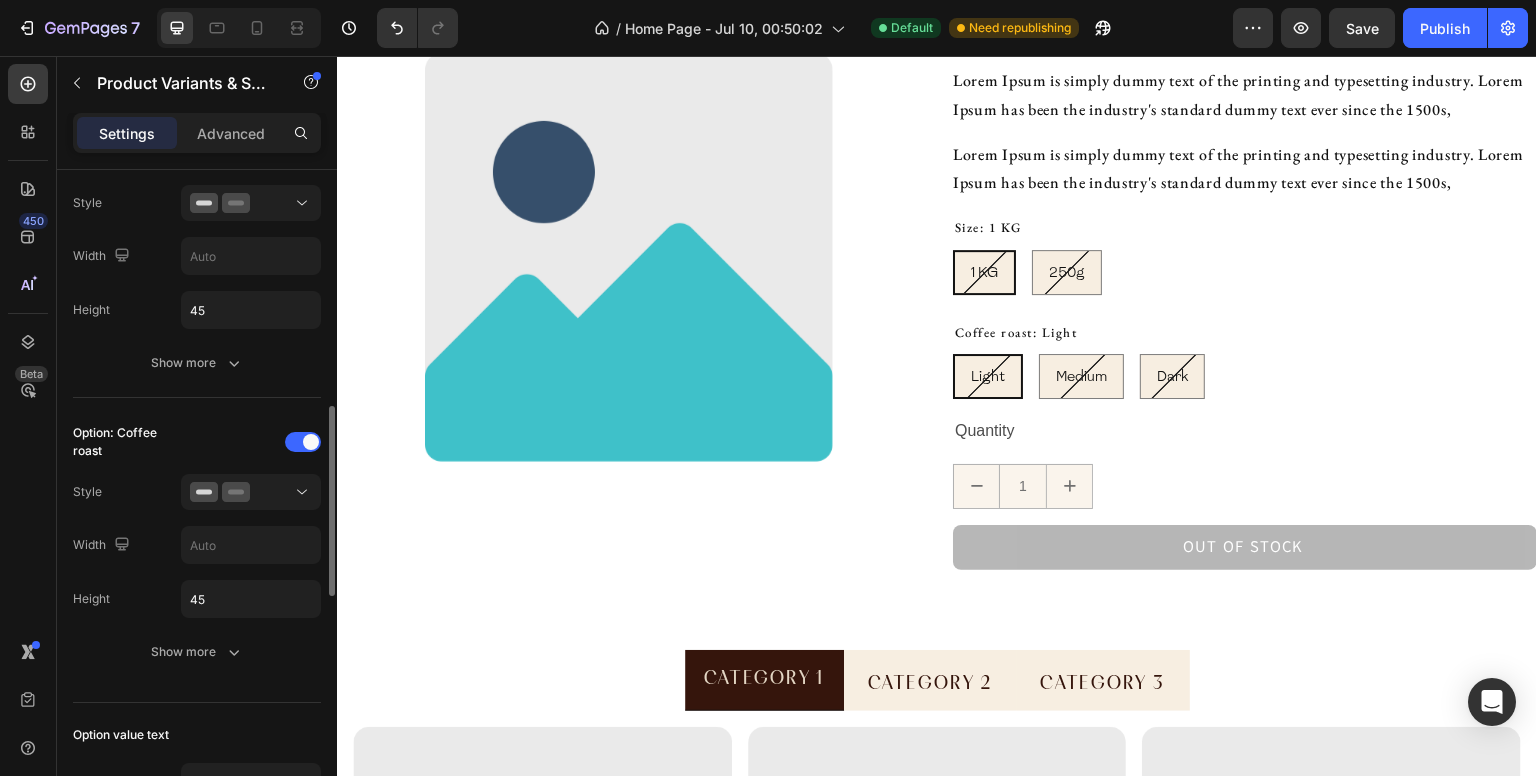 scroll, scrollTop: 673, scrollLeft: 0, axis: vertical 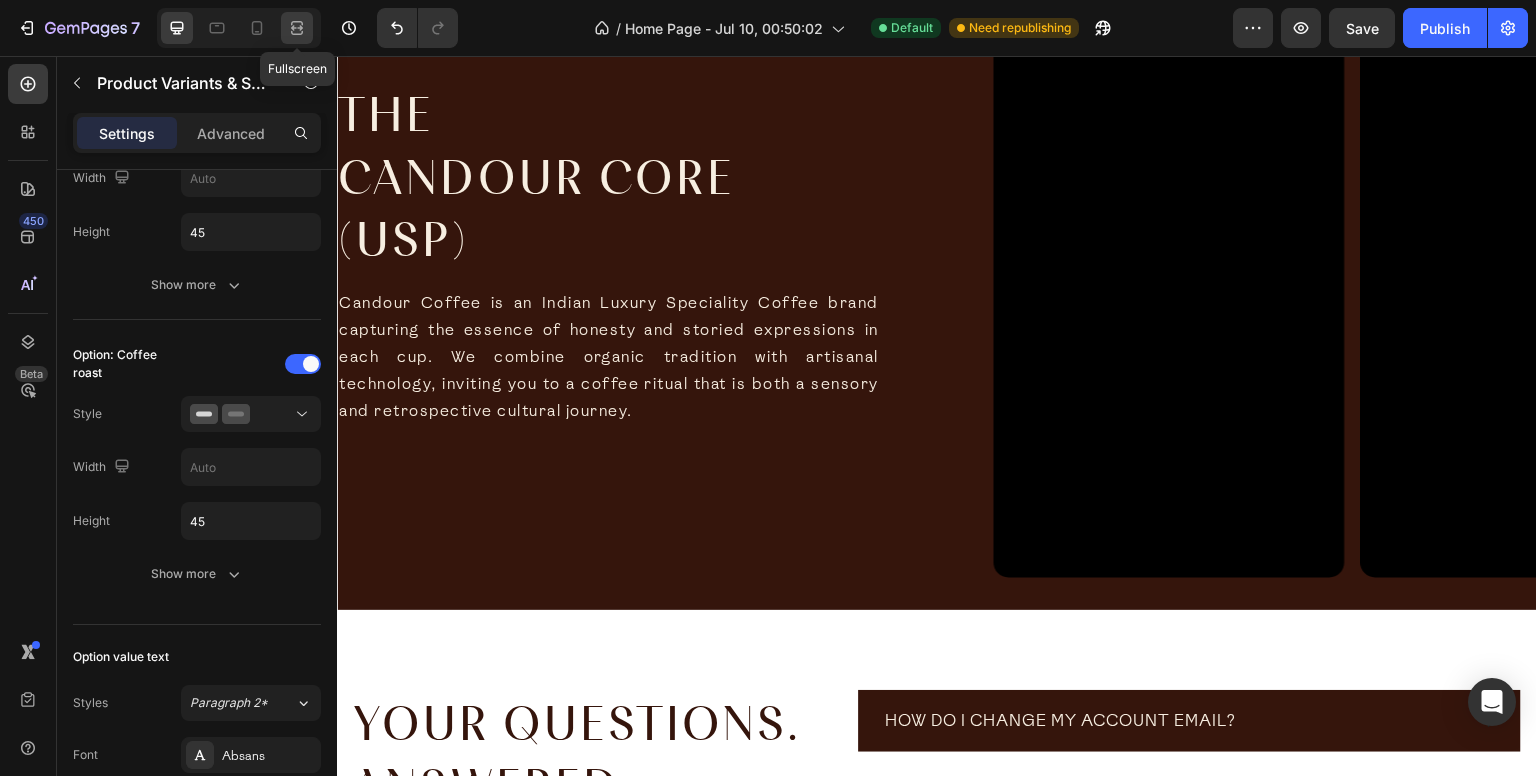 click 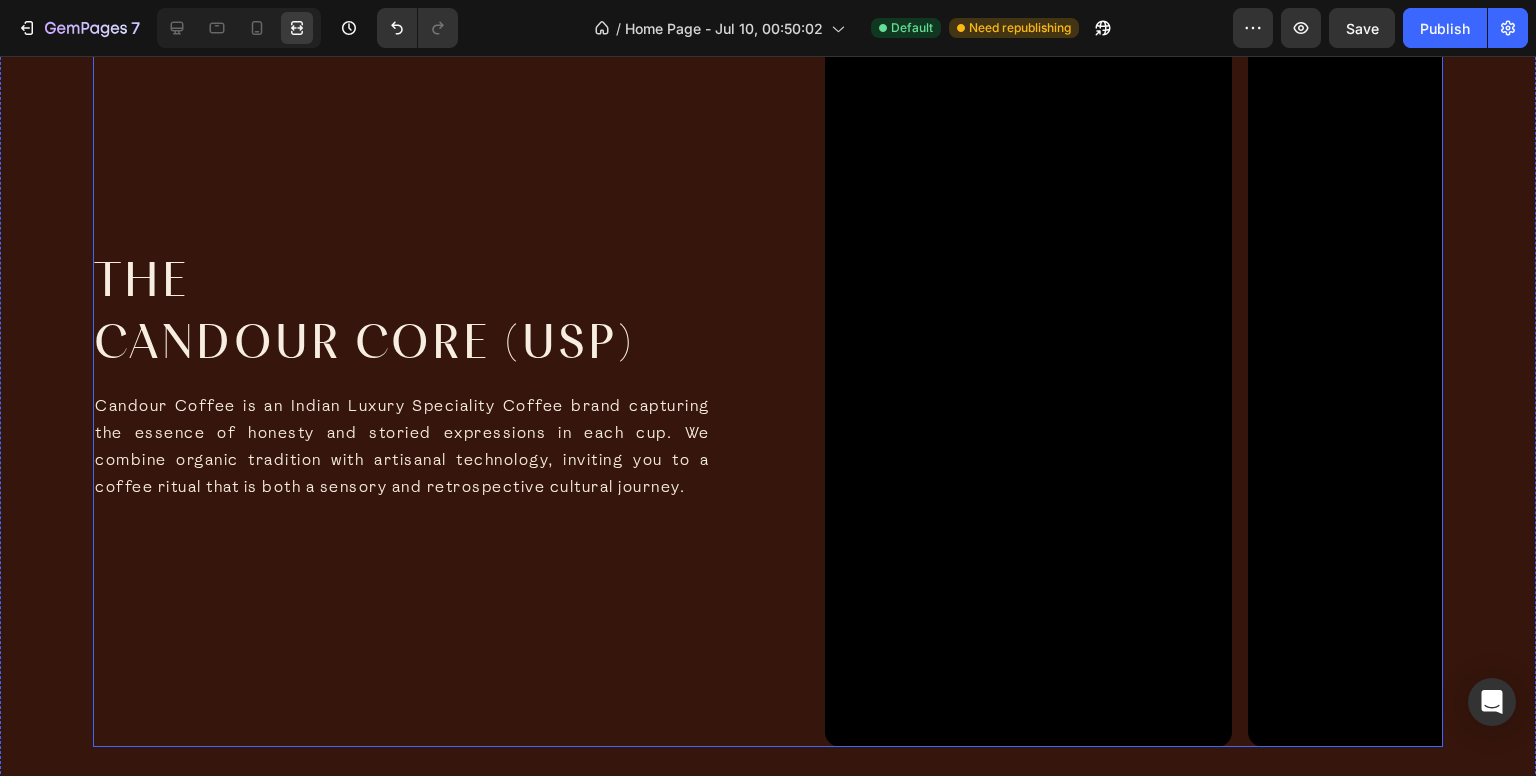 scroll, scrollTop: 4889, scrollLeft: 0, axis: vertical 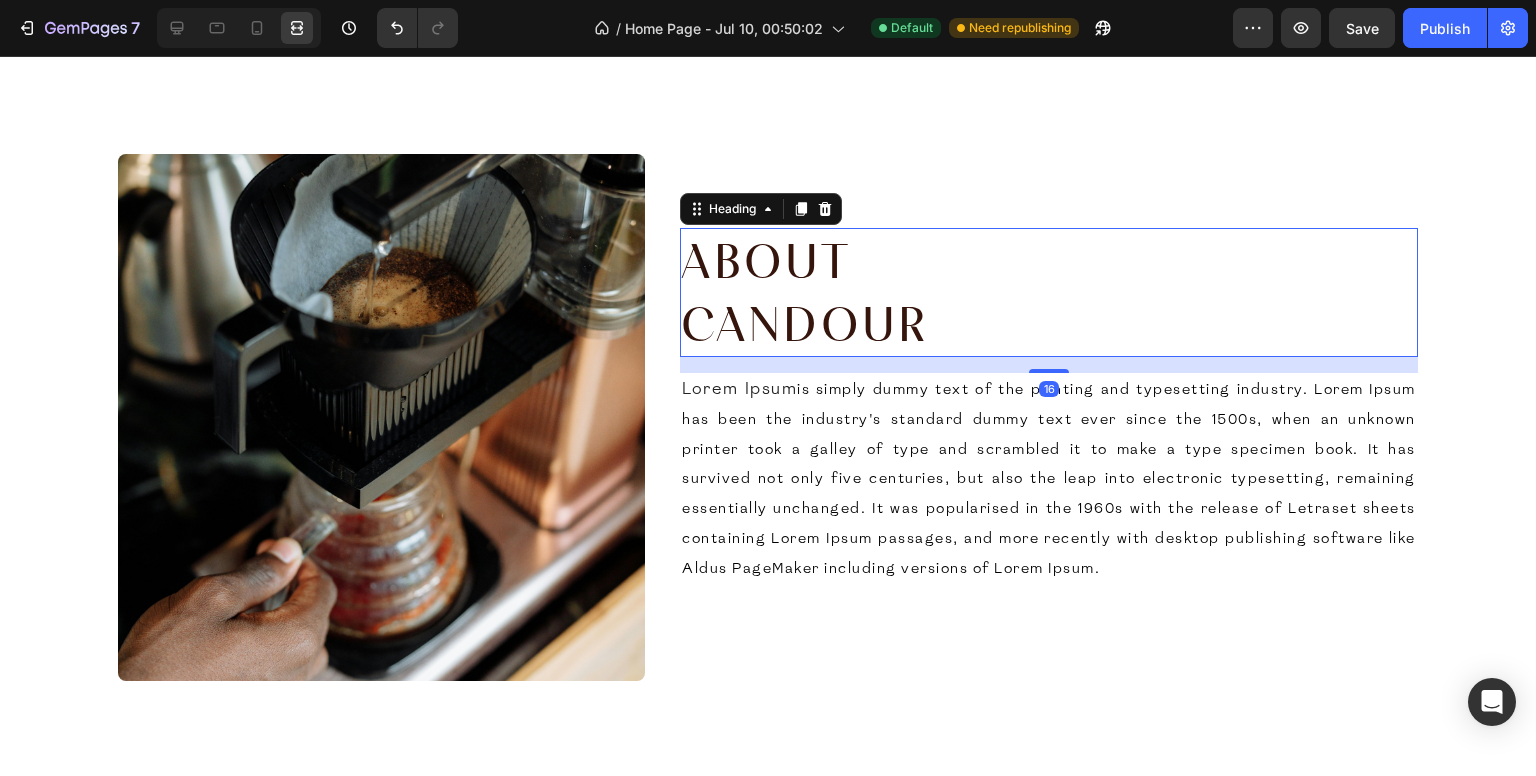 click on "About Candour" at bounding box center [1049, 292] 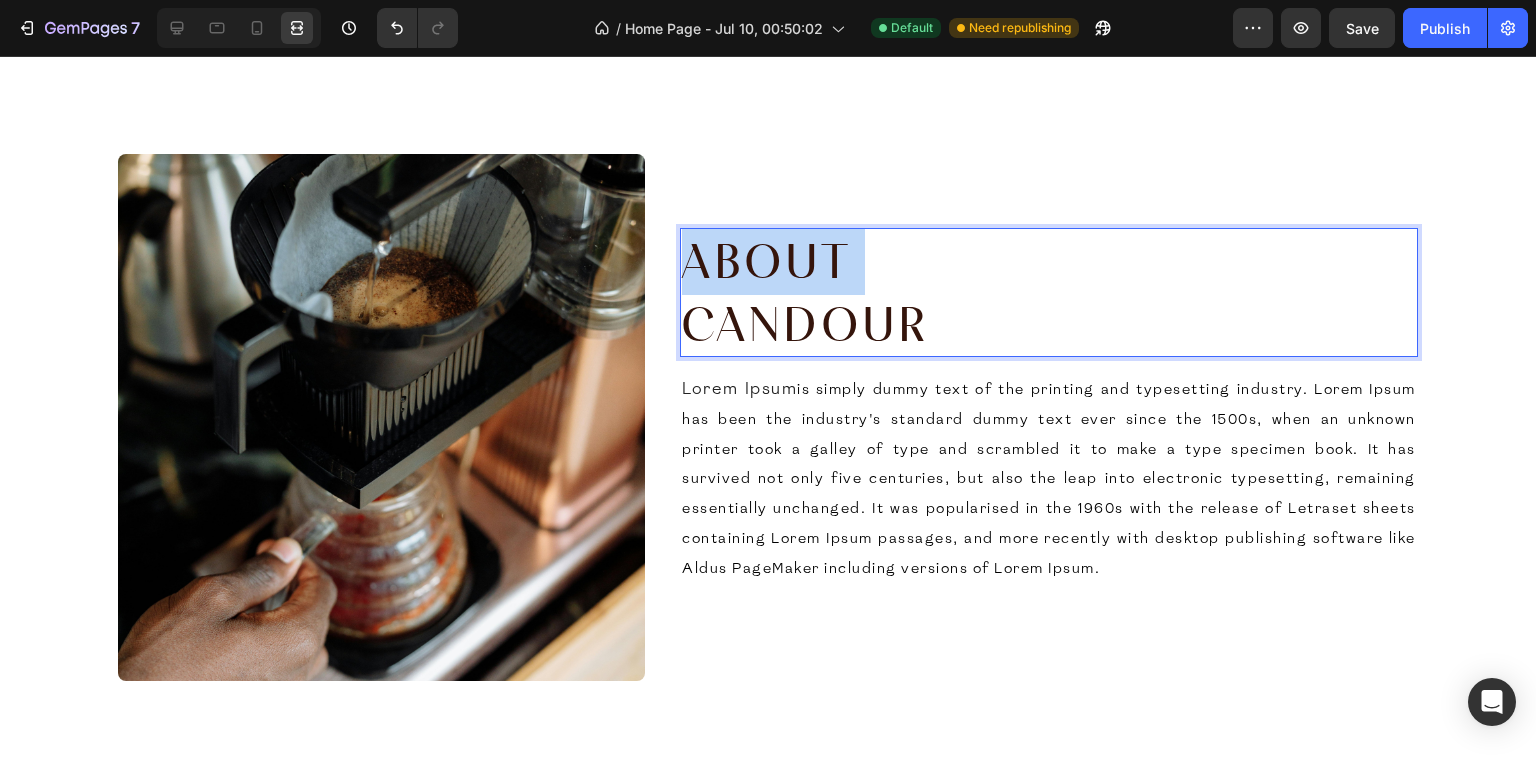 click on "About Candour" at bounding box center [1049, 292] 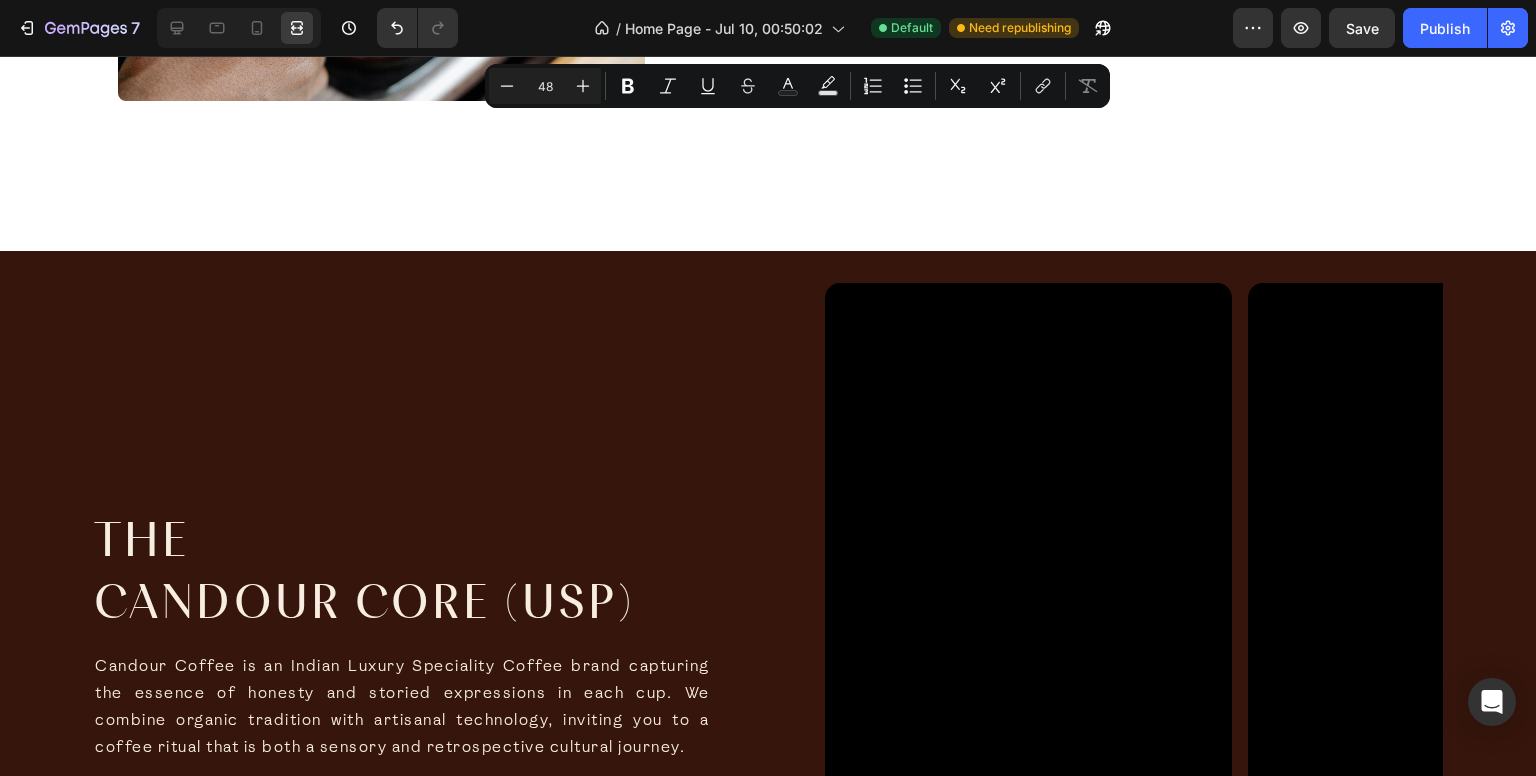 scroll, scrollTop: 3953, scrollLeft: 0, axis: vertical 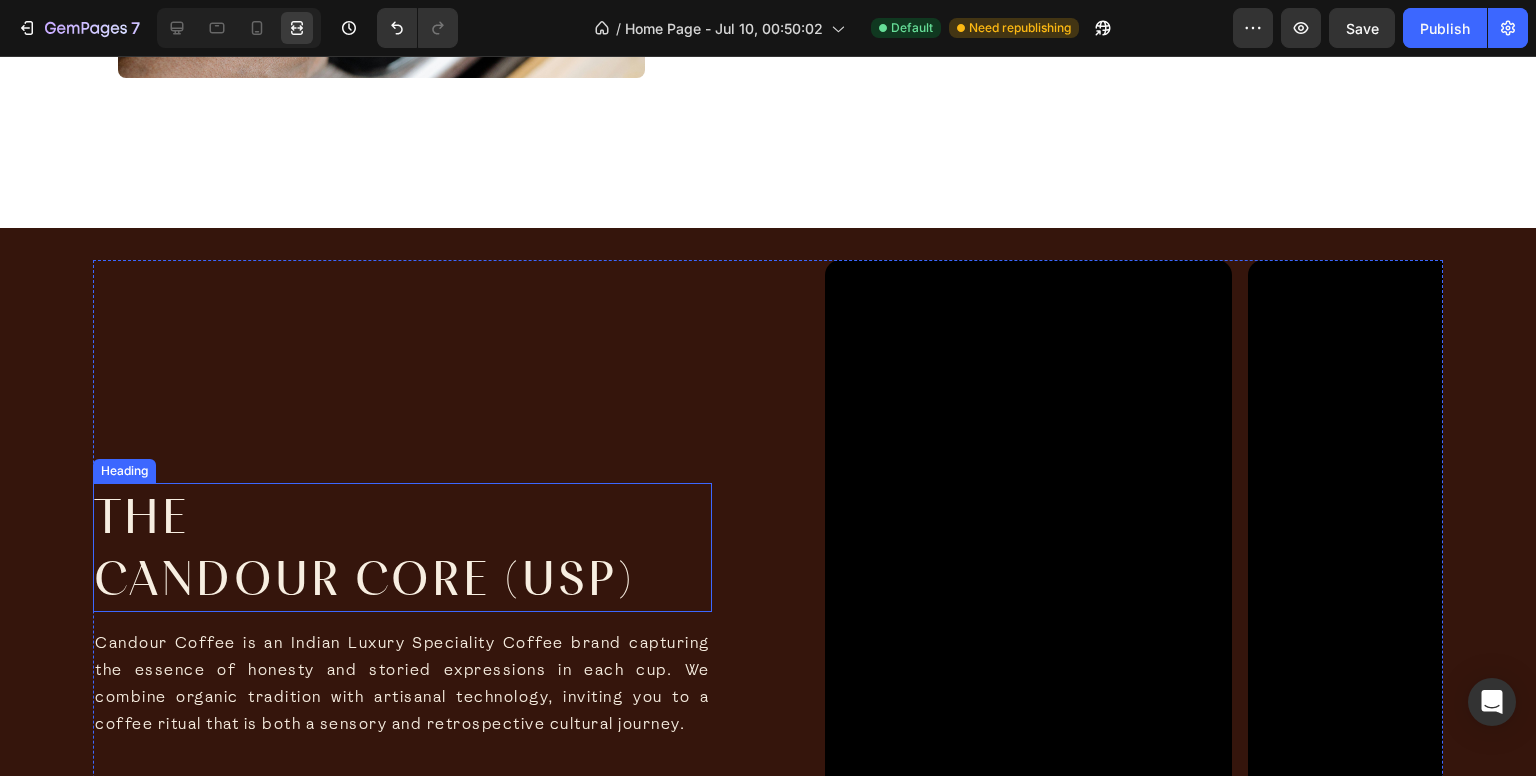 click on "The  Candour Core (USP)" at bounding box center [402, 547] 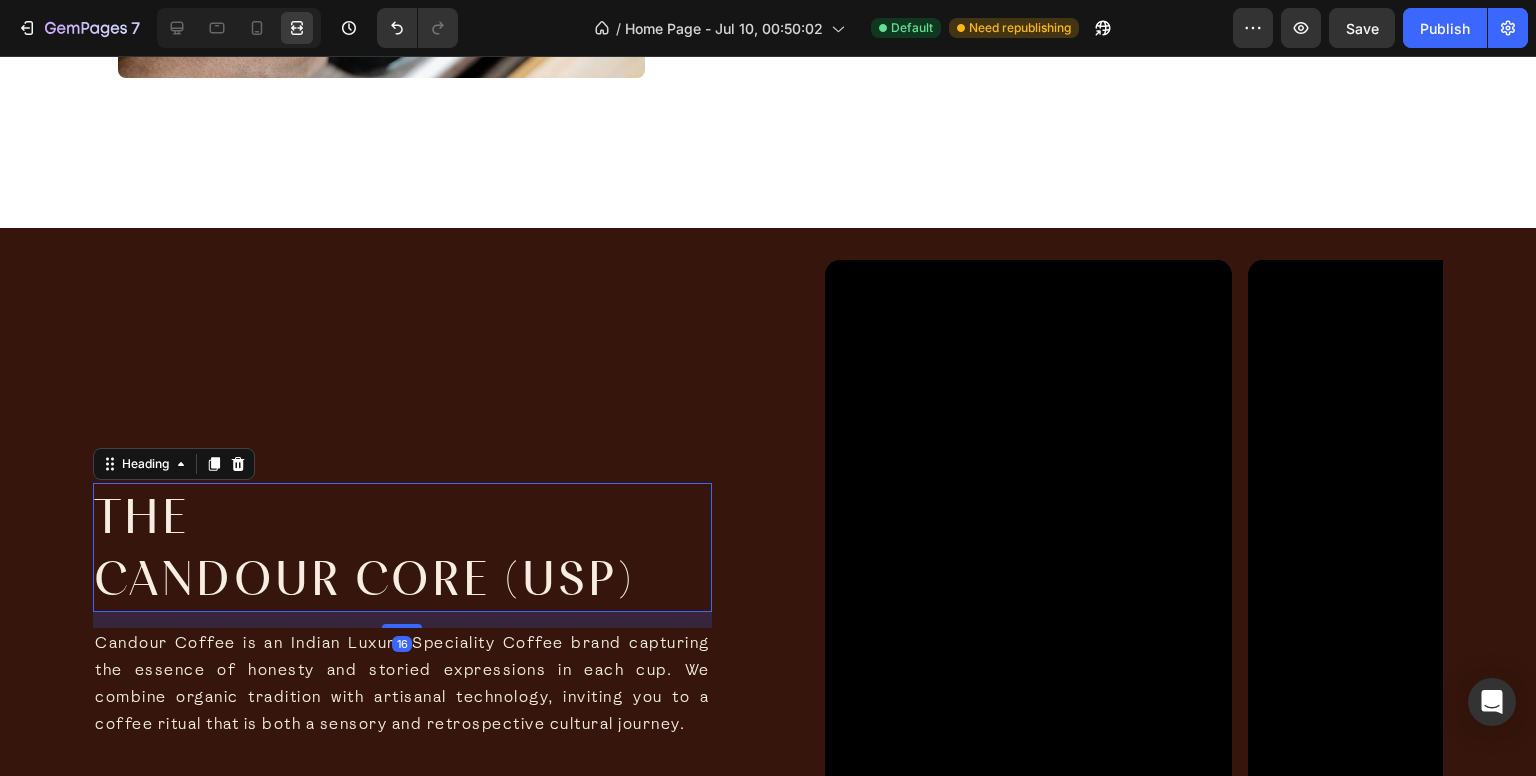 click on "The  Candour Core (USP)" at bounding box center [402, 547] 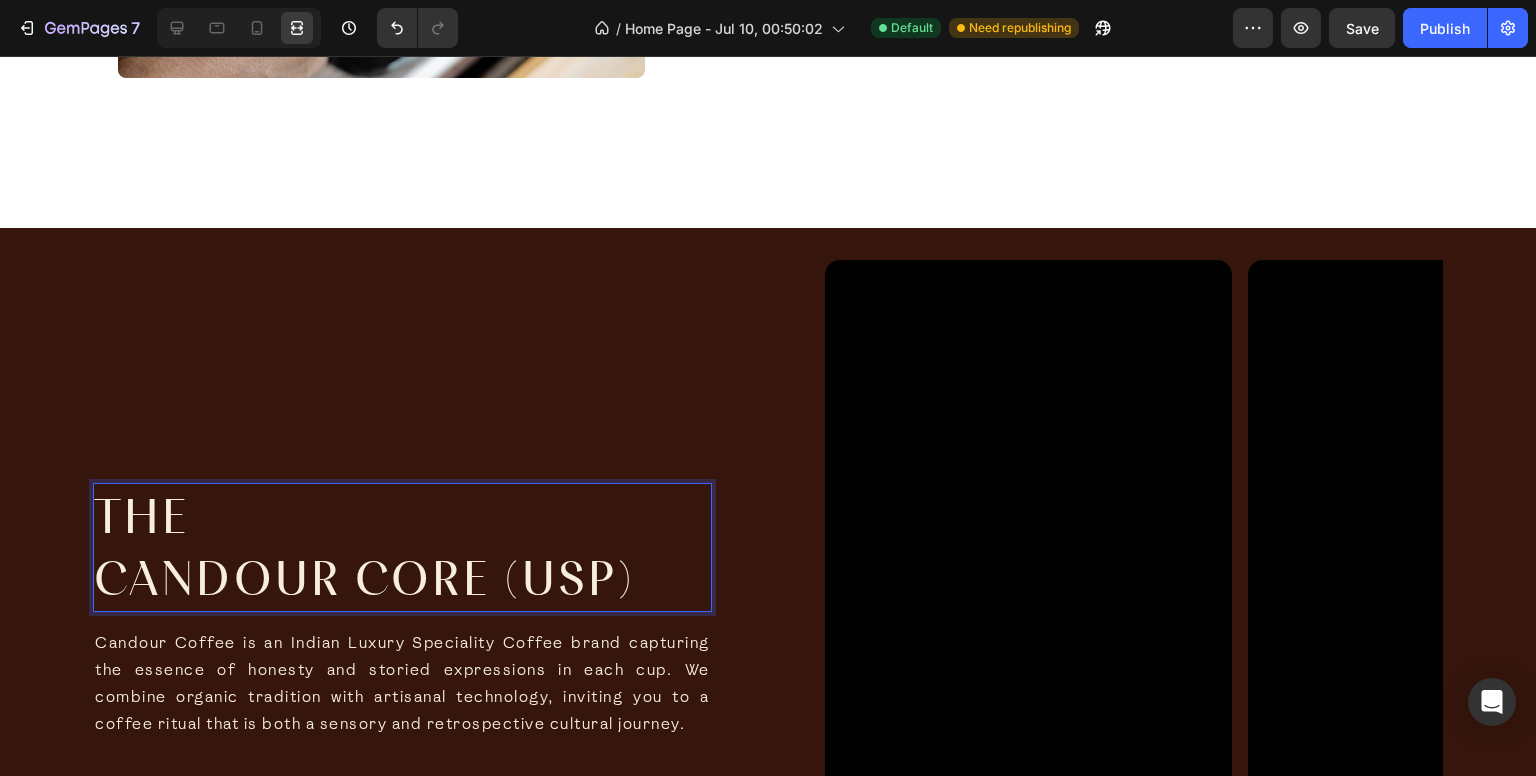 click on "The  Candour Core (USP)" at bounding box center (402, 547) 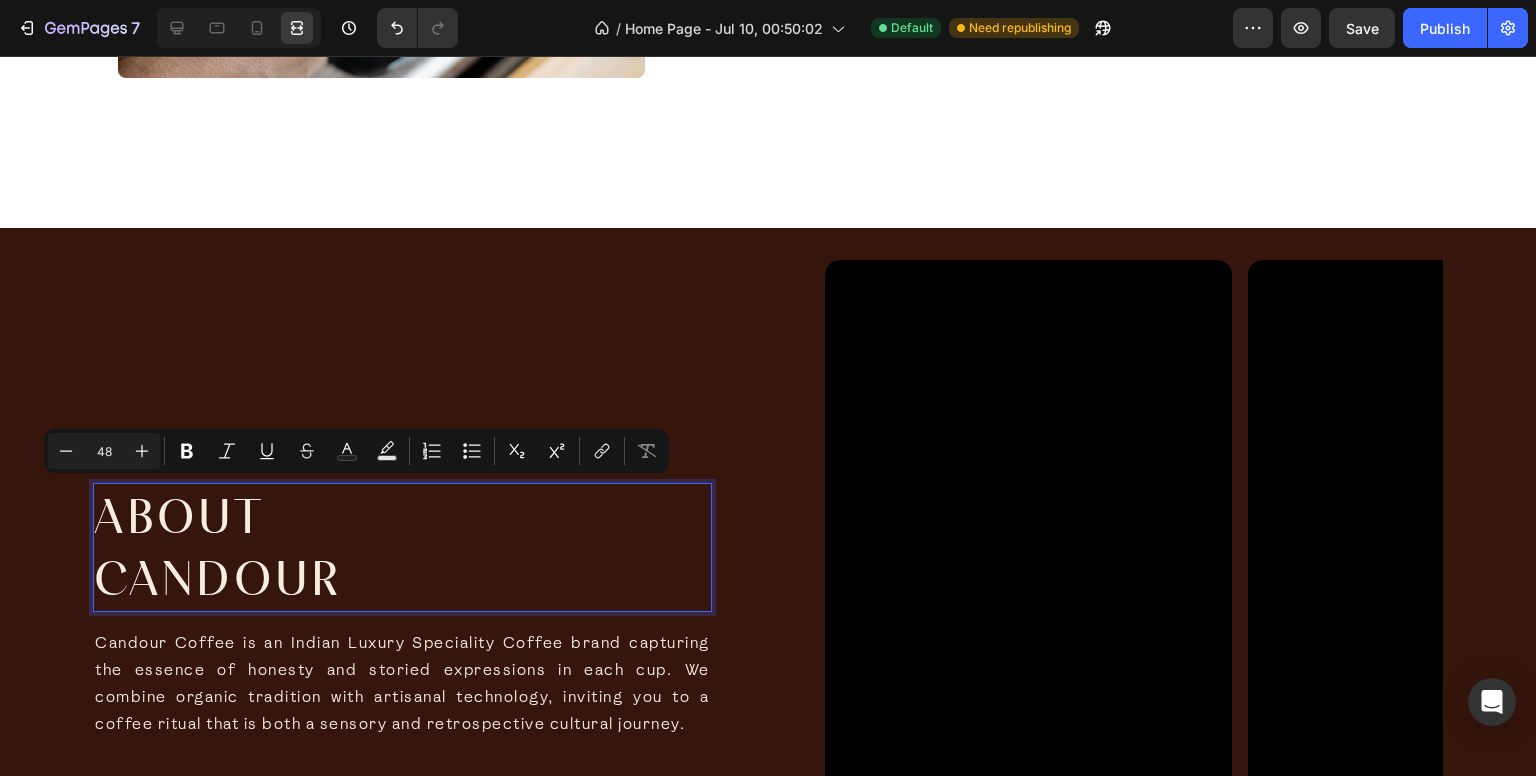 scroll, scrollTop: 0, scrollLeft: 0, axis: both 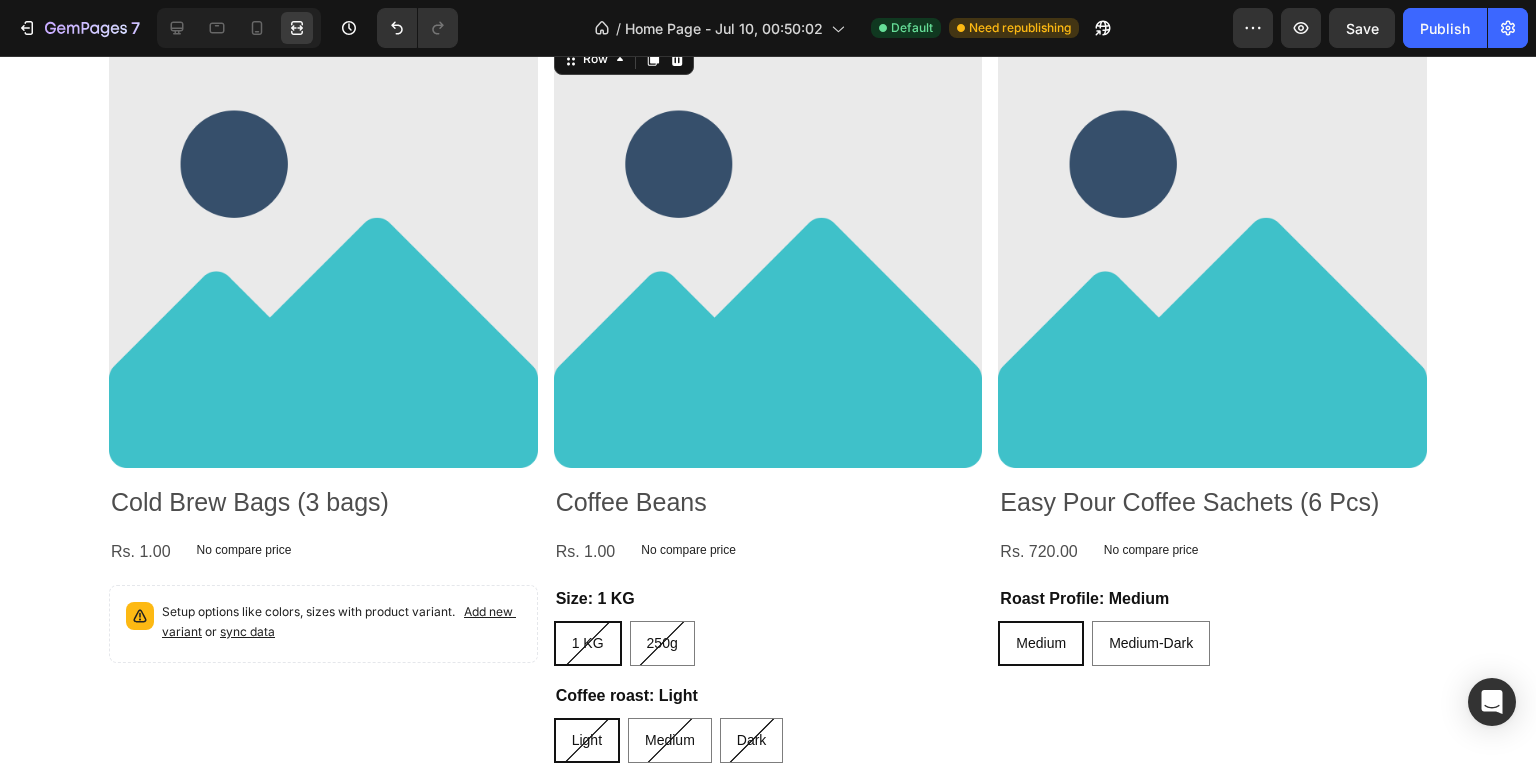 click on "Product Images Coffee Beans Product Title Rs. 1.00 Product Price Product Price No compare price Product Price Row Size: 1 KG 1 KG 1 KG 1 KG 250g 250g 250g Coffee roast: Light Light Light Light Medium Medium Medium Dark Dark Dark Product Variants & Swatches Out Of Stock Add to Cart Row   0" at bounding box center (323, 431) 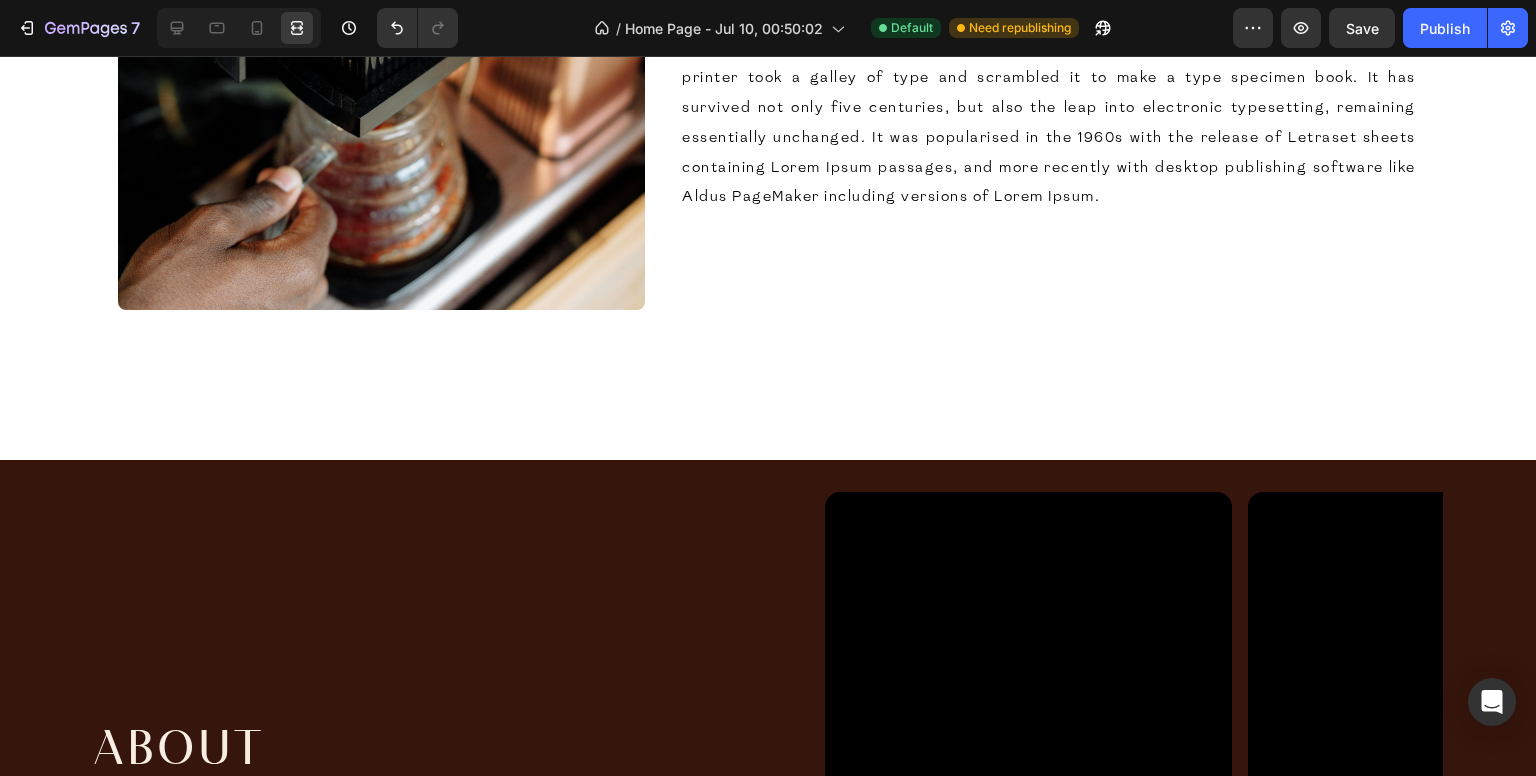 scroll, scrollTop: 4994, scrollLeft: 0, axis: vertical 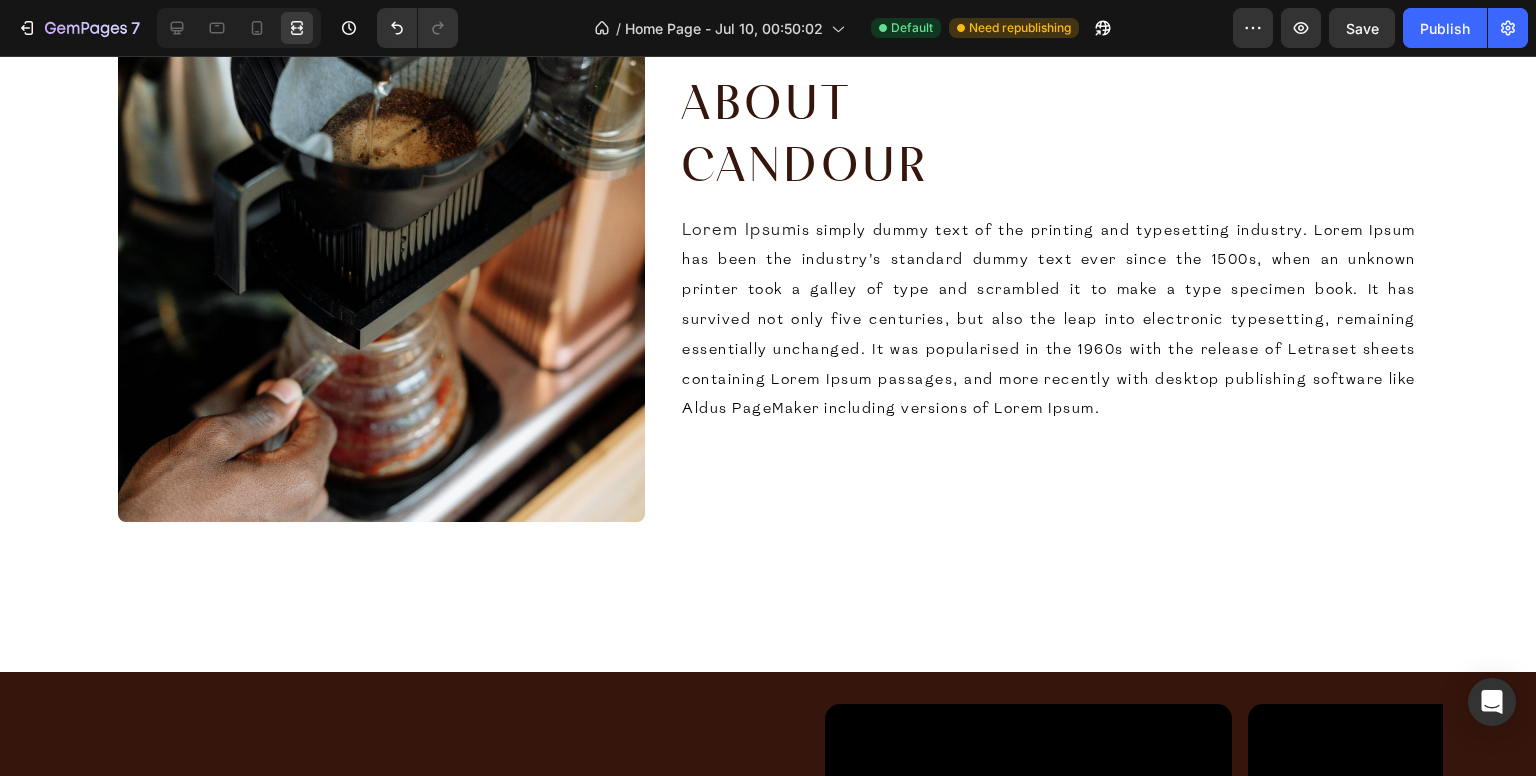 click on "Image About Candour Heading Lorem Ipsum  is simply dummy text of the printing and typesetting industry. Lorem Ipsum has been the industry's standard dummy text ever since the 1500s, when an unknown printer took a galley of type and scrambled it to make a type specimen book. It has survived not only five centuries, but also the leap into electronic typesetting, remaining essentially unchanged. It was popularised in the 1960s with the release of Letraset sheets containing Lorem Ipsum passages, and more recently with desktop publishing software like Aldus PageMaker including versions of Lorem Ipsum. Text Block Section 8 About Candour Heading Candour Coffee is an Indian Luxury Speciality Coffee brand capturing the essence of honesty and storied expressions in each cup. We combine organic tradition with artisanal technology, inviting you to a coffee ritual that is both a sensory and retrospective cultural journey. Text Block
Video Video Video
Carousel Row Section 9 Root" at bounding box center [768, -273] 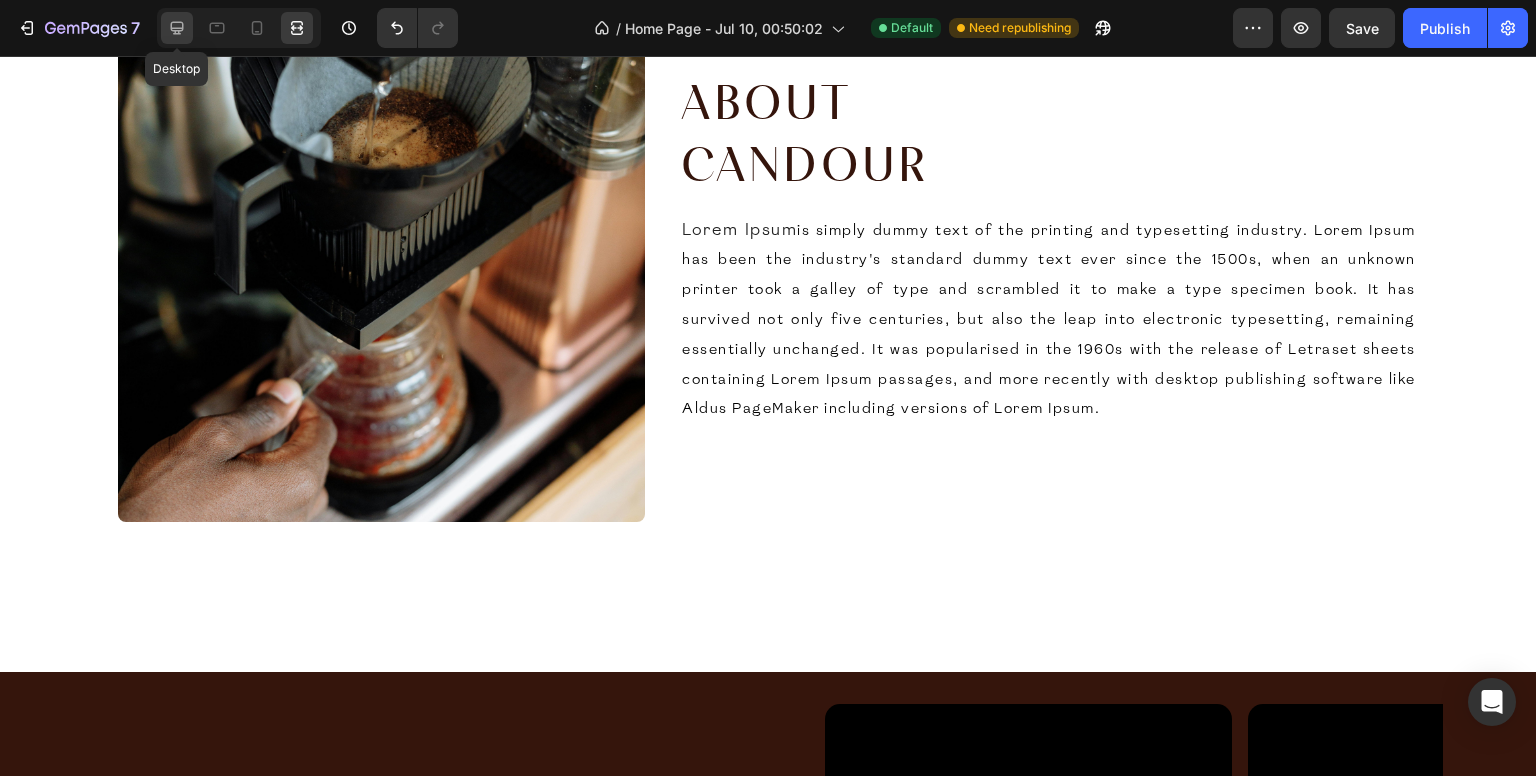 click 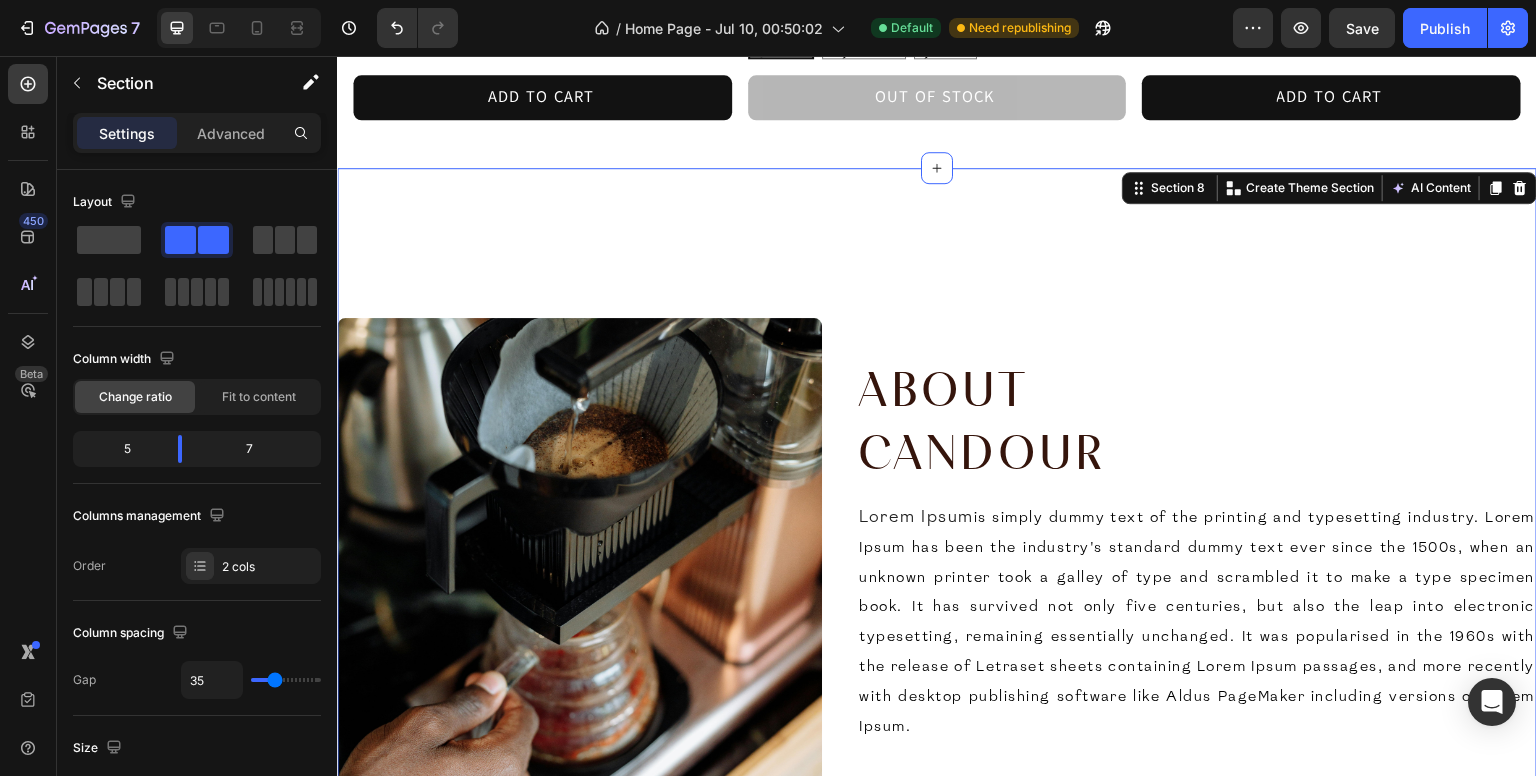 scroll, scrollTop: 3594, scrollLeft: 0, axis: vertical 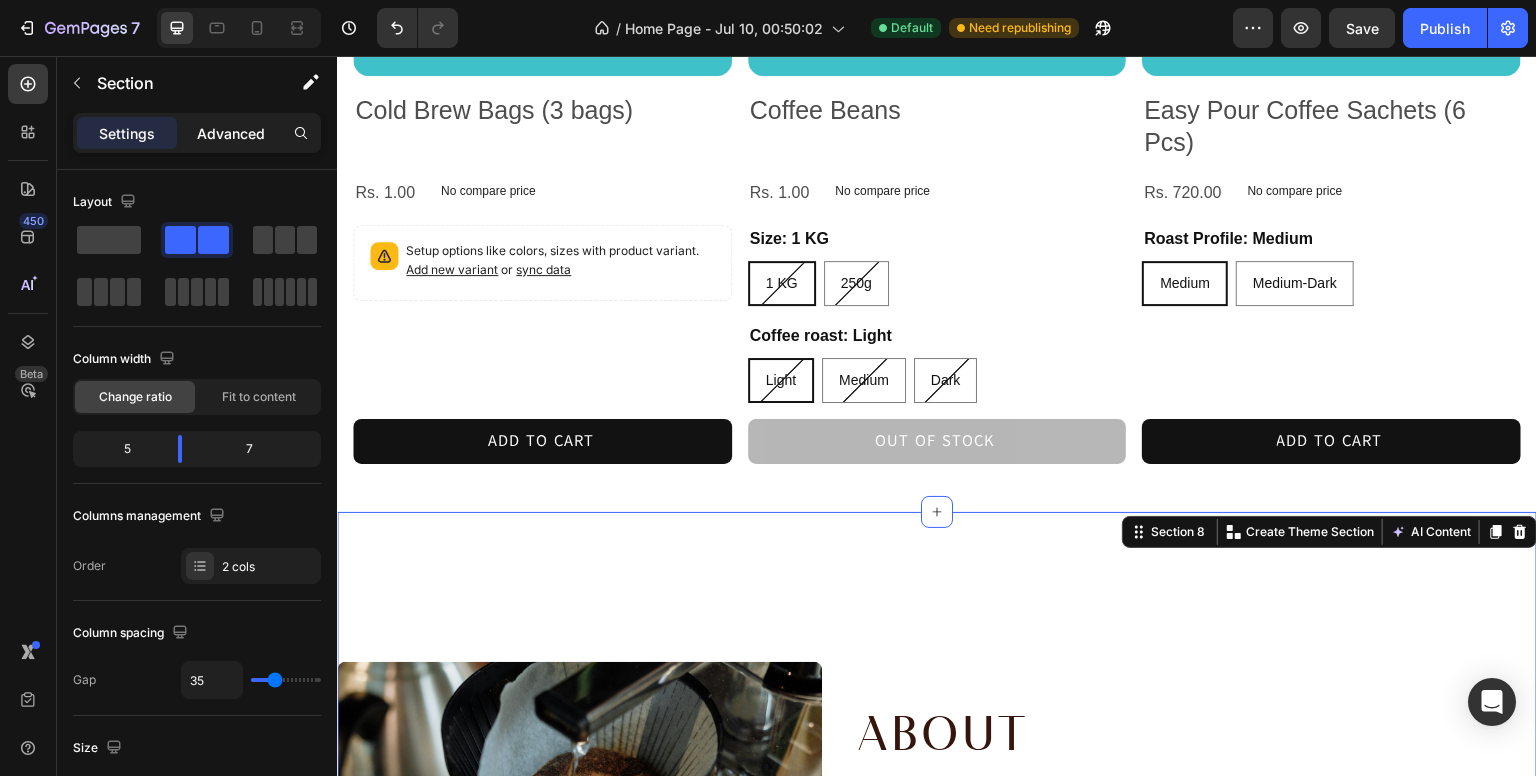 click on "Advanced" at bounding box center (231, 133) 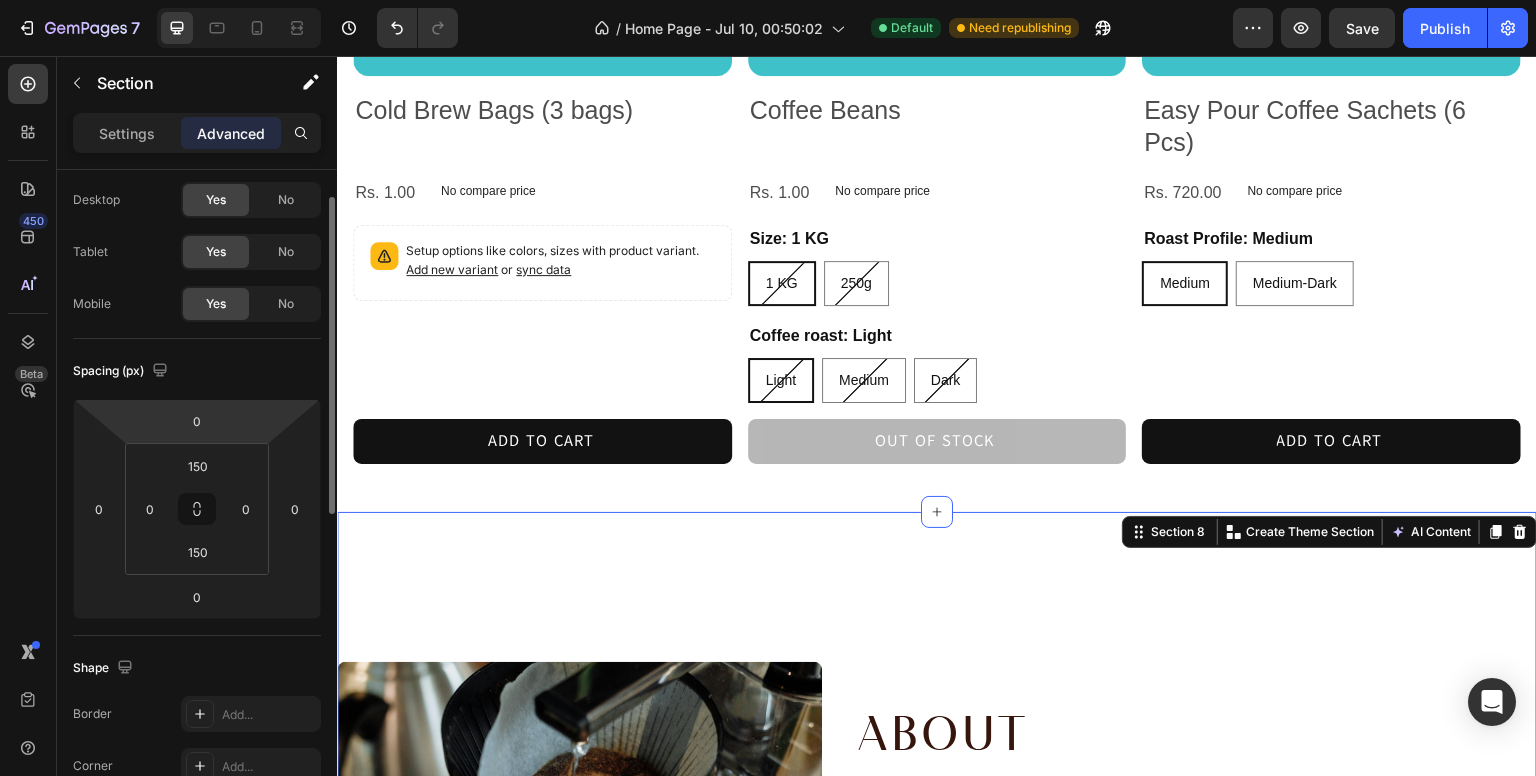 scroll, scrollTop: 47, scrollLeft: 0, axis: vertical 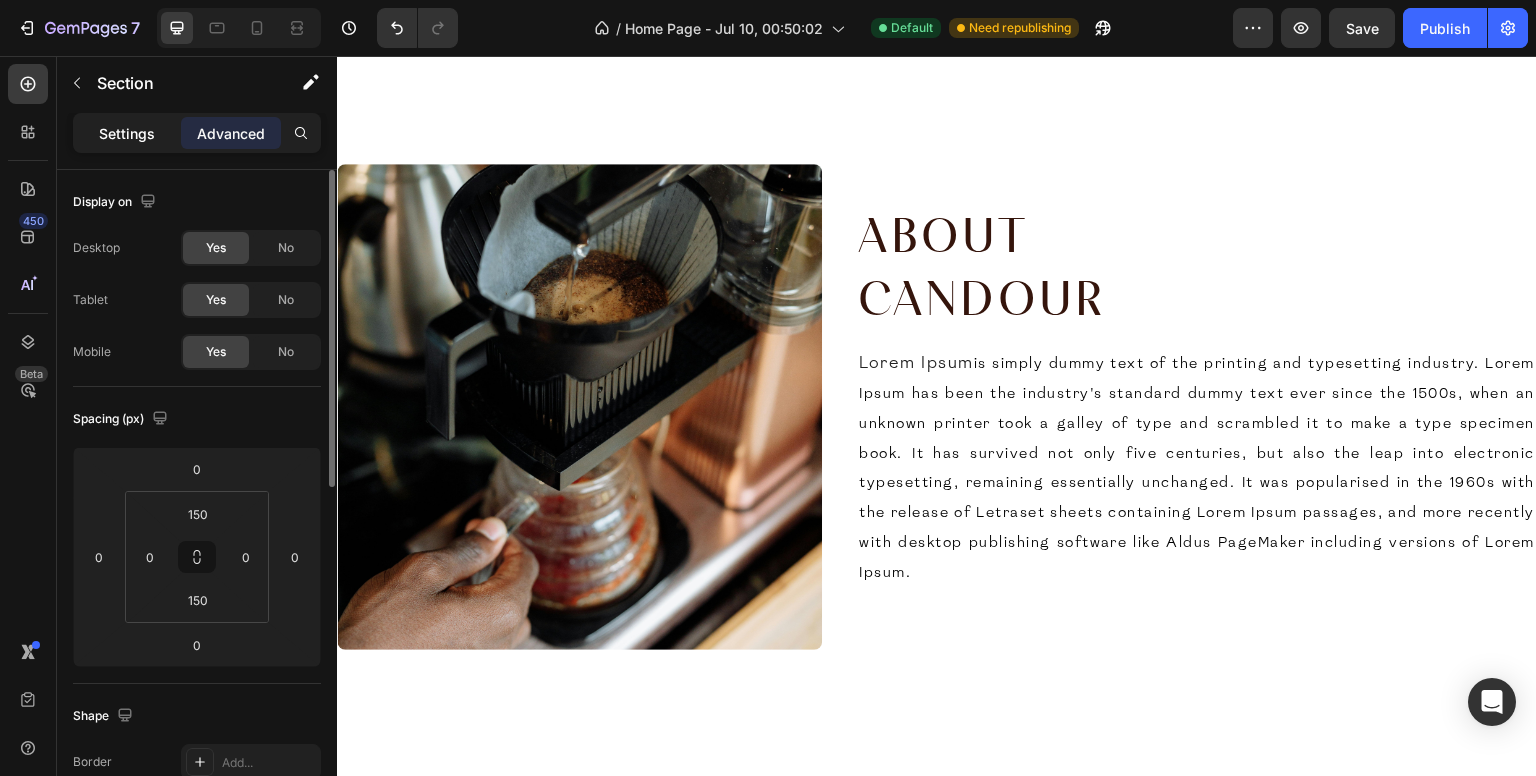 click on "Settings" 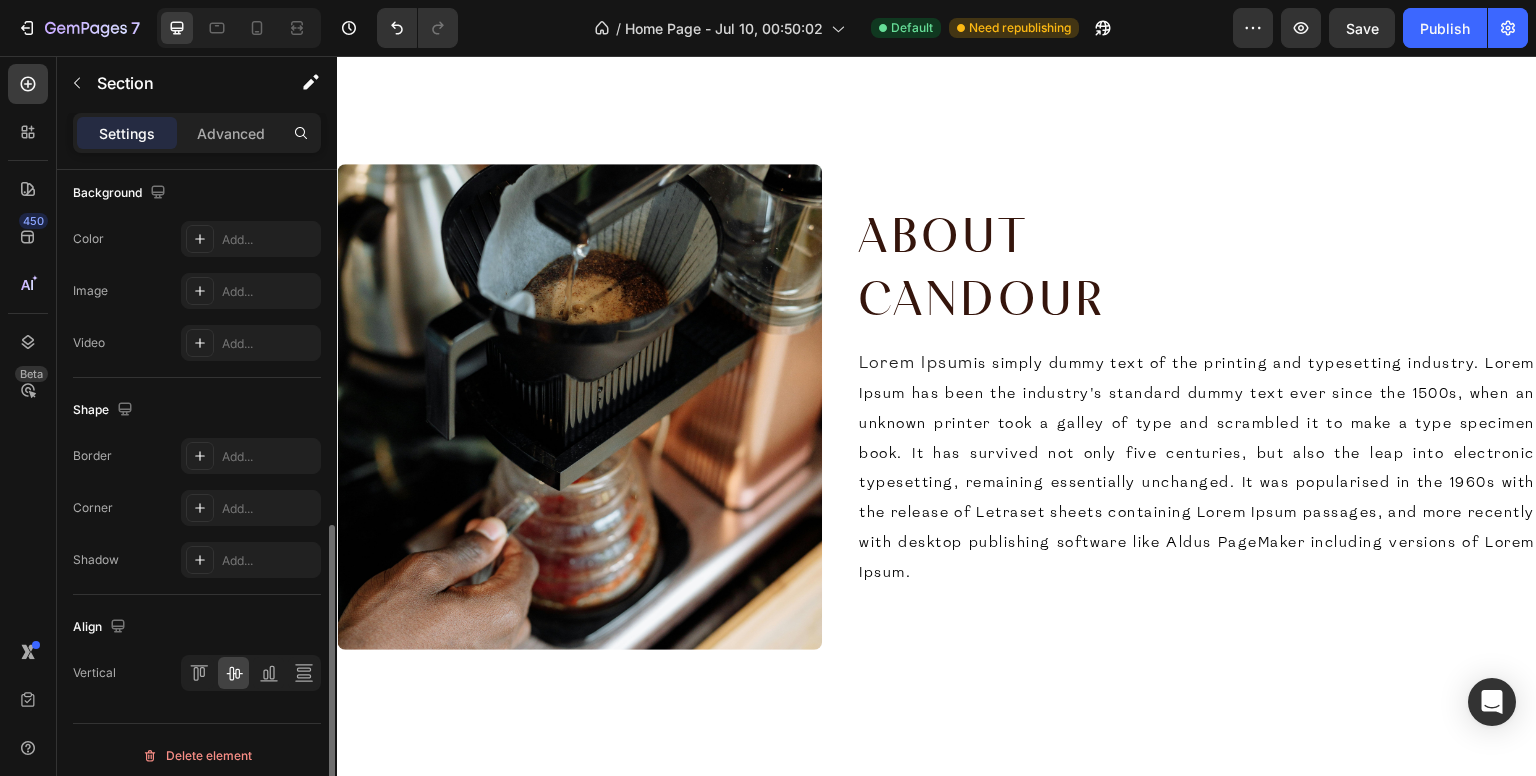 scroll, scrollTop: 782, scrollLeft: 0, axis: vertical 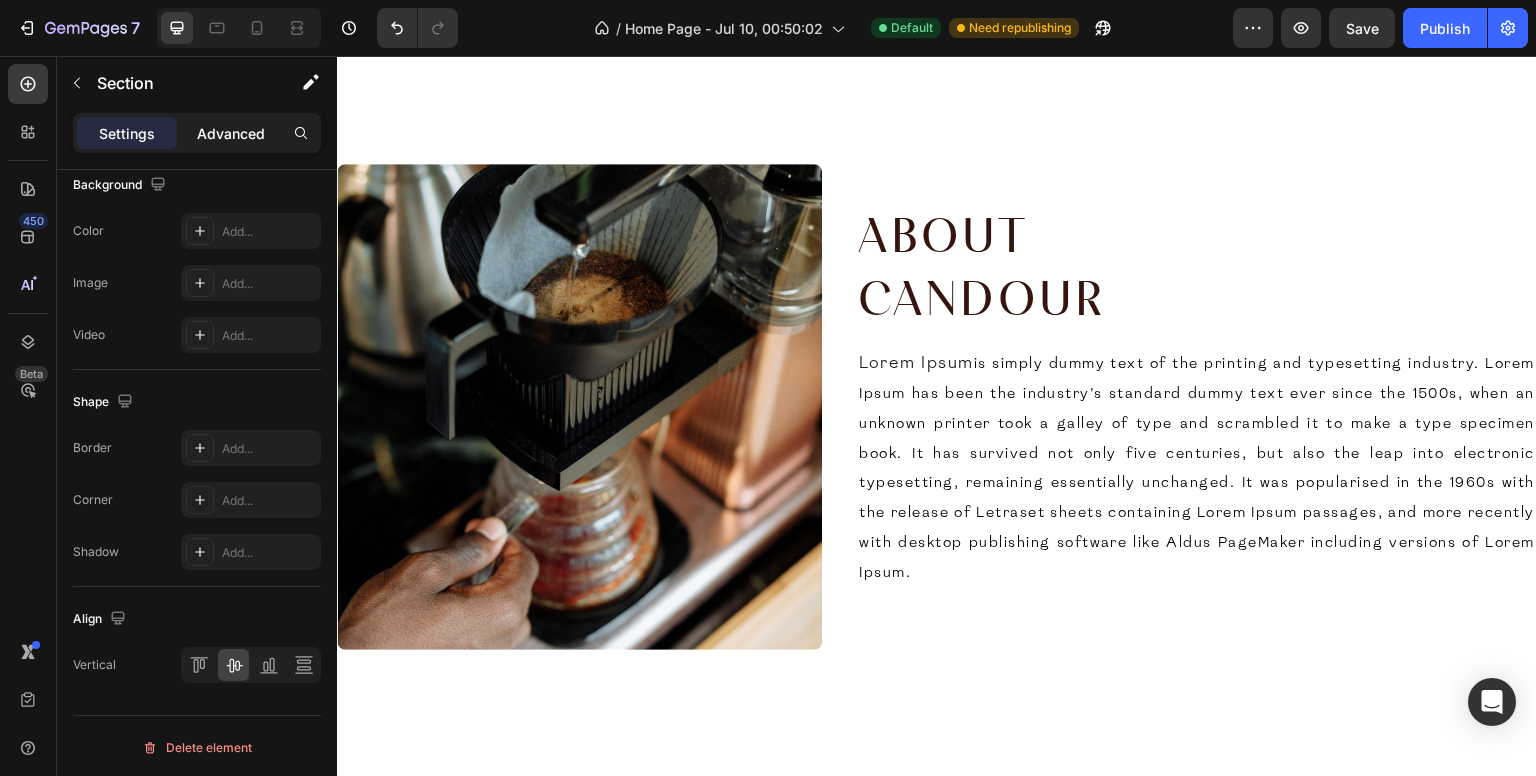 click on "Advanced" at bounding box center (231, 133) 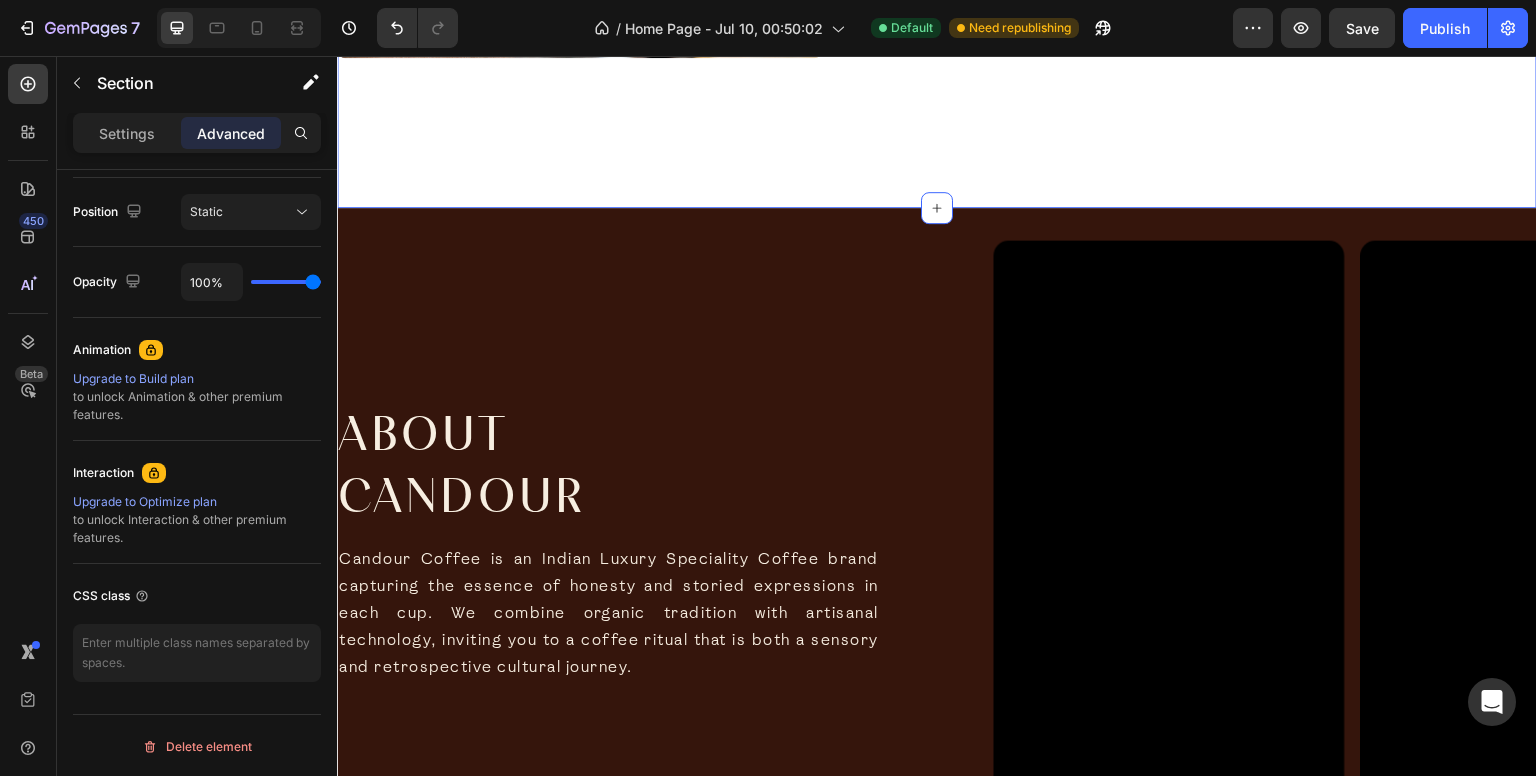 scroll, scrollTop: 4068, scrollLeft: 0, axis: vertical 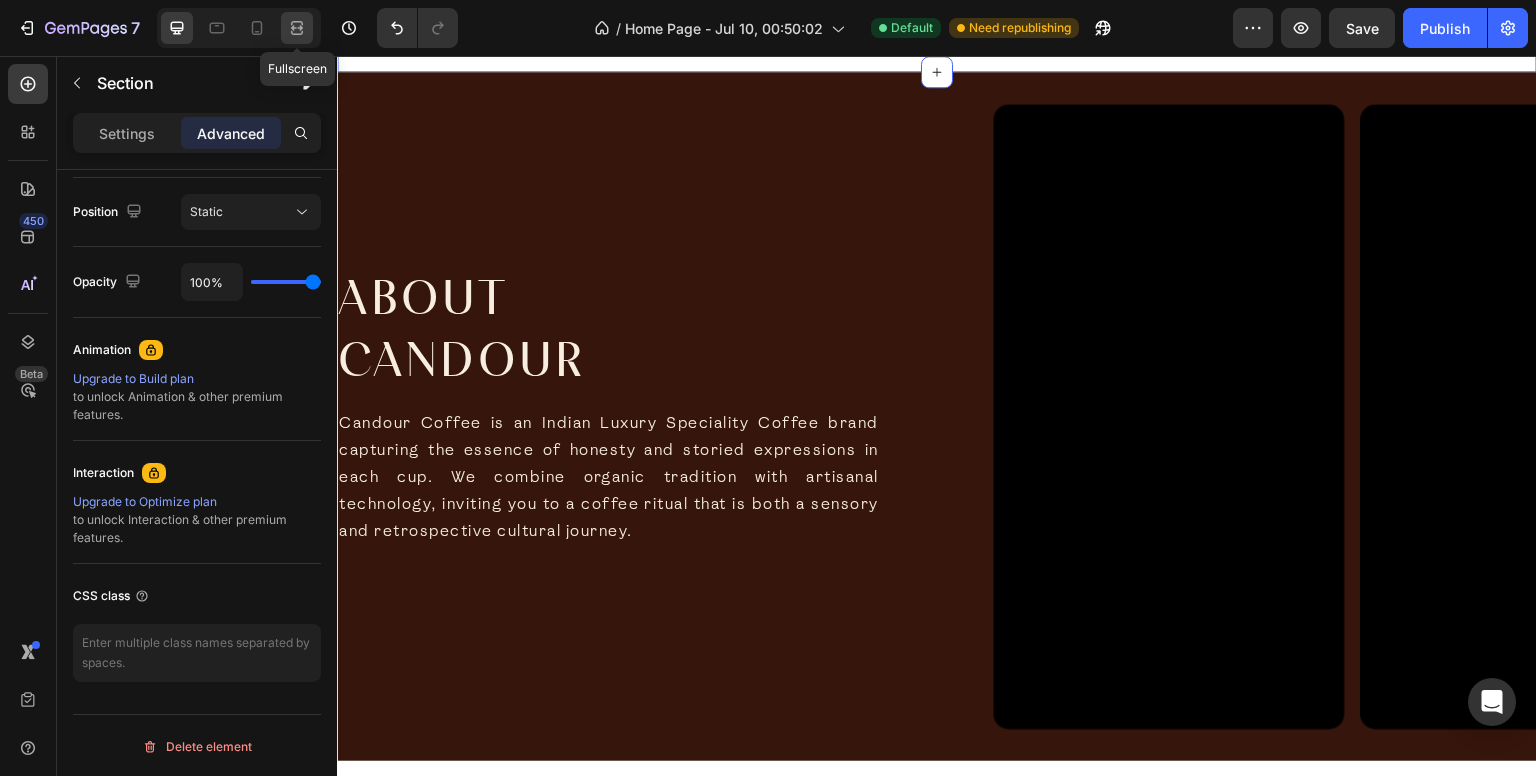 click 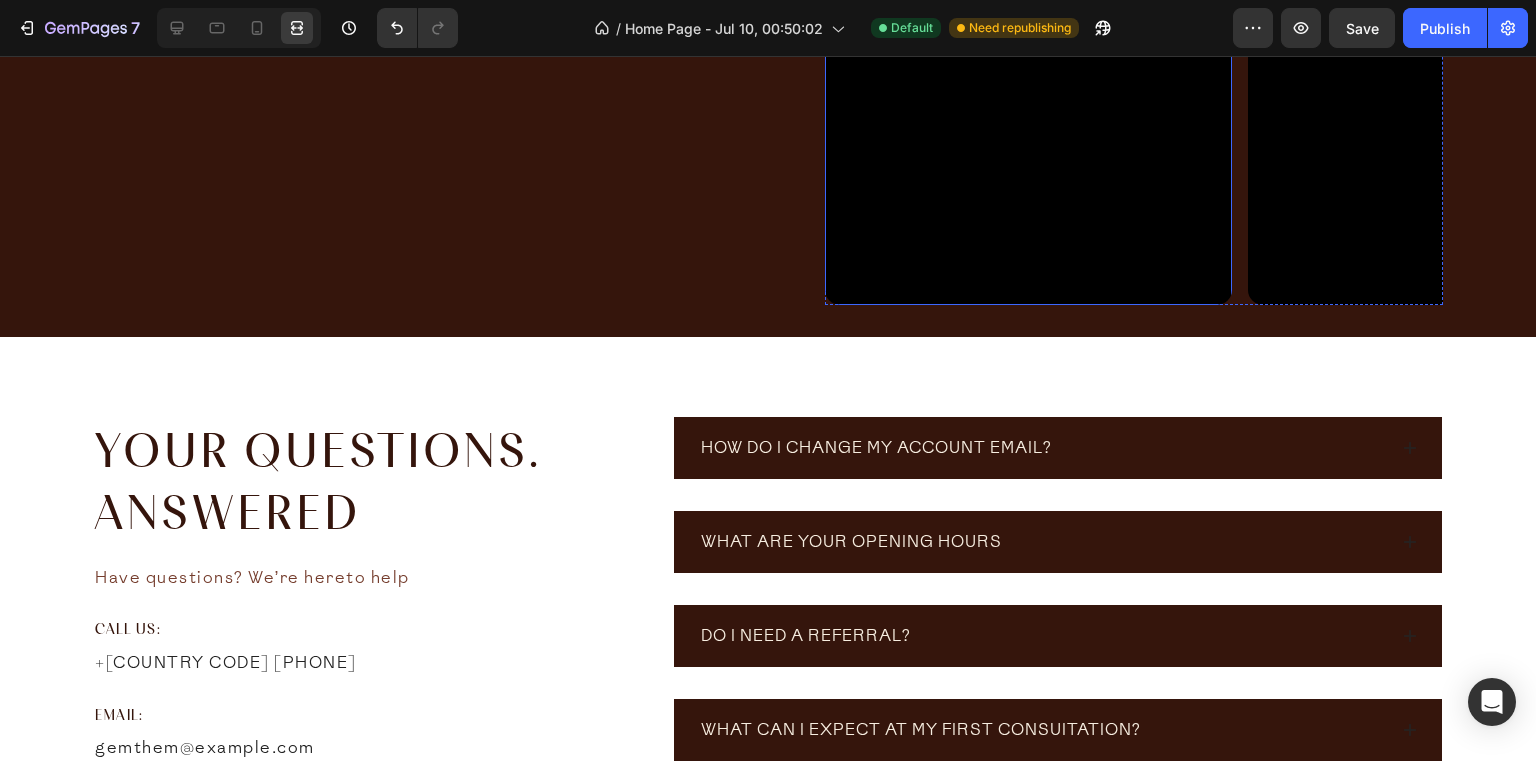 scroll, scrollTop: 5019, scrollLeft: 0, axis: vertical 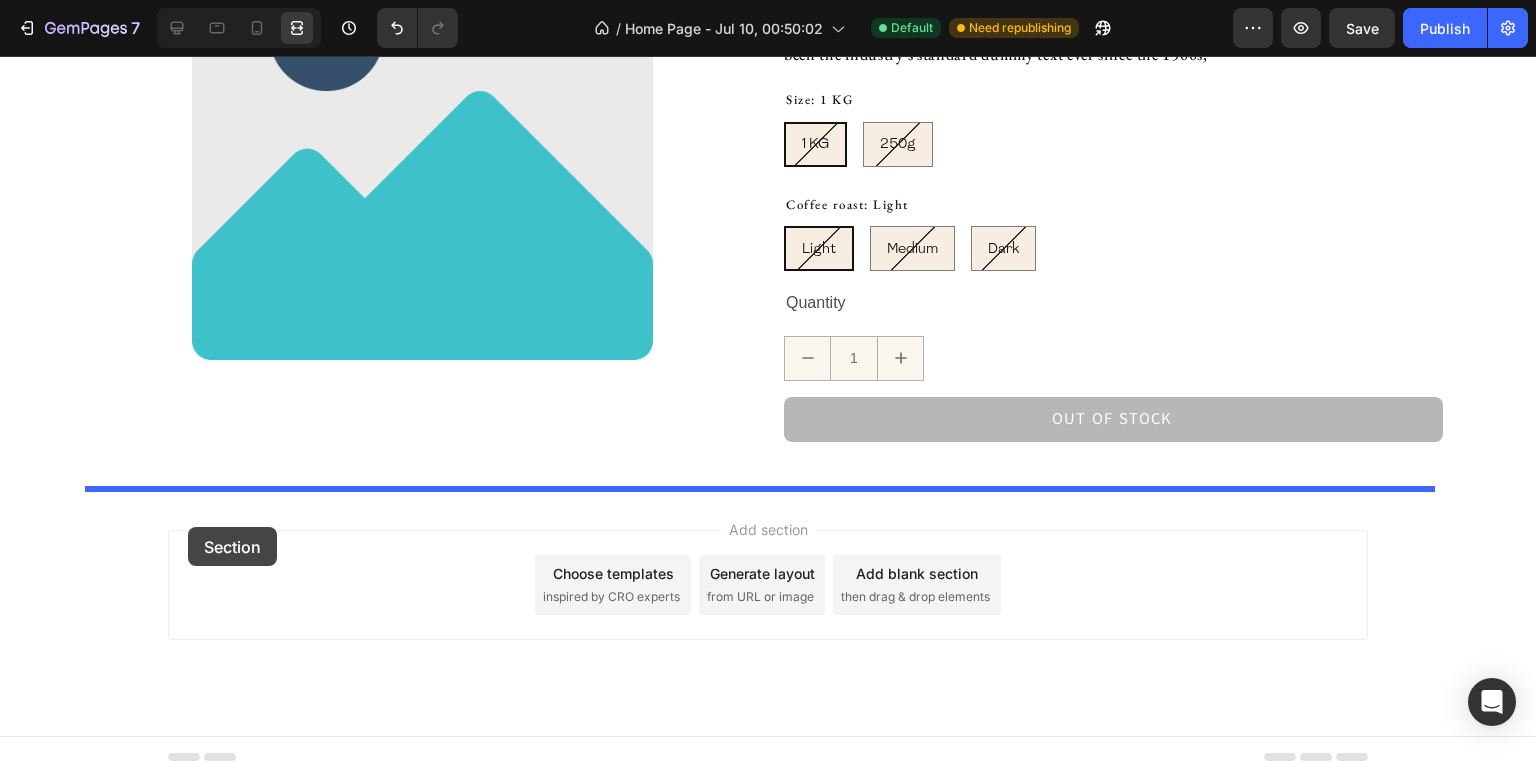 drag, startPoint x: 21, startPoint y: 312, endPoint x: 188, endPoint y: 528, distance: 273.0293 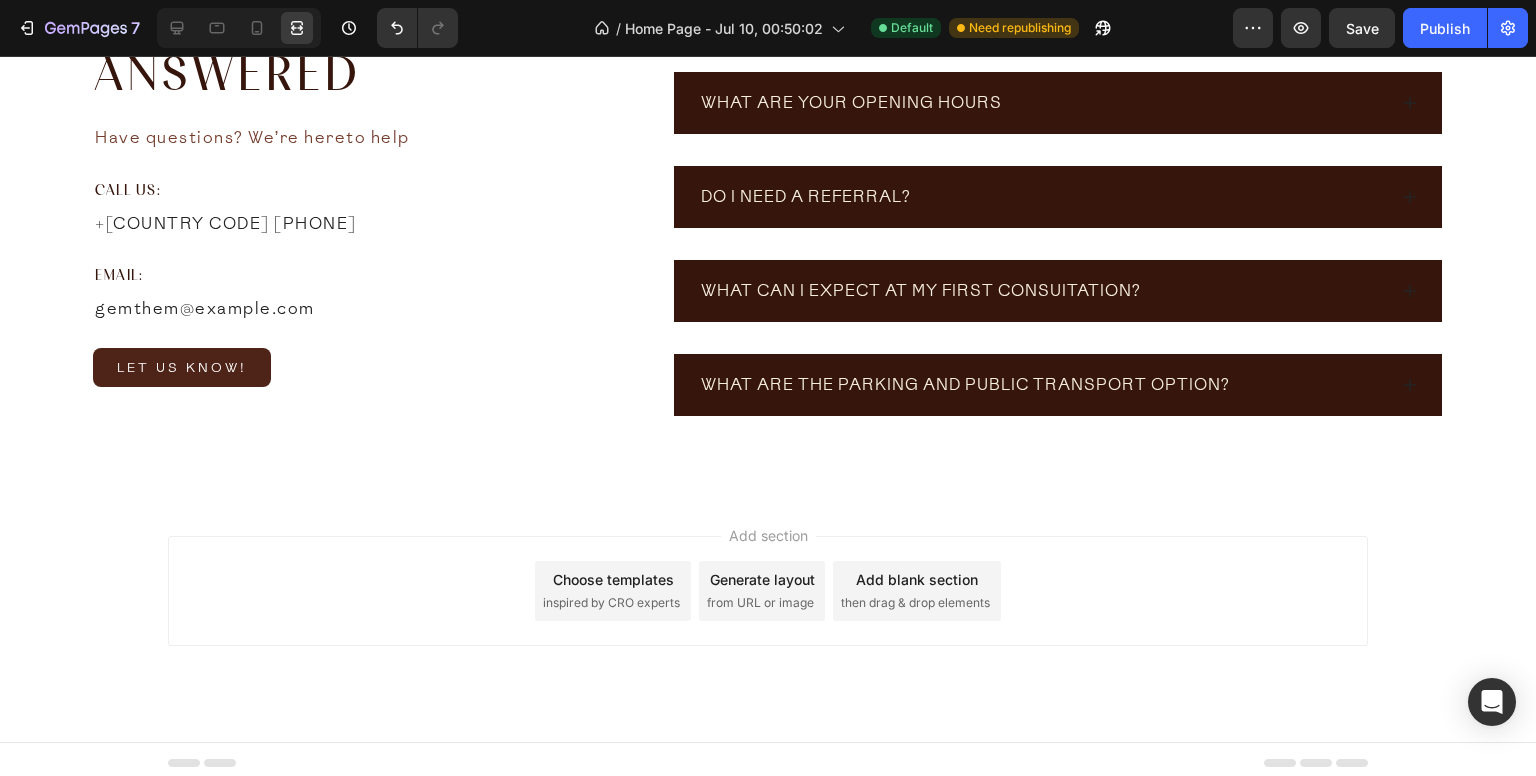 scroll, scrollTop: 6336, scrollLeft: 0, axis: vertical 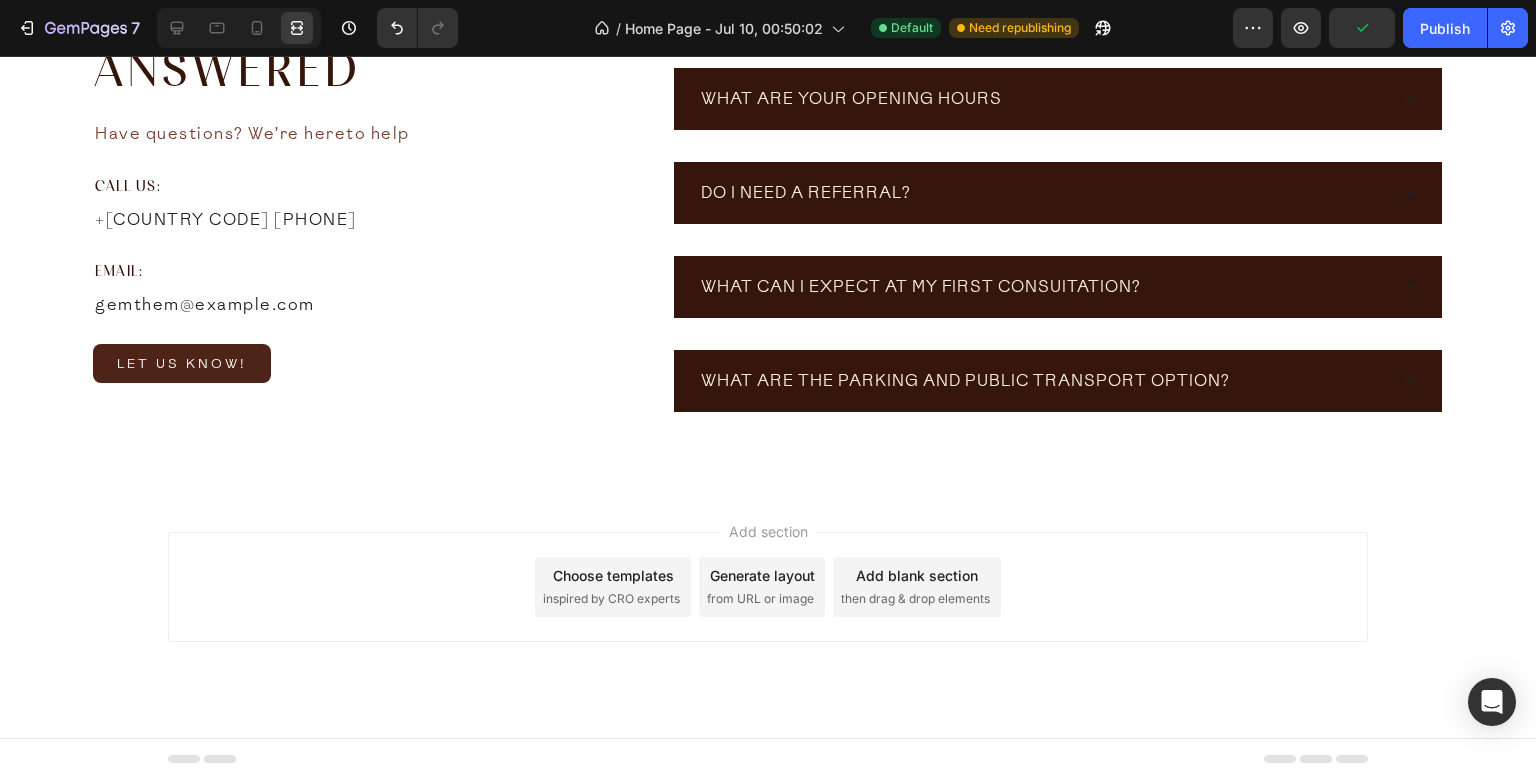 click on "then drag & drop elements" at bounding box center (915, 599) 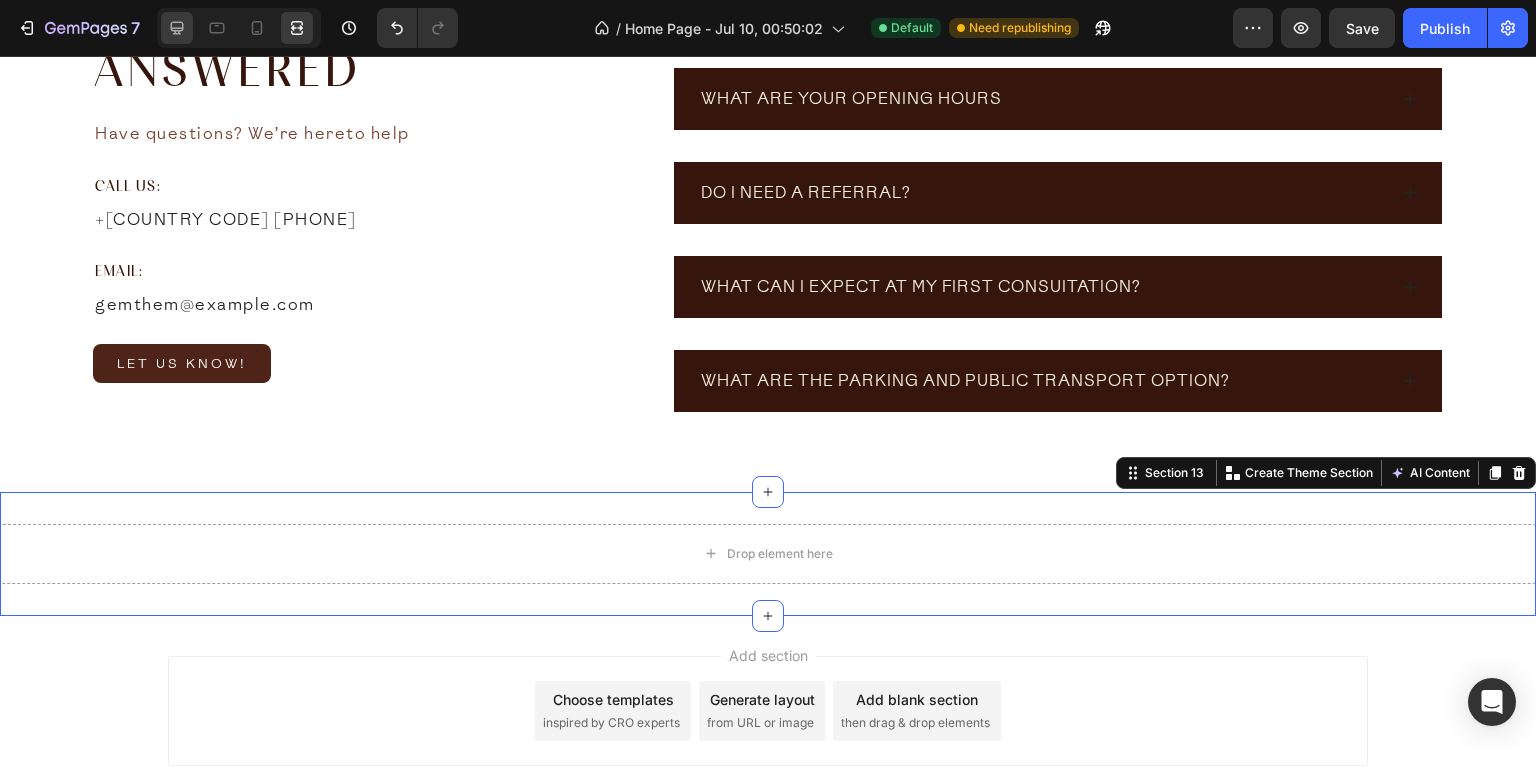 click at bounding box center [239, 28] 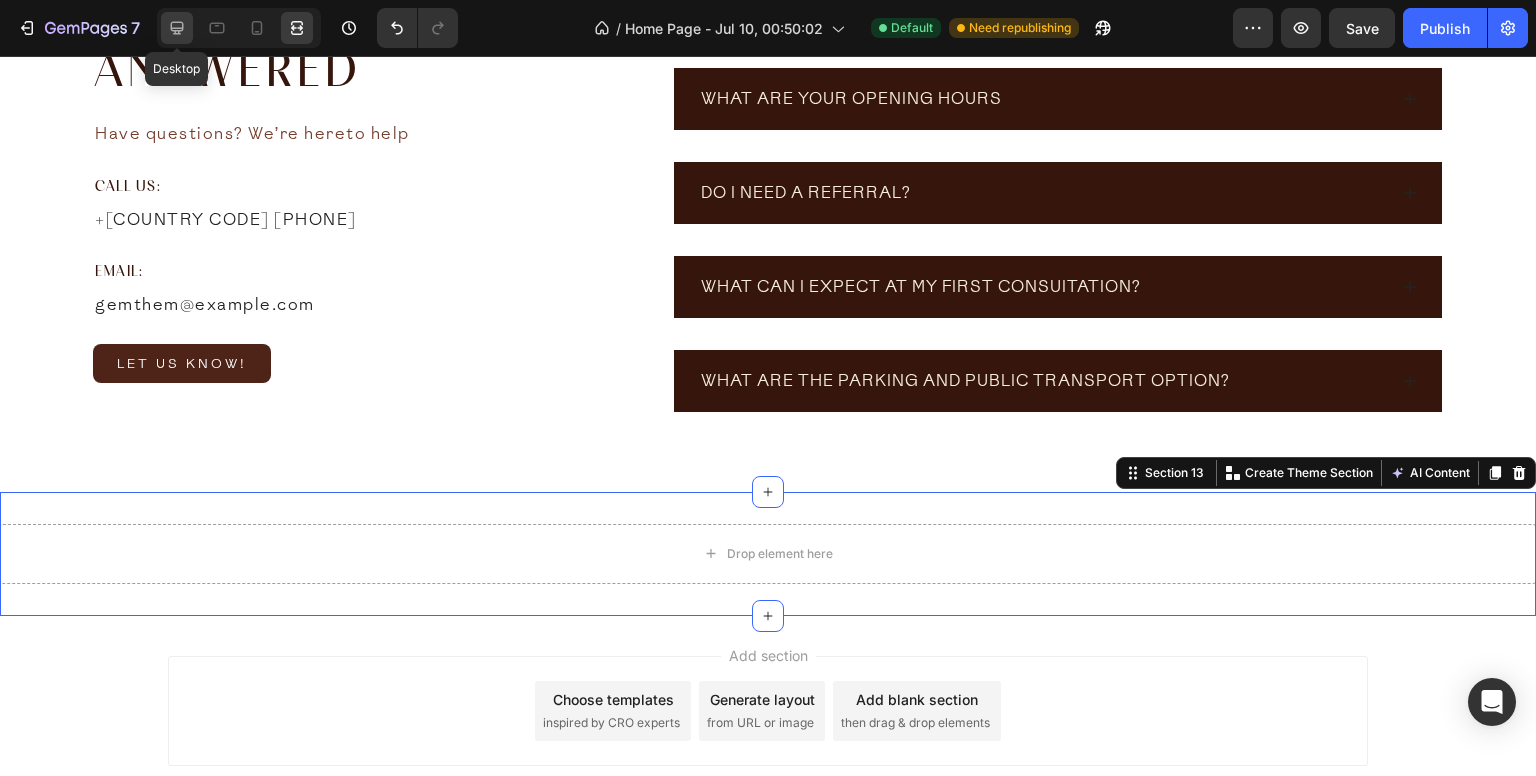 click 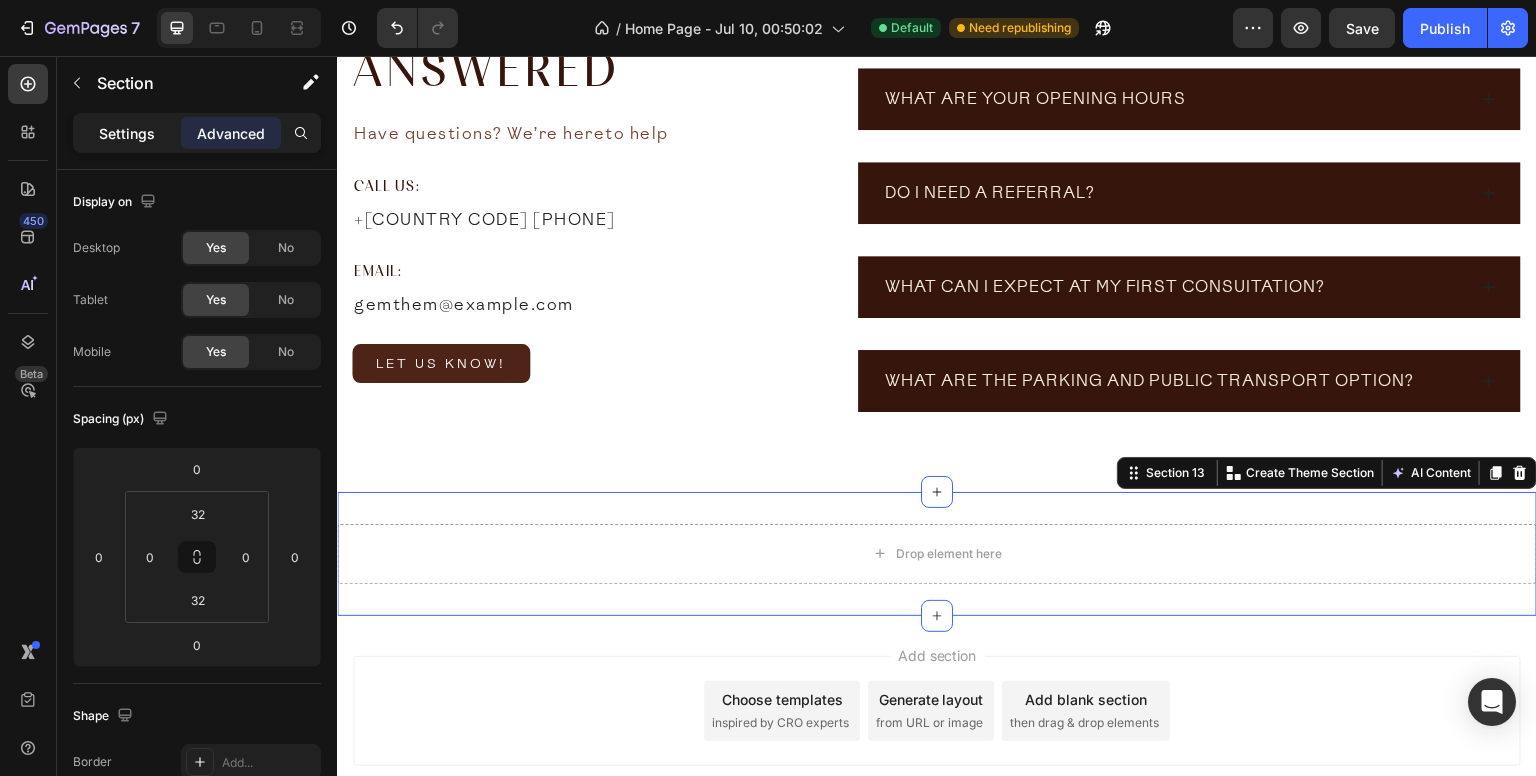 click on "Settings" at bounding box center [127, 133] 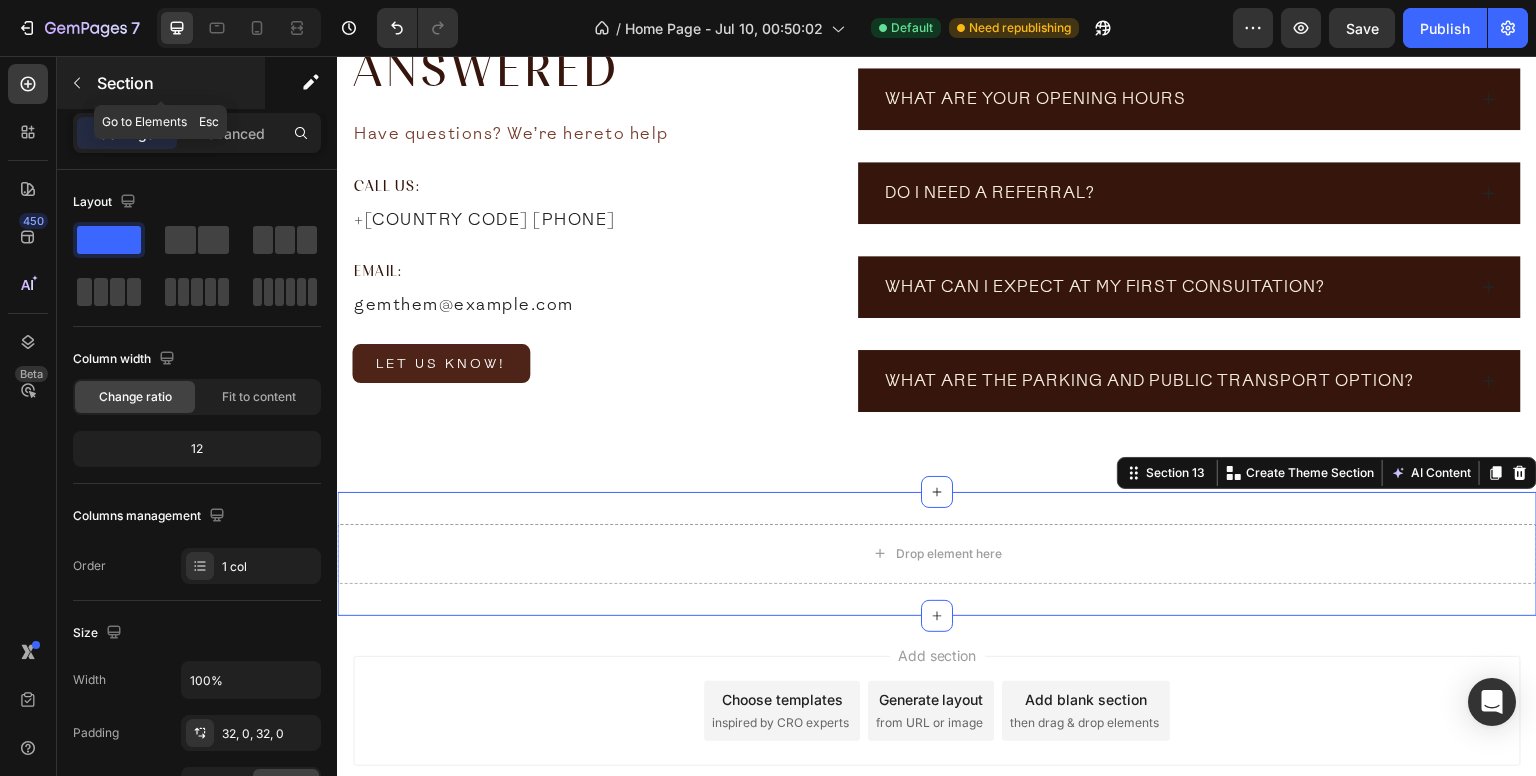 click 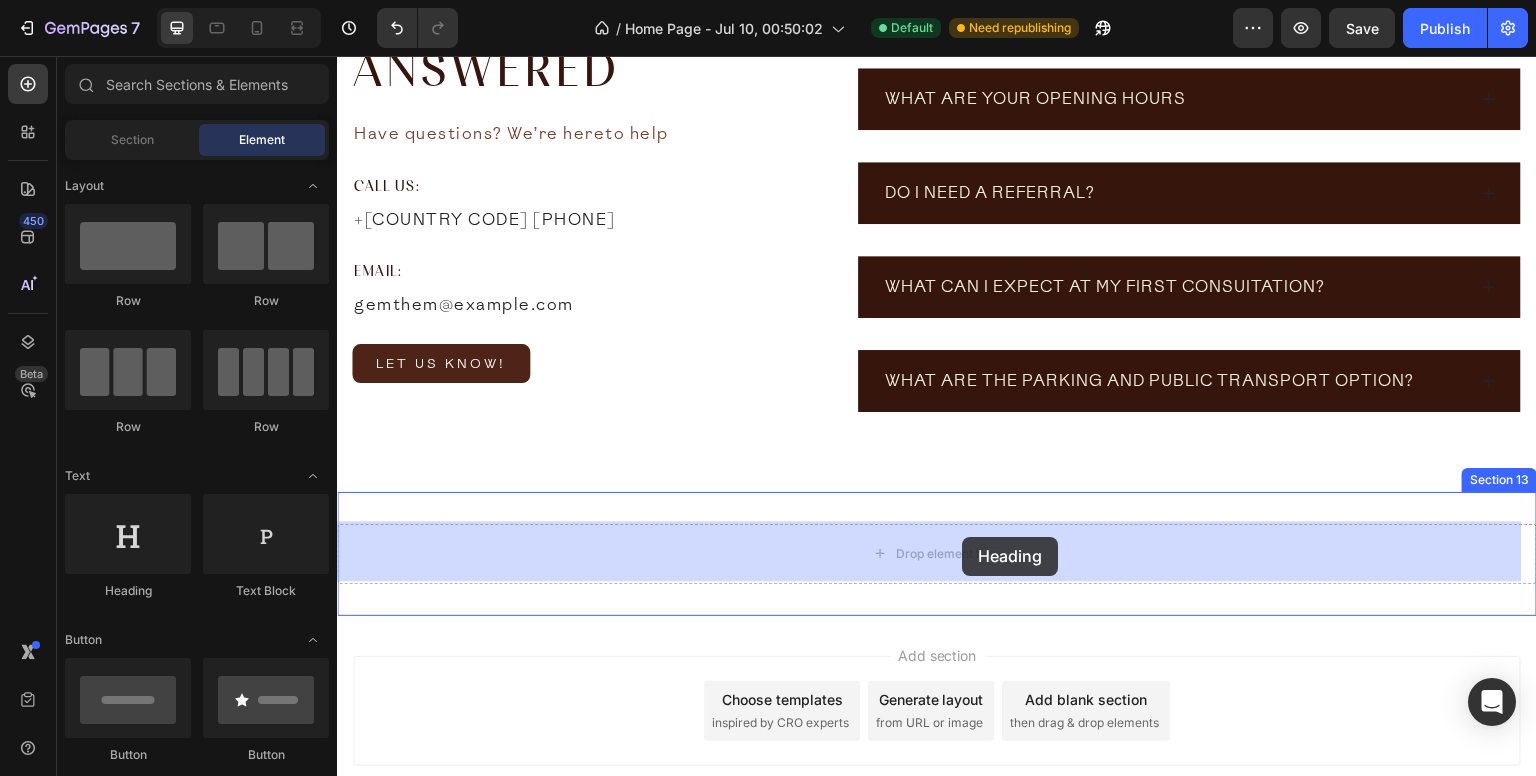 drag, startPoint x: 461, startPoint y: 576, endPoint x: 963, endPoint y: 538, distance: 503.4362 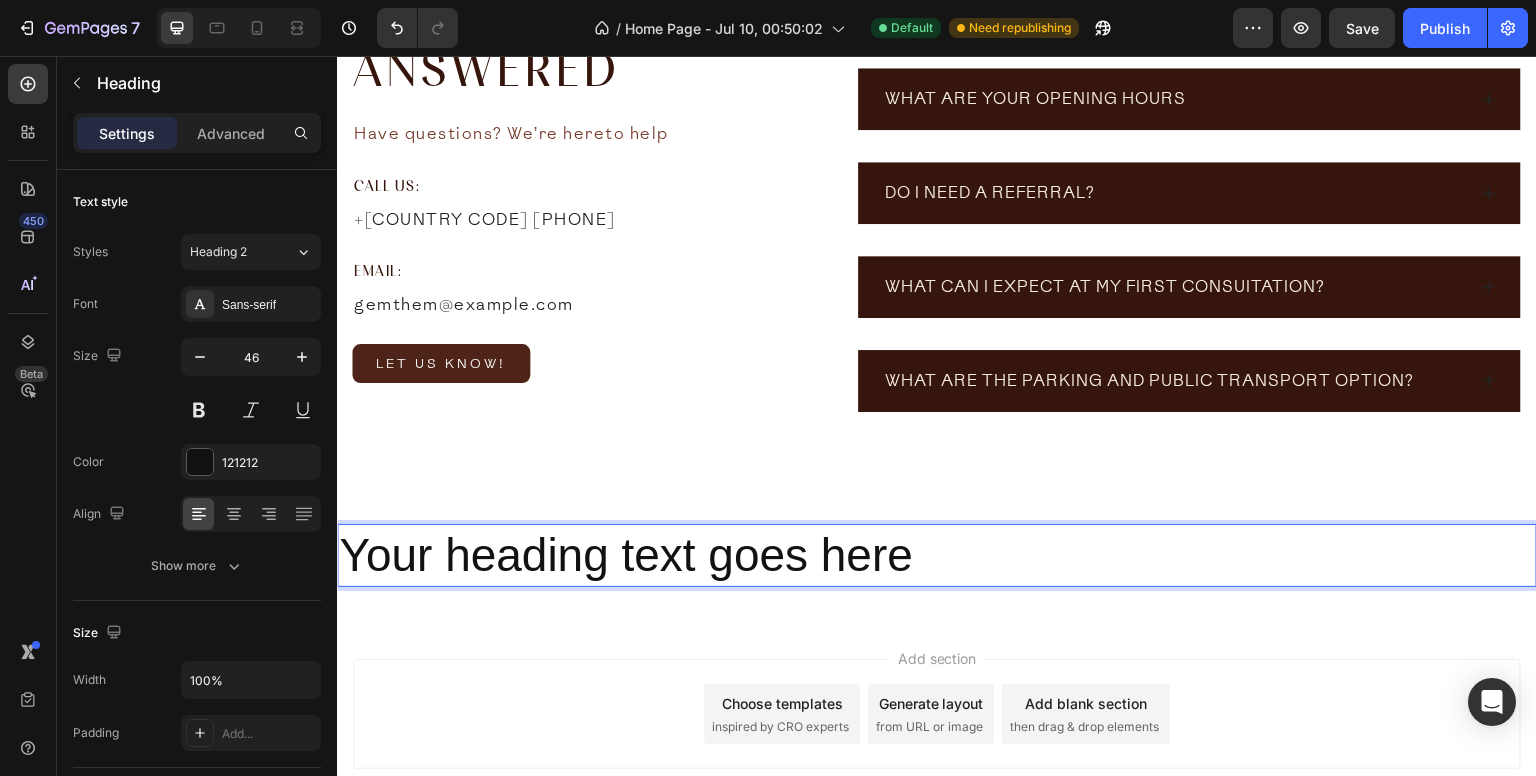 click on "Your heading text goes here" at bounding box center [937, 556] 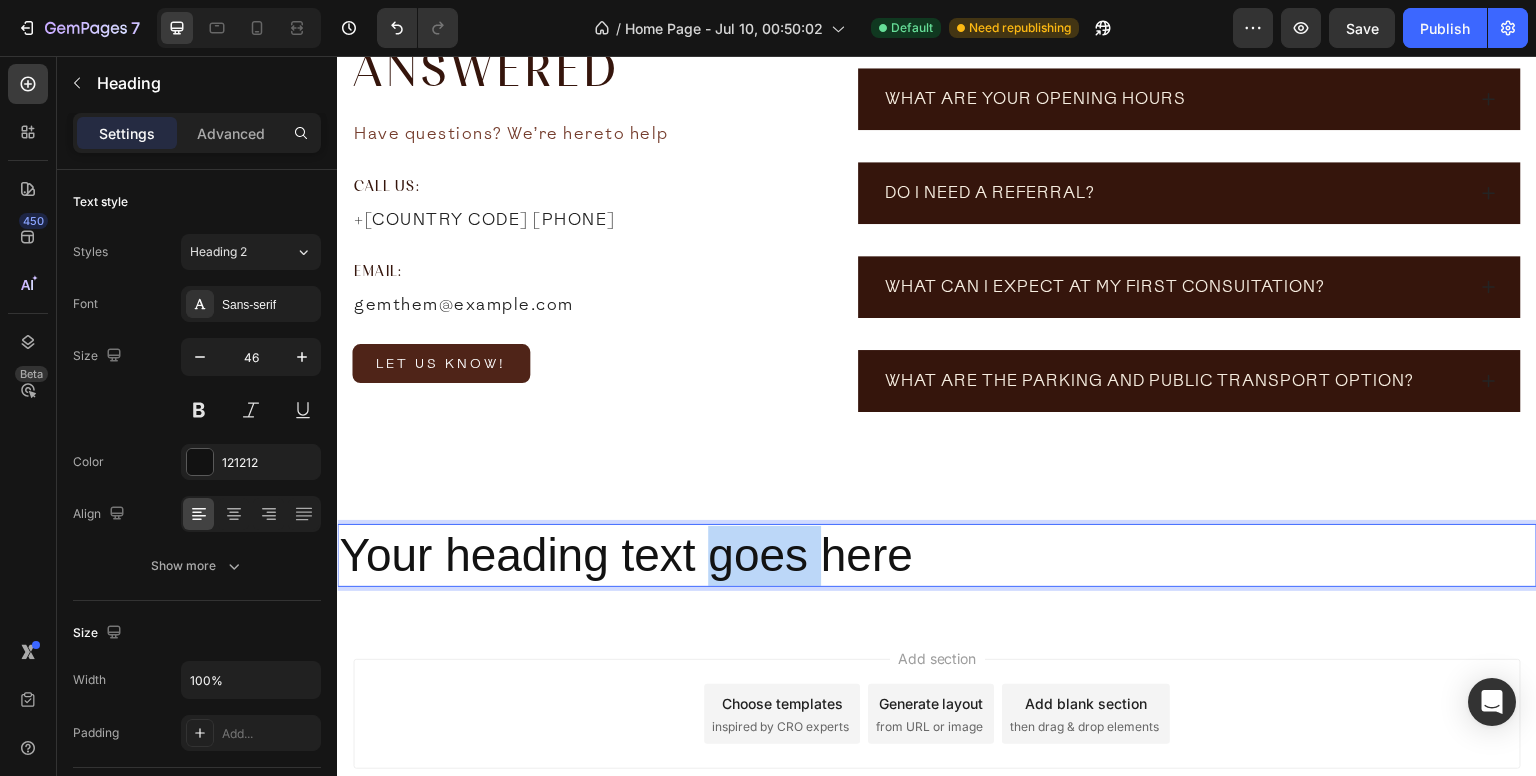 click on "Your heading text goes here" at bounding box center [937, 556] 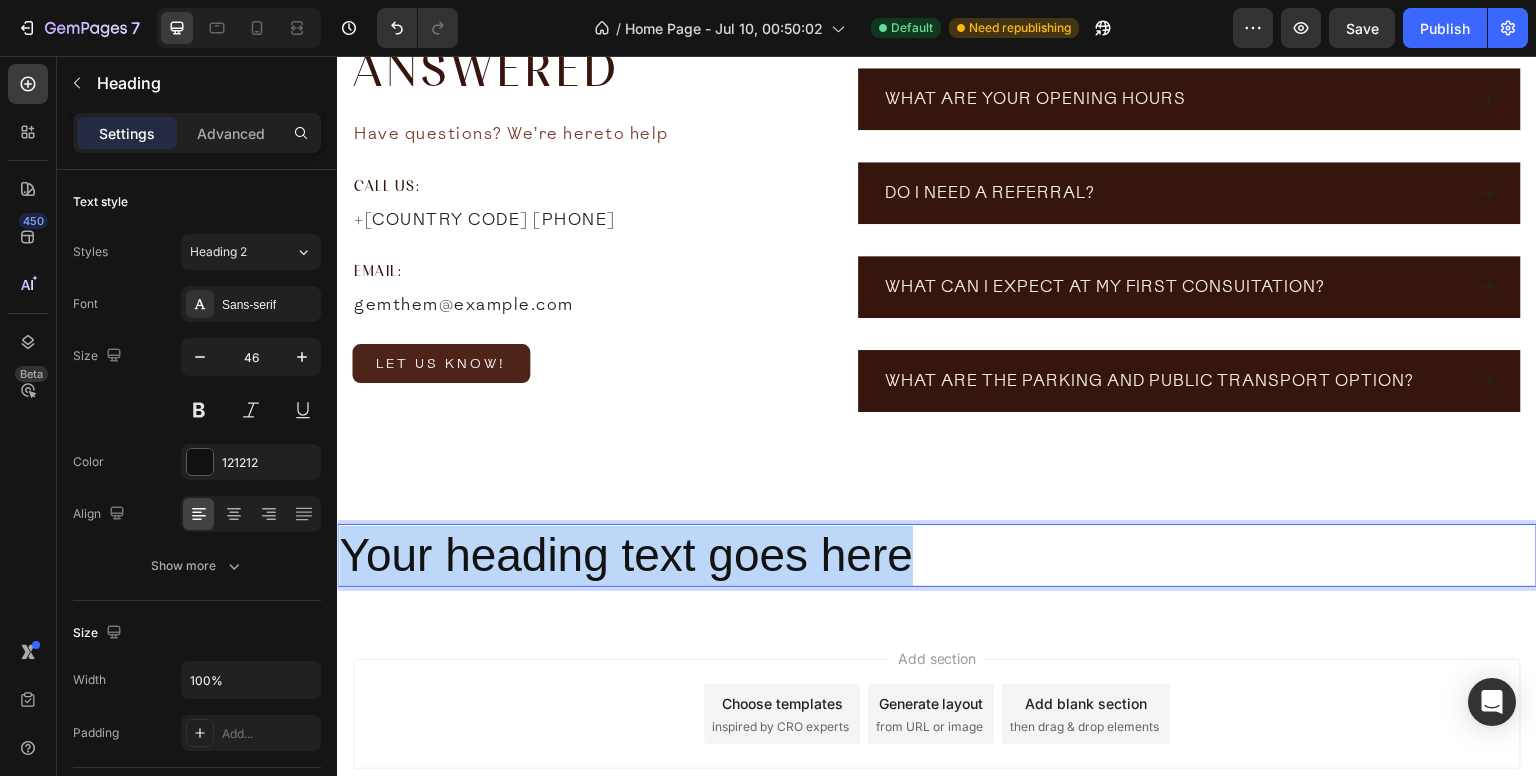 click on "Your heading text goes here" at bounding box center (937, 556) 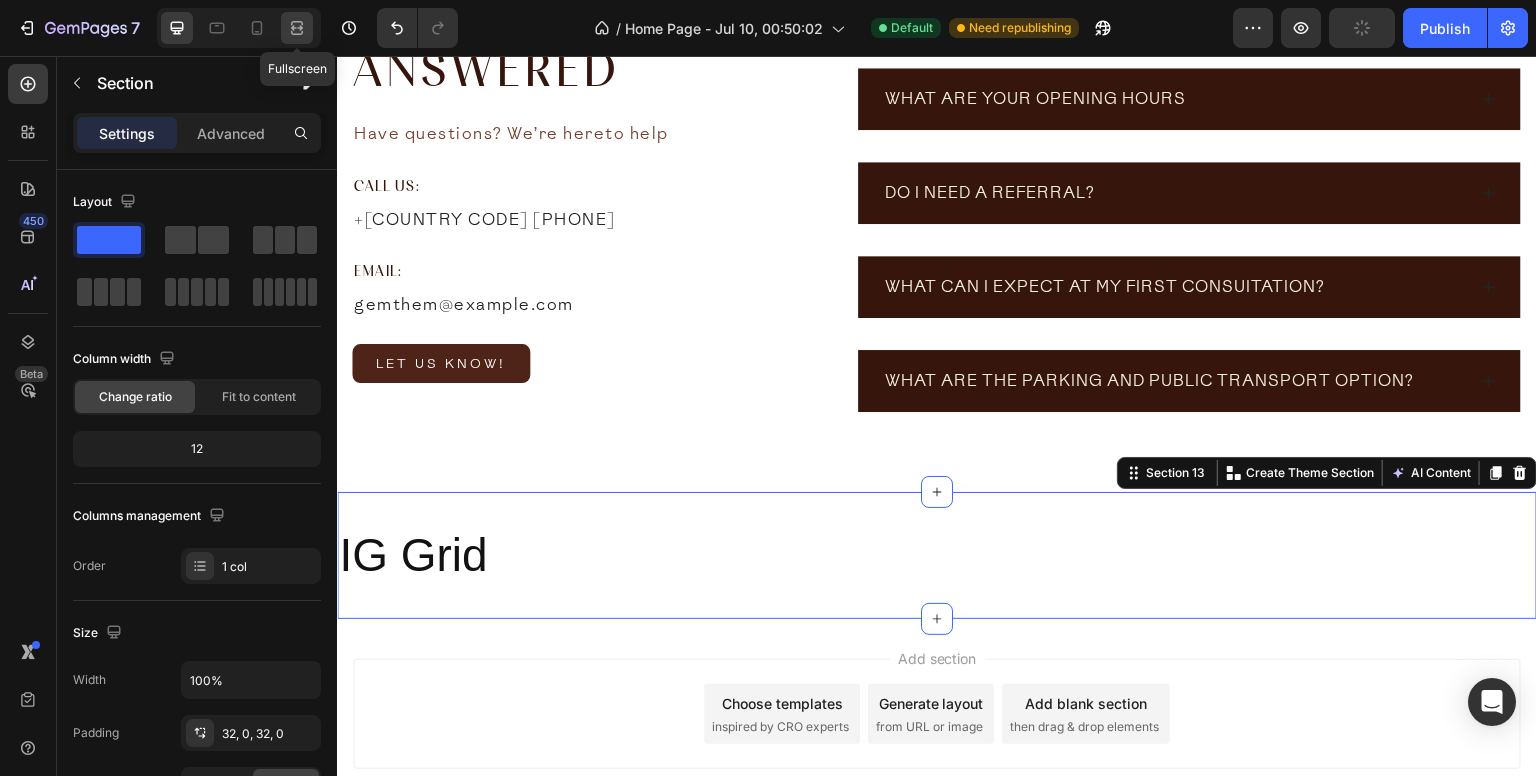 click 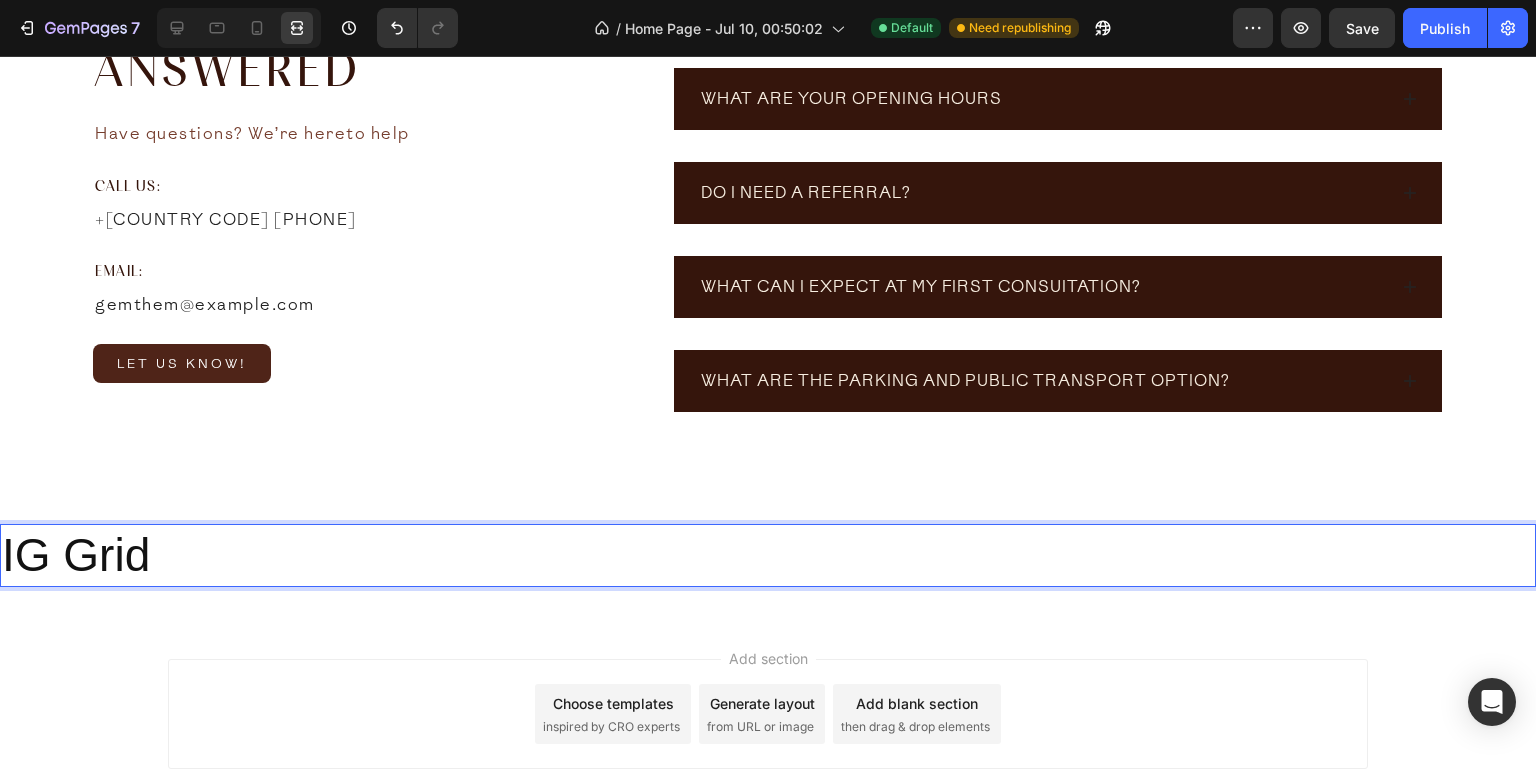 click on "IG Grid" at bounding box center (768, 556) 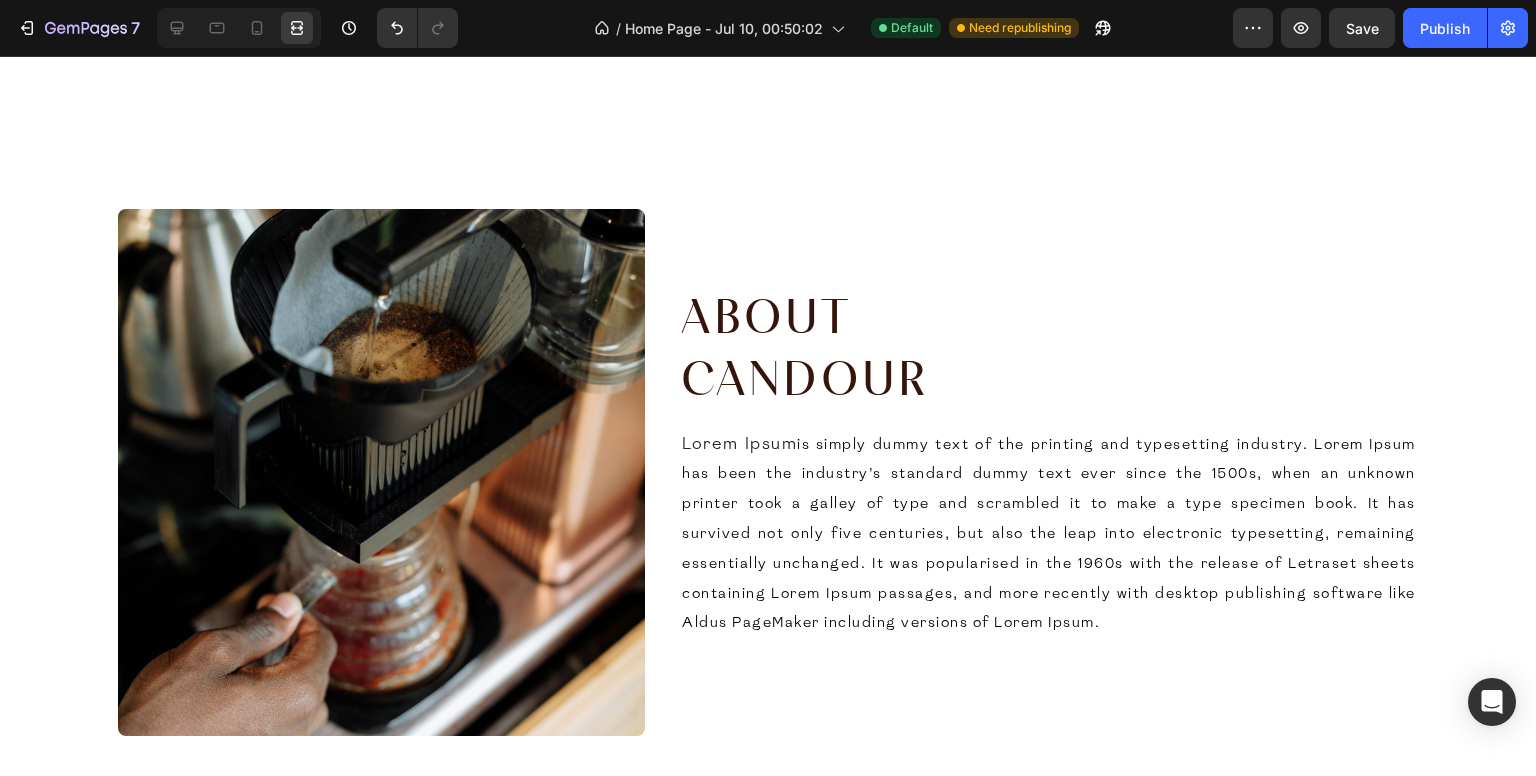 scroll, scrollTop: 3231, scrollLeft: 0, axis: vertical 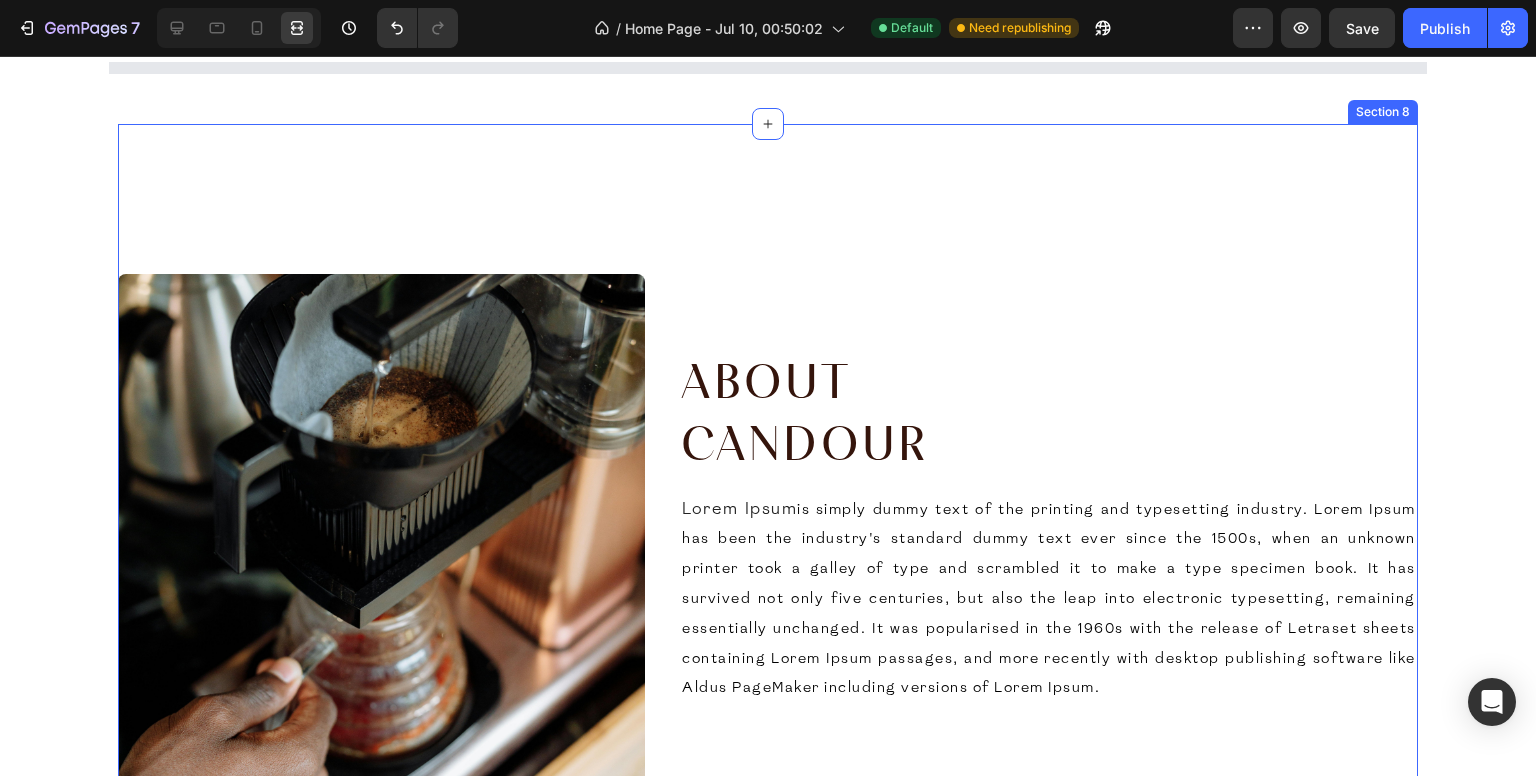 click on "Category 1 Category 2 Category 3 Product List Product Images Easy Pour Coffee Sachets (6 Pcs) Product Title Rs. 720.00 Product Price Product Price No compare price Product Price Row Lorem Ipsum is simply dummy text of the printing and typesetting industry. Lorem Ipsum has been the industry's standard dummy text ever since the 1500s,    Product Description Roast Profile: Medium Medium Medium Medium Medium-Dark Medium-Dark Medium-Dark Product Variants & Swatches Quantity Text Block
1
Product Quantity Add to cart Add to Cart Product
Tab Section 7 Image About Candour Heading Lorem Ipsum Text Block Section 8 Root" at bounding box center (768, 354) 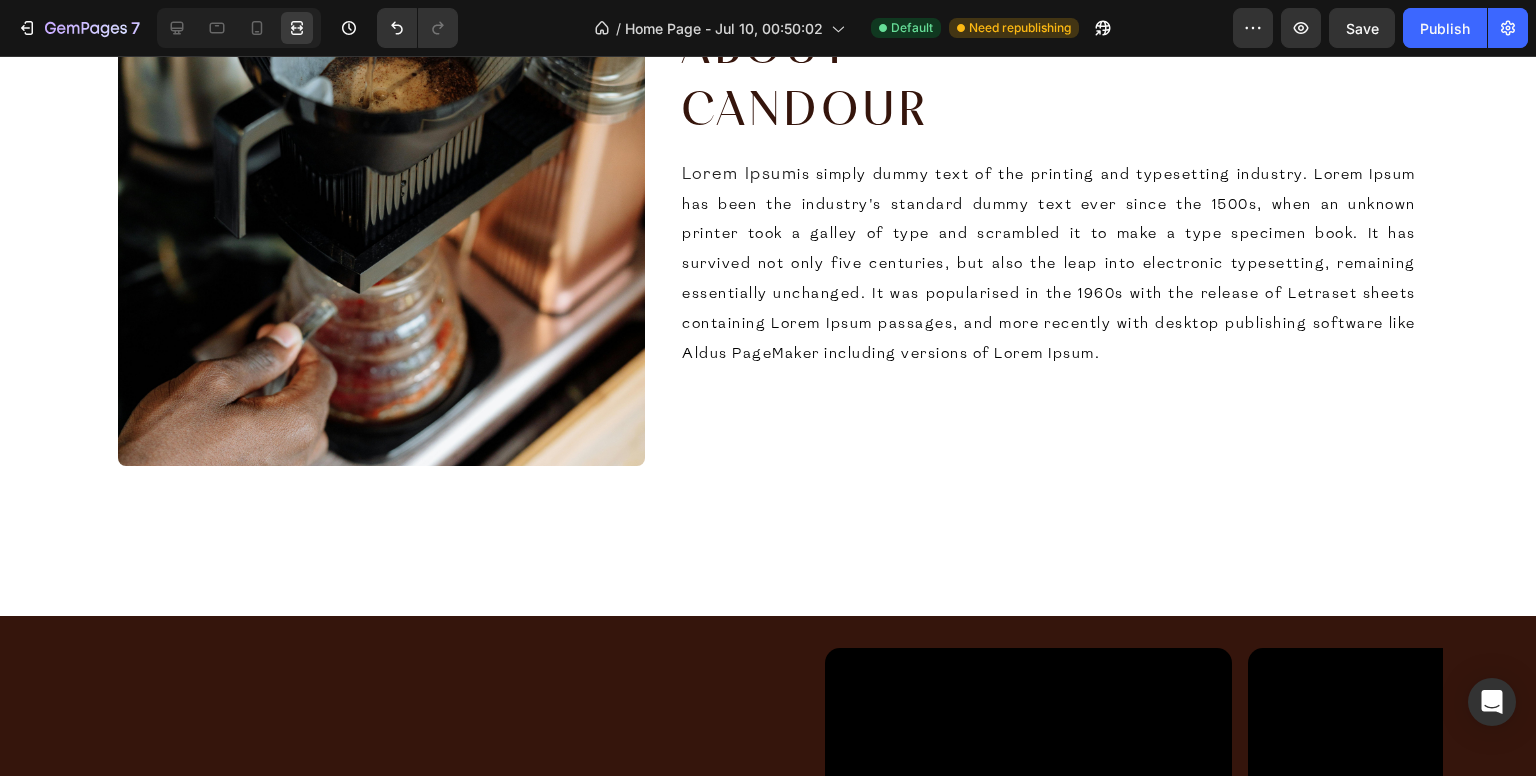 scroll, scrollTop: 3966, scrollLeft: 0, axis: vertical 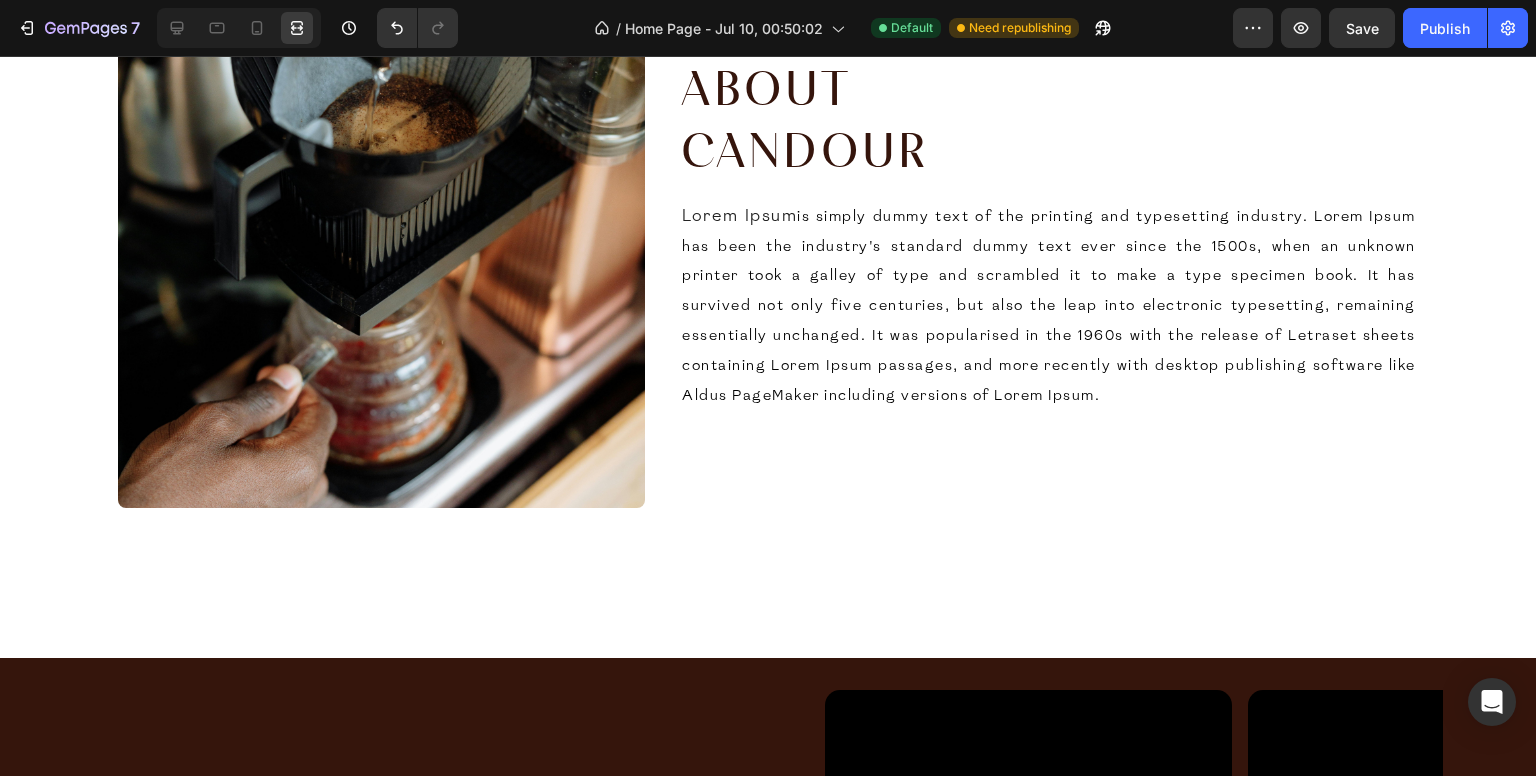 click on "Image About Candour Heading Lorem Ipsum  is simply dummy text of the printing and typesetting industry. Lorem Ipsum has been the industry's standard dummy text ever since the 1500s, when an unknown printer took a galley of type and scrambled it to make a type specimen book. It has survived not only five centuries, but also the leap into electronic typesetting, remaining essentially unchanged. It was popularised in the 1960s with the release of Letraset sheets containing Lorem Ipsum passages, and more recently with desktop publishing software like Aldus PageMaker including versions of Lorem Ipsum. Text Block Section 8" at bounding box center [768, 244] 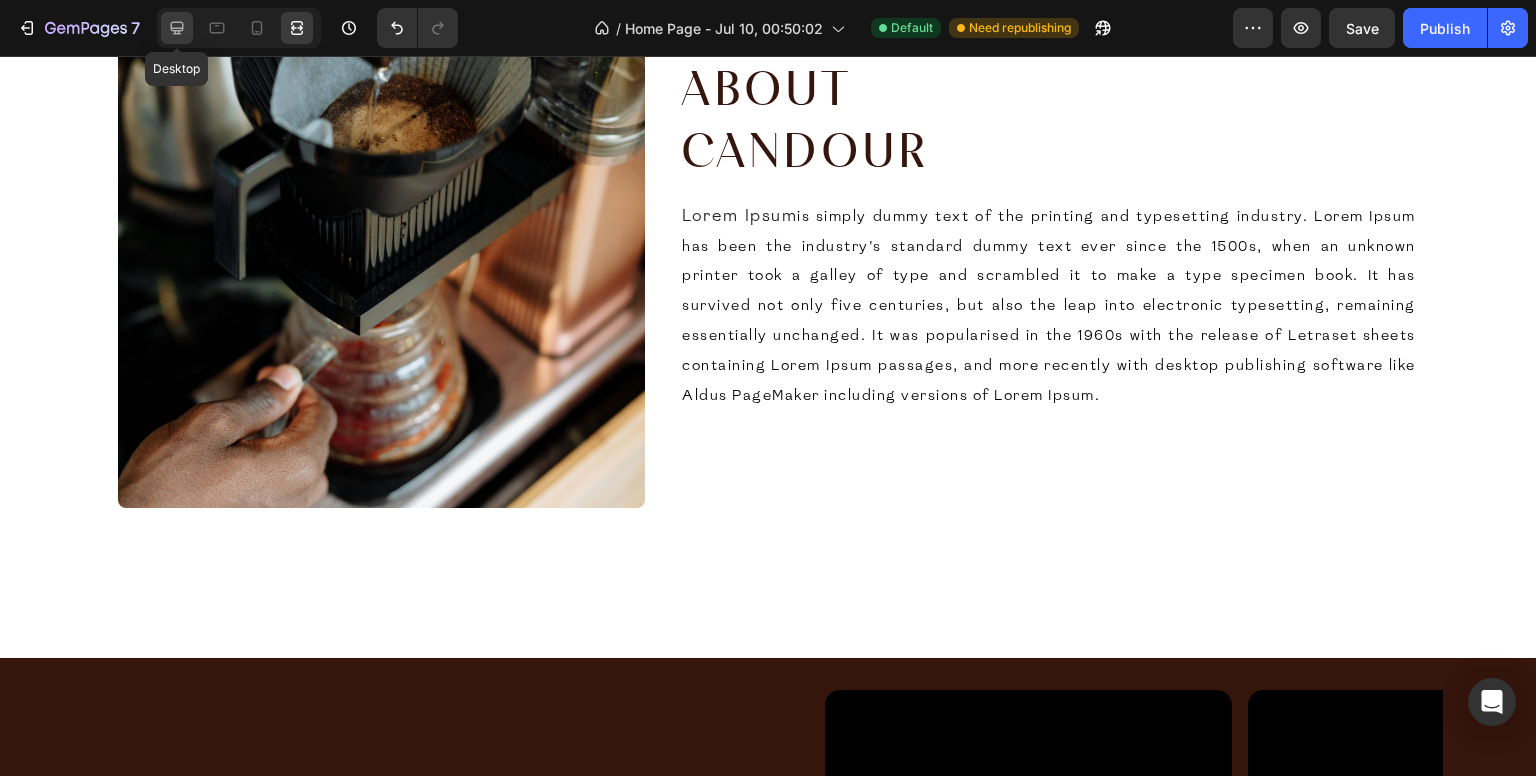 click 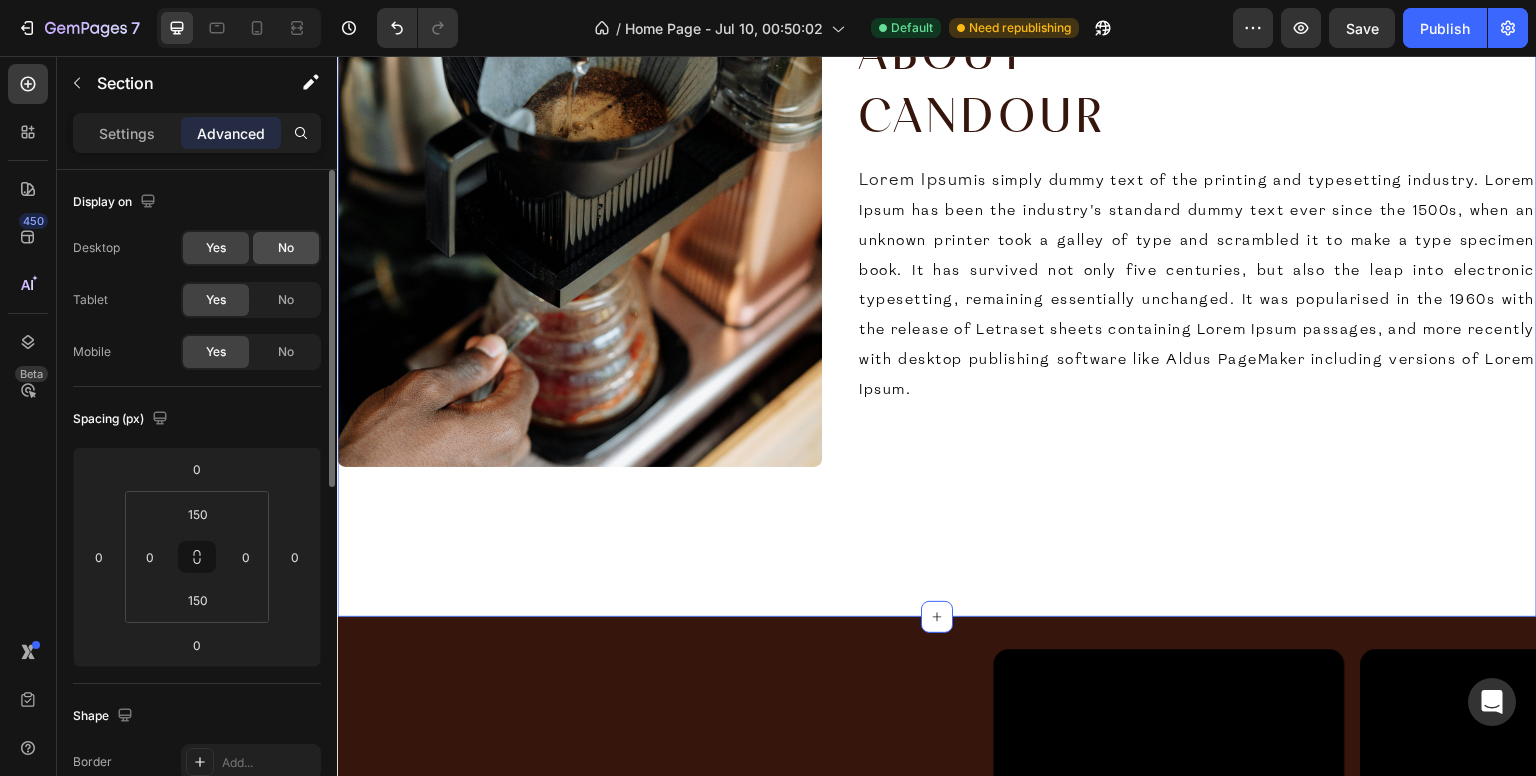 click on "Yes No" 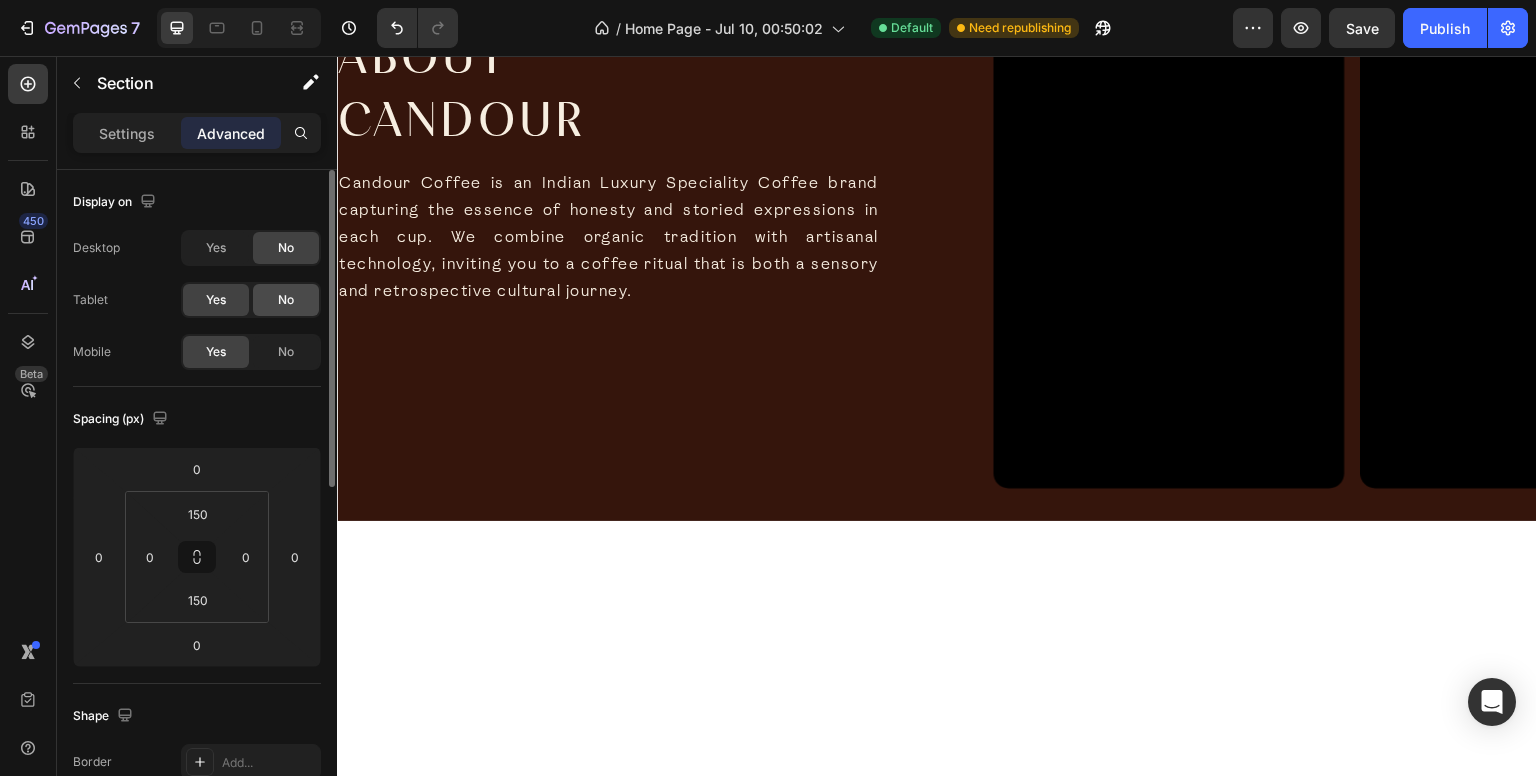 click on "No" 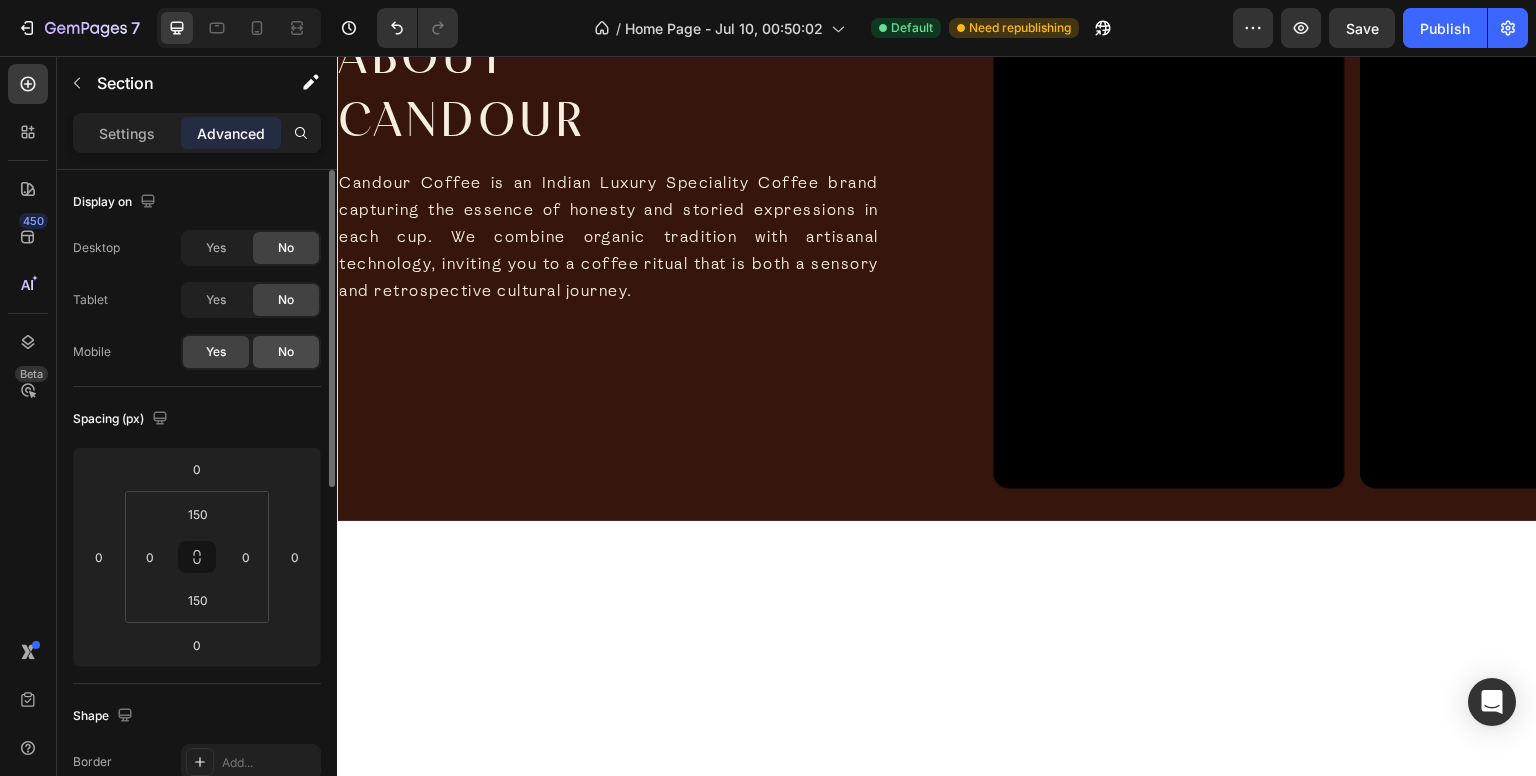 drag, startPoint x: 286, startPoint y: 349, endPoint x: 599, endPoint y: 51, distance: 432.17242 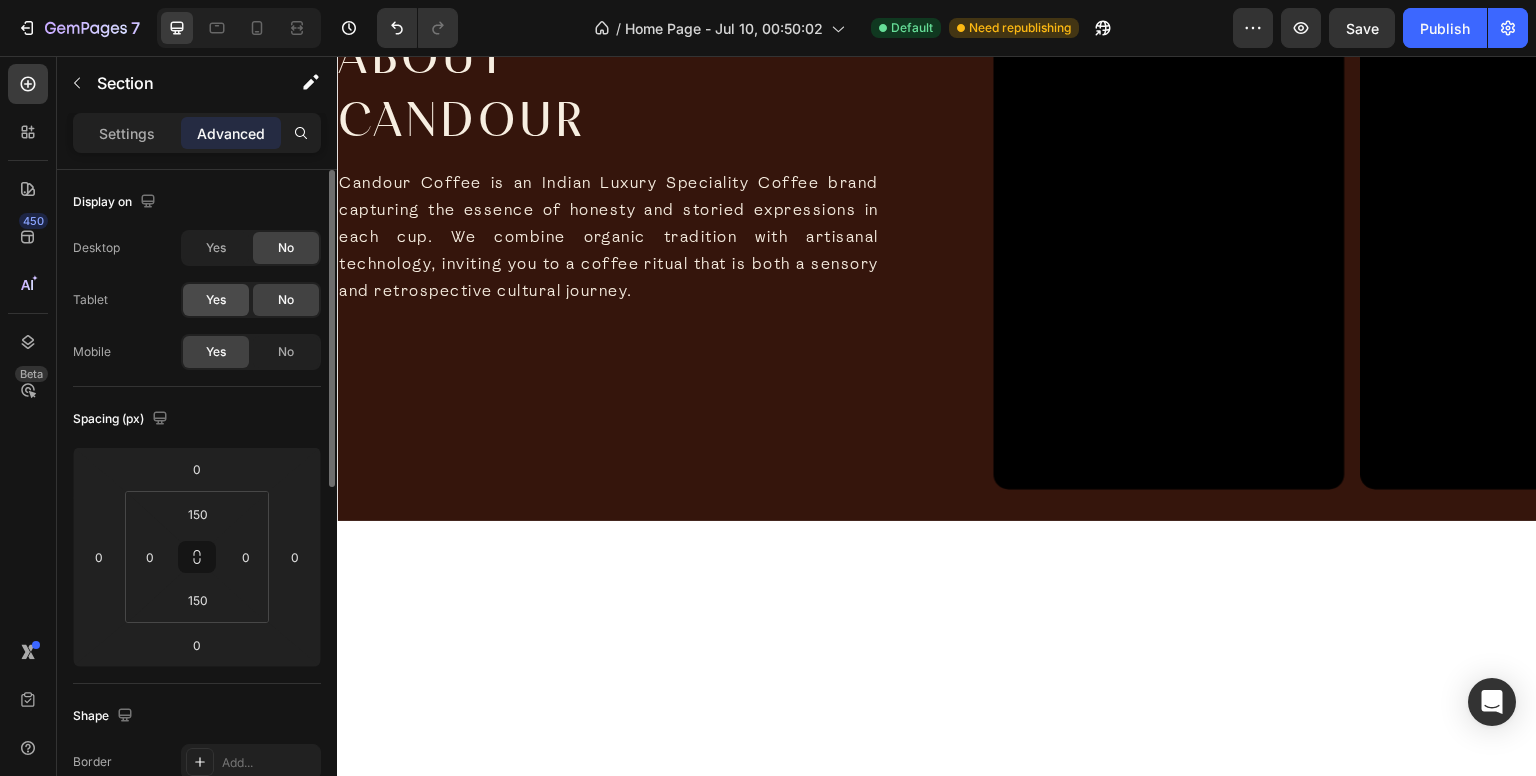 click on "Yes" 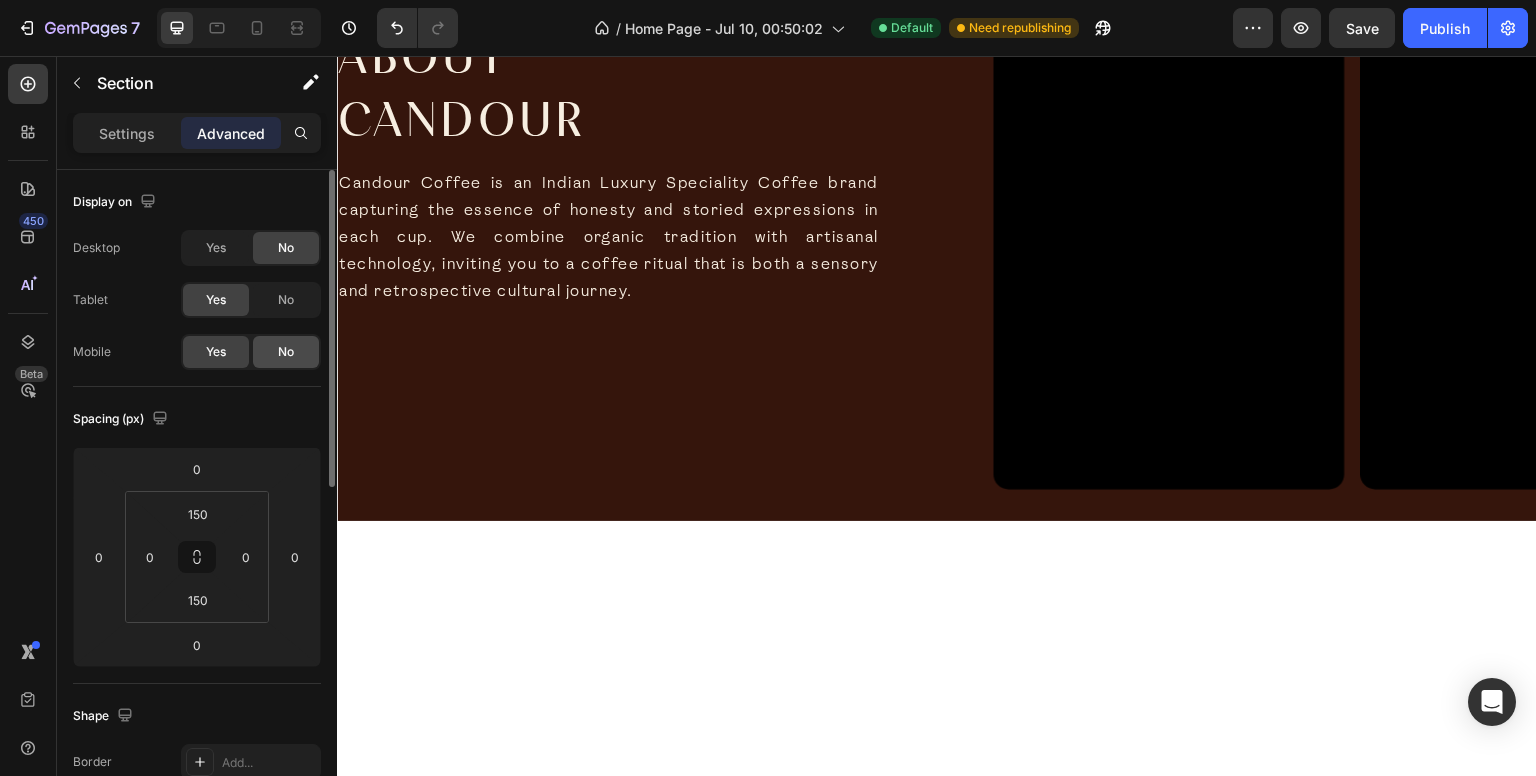 click on "No" 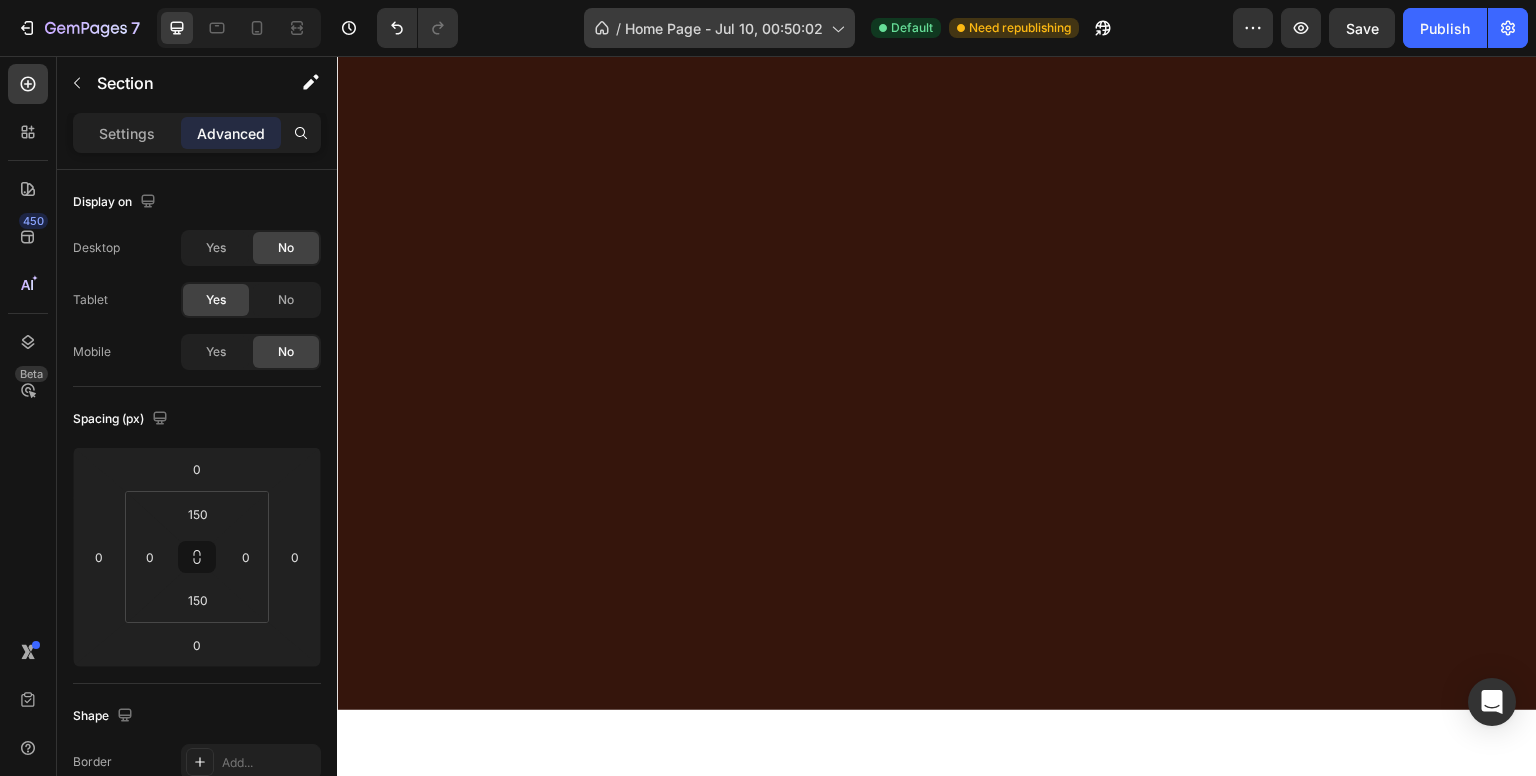 scroll, scrollTop: 6012, scrollLeft: 0, axis: vertical 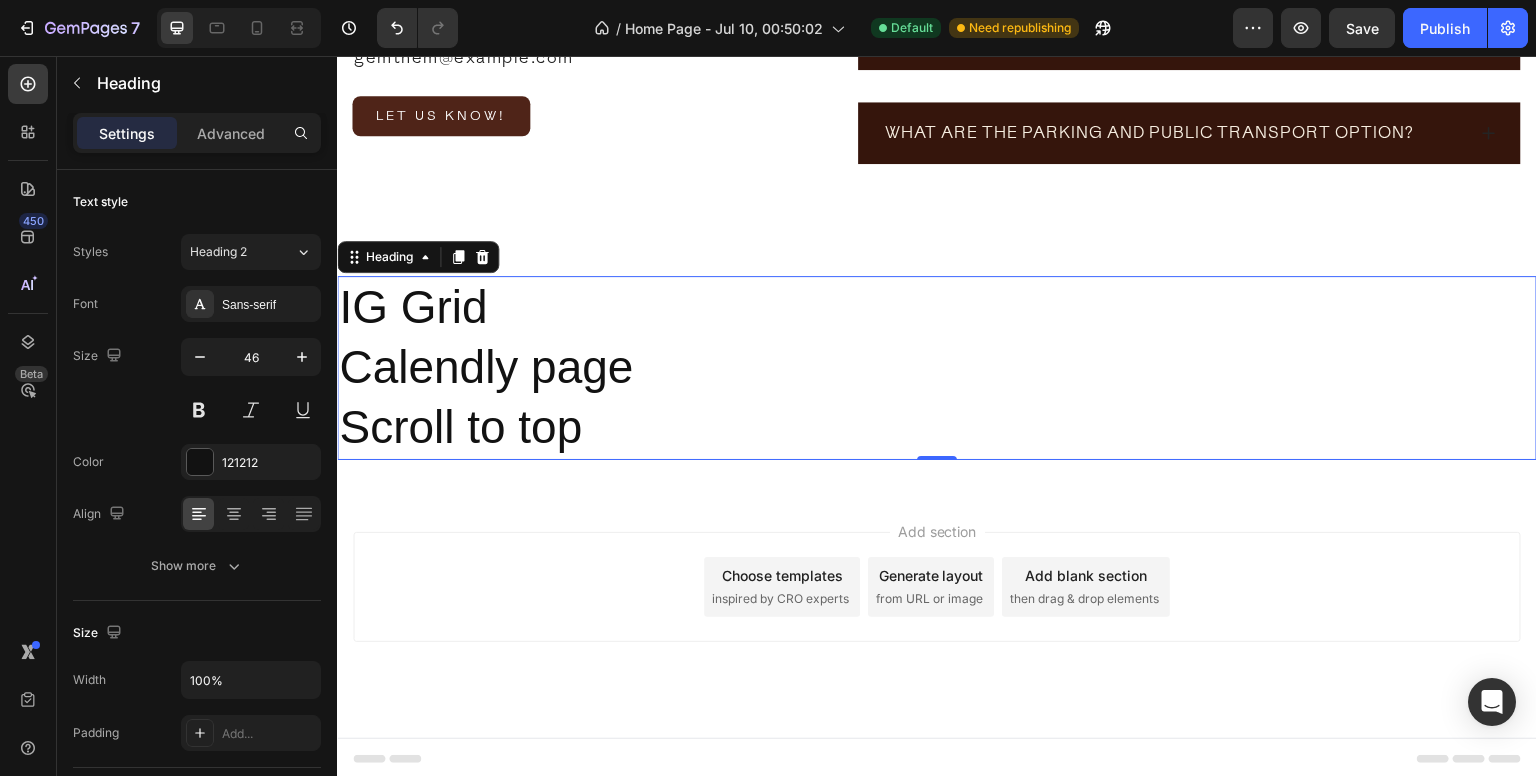 click on "IG Grid Calendly page Scroll to top" at bounding box center (937, 367) 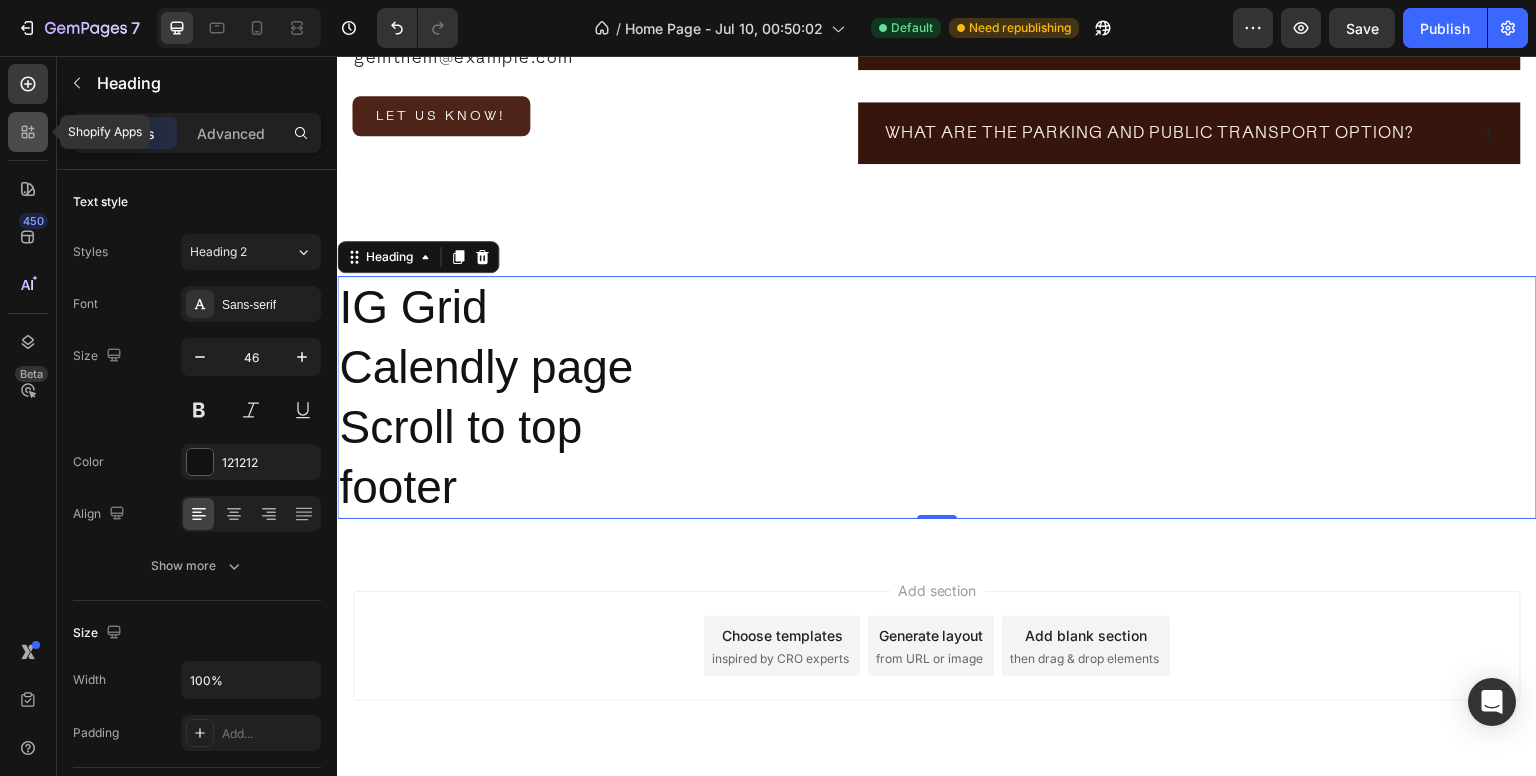 click 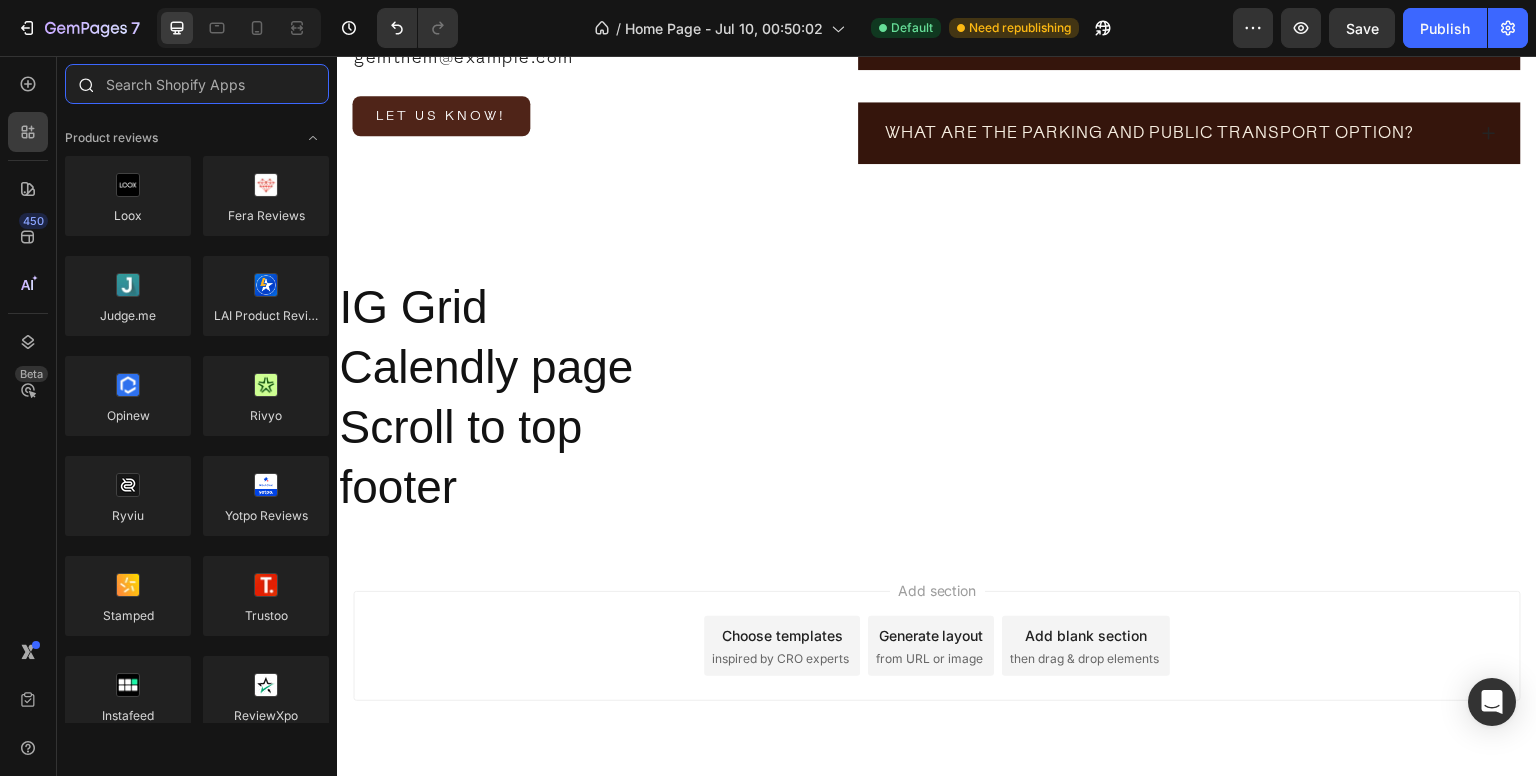 click at bounding box center [197, 84] 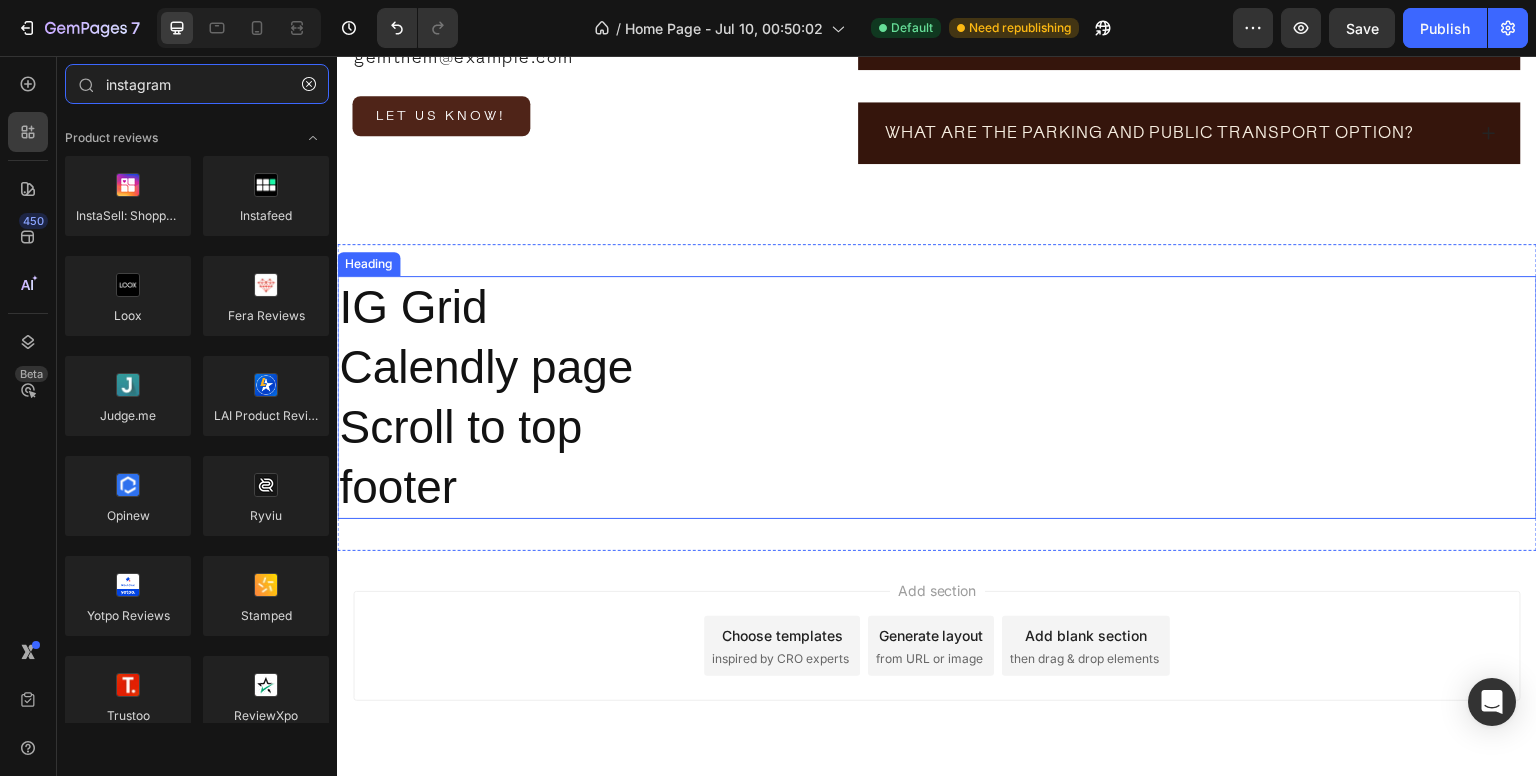 scroll, scrollTop: 6072, scrollLeft: 0, axis: vertical 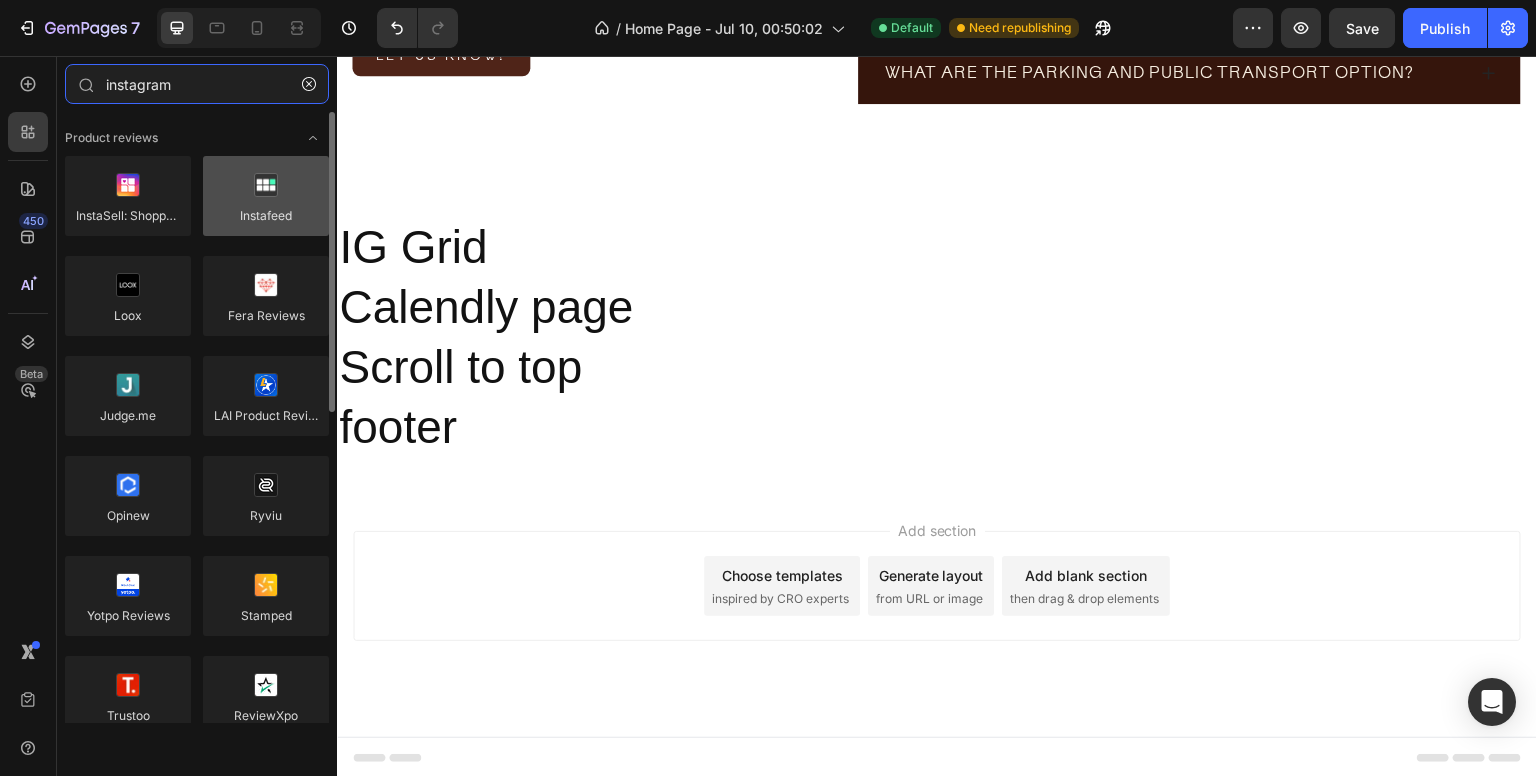 type on "instagram" 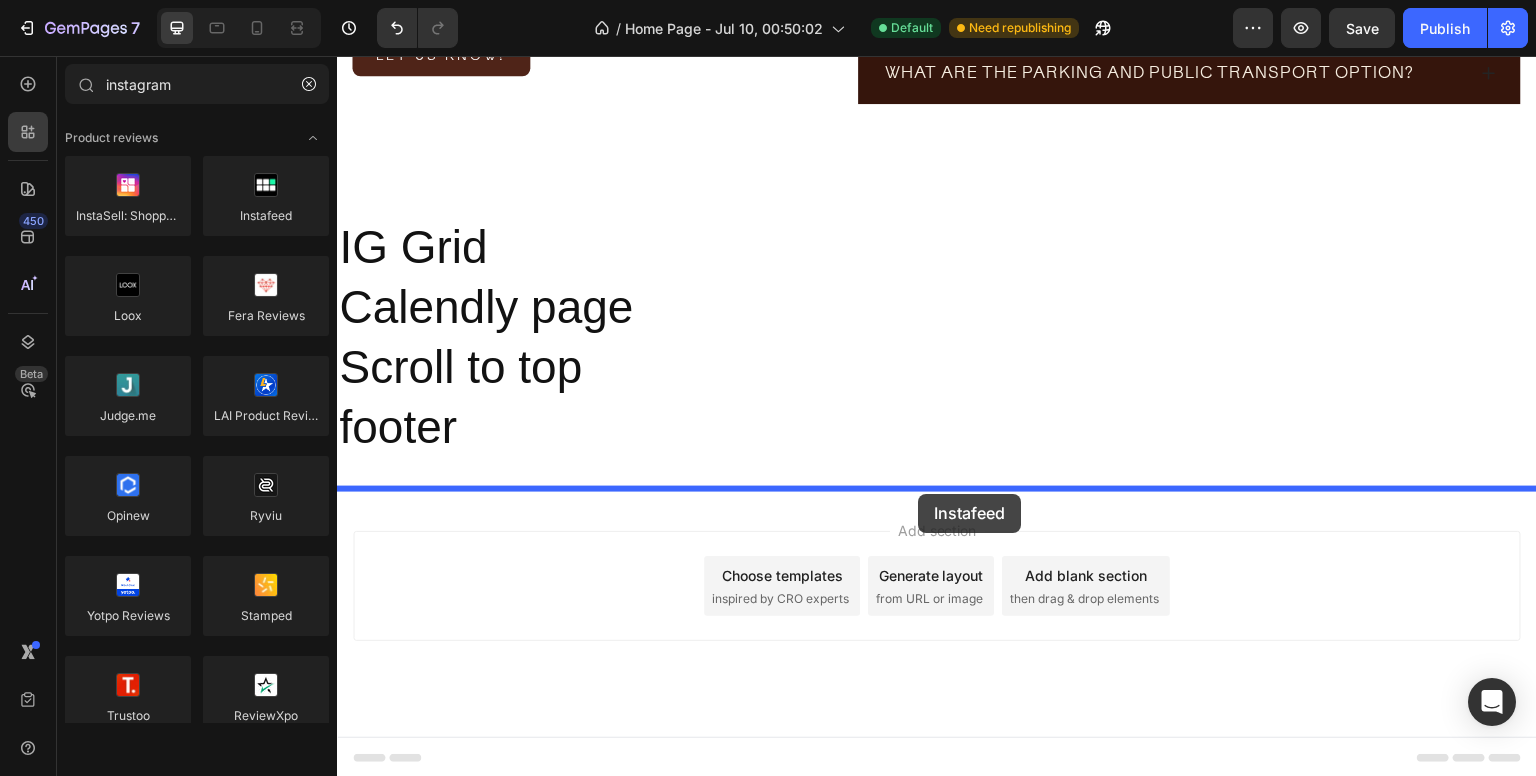 drag, startPoint x: 595, startPoint y: 268, endPoint x: 918, endPoint y: 498, distance: 396.52112 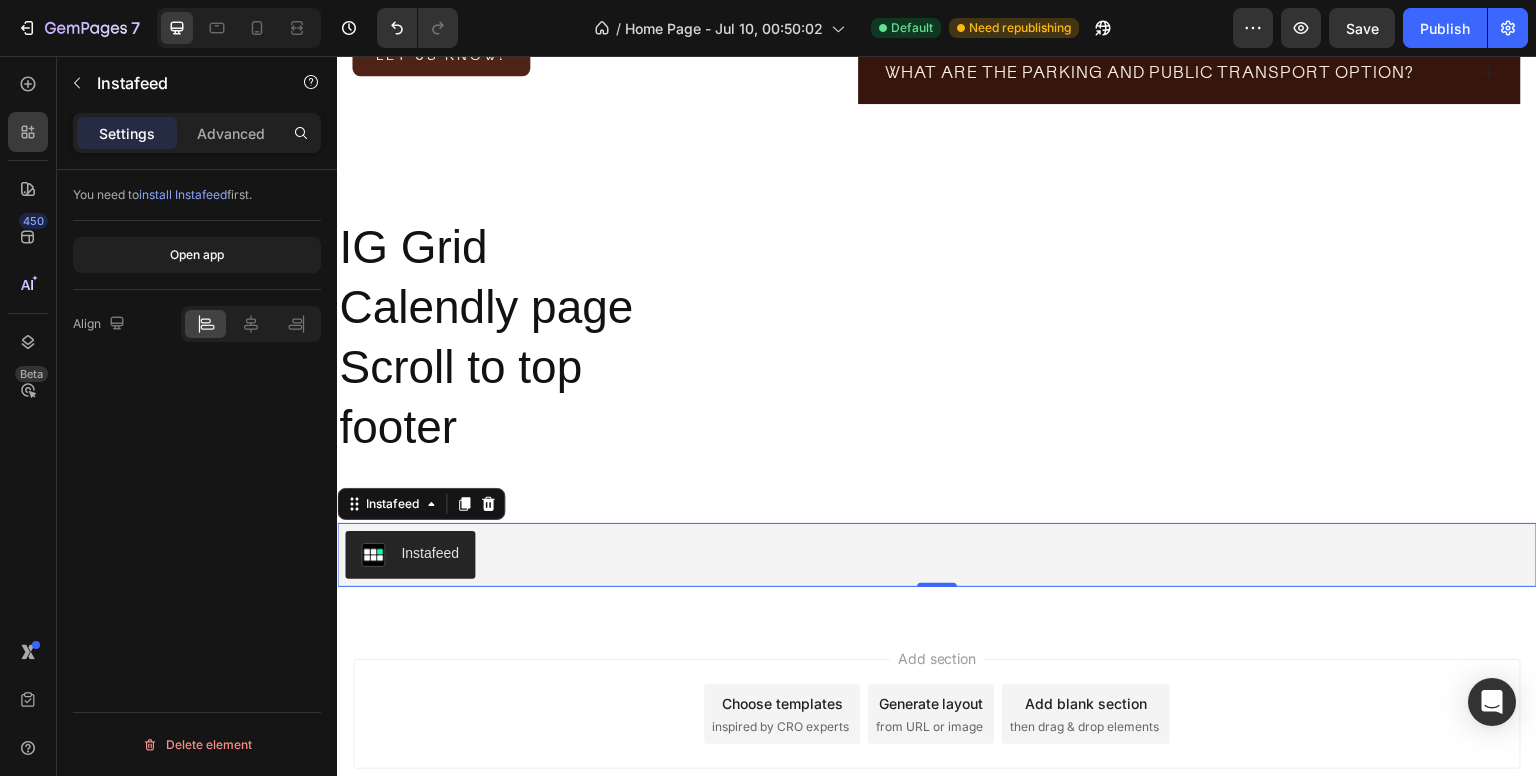 click on "install Instafeed" at bounding box center [183, 194] 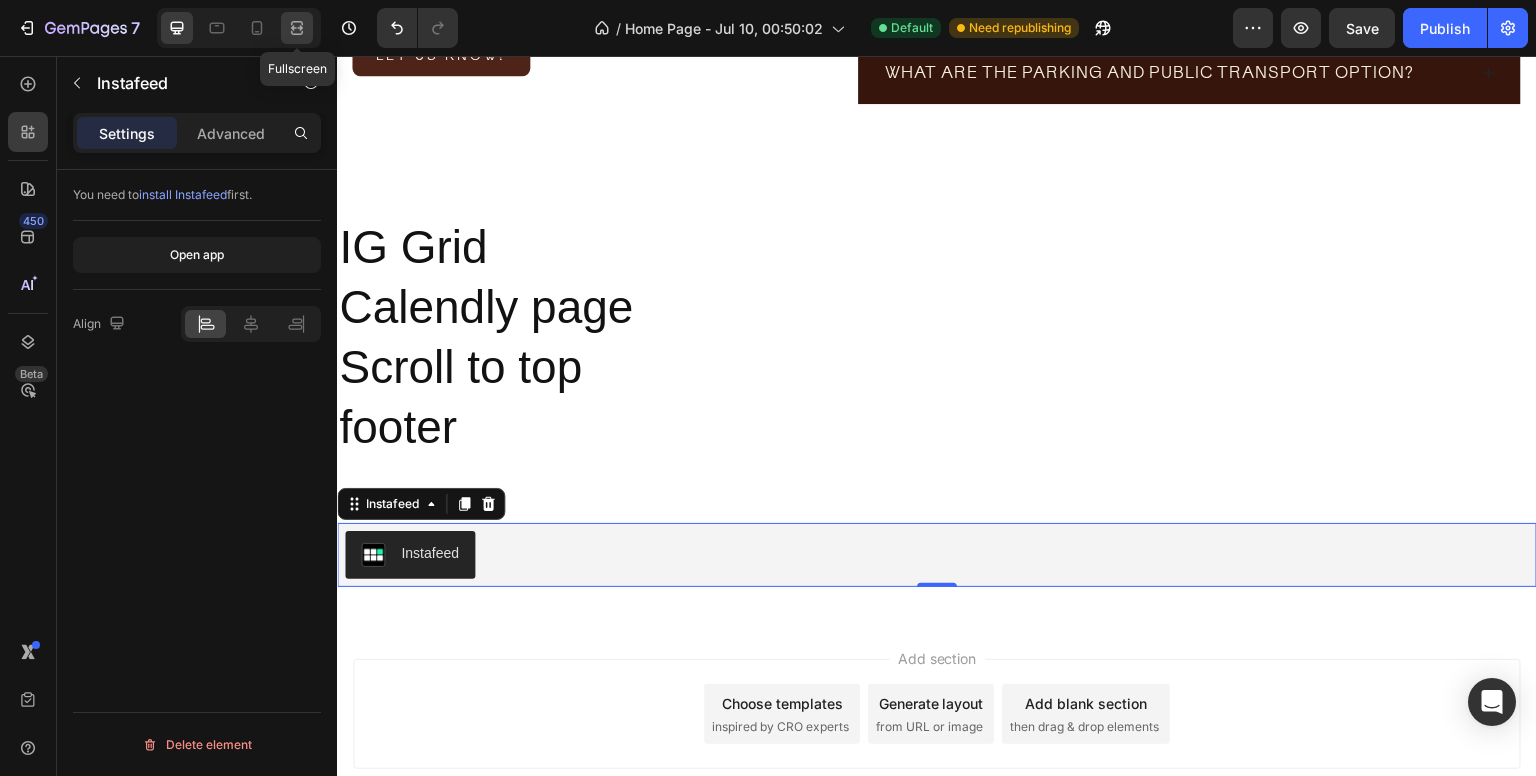 click 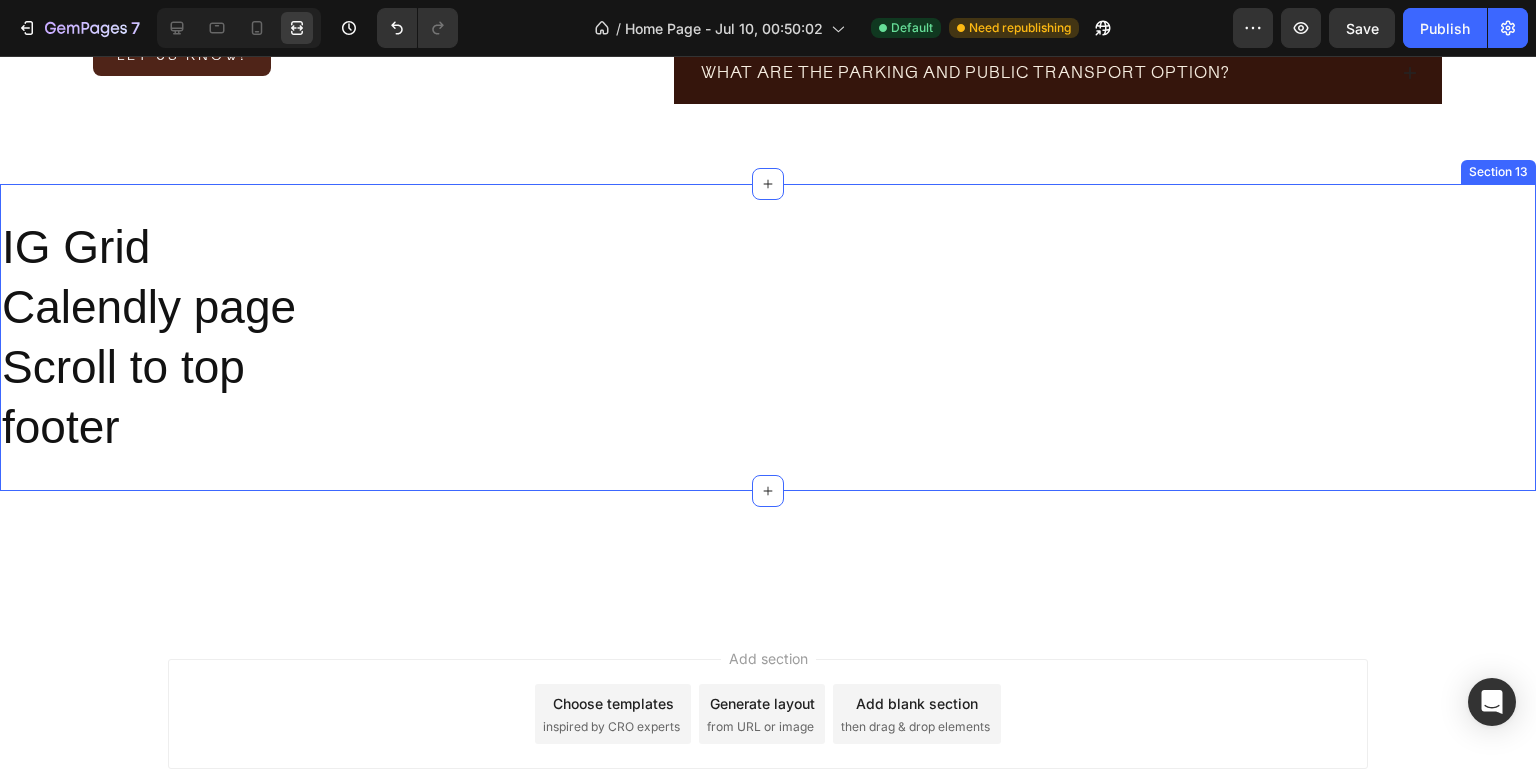 scroll, scrollTop: 5452, scrollLeft: 0, axis: vertical 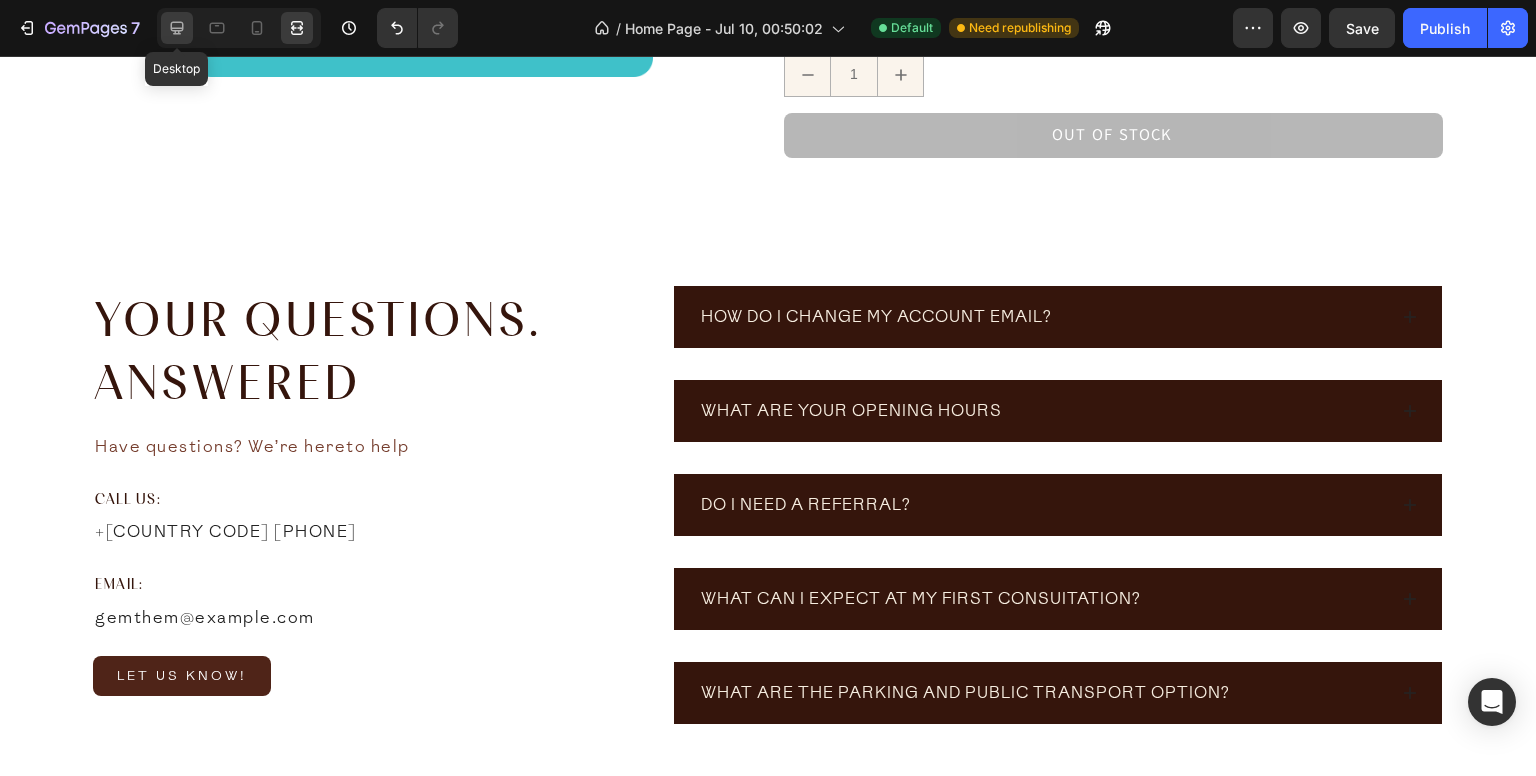 click 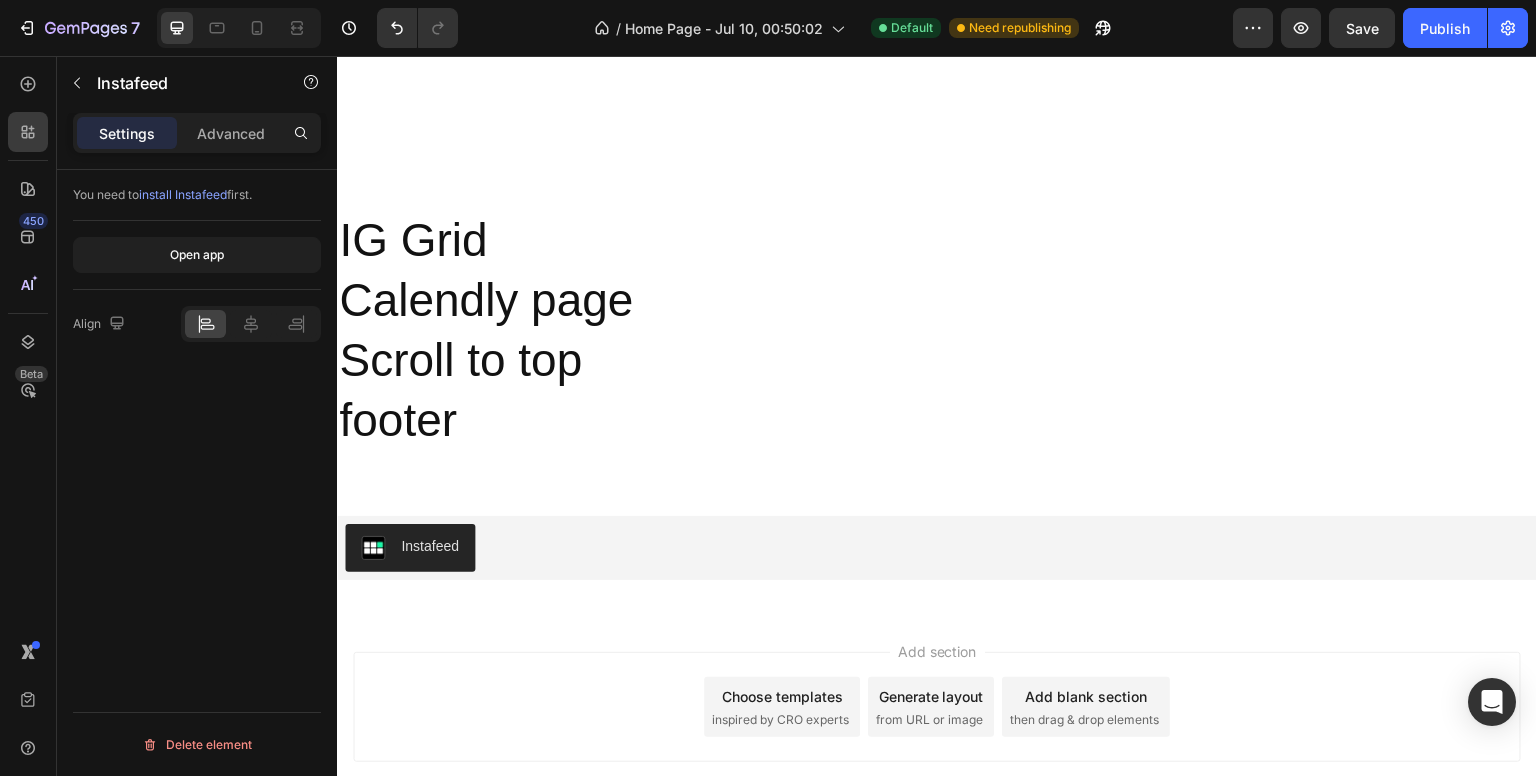 scroll, scrollTop: 6200, scrollLeft: 0, axis: vertical 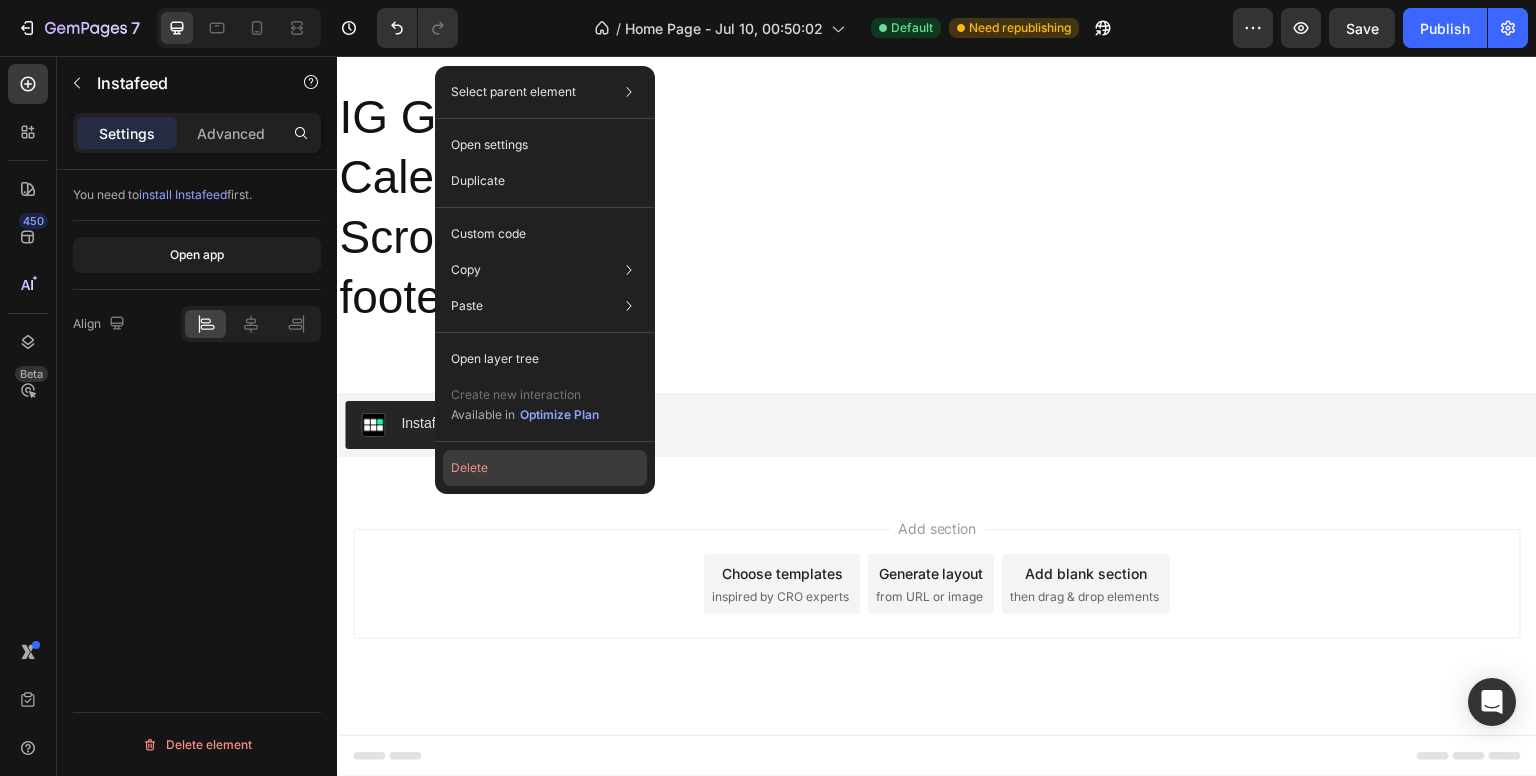 click on "Delete" 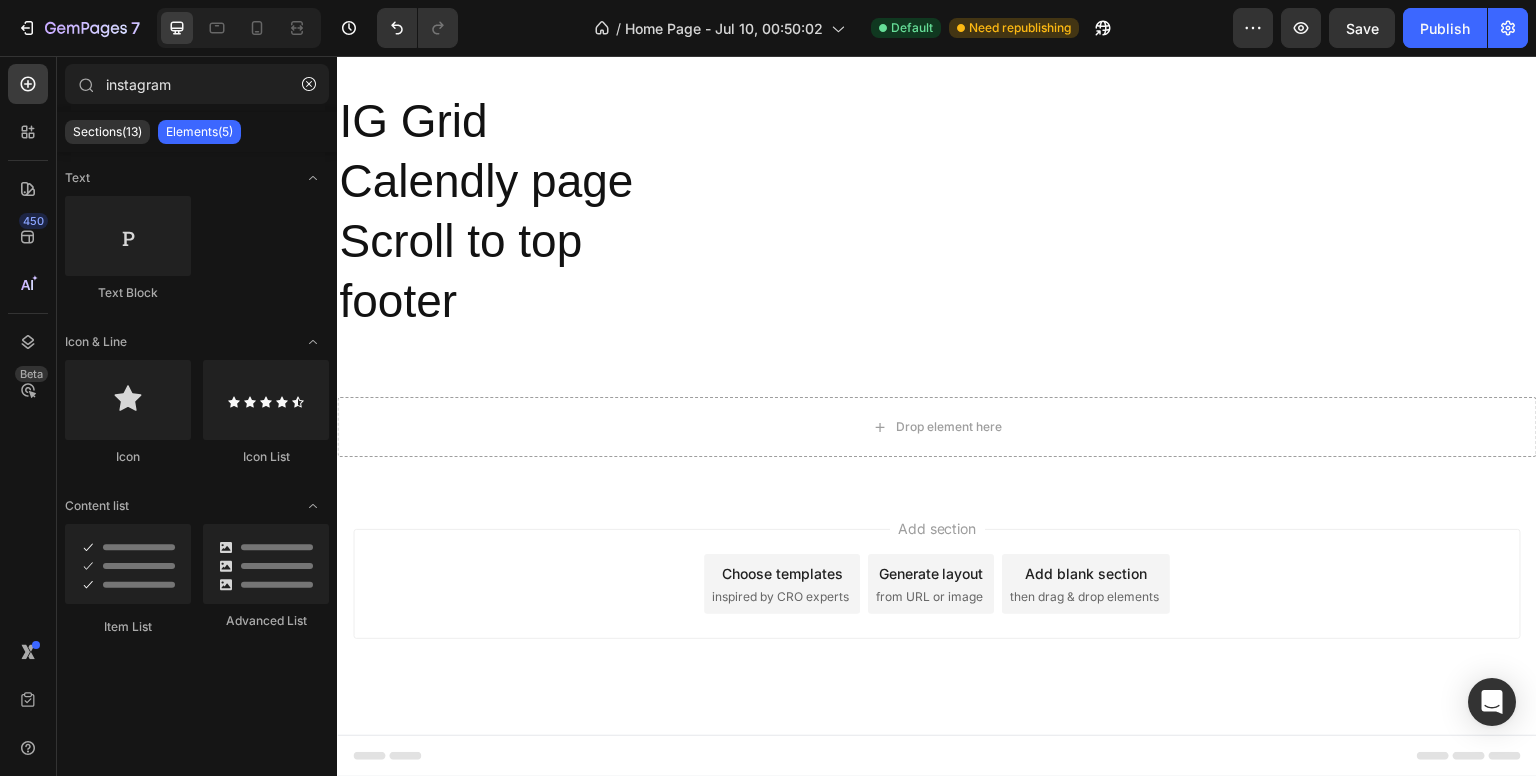 scroll, scrollTop: 6196, scrollLeft: 0, axis: vertical 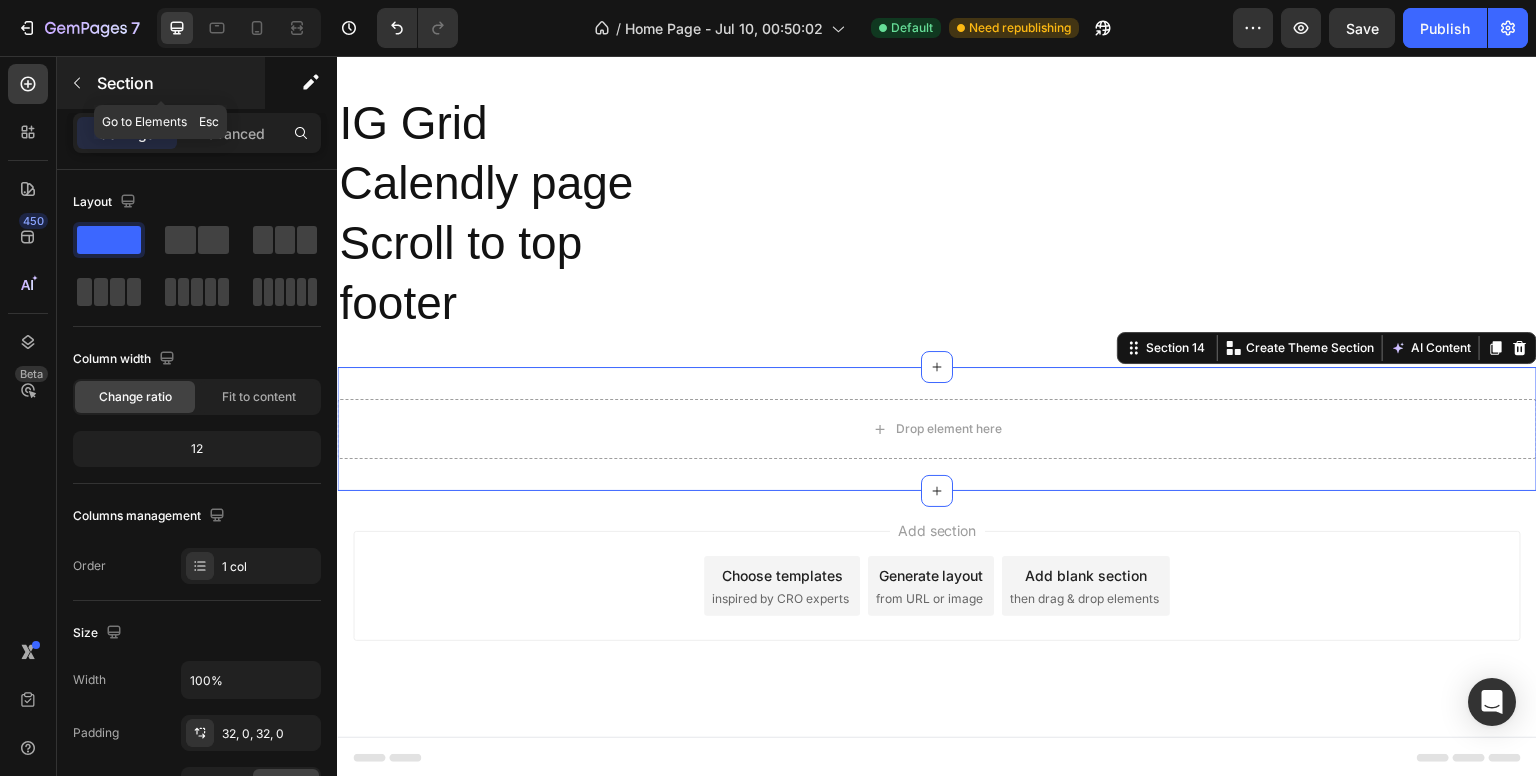 click at bounding box center (77, 83) 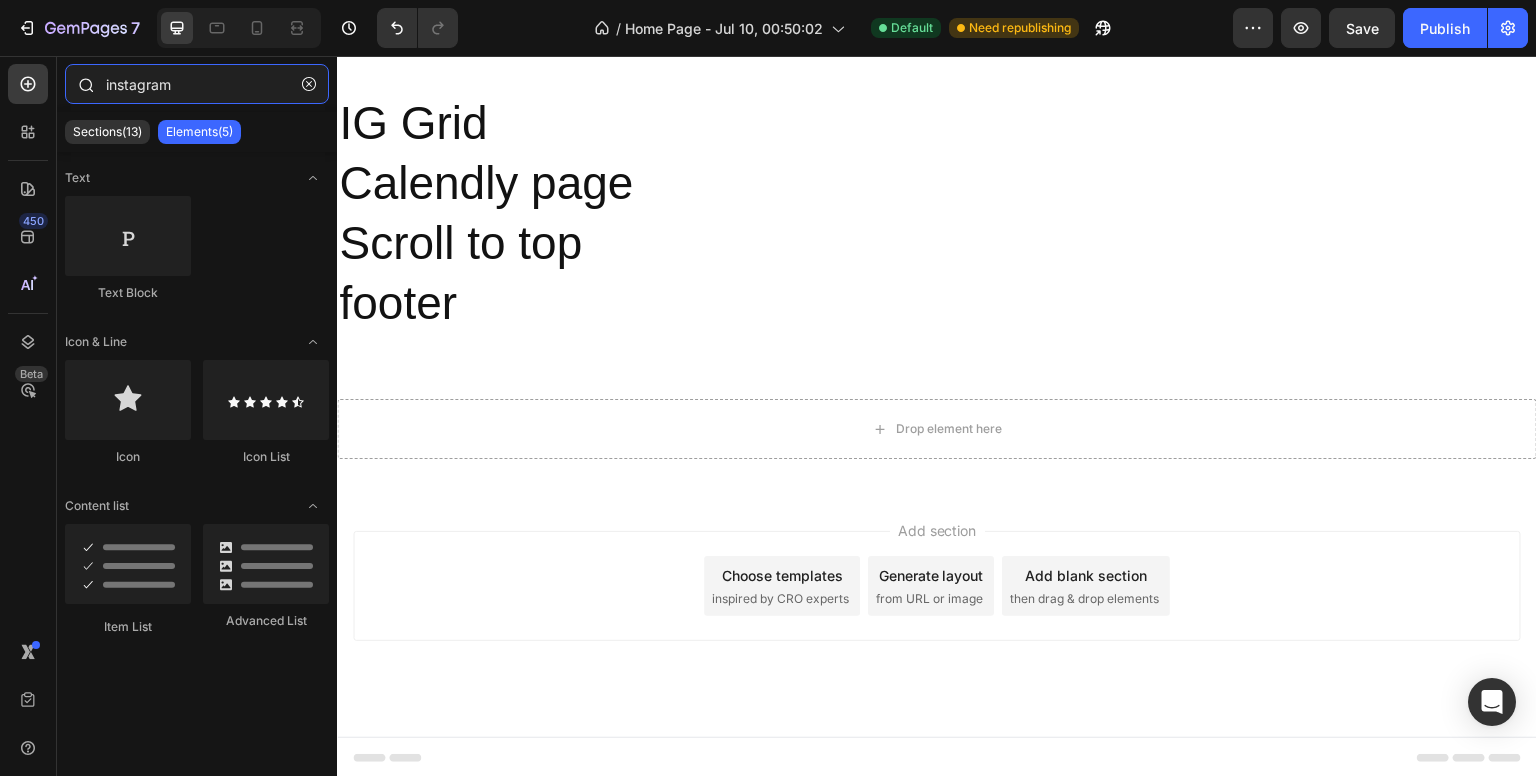 click on "instagram" at bounding box center [197, 84] 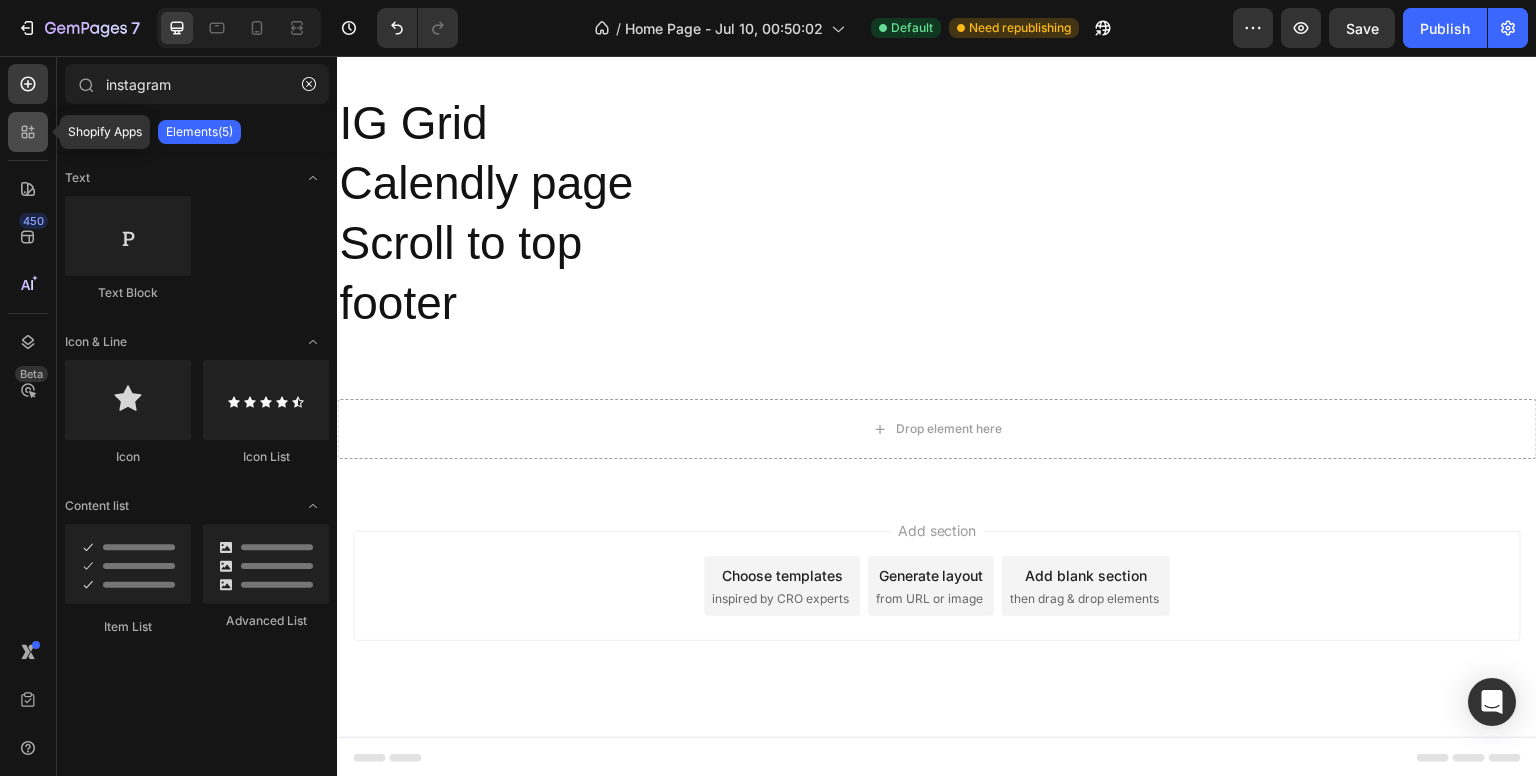 click 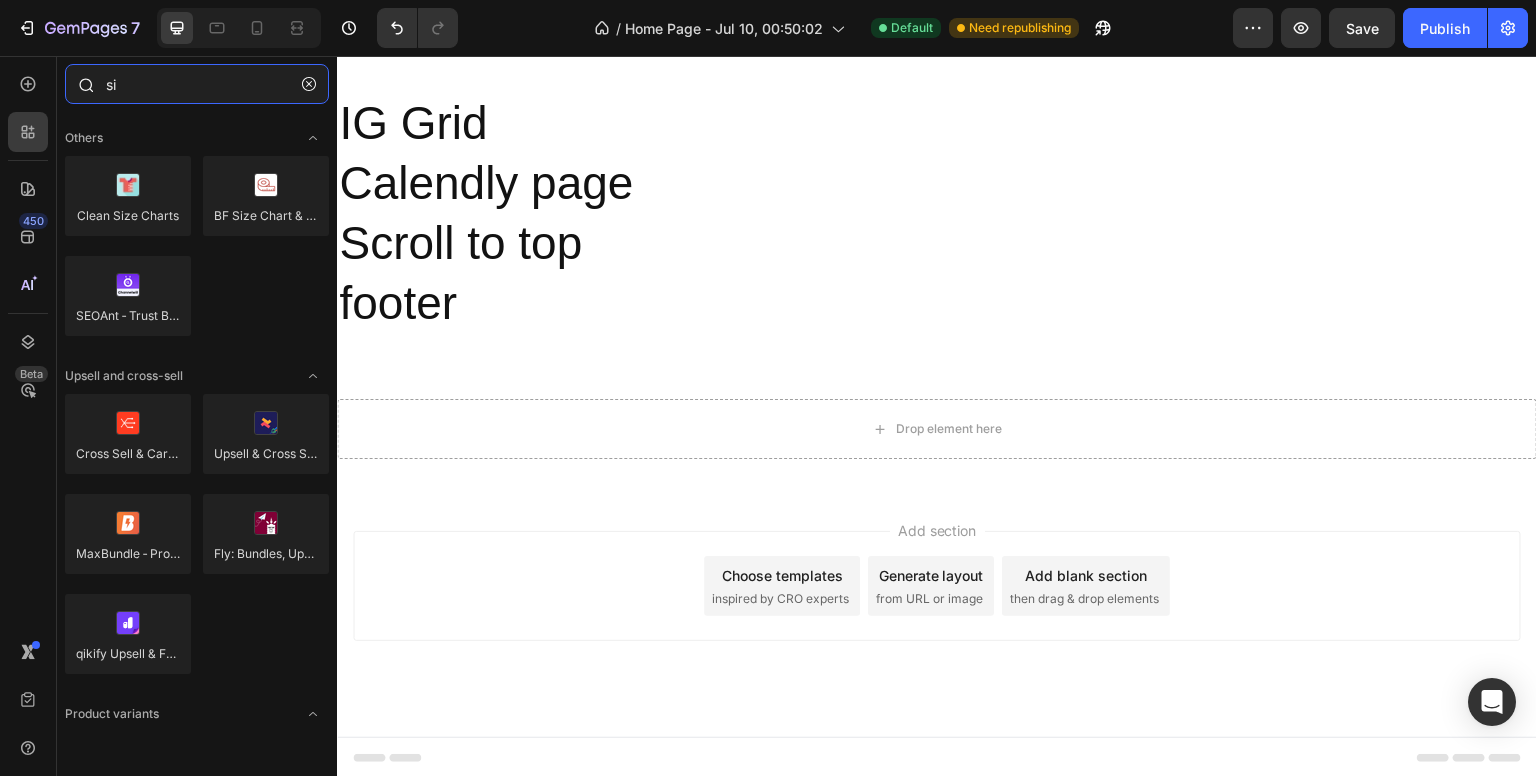 type on "s" 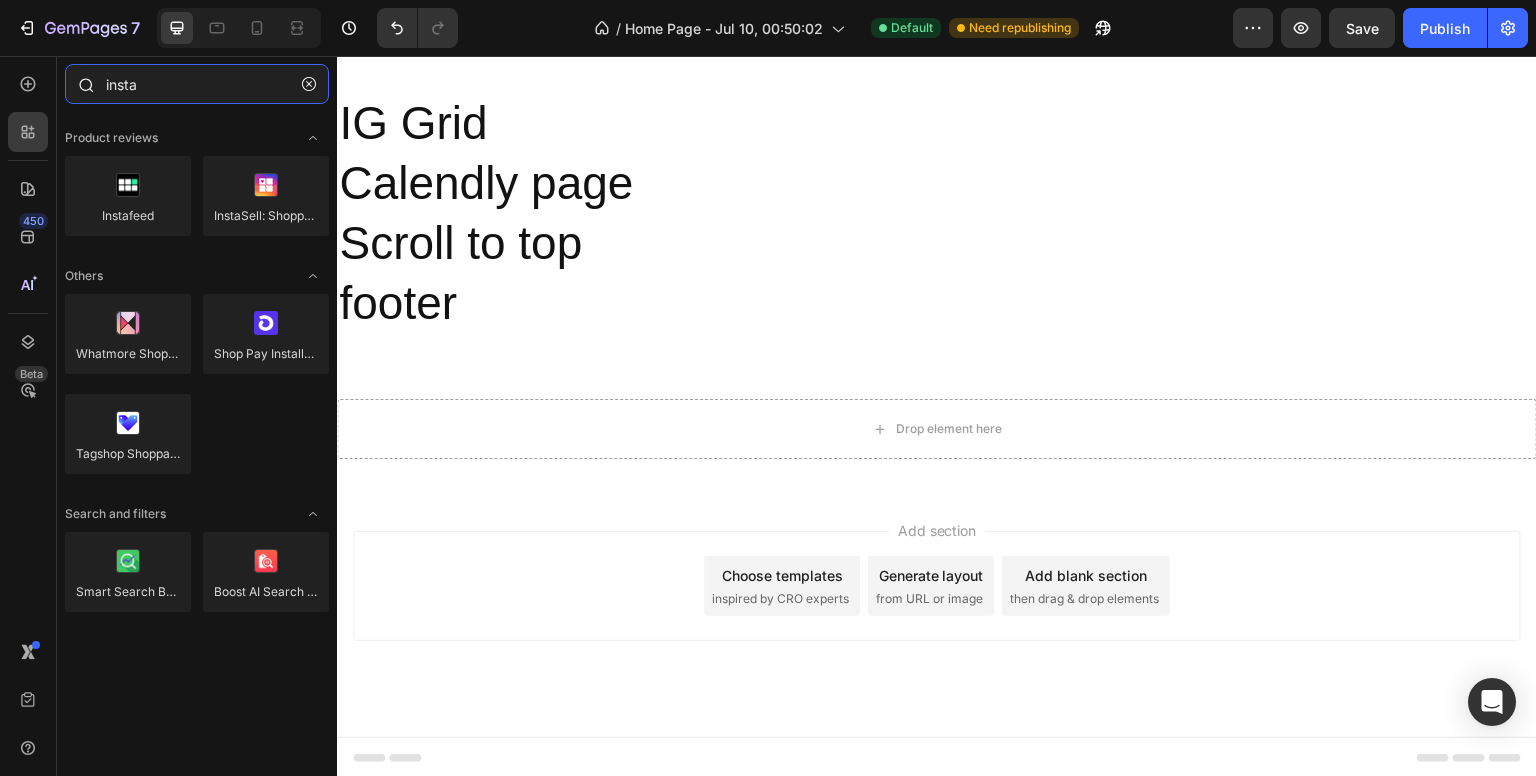 click on "insta" at bounding box center (197, 84) 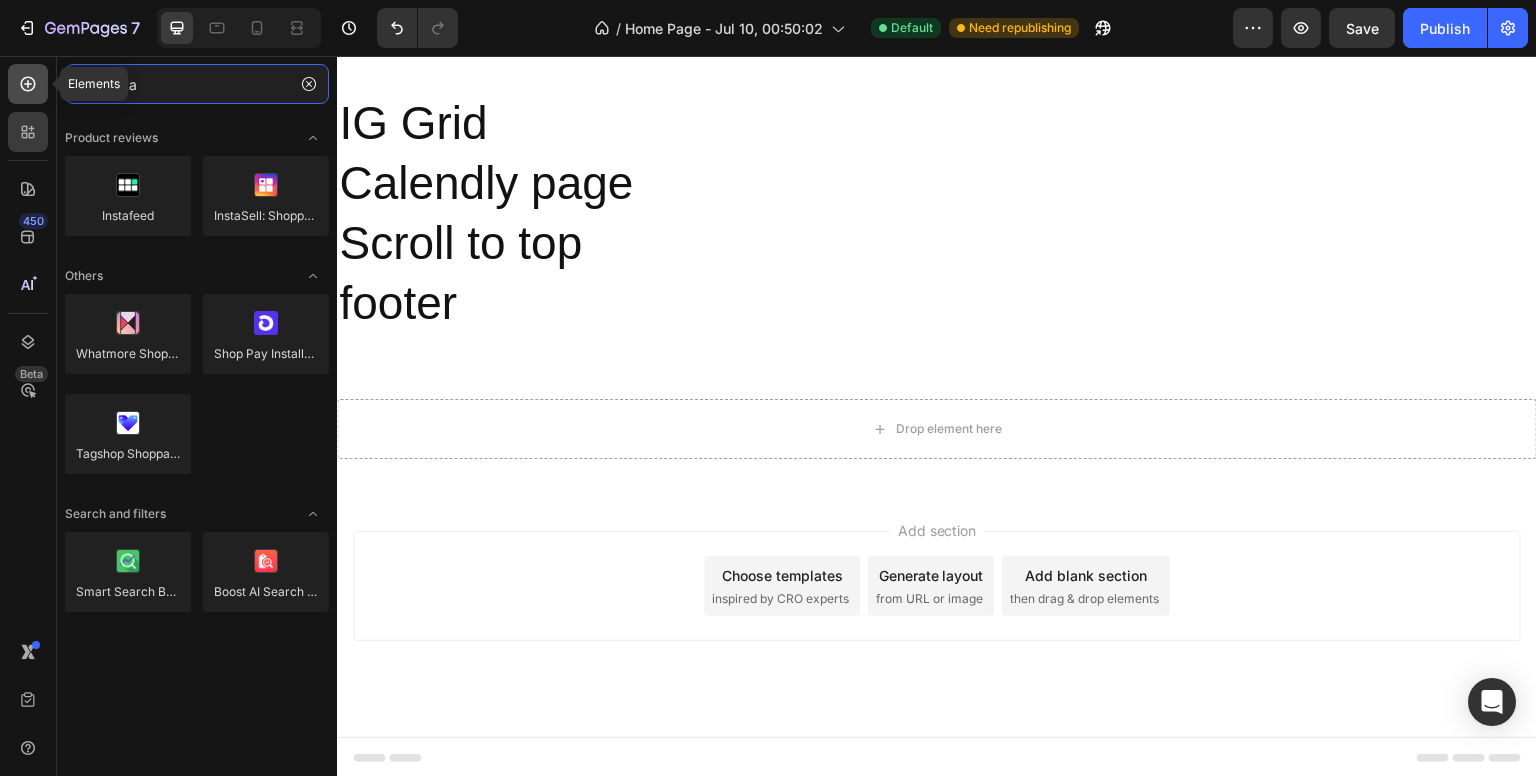 type on "insta" 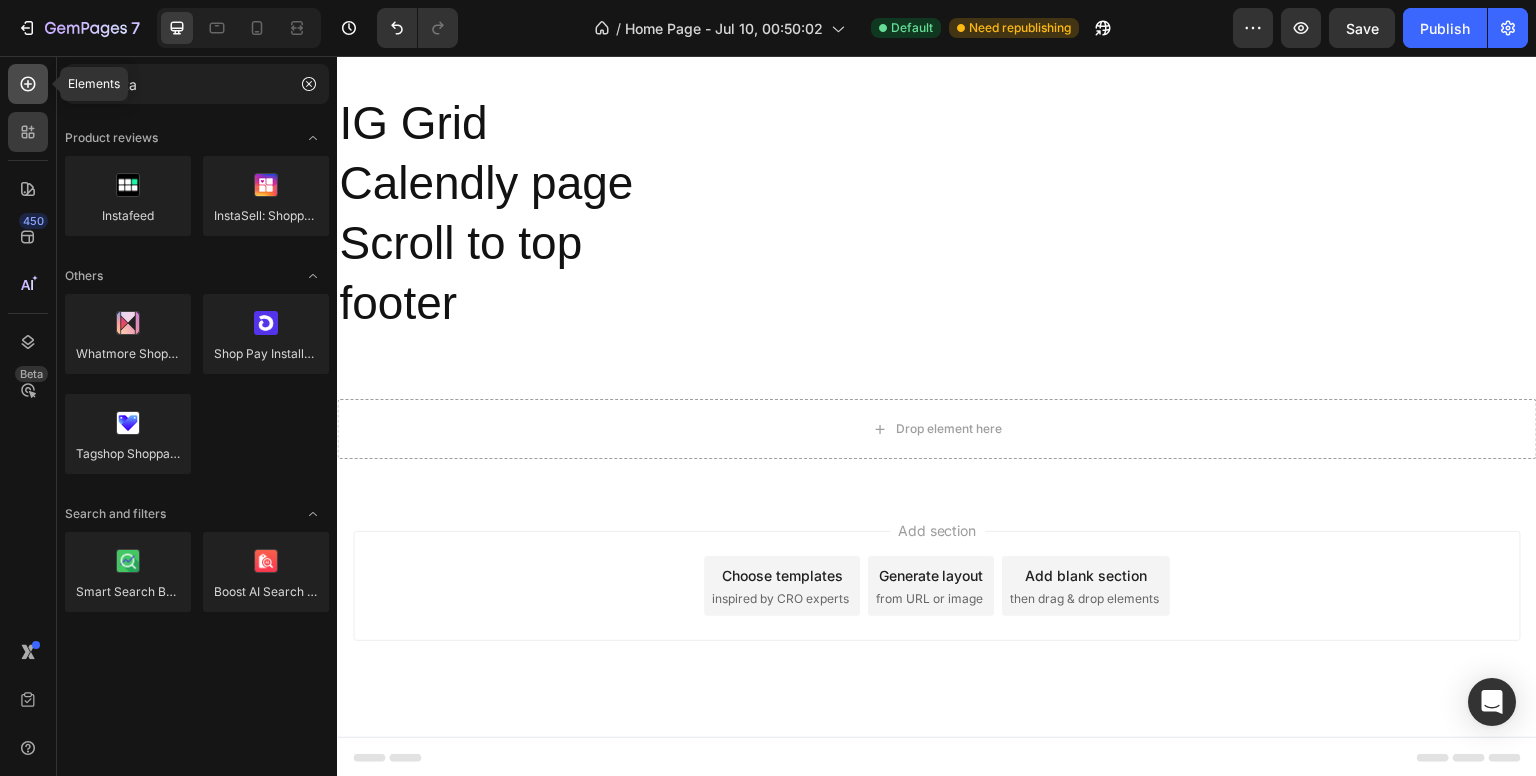 click 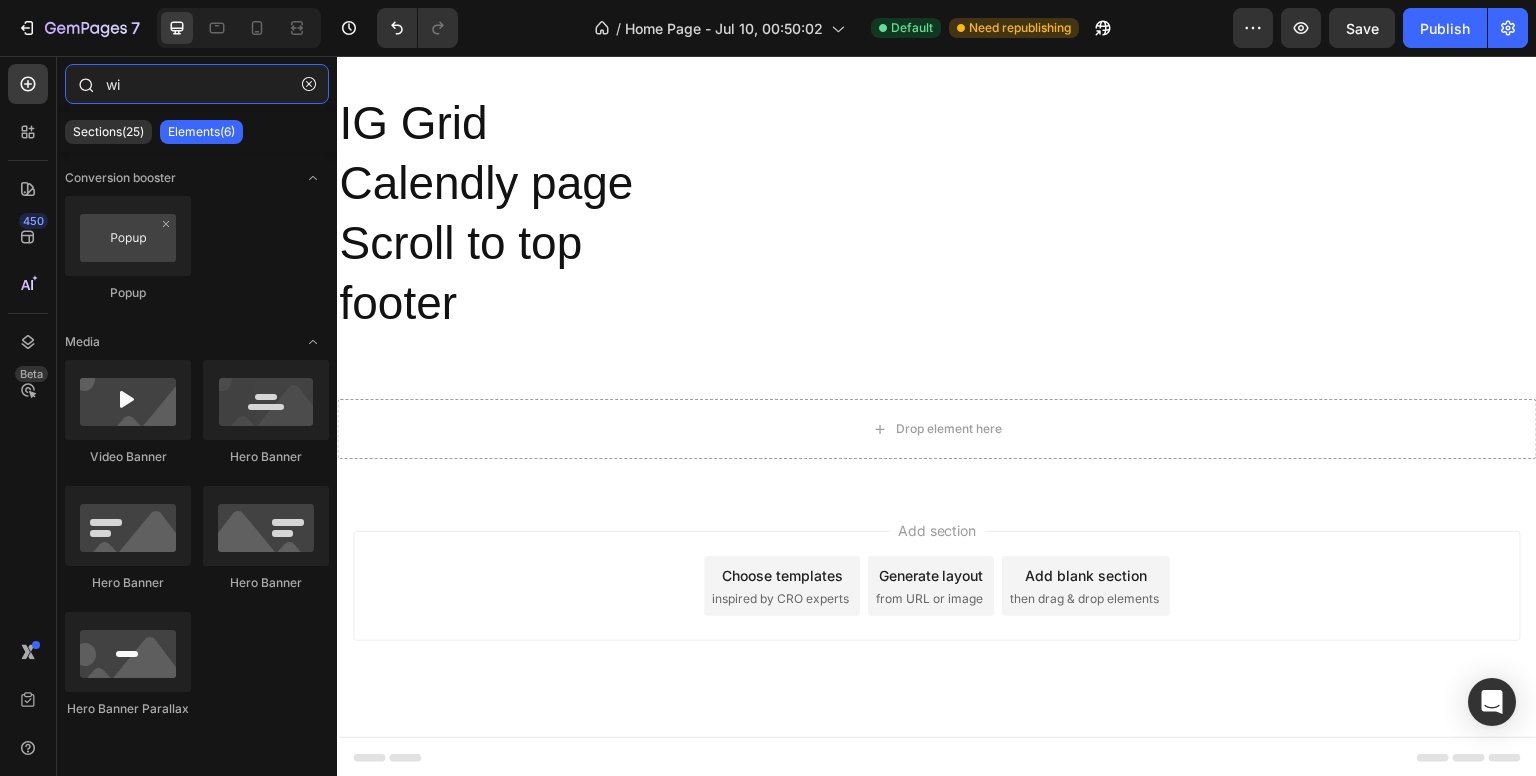 type on "w" 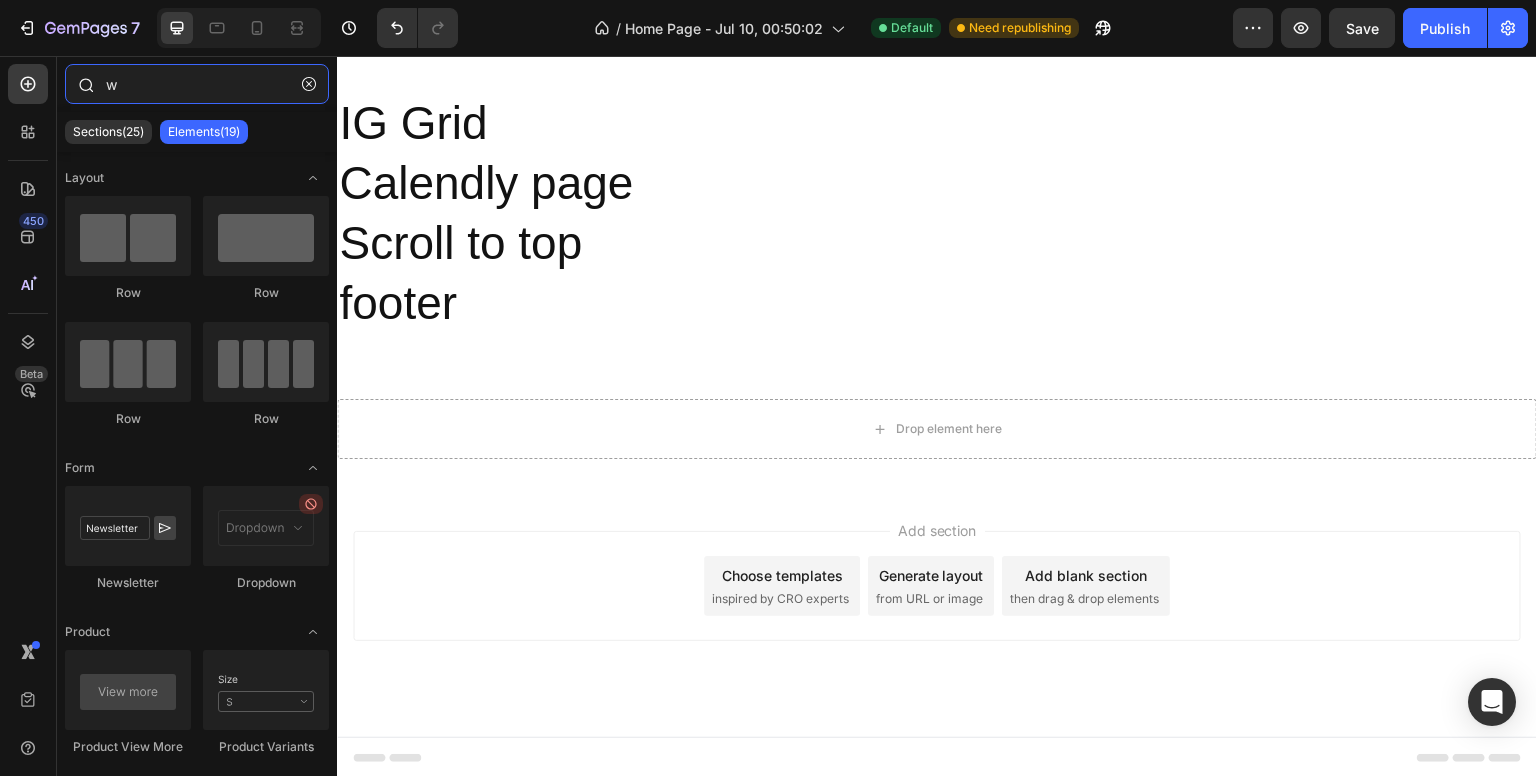 type 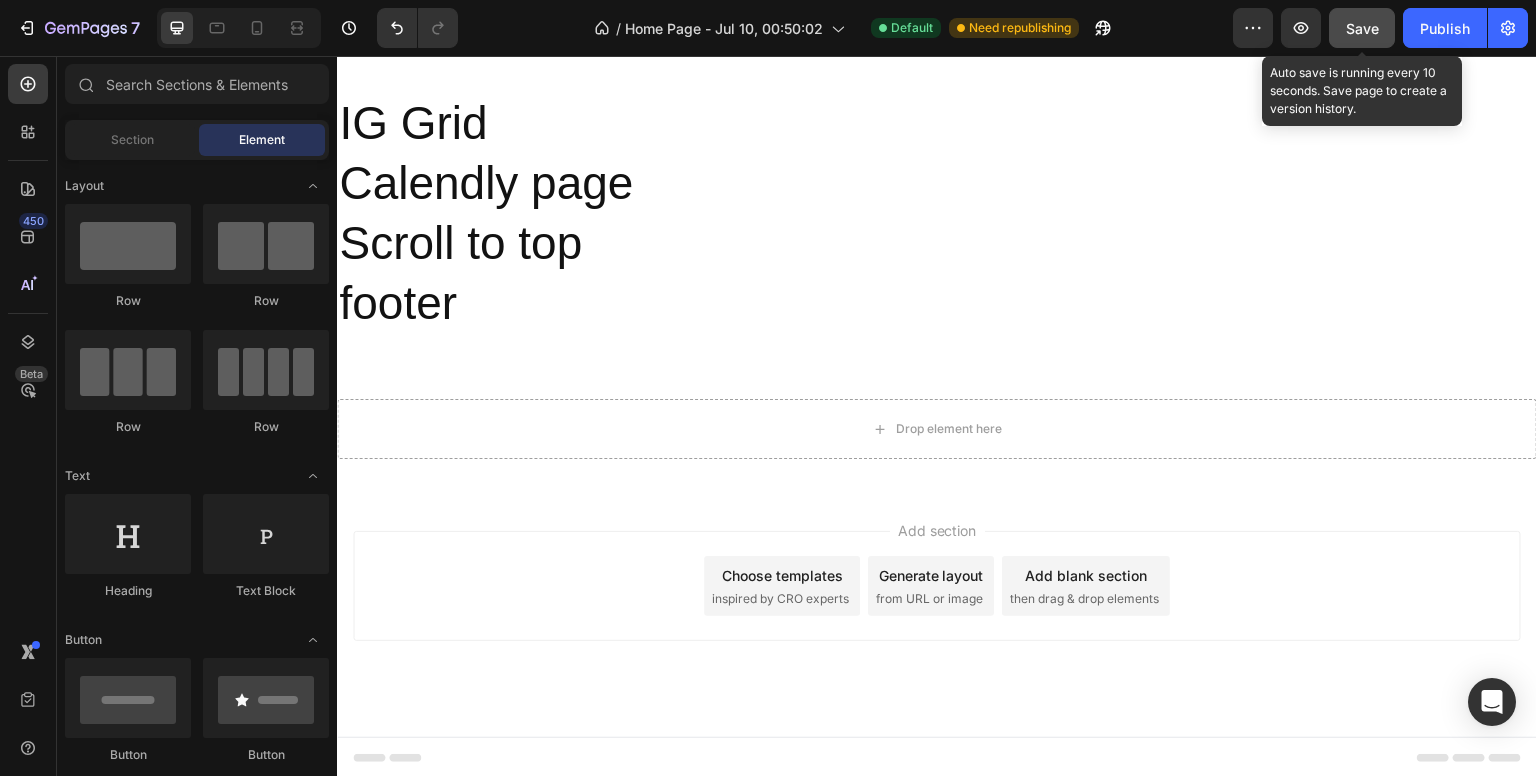 click on "Save" 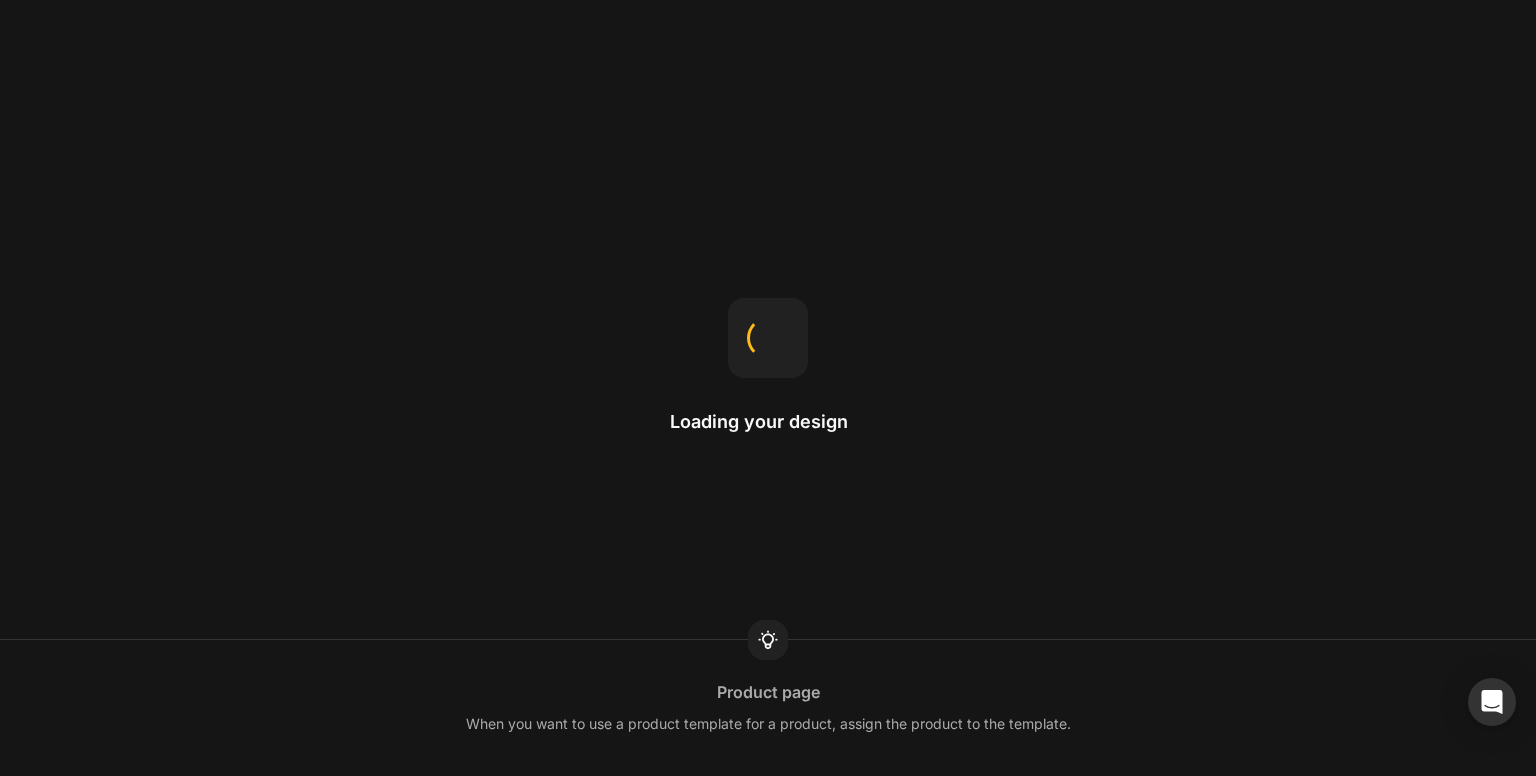 scroll, scrollTop: 0, scrollLeft: 0, axis: both 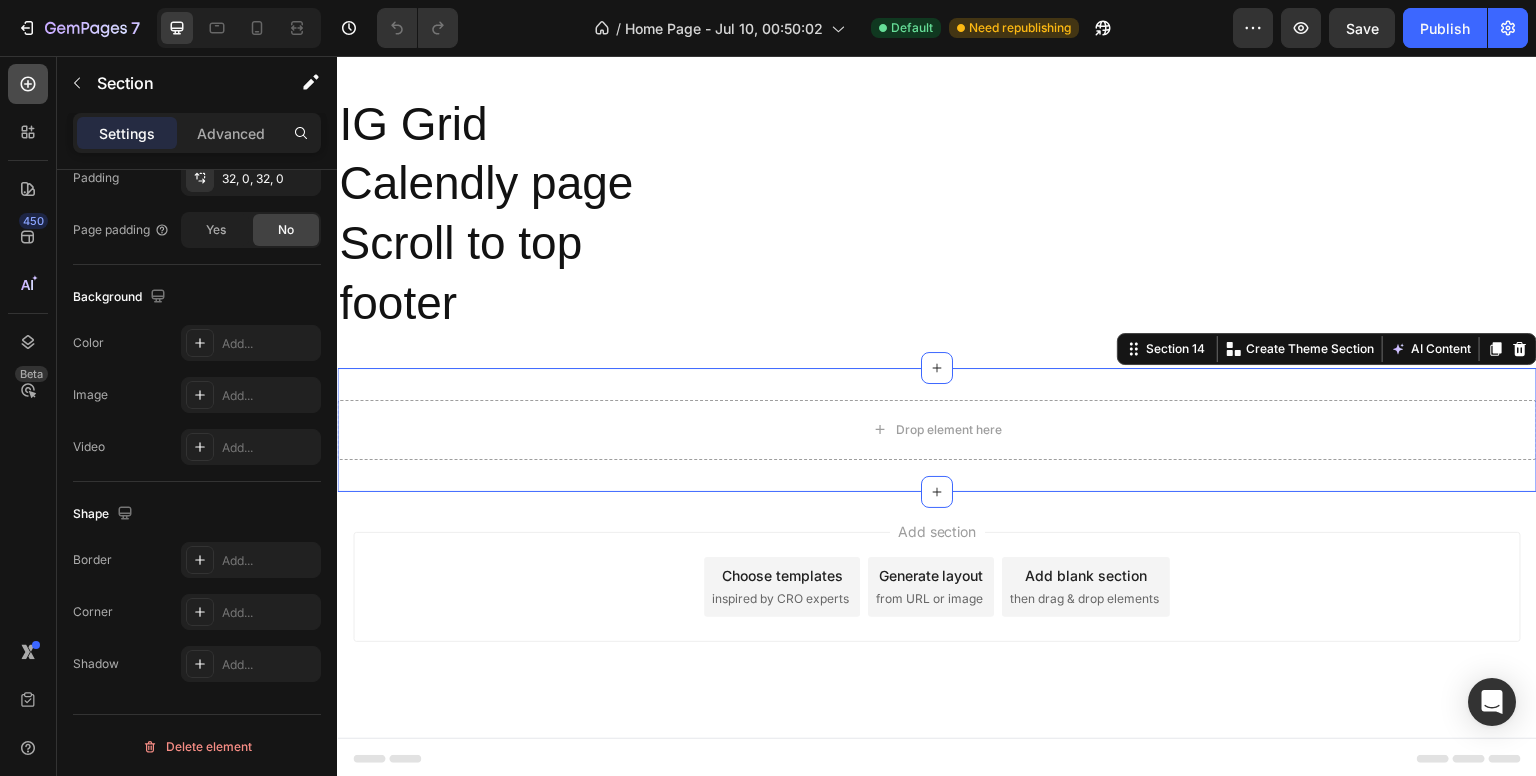 click 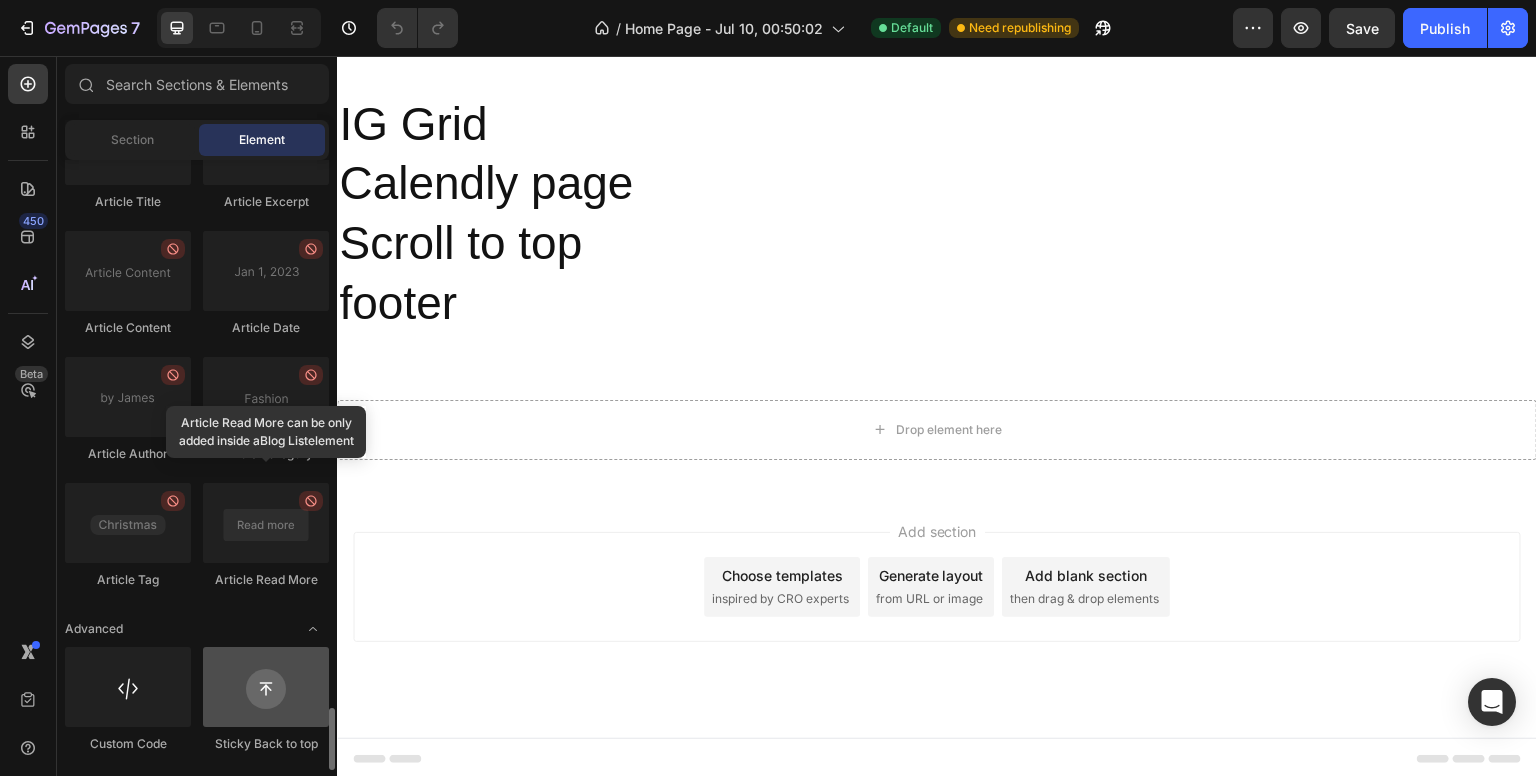 scroll, scrollTop: 5315, scrollLeft: 0, axis: vertical 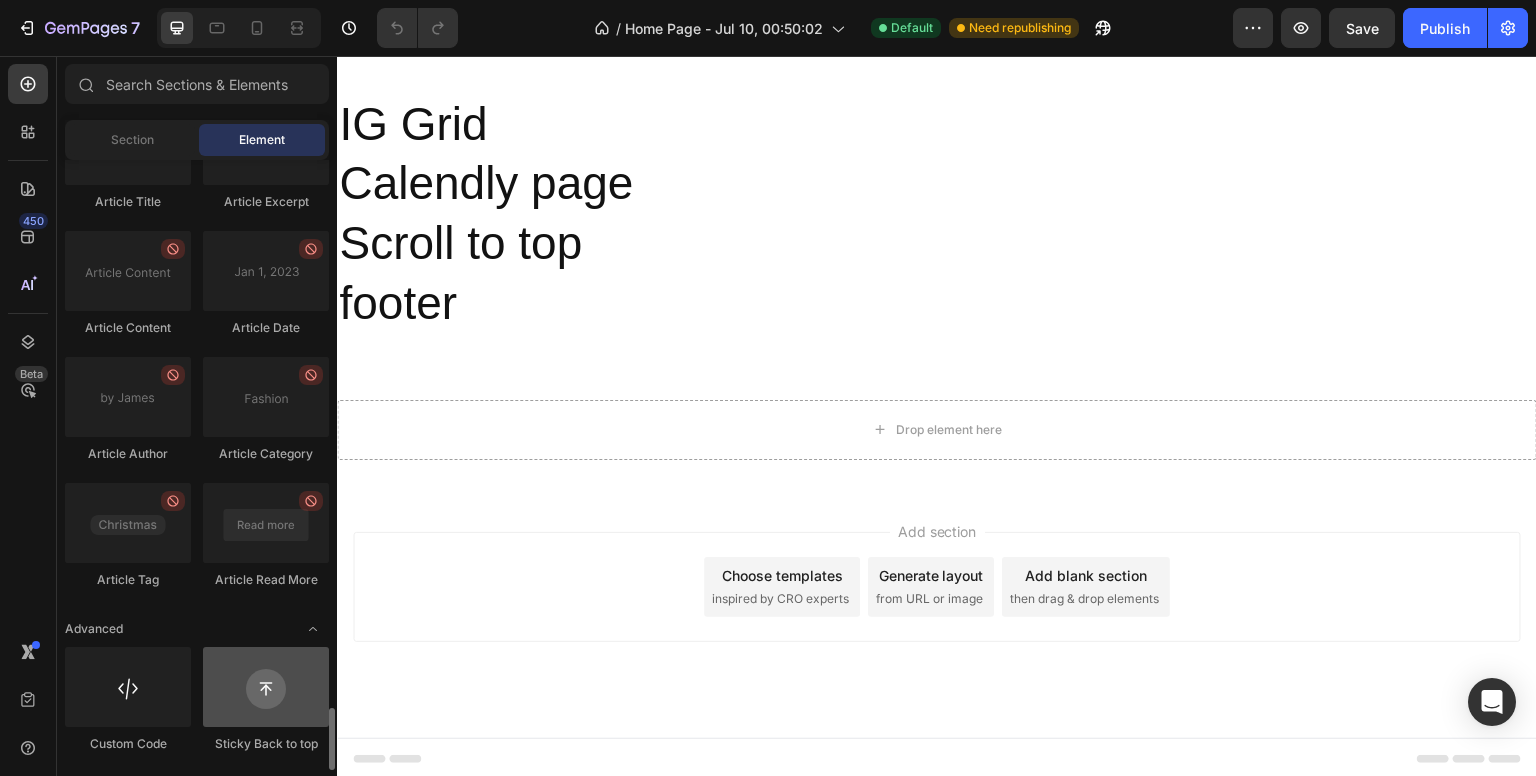 click at bounding box center [266, 687] 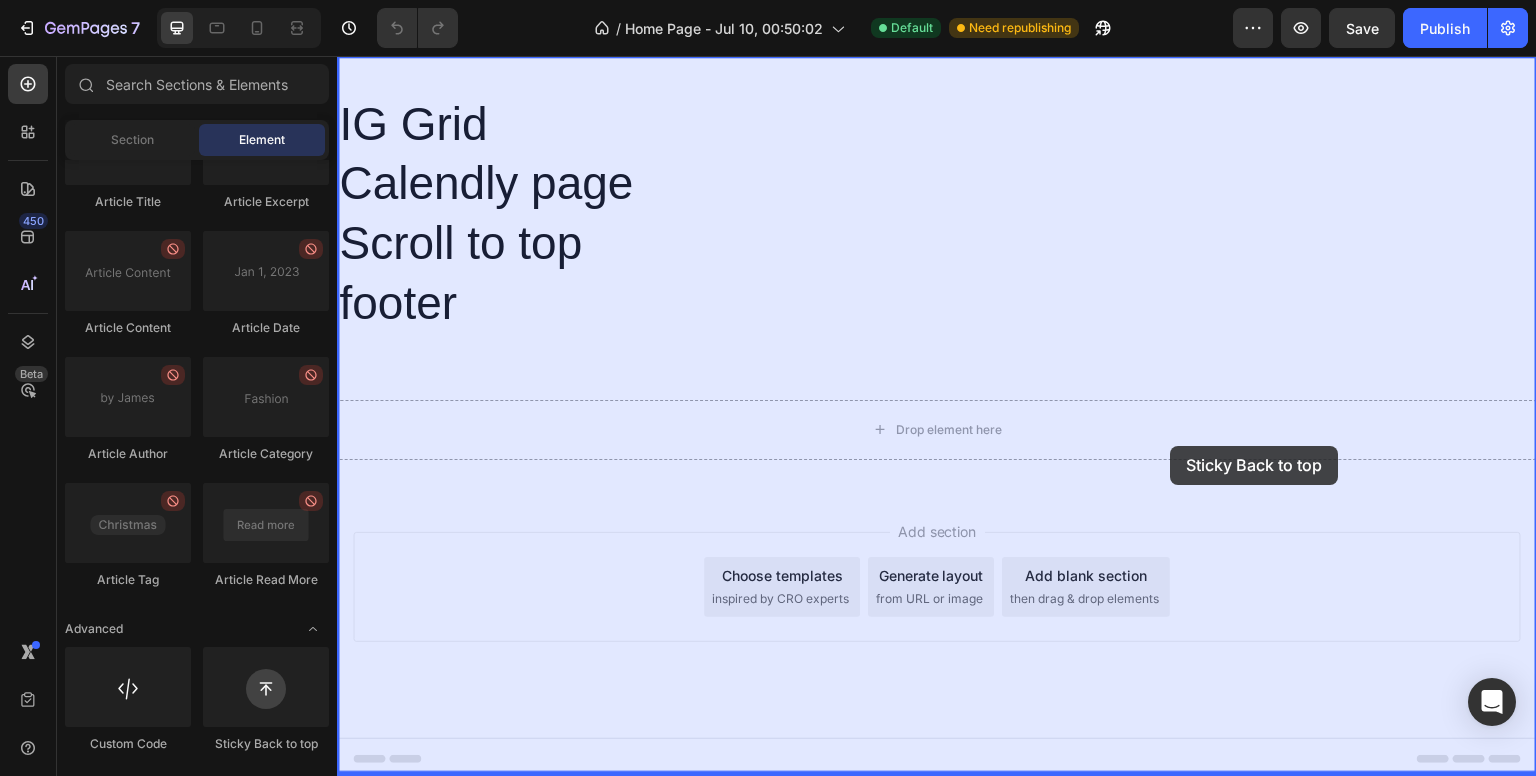 drag, startPoint x: 597, startPoint y: 747, endPoint x: 1171, endPoint y: 437, distance: 652.3619 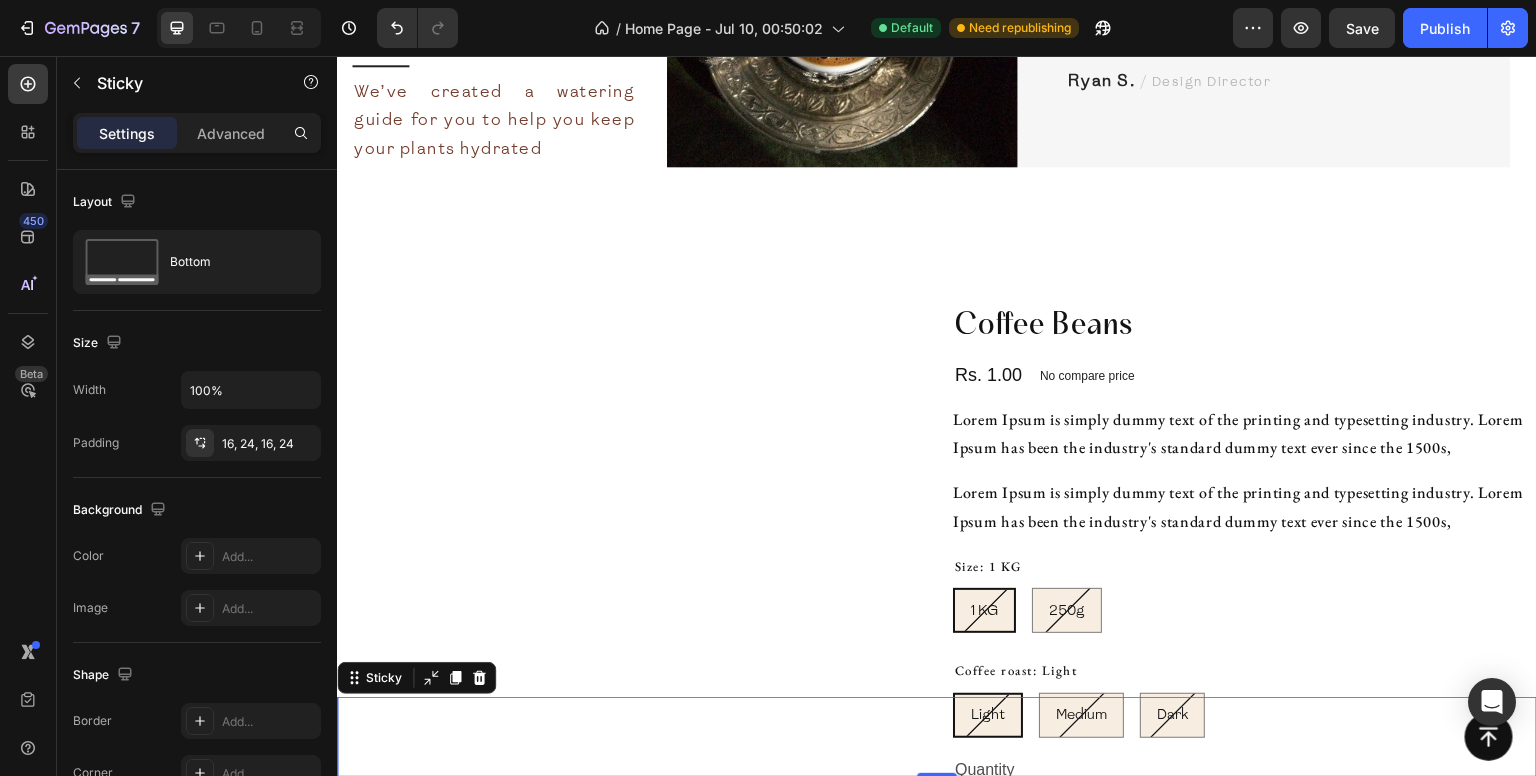 scroll, scrollTop: 4283, scrollLeft: 0, axis: vertical 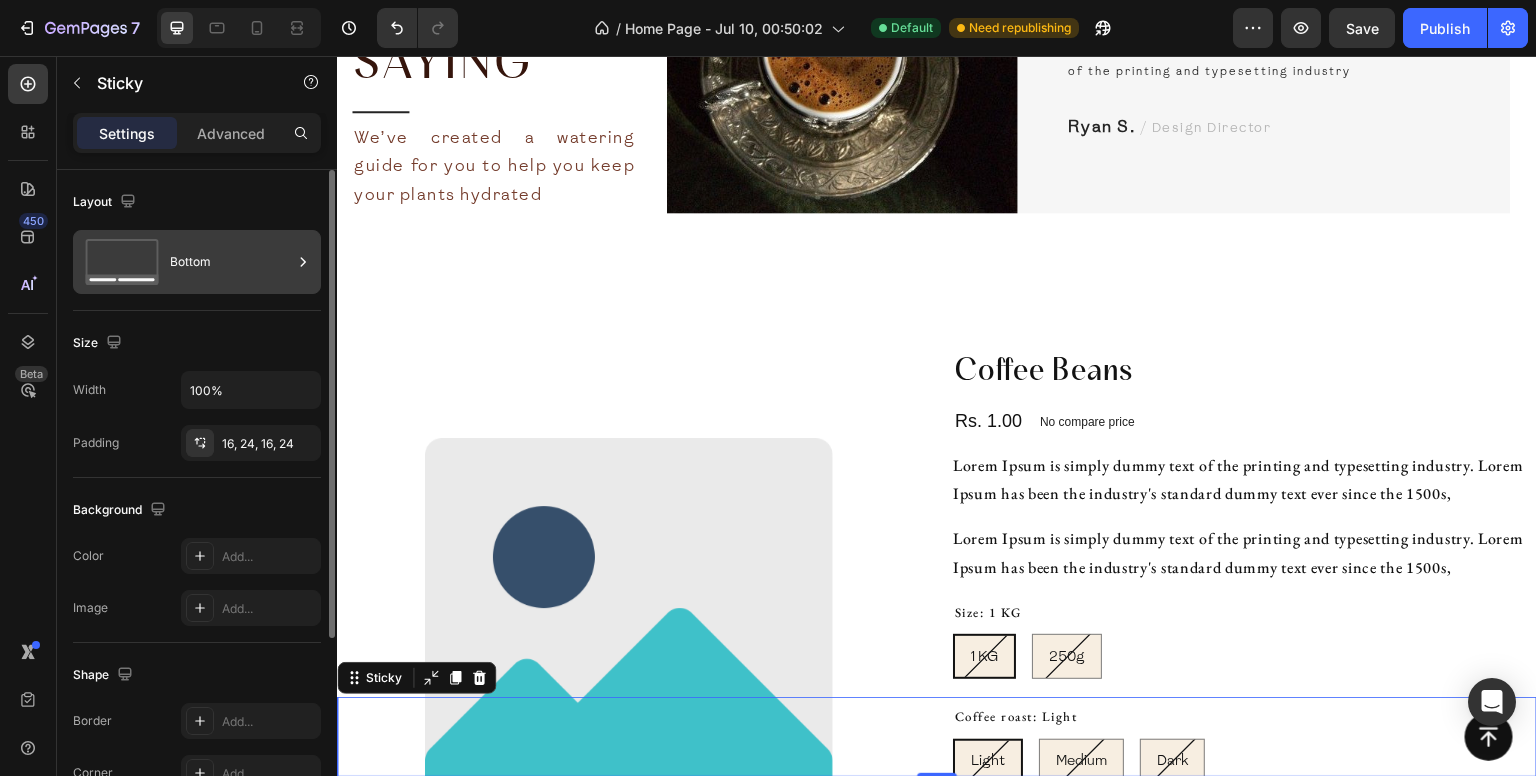 click on "Bottom" at bounding box center [231, 262] 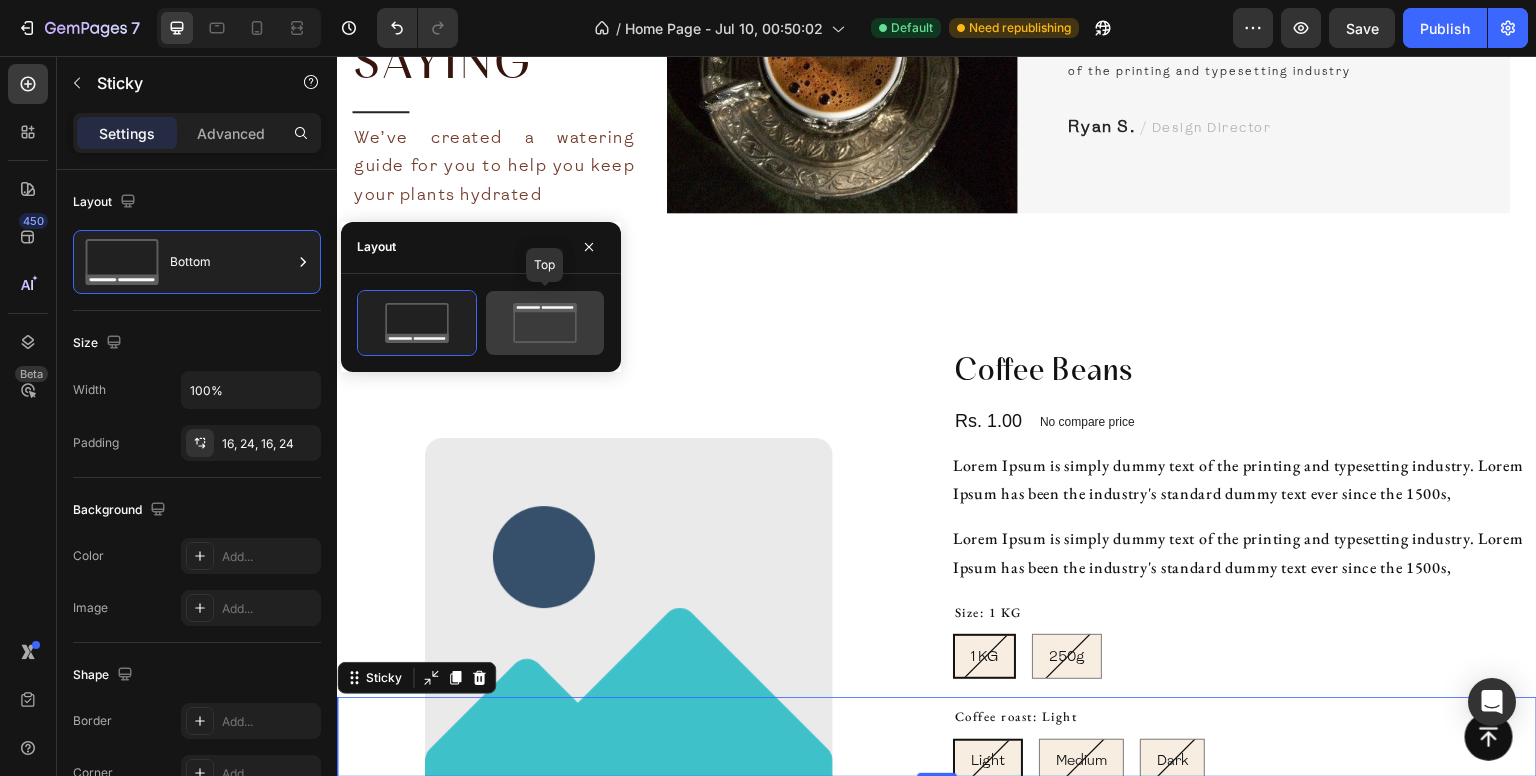 click 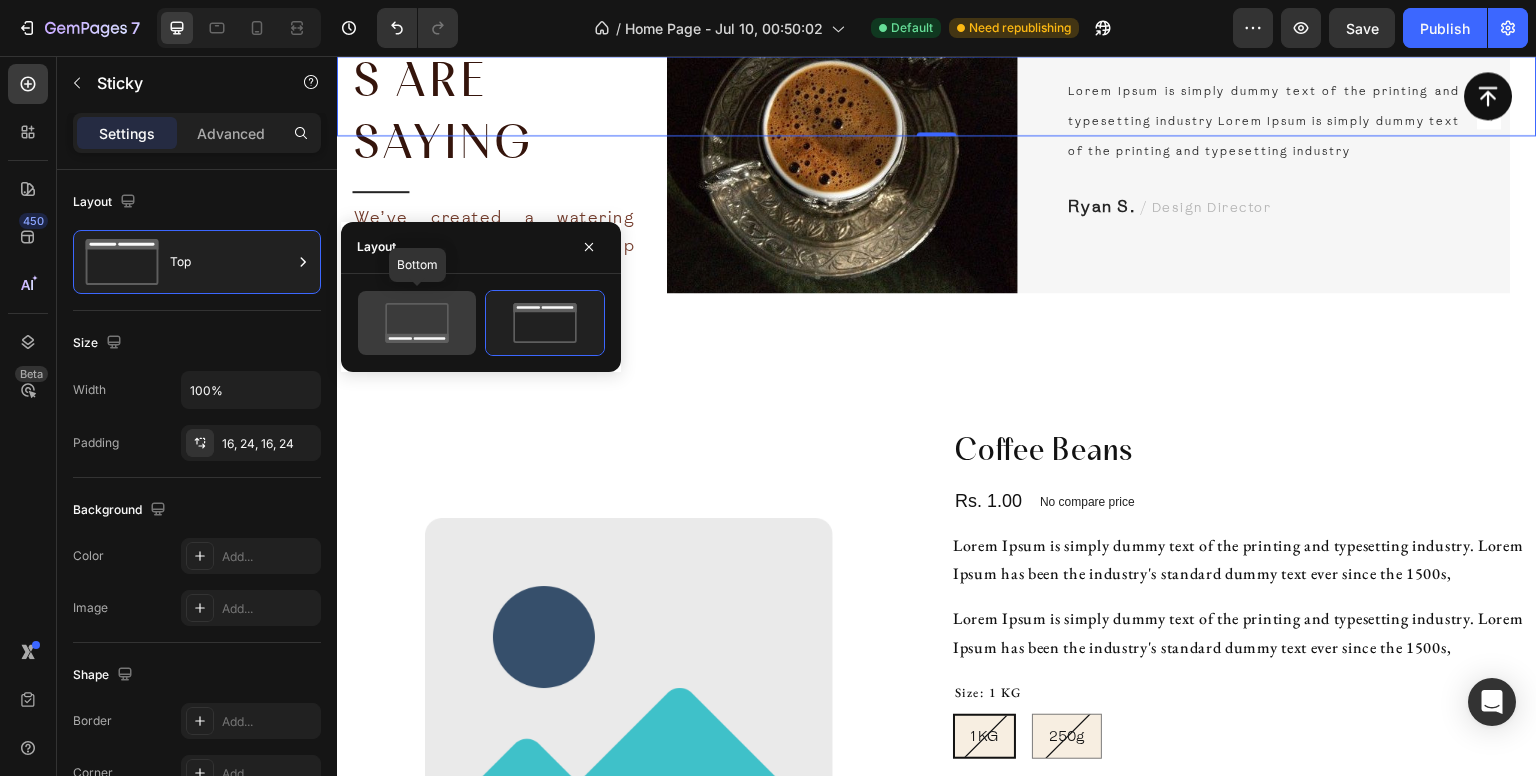 click 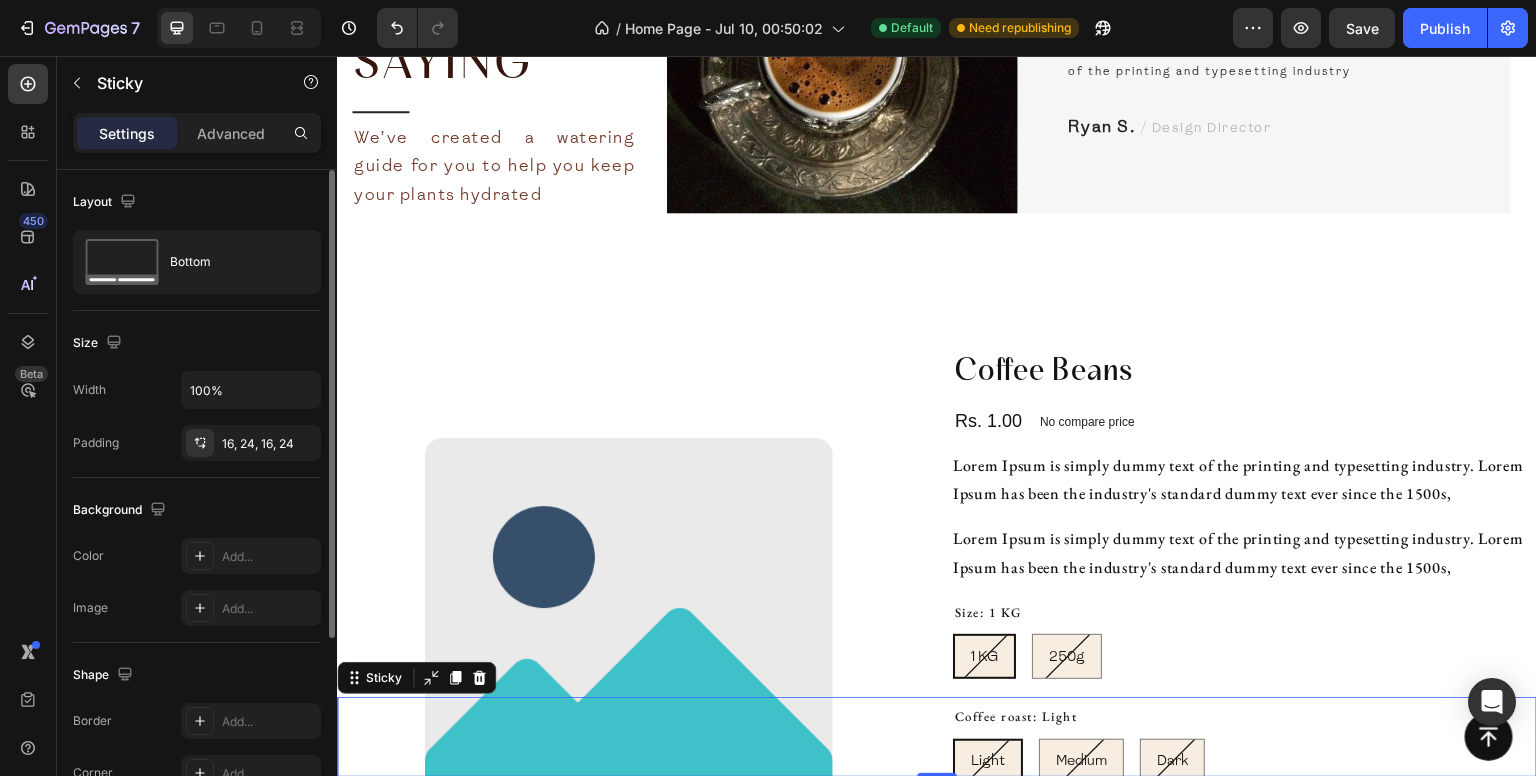 click on "Padding 16, 24, 16, 24" at bounding box center [197, 443] 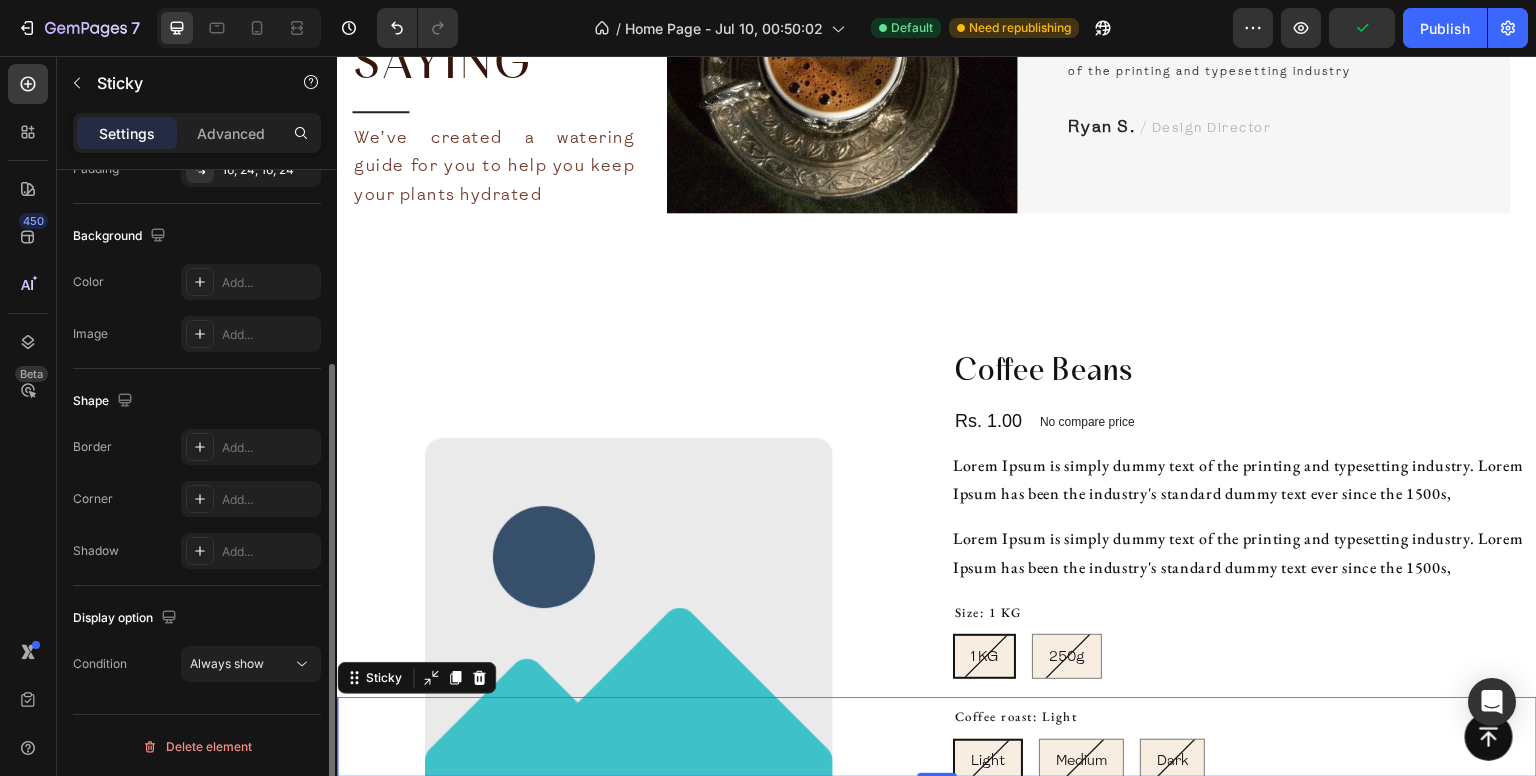 scroll, scrollTop: 0, scrollLeft: 0, axis: both 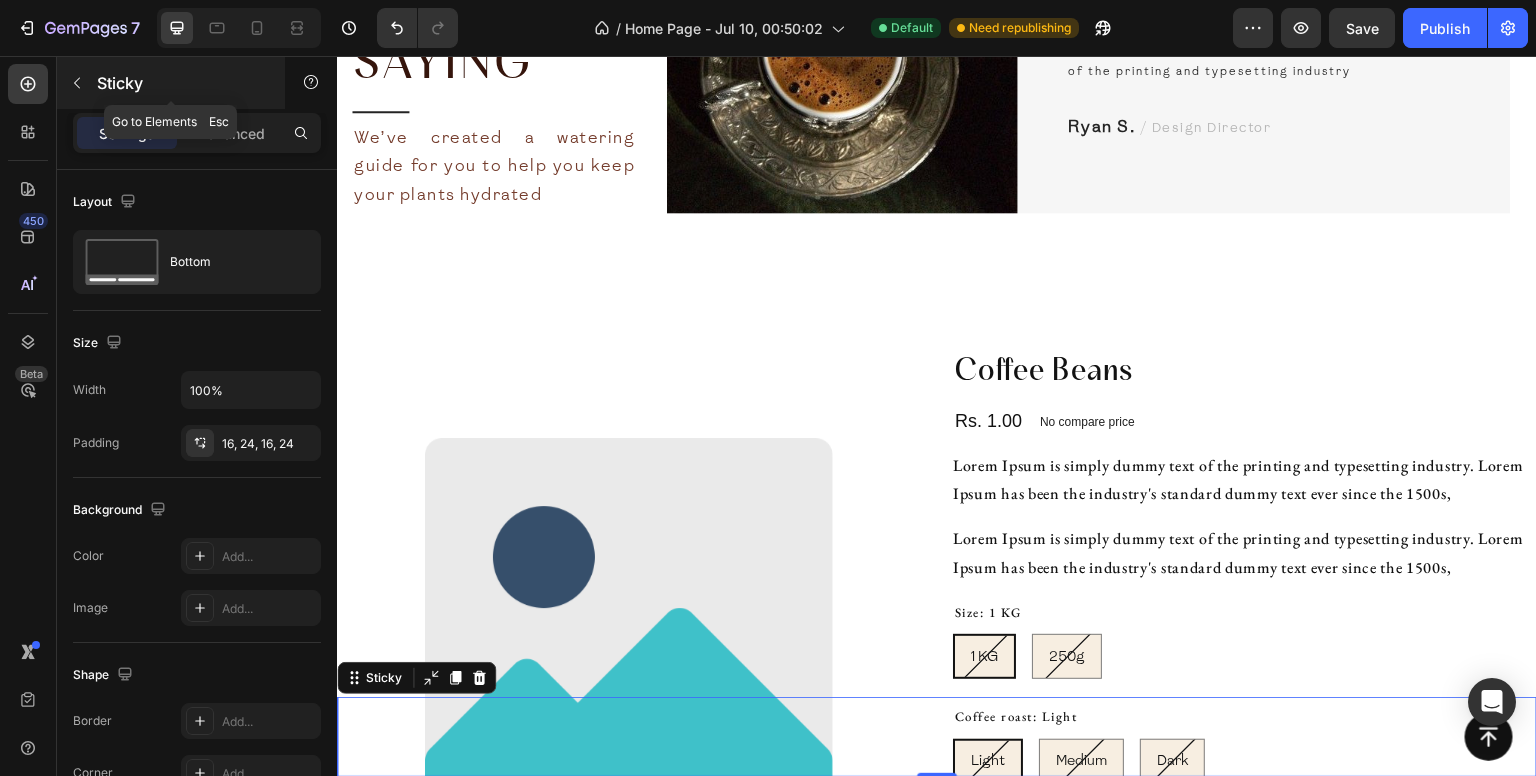 click 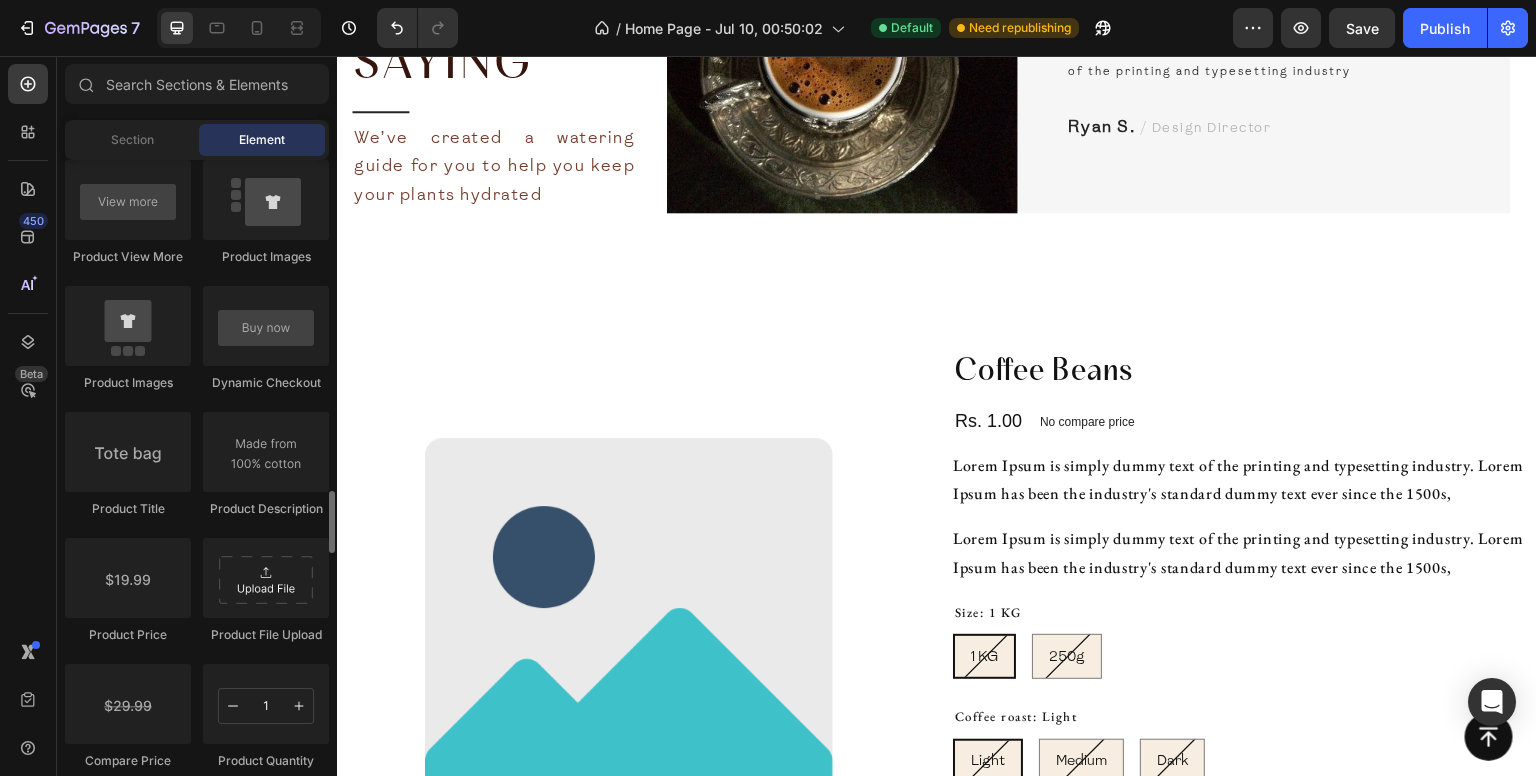 scroll, scrollTop: 3138, scrollLeft: 0, axis: vertical 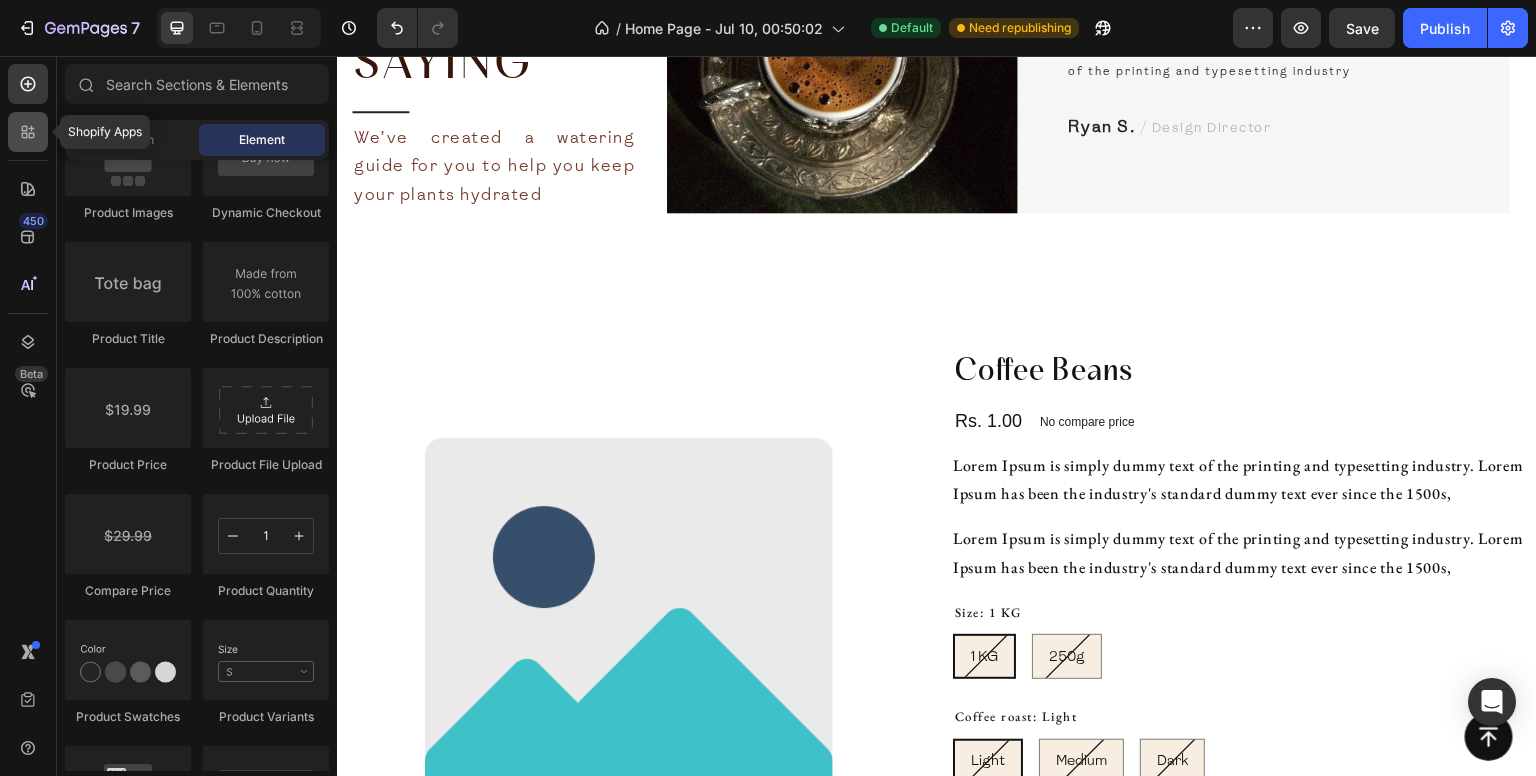 click 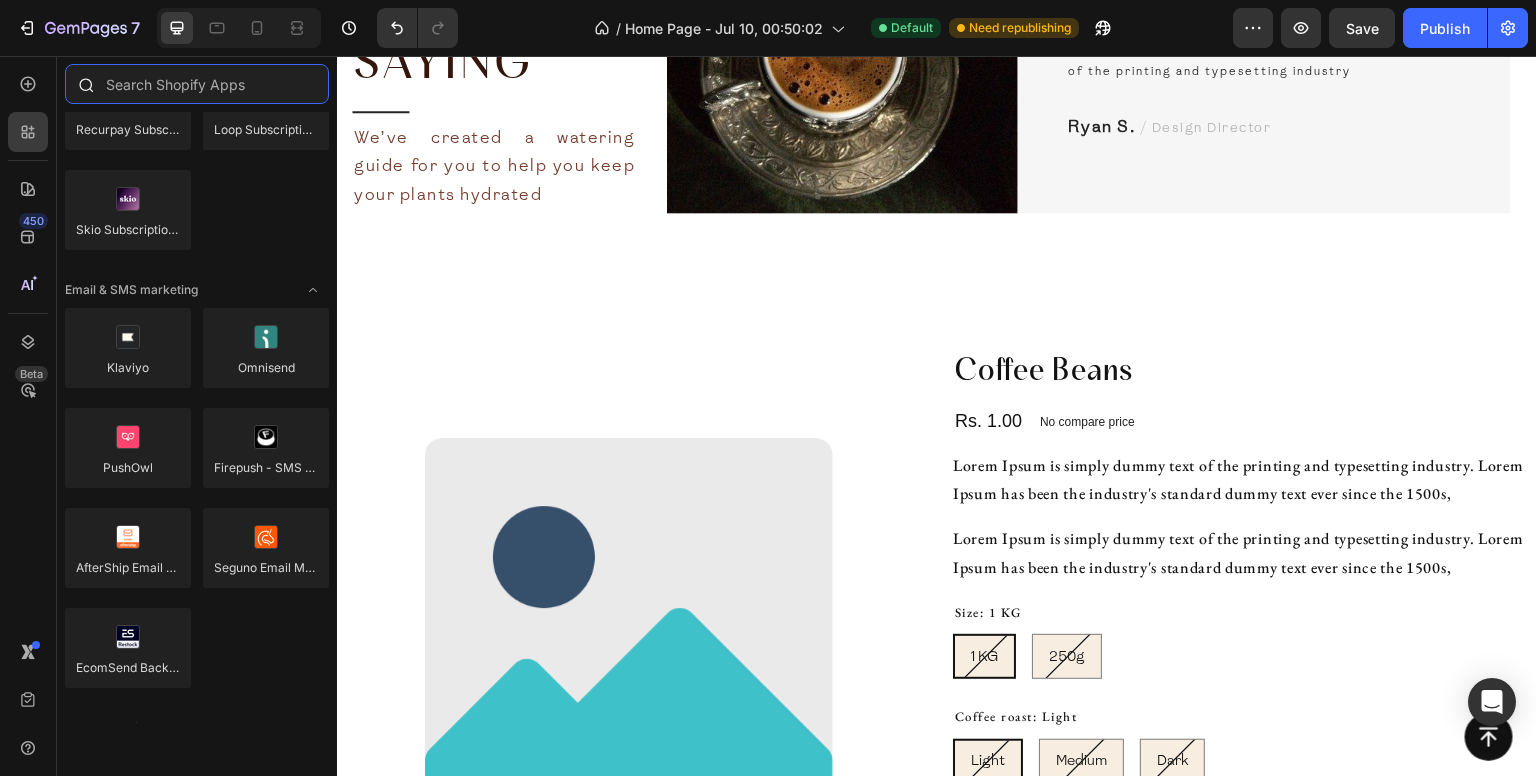 click at bounding box center [197, 84] 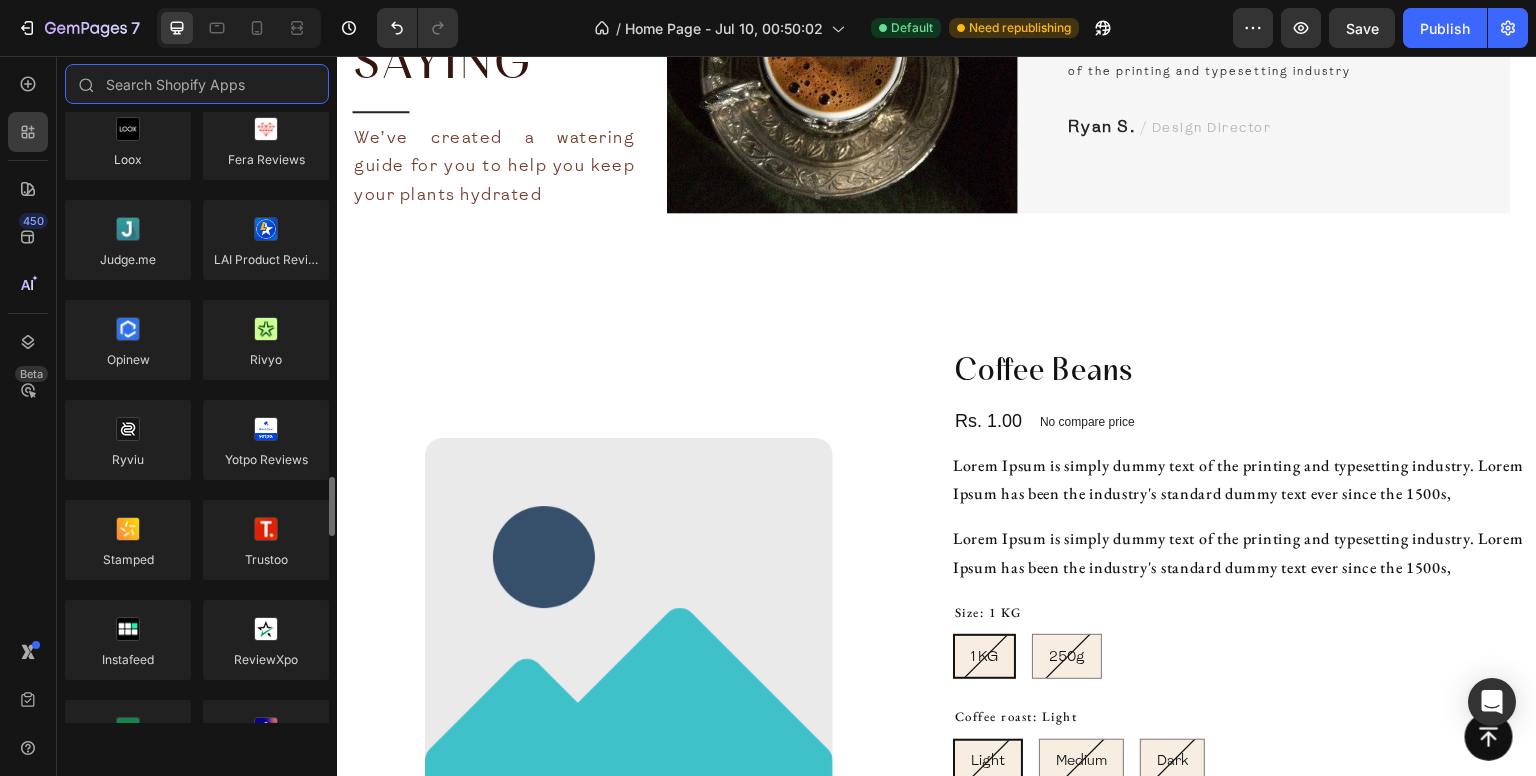 scroll, scrollTop: 0, scrollLeft: 0, axis: both 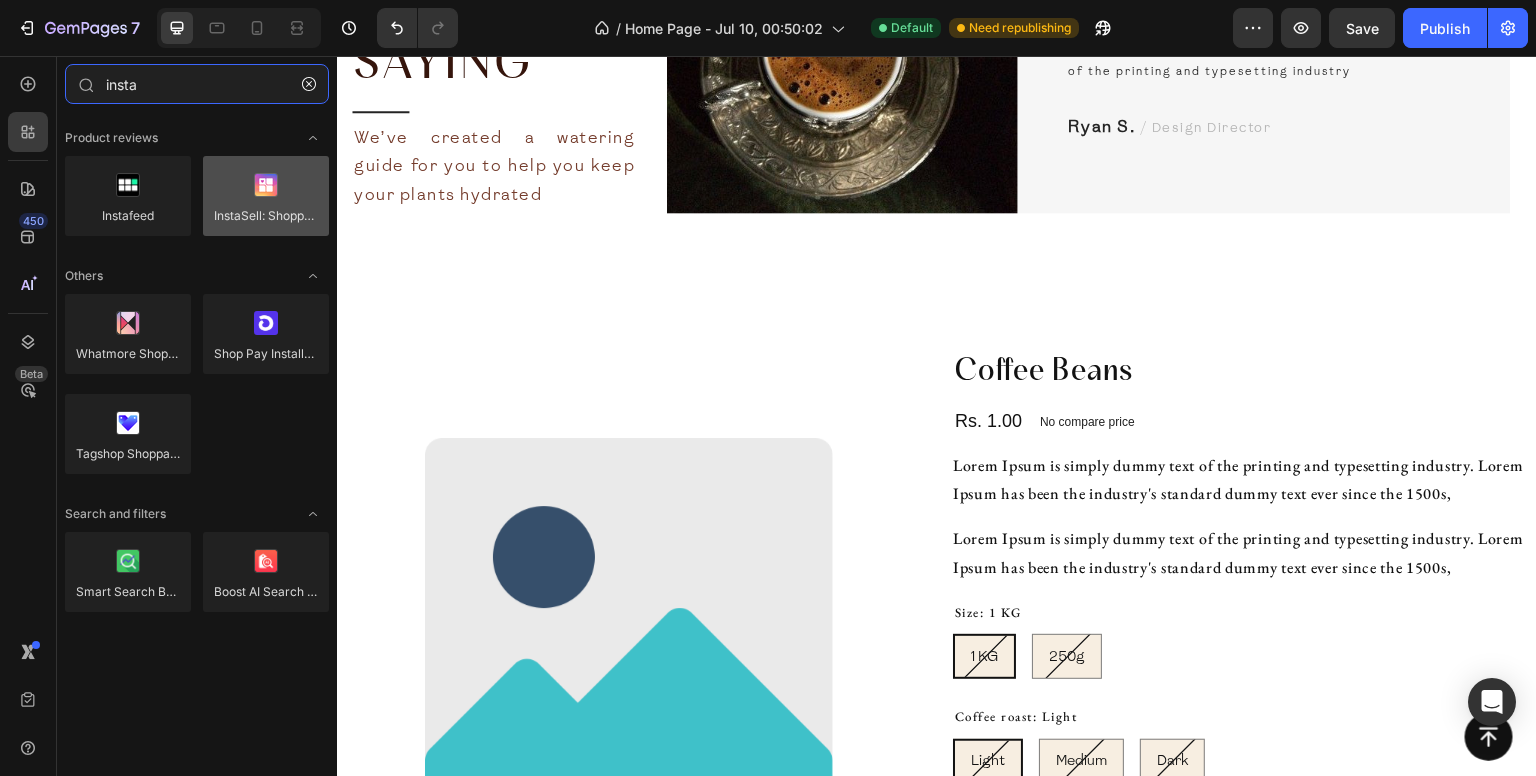 type on "insta" 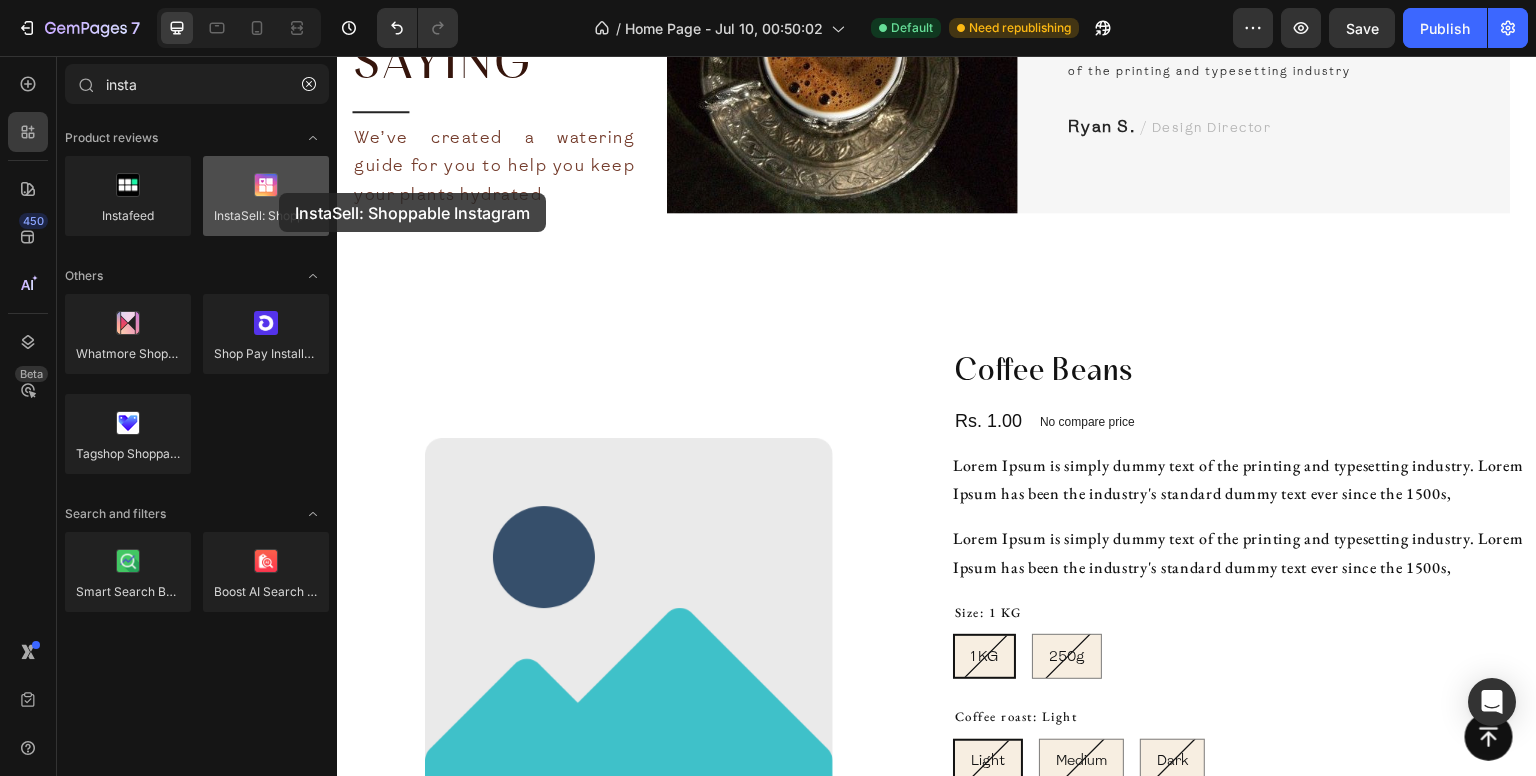 click at bounding box center (266, 196) 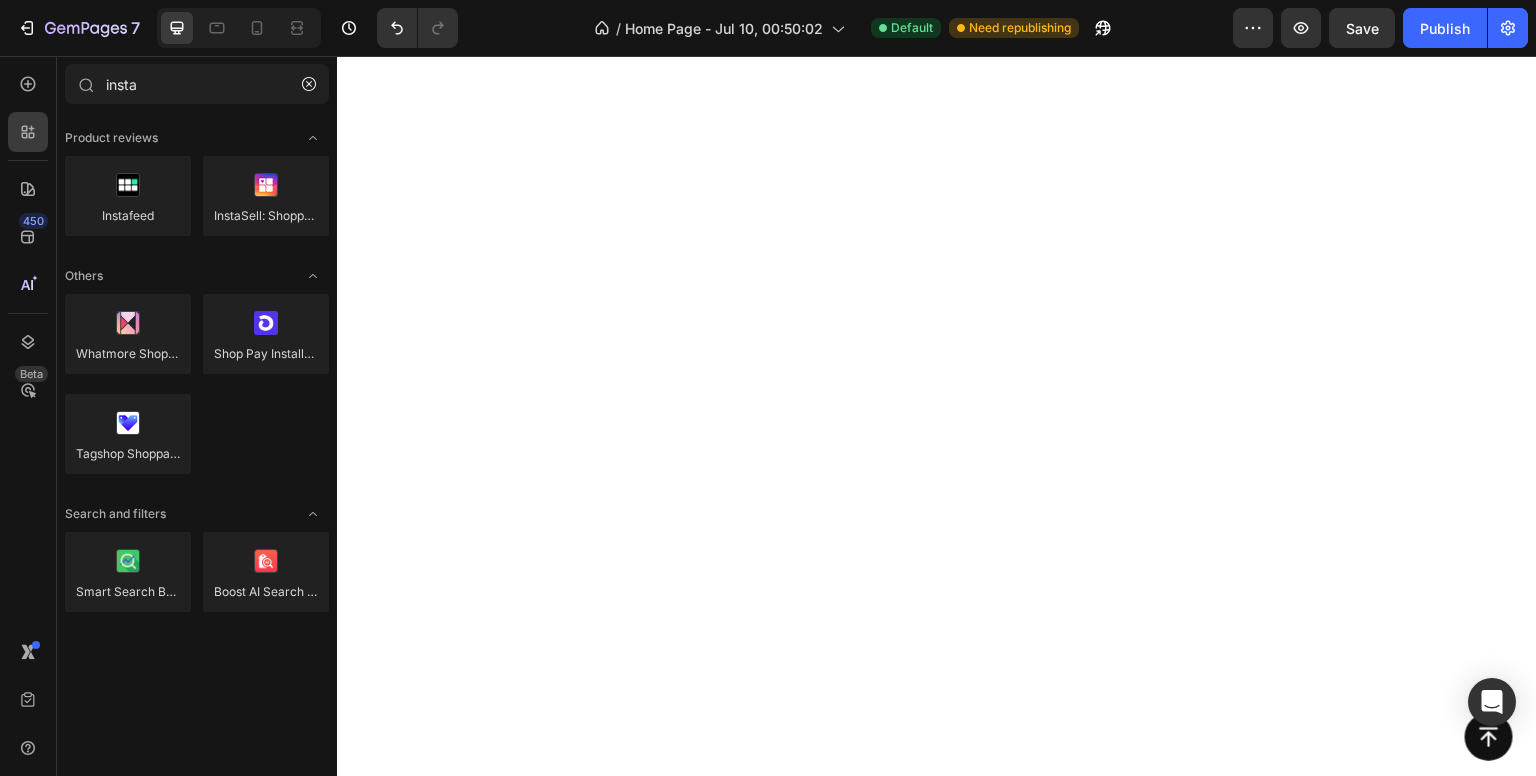 scroll, scrollTop: 5822, scrollLeft: 0, axis: vertical 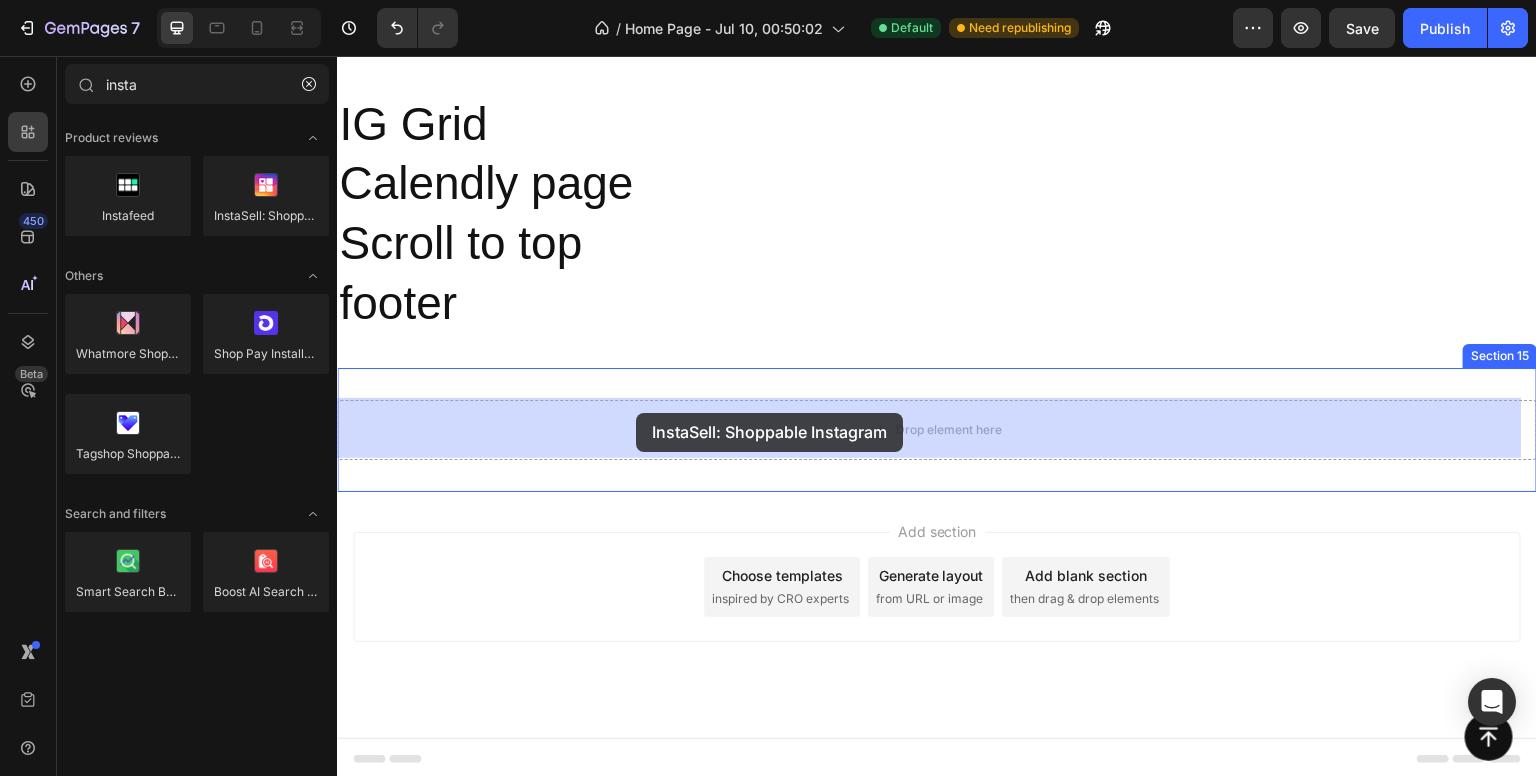 drag, startPoint x: 587, startPoint y: 265, endPoint x: 636, endPoint y: 413, distance: 155.9006 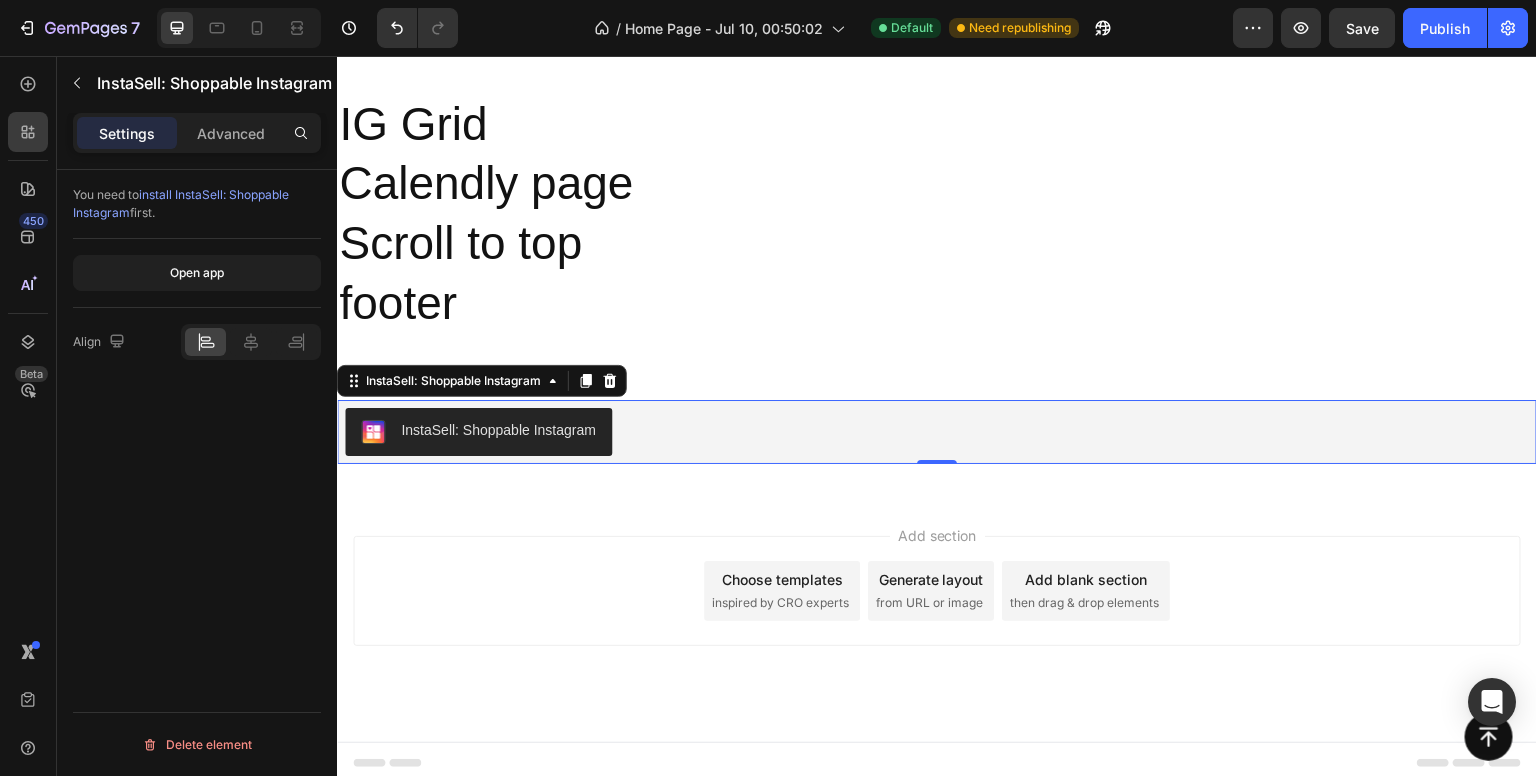 click on "install InstaSell: Shoppable Instagram" at bounding box center [181, 203] 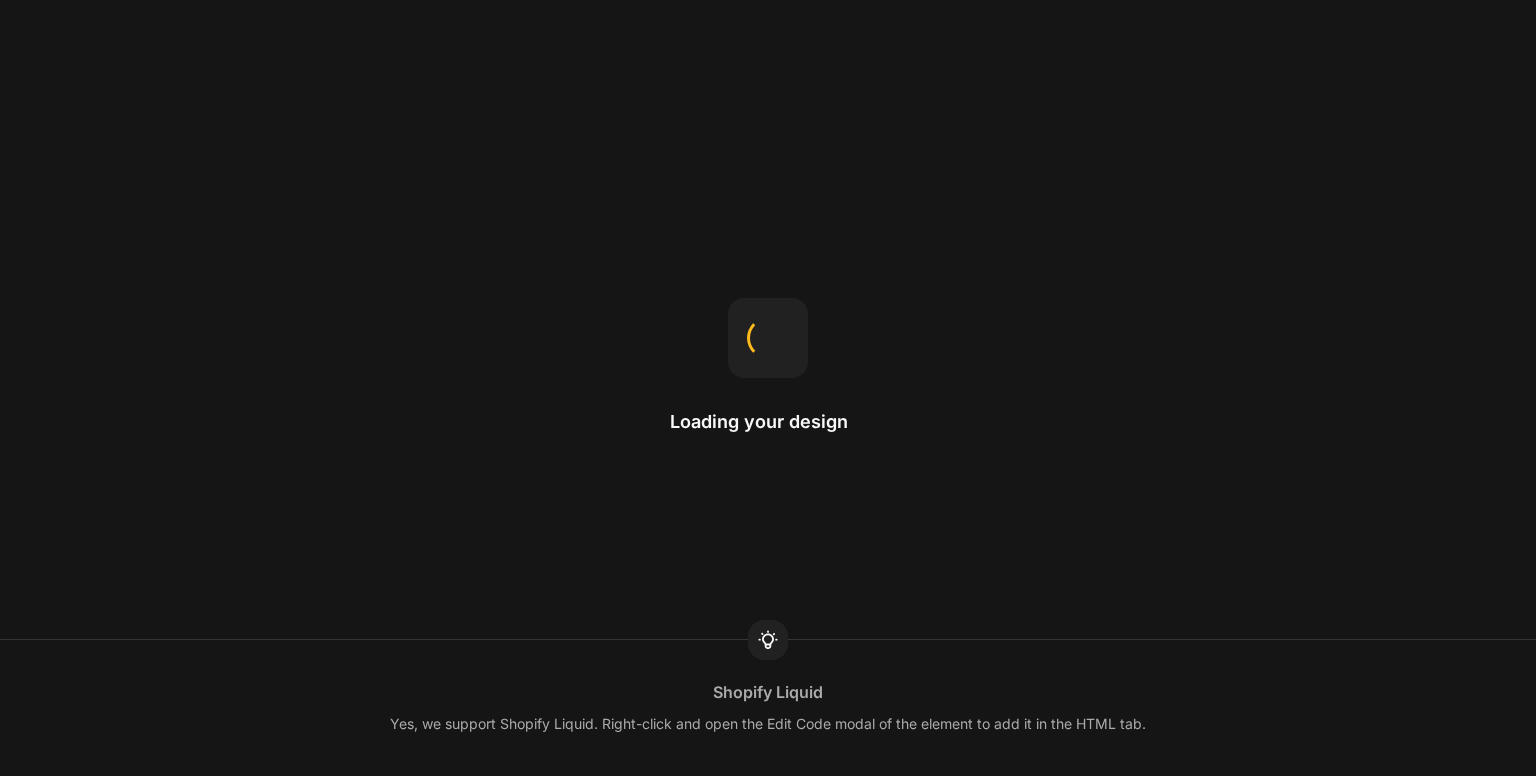 scroll, scrollTop: 0, scrollLeft: 0, axis: both 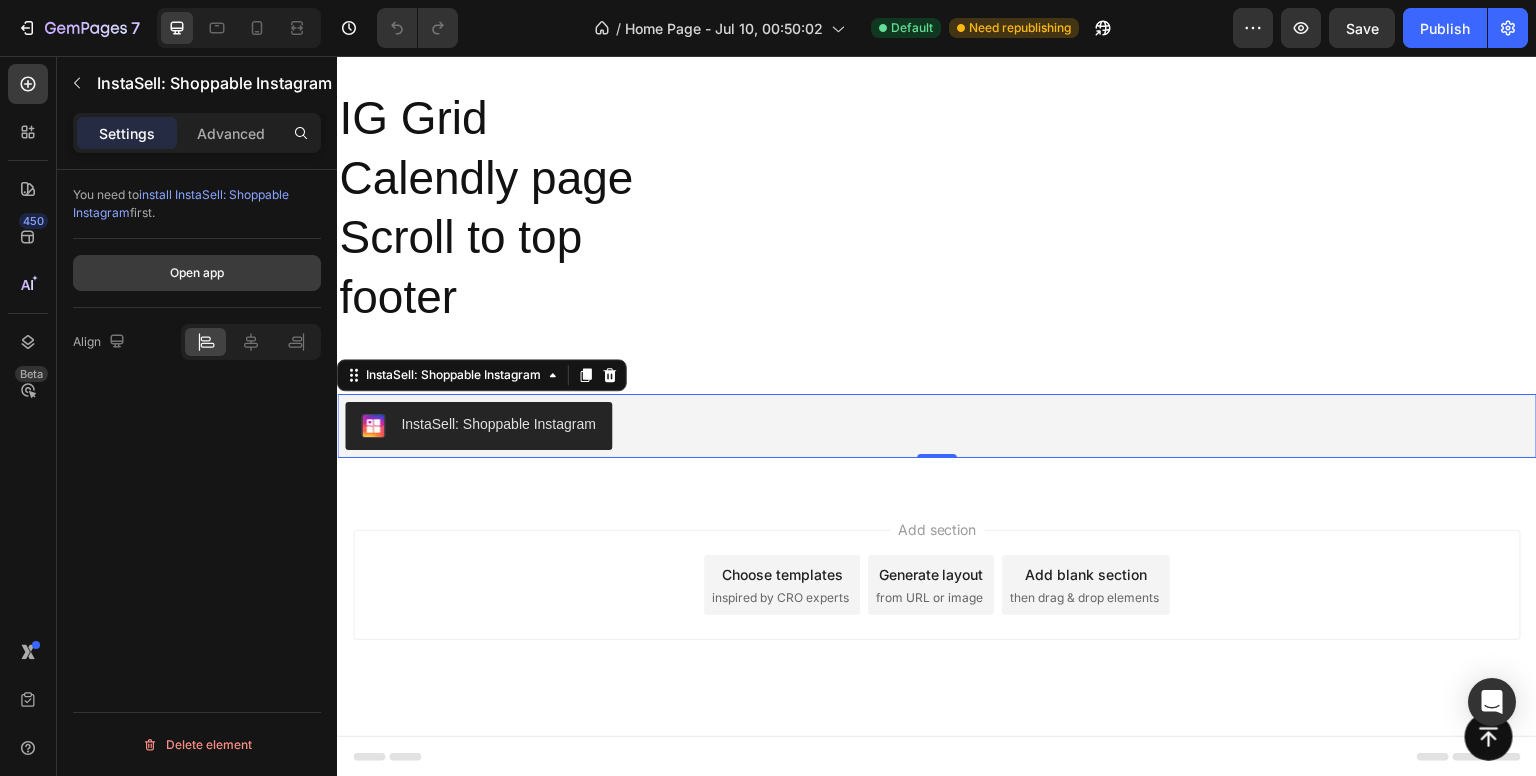 click on "Open app" at bounding box center [197, 273] 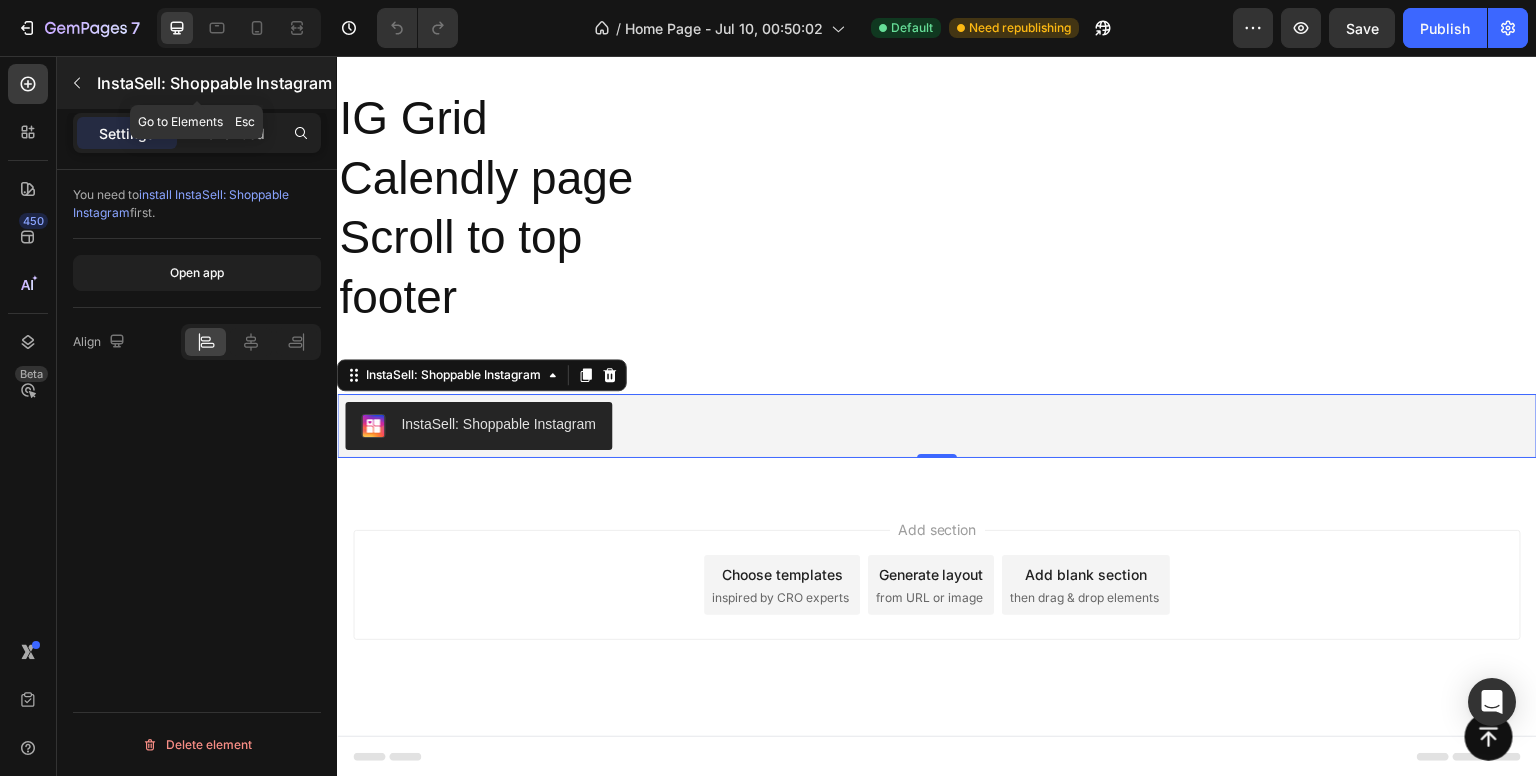 click 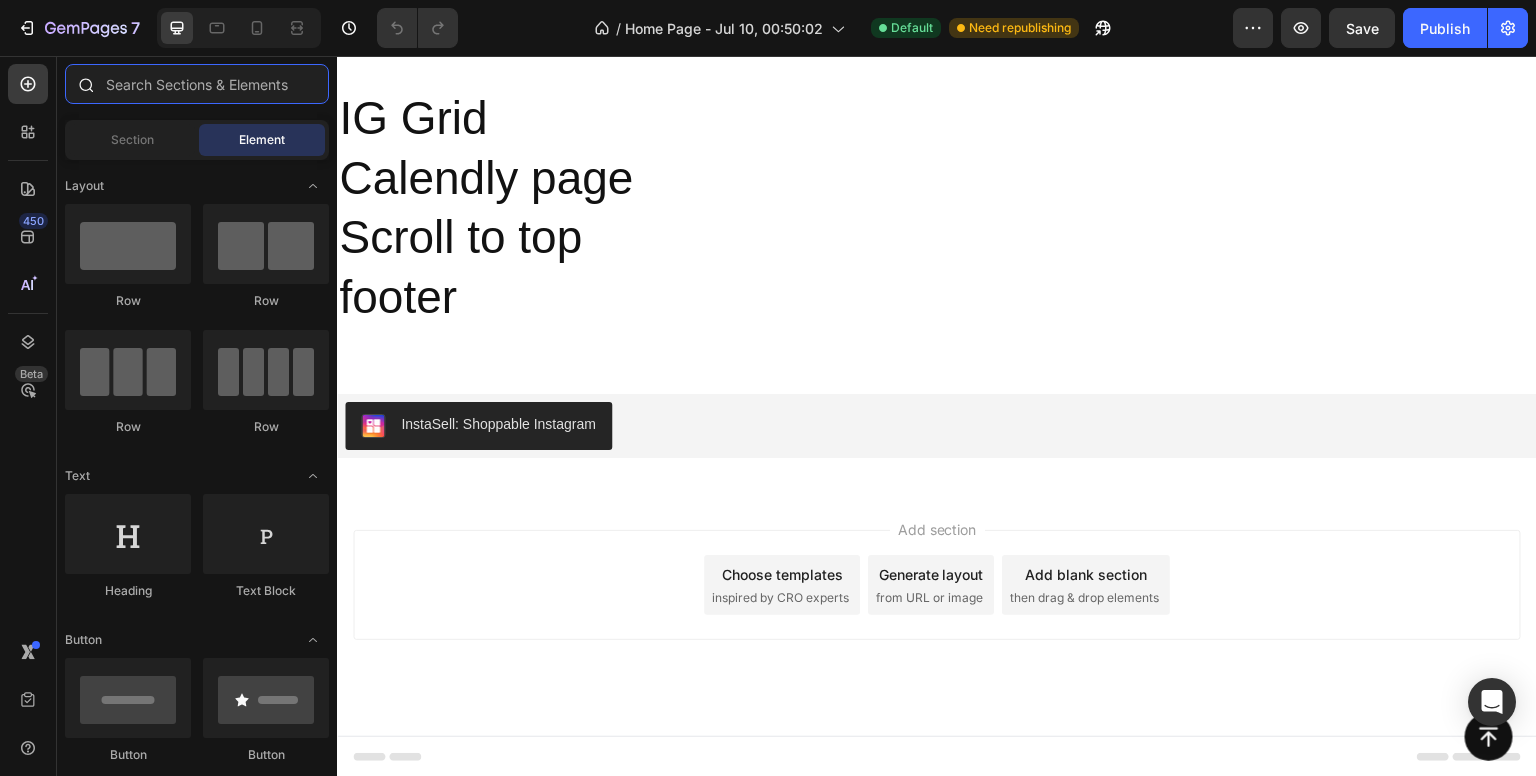 click at bounding box center (197, 84) 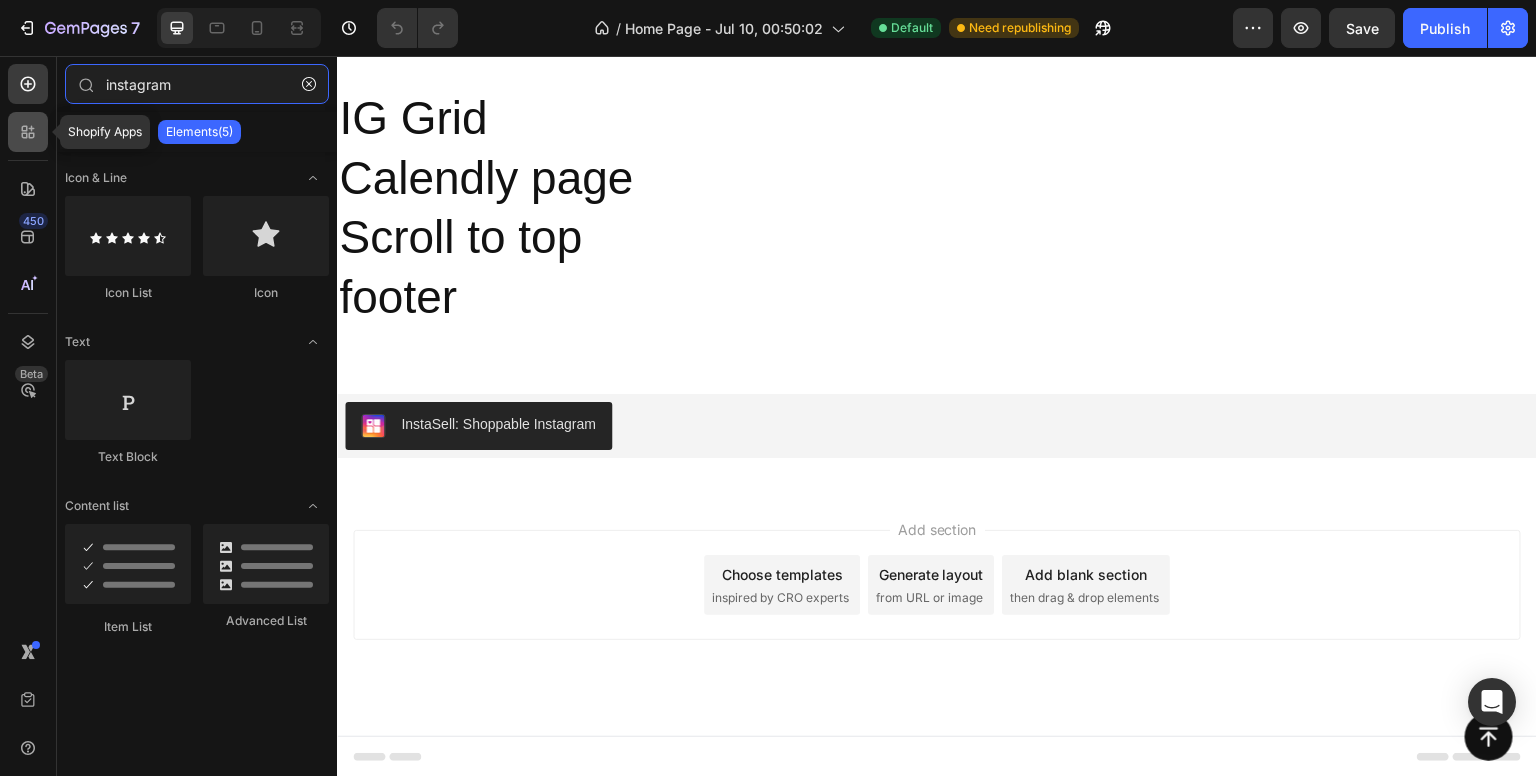 type on "instagram" 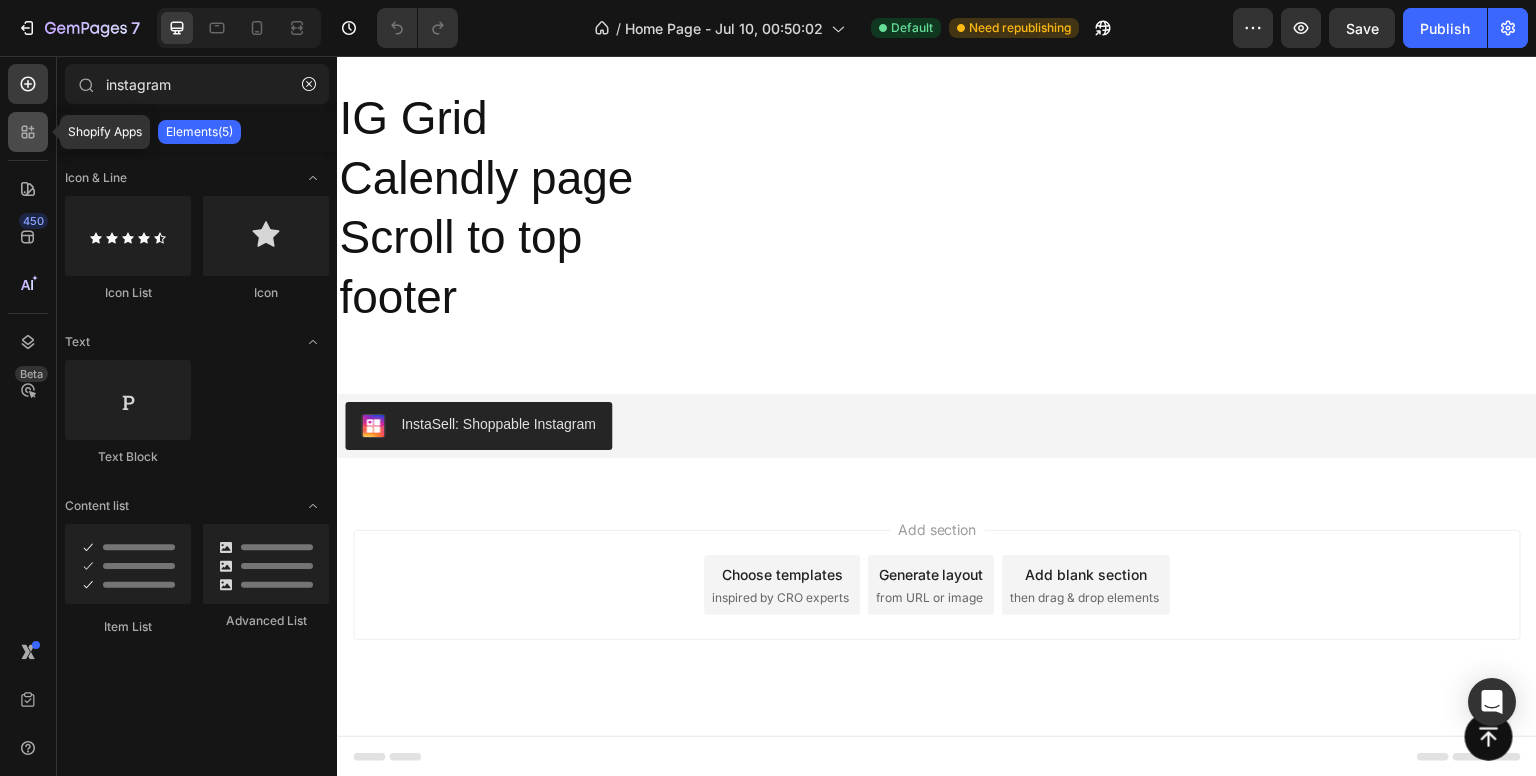 click 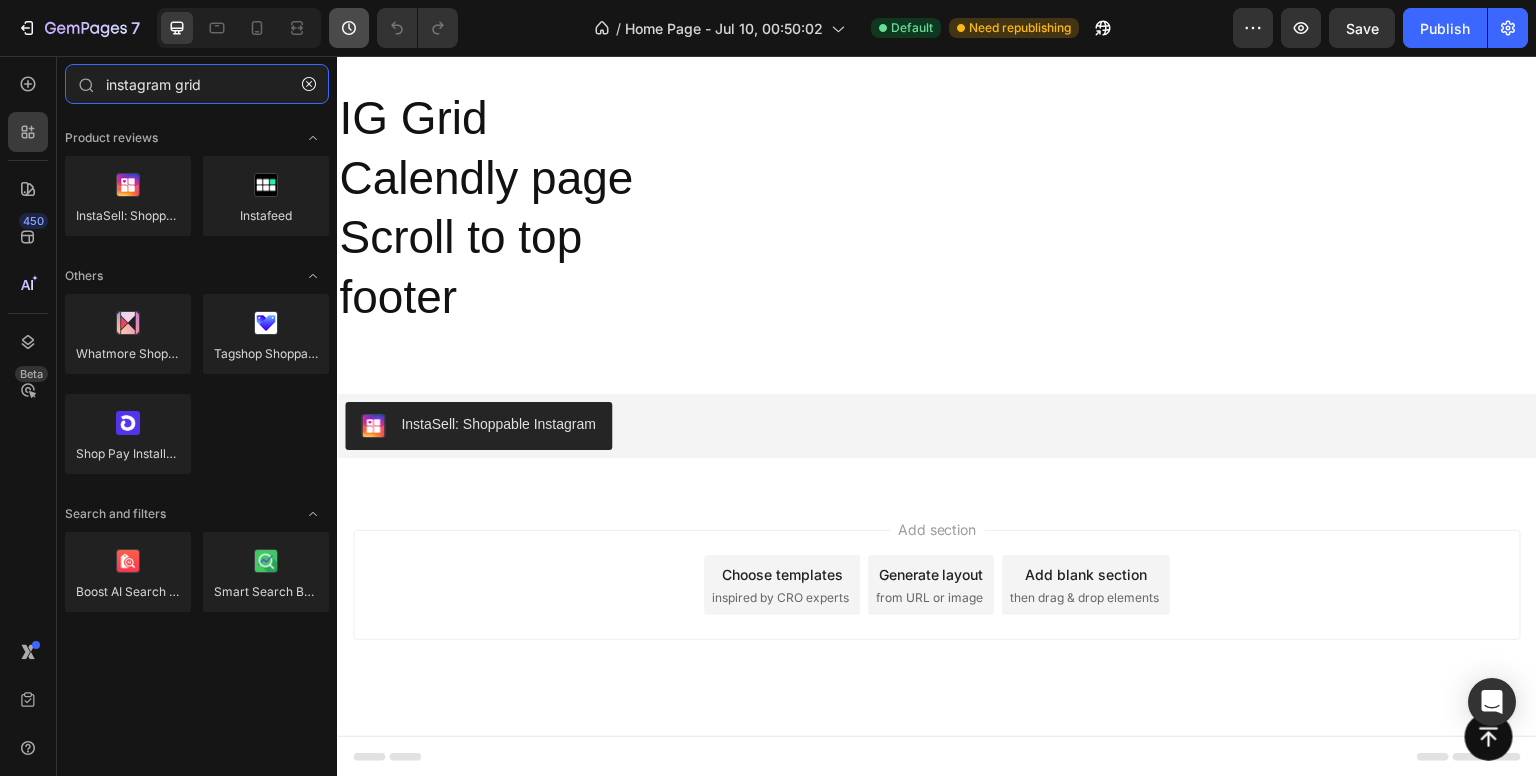 type on "instagram grid" 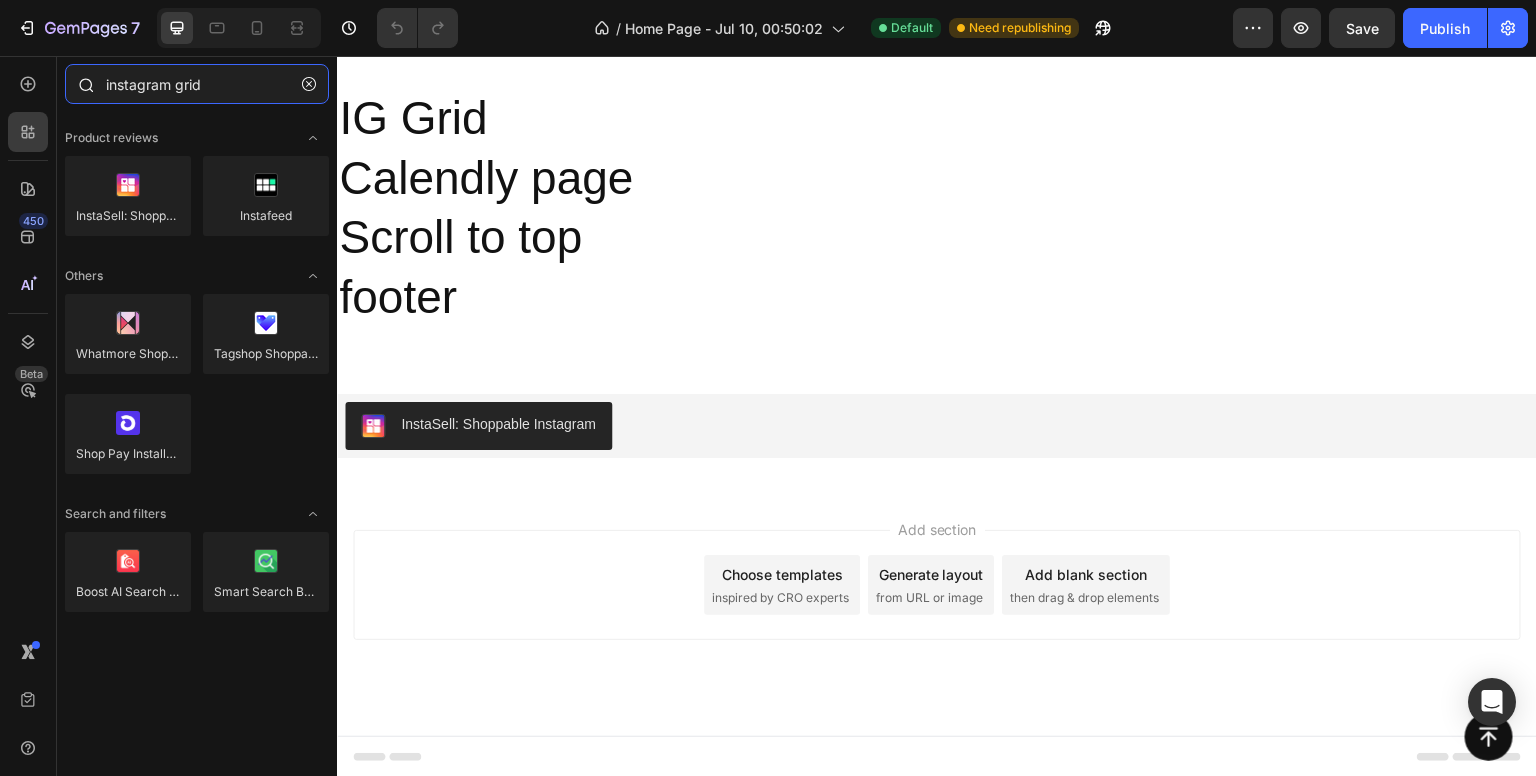 click on "instagram grid" at bounding box center [197, 84] 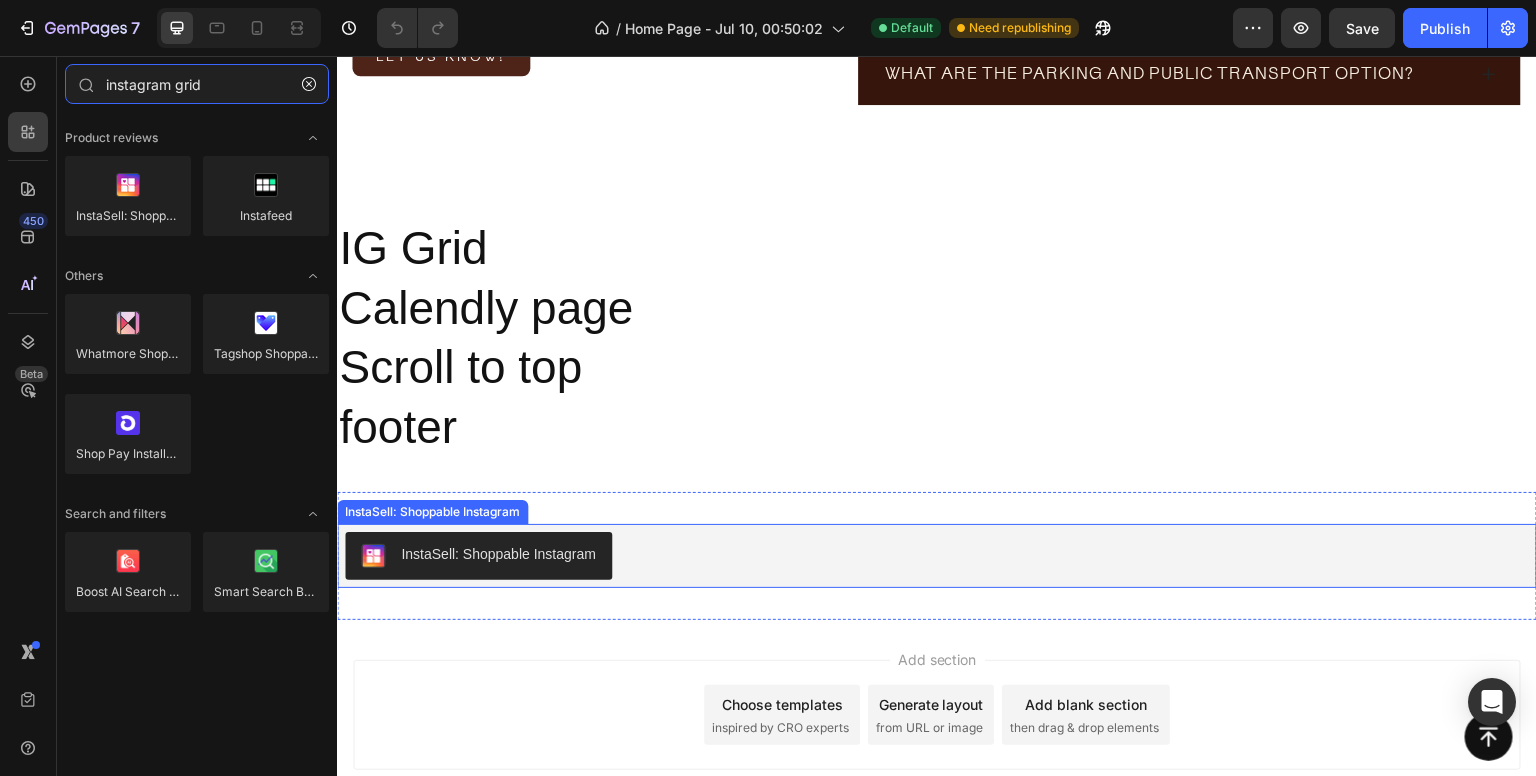 scroll, scrollTop: 6444, scrollLeft: 0, axis: vertical 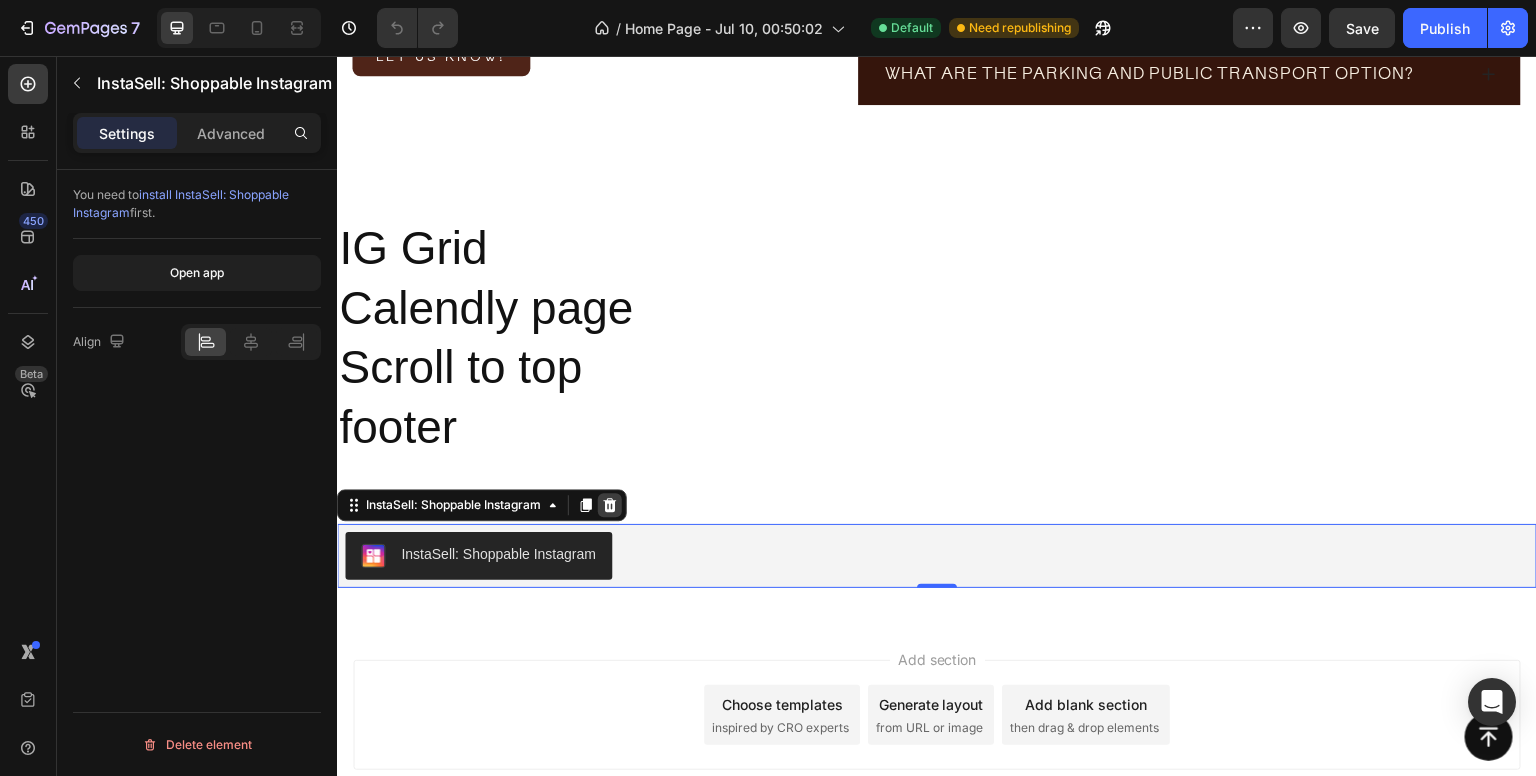 click at bounding box center (610, 505) 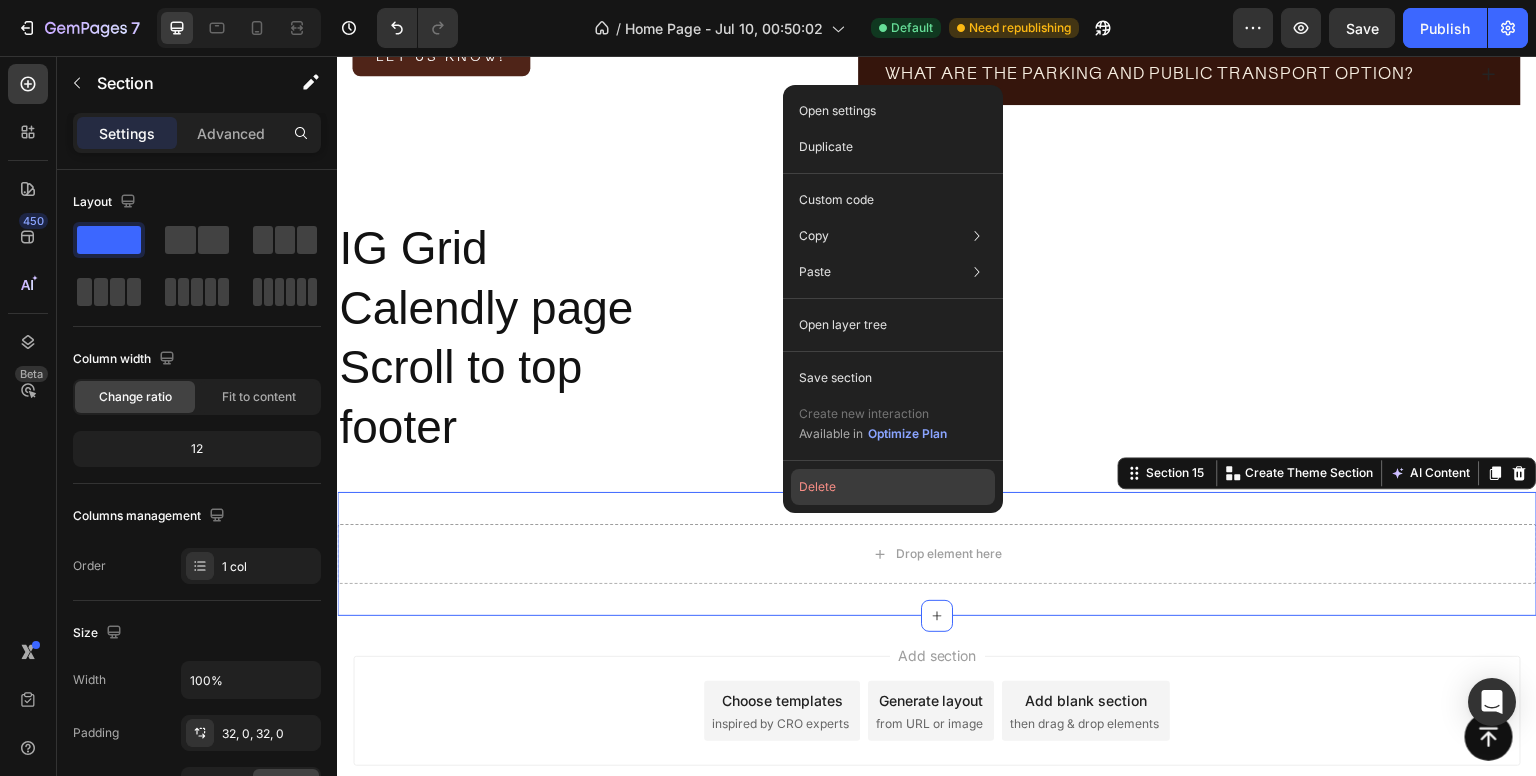 click on "Delete" 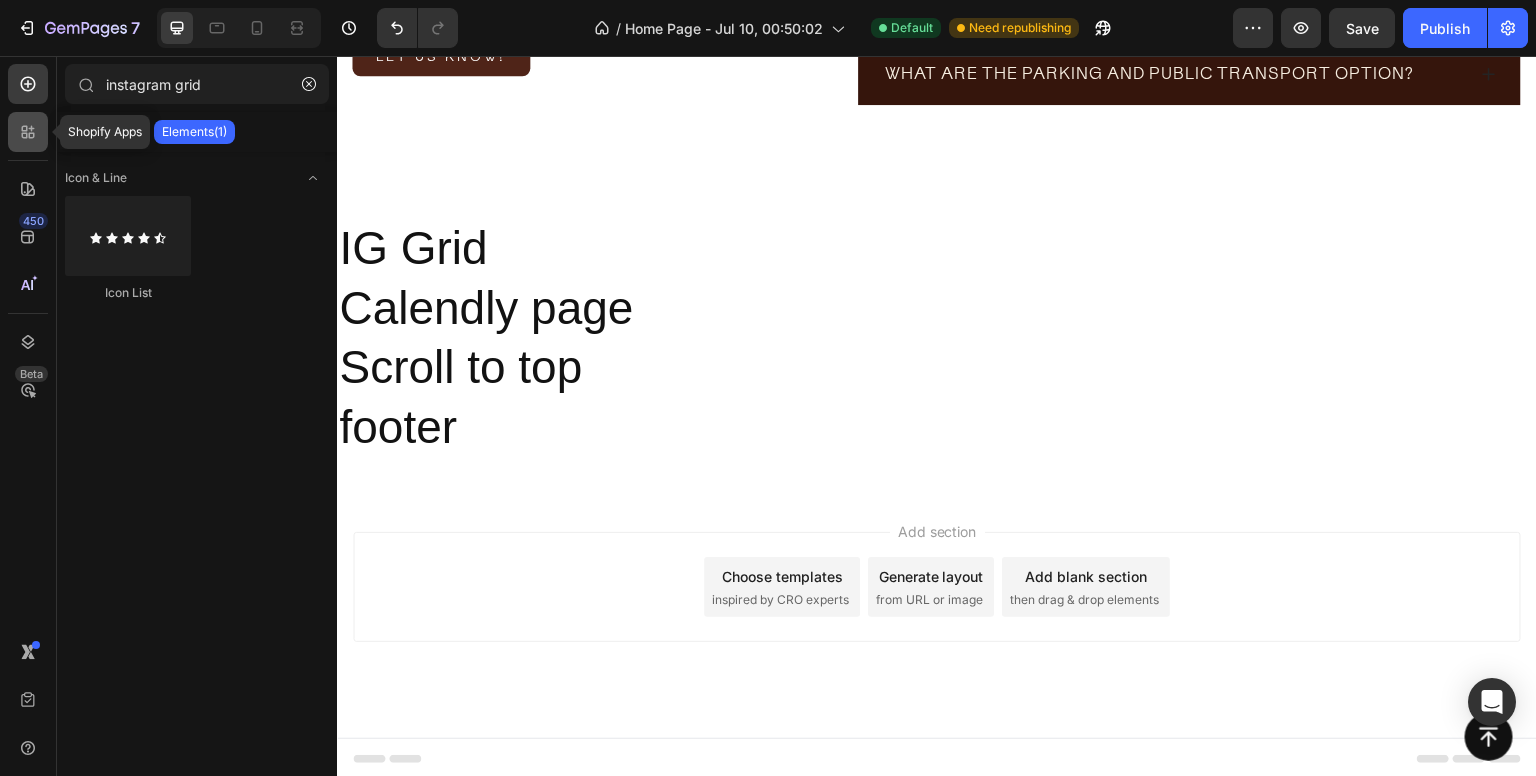 click 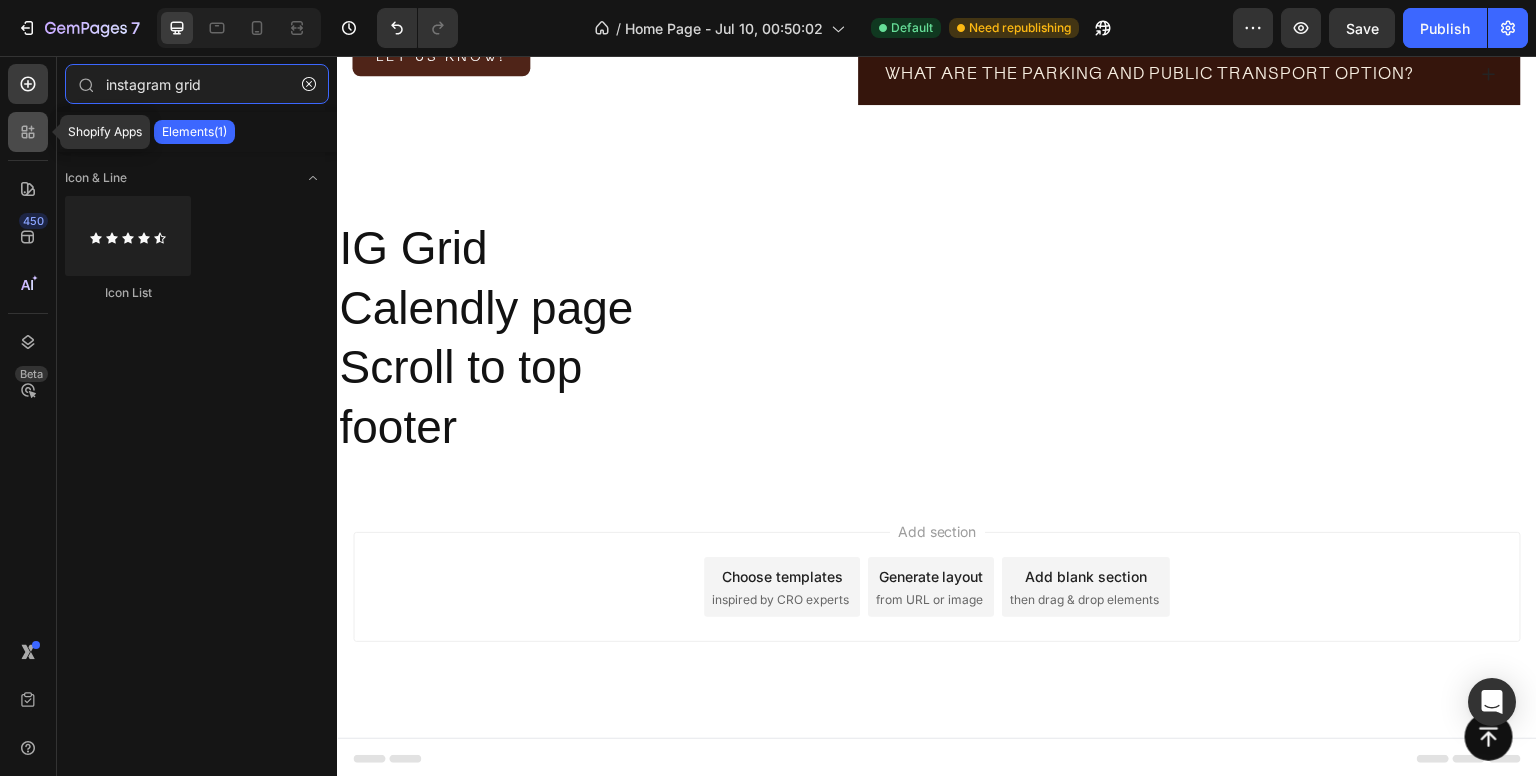 type 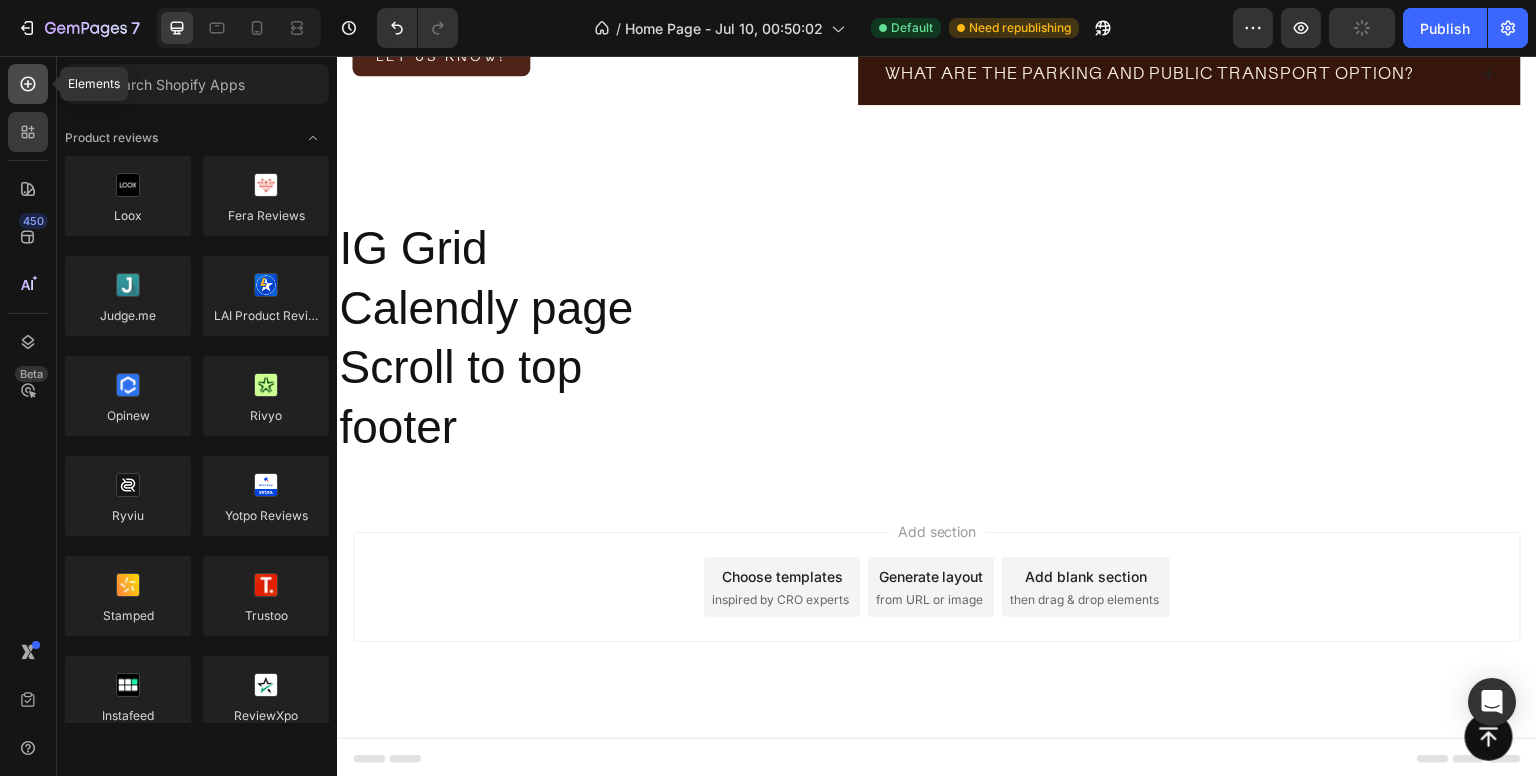 click 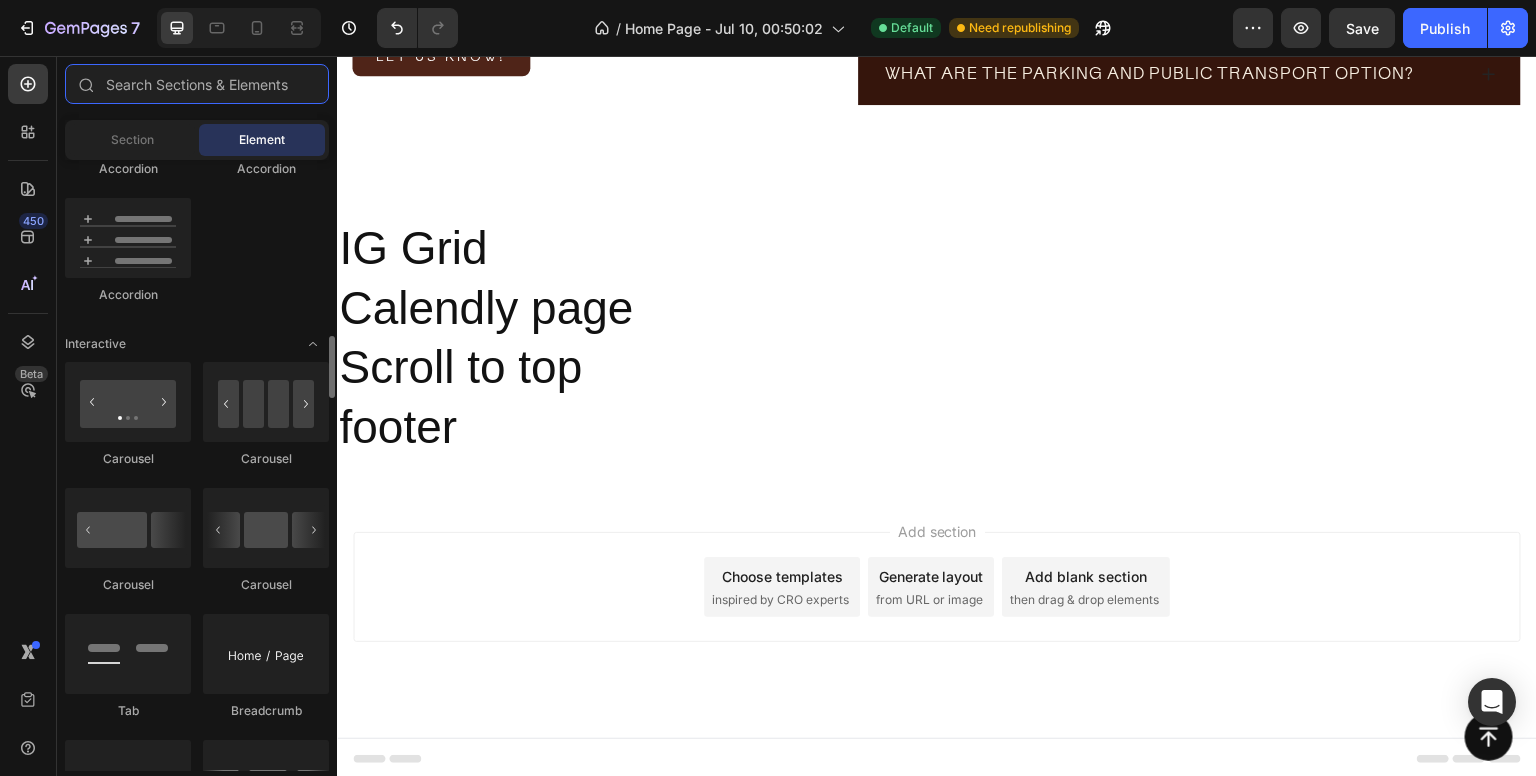 scroll, scrollTop: 1847, scrollLeft: 0, axis: vertical 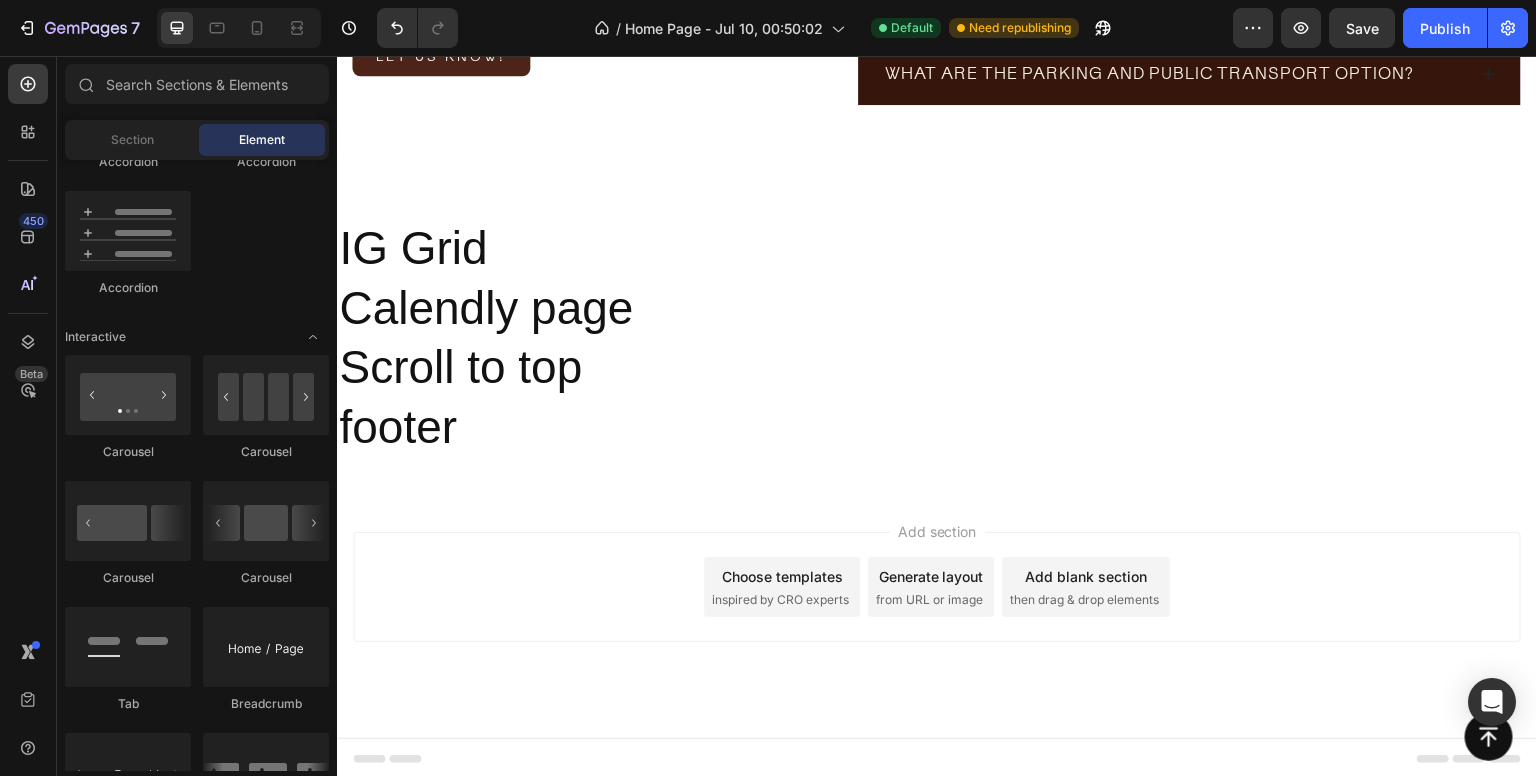 click on "from URL or image" at bounding box center (929, 600) 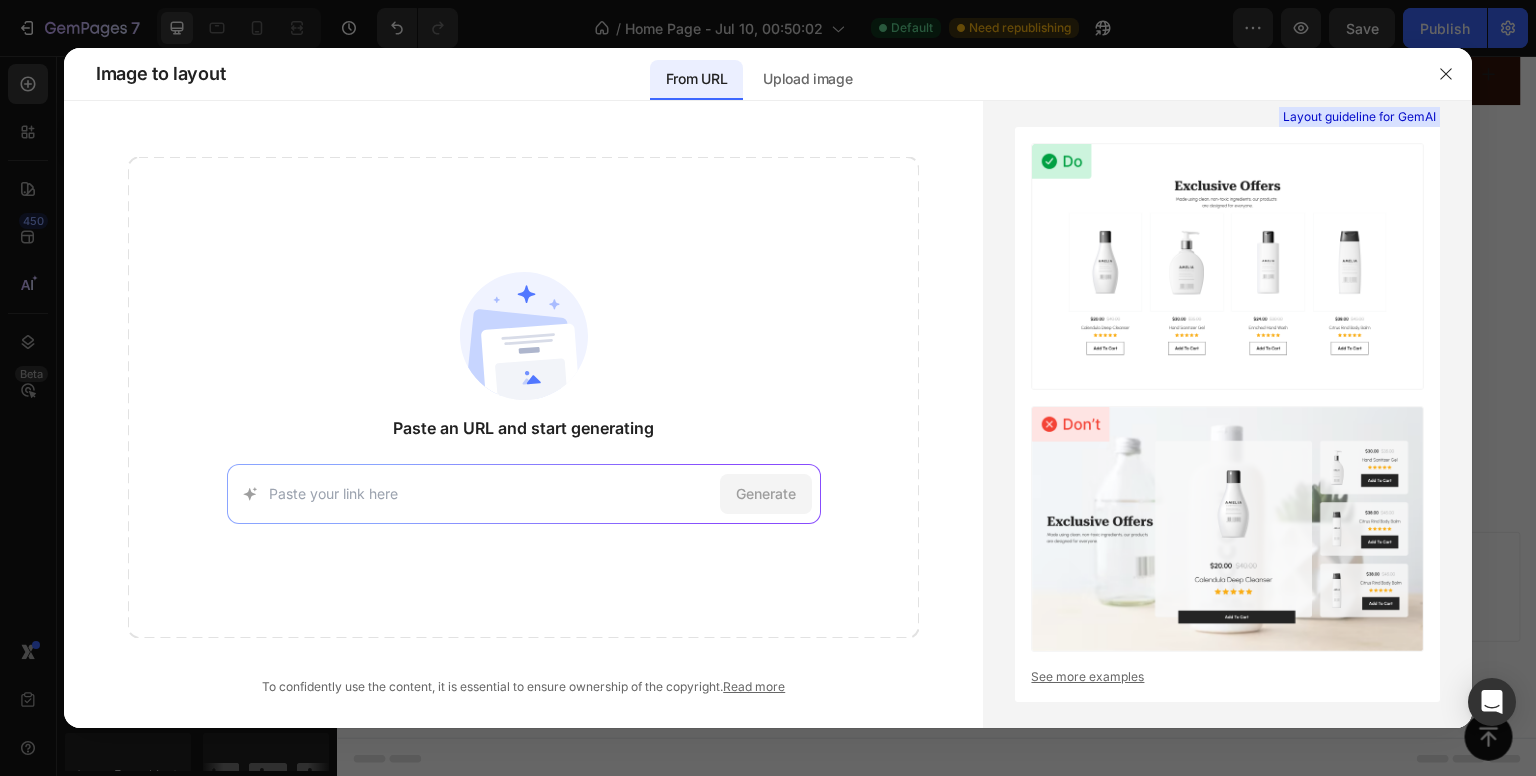 click on "Generate" at bounding box center (524, 494) 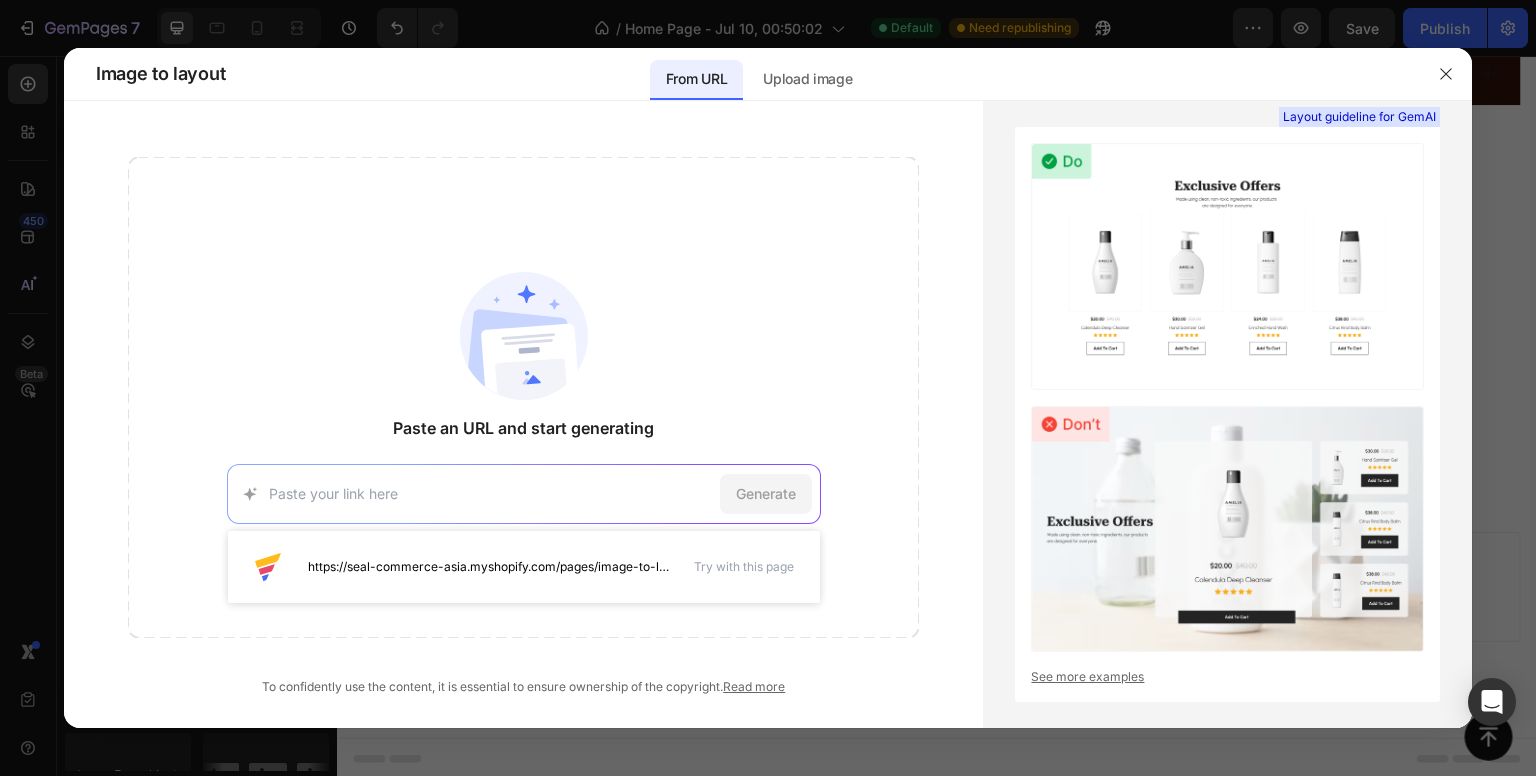 paste on "SI-BGSk5Yqwo19bE2R" 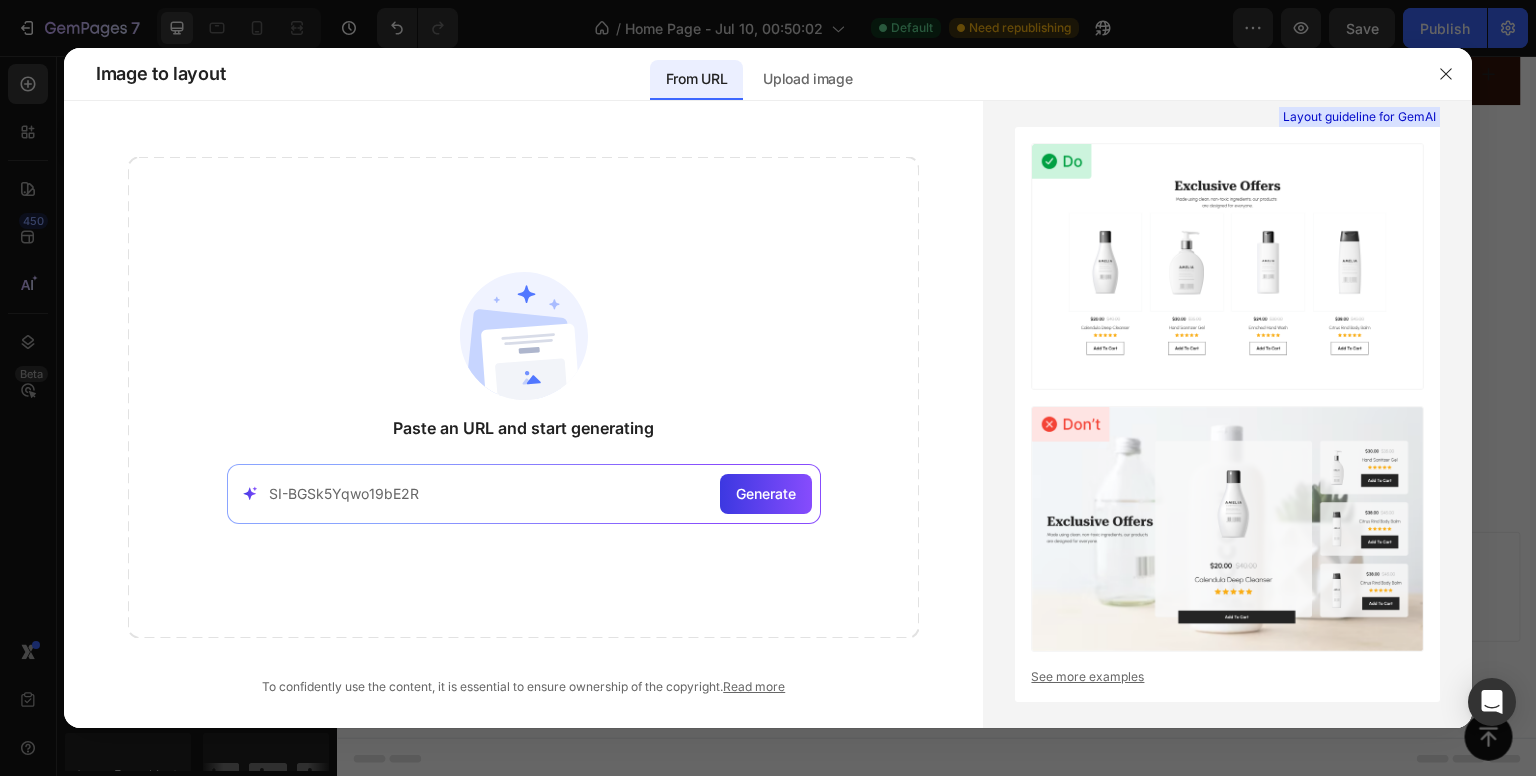 type on "SI-BGSk5Yqwo19bE2R" 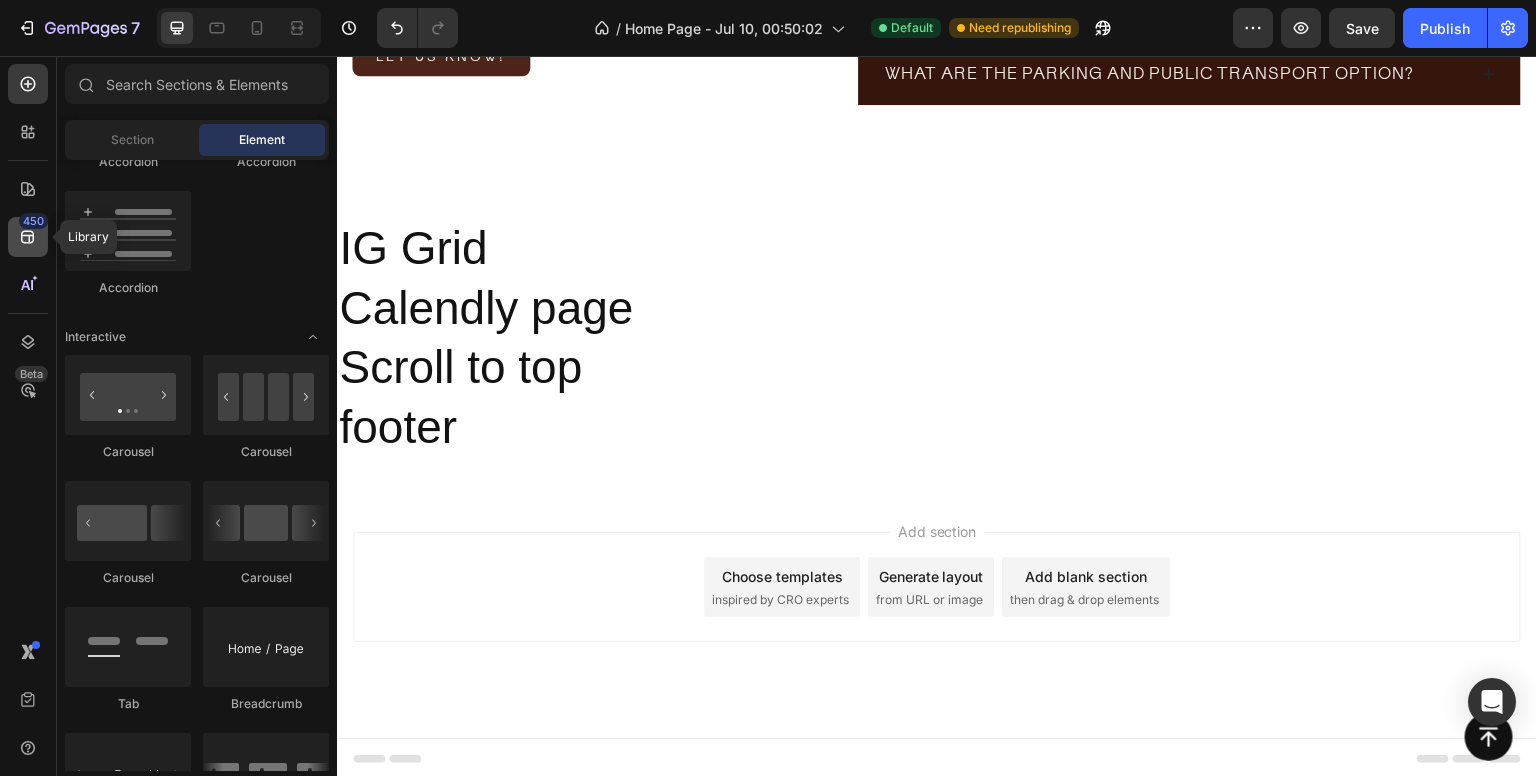 click 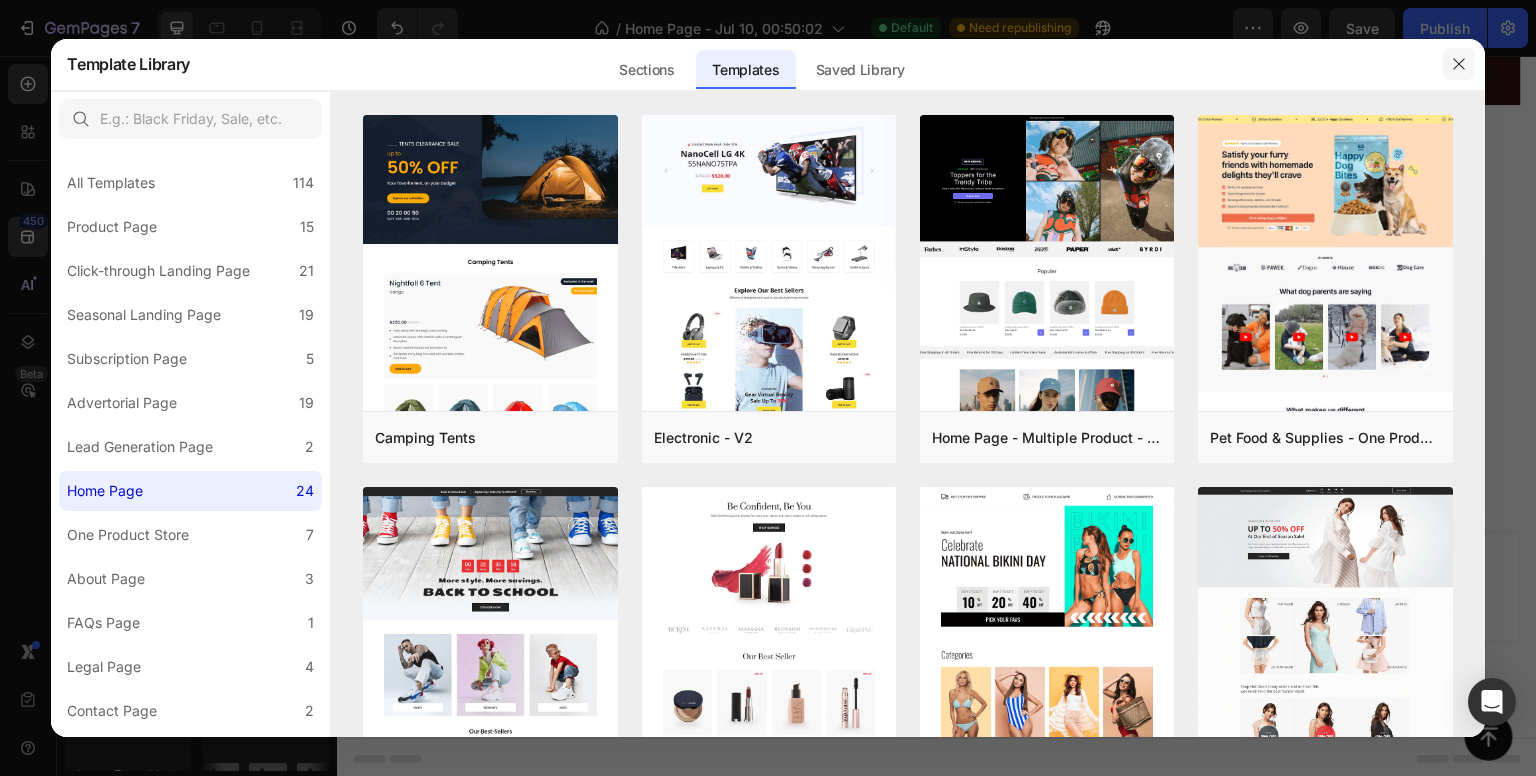 click 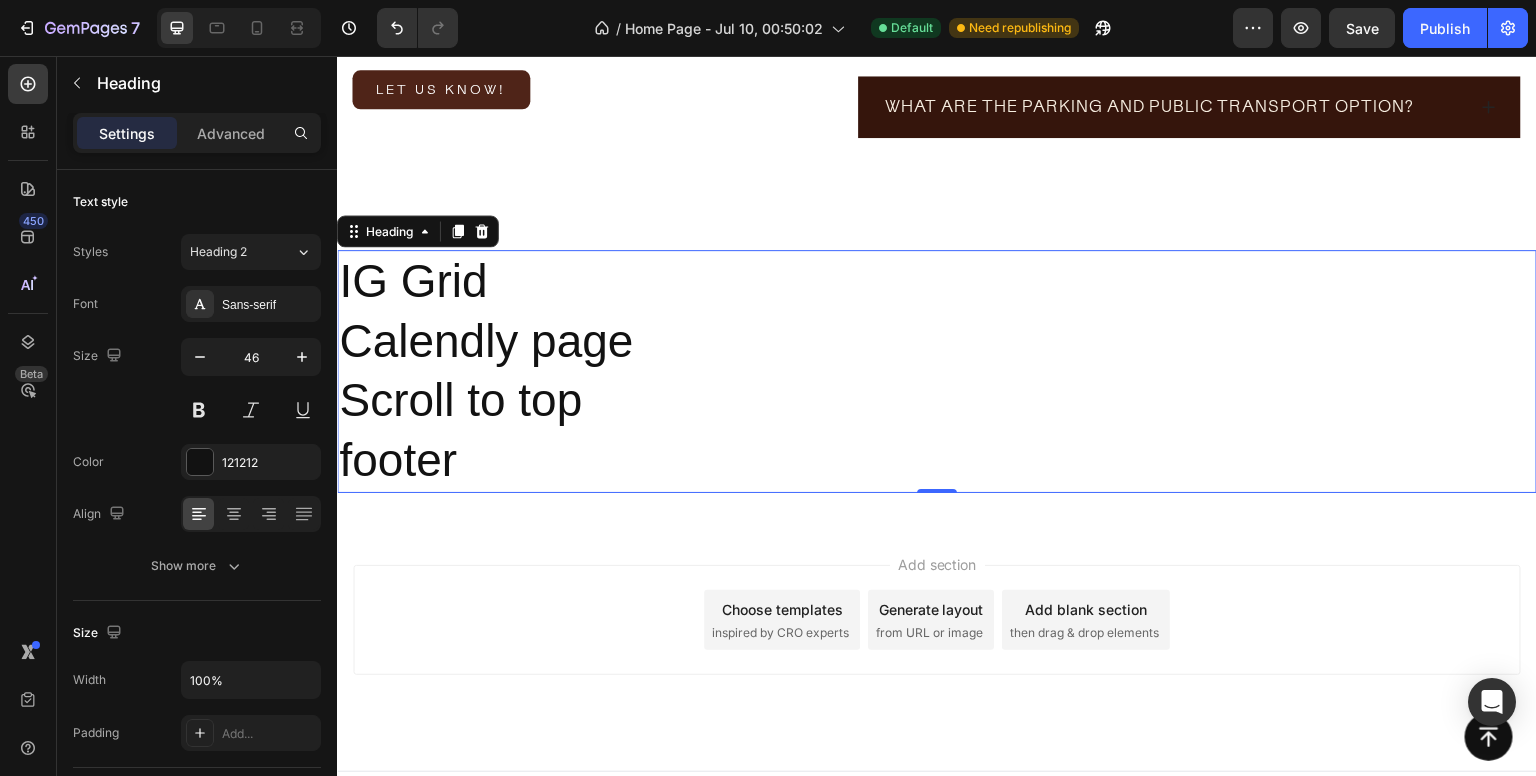 scroll, scrollTop: 6416, scrollLeft: 0, axis: vertical 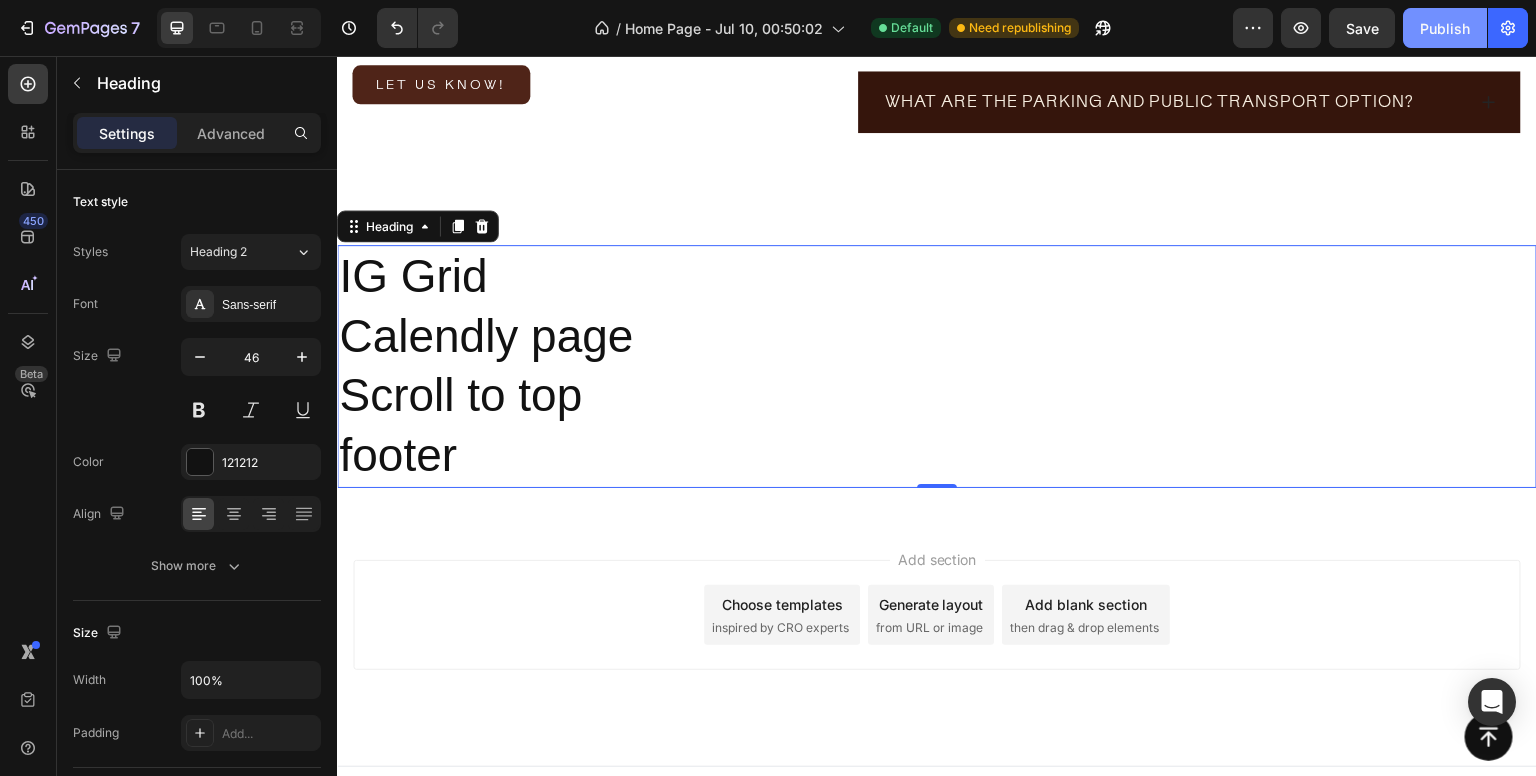 click on "Publish" at bounding box center [1445, 28] 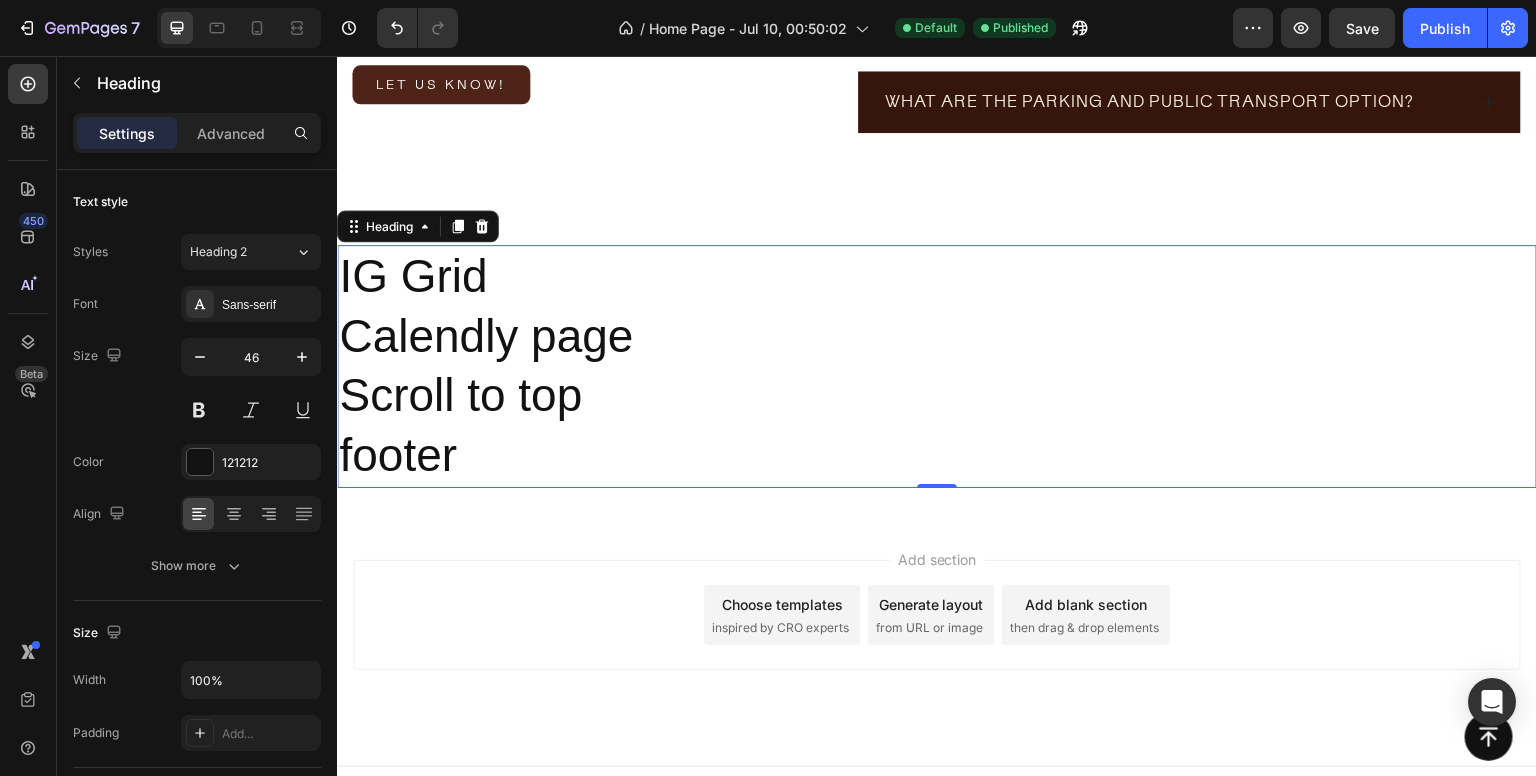 click on "IG Grid Calendly page Scroll to top footer" at bounding box center (937, 366) 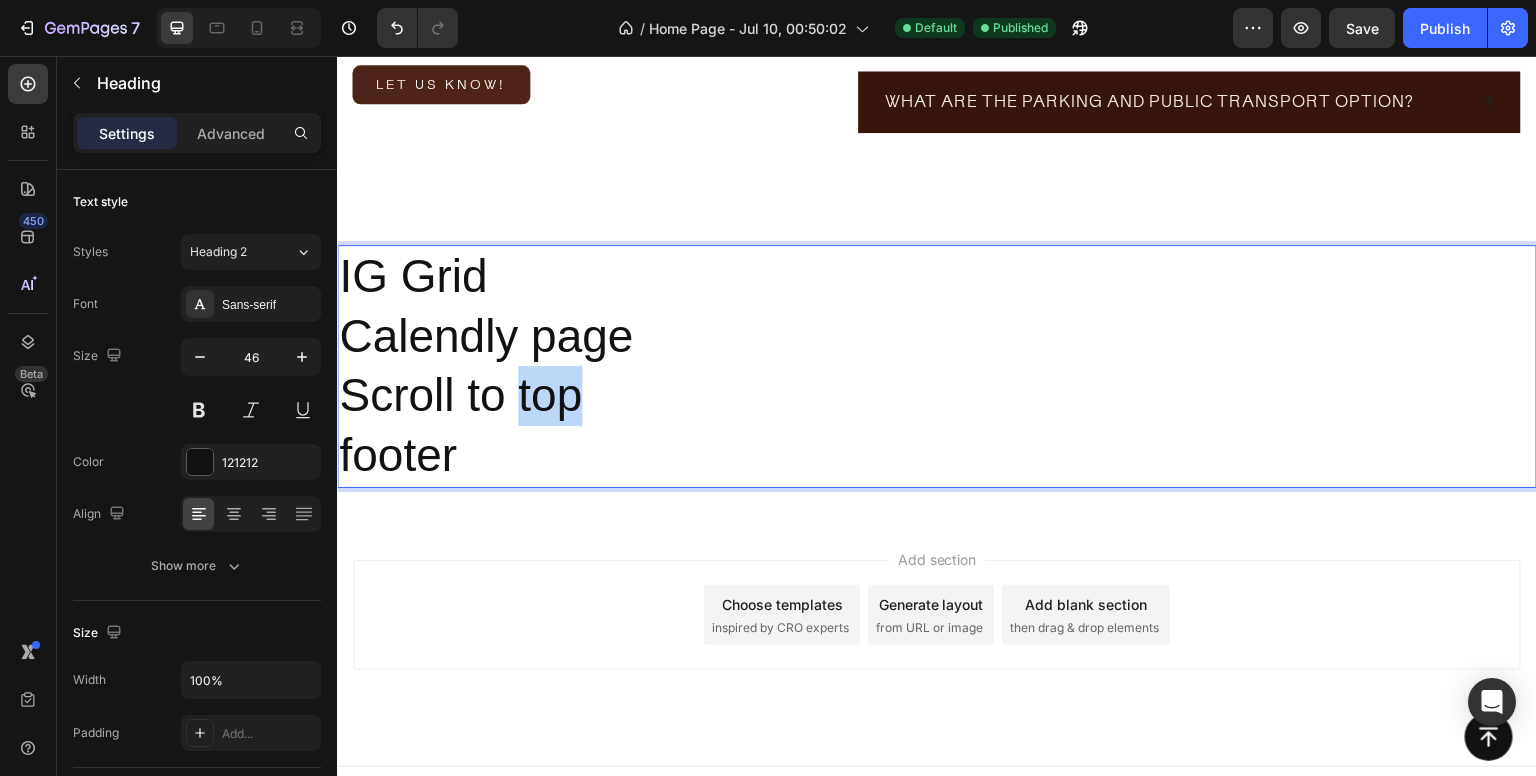 click on "IG Grid Calendly page Scroll to top footer" at bounding box center (937, 366) 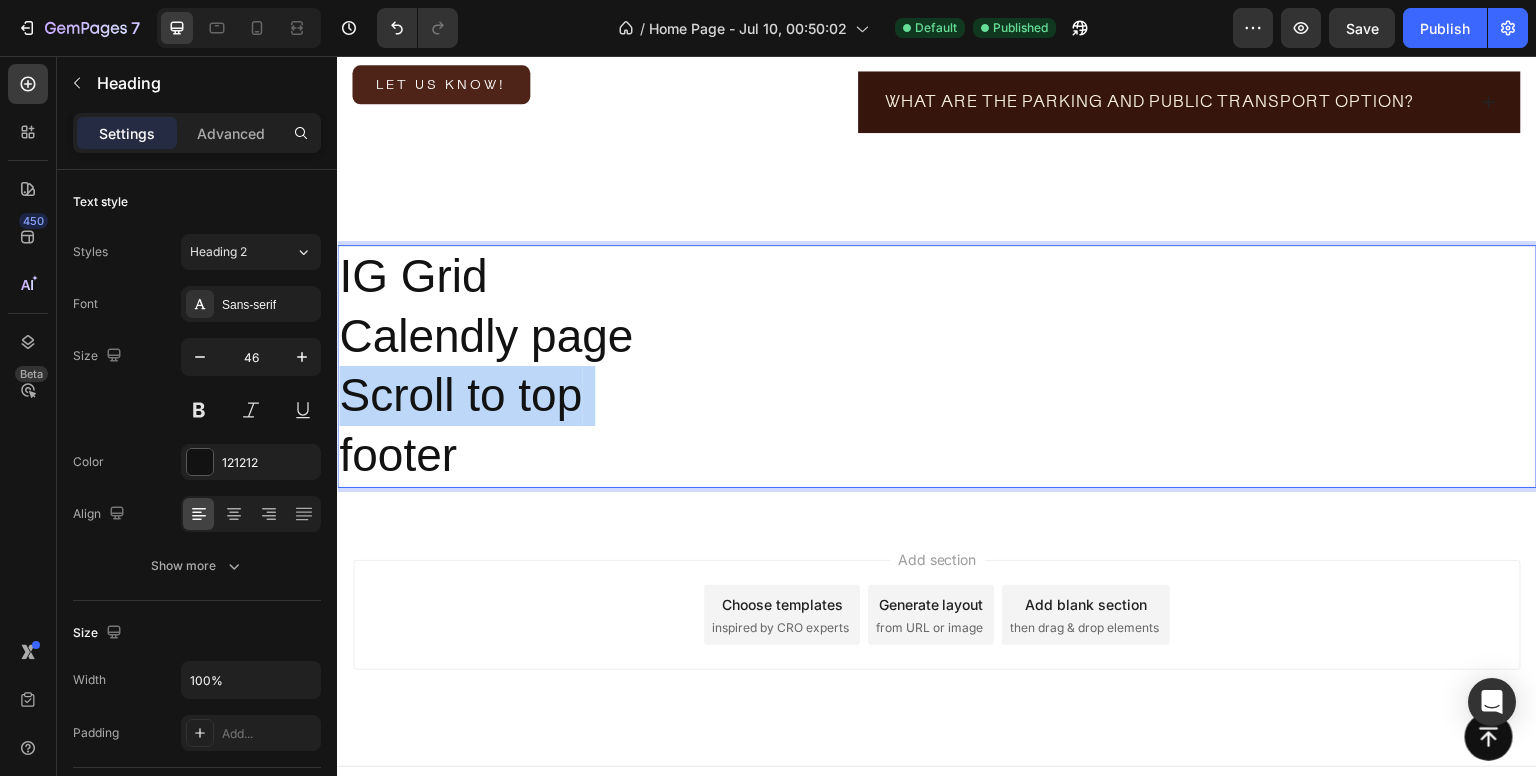 click on "IG Grid Calendly page Scroll to top footer" at bounding box center [937, 366] 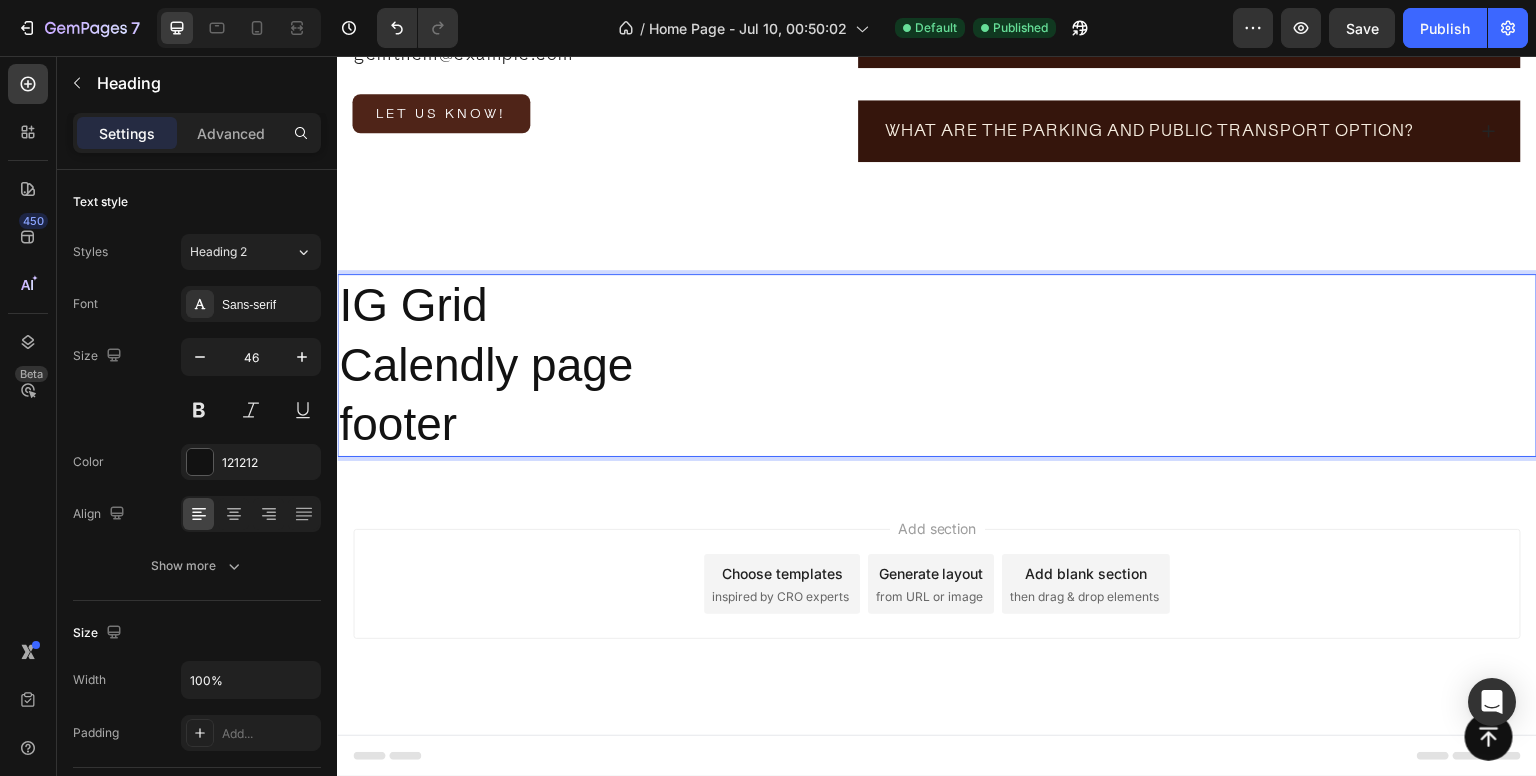scroll, scrollTop: 6384, scrollLeft: 0, axis: vertical 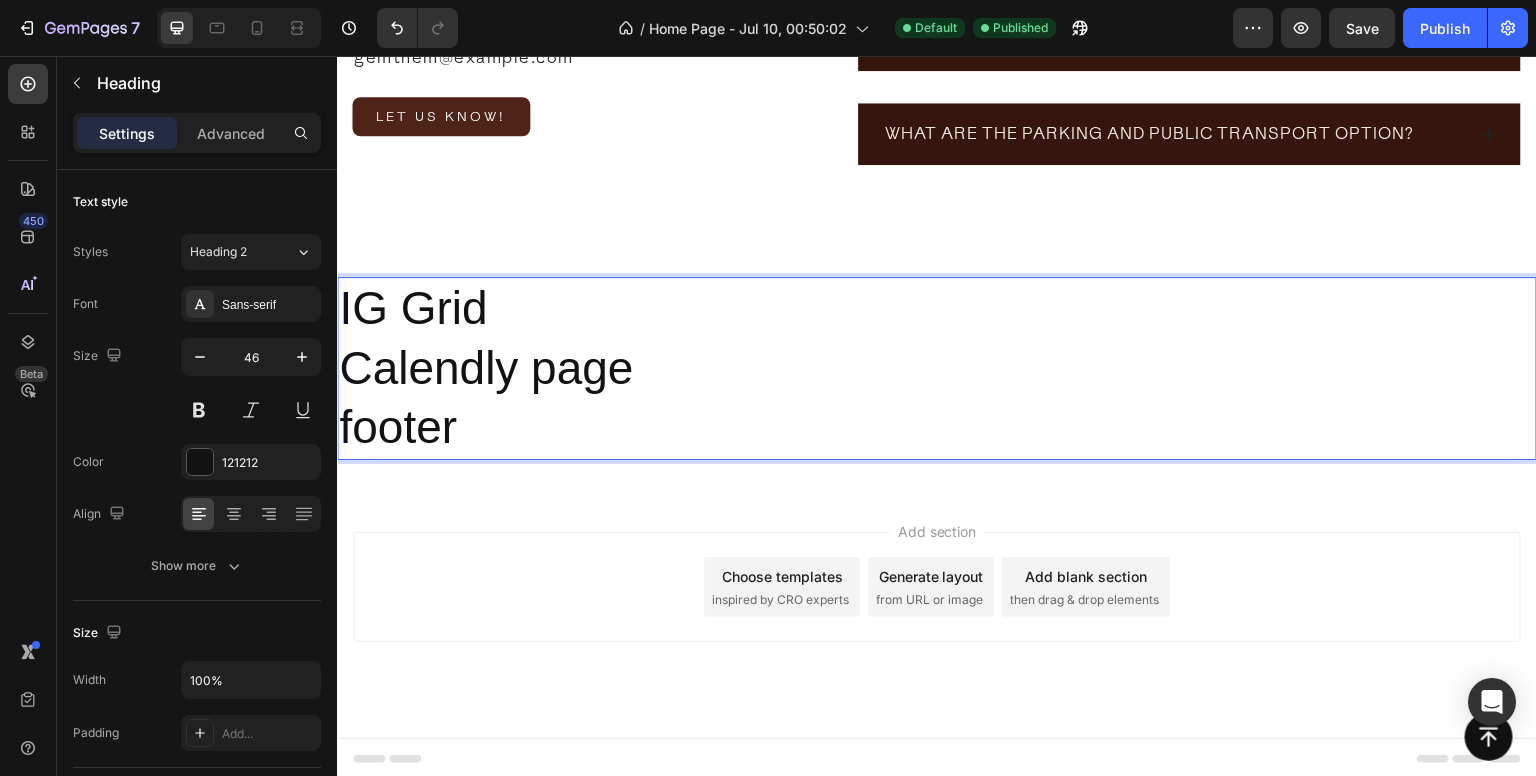 click on "IG Grid Calendly page footer" at bounding box center (937, 368) 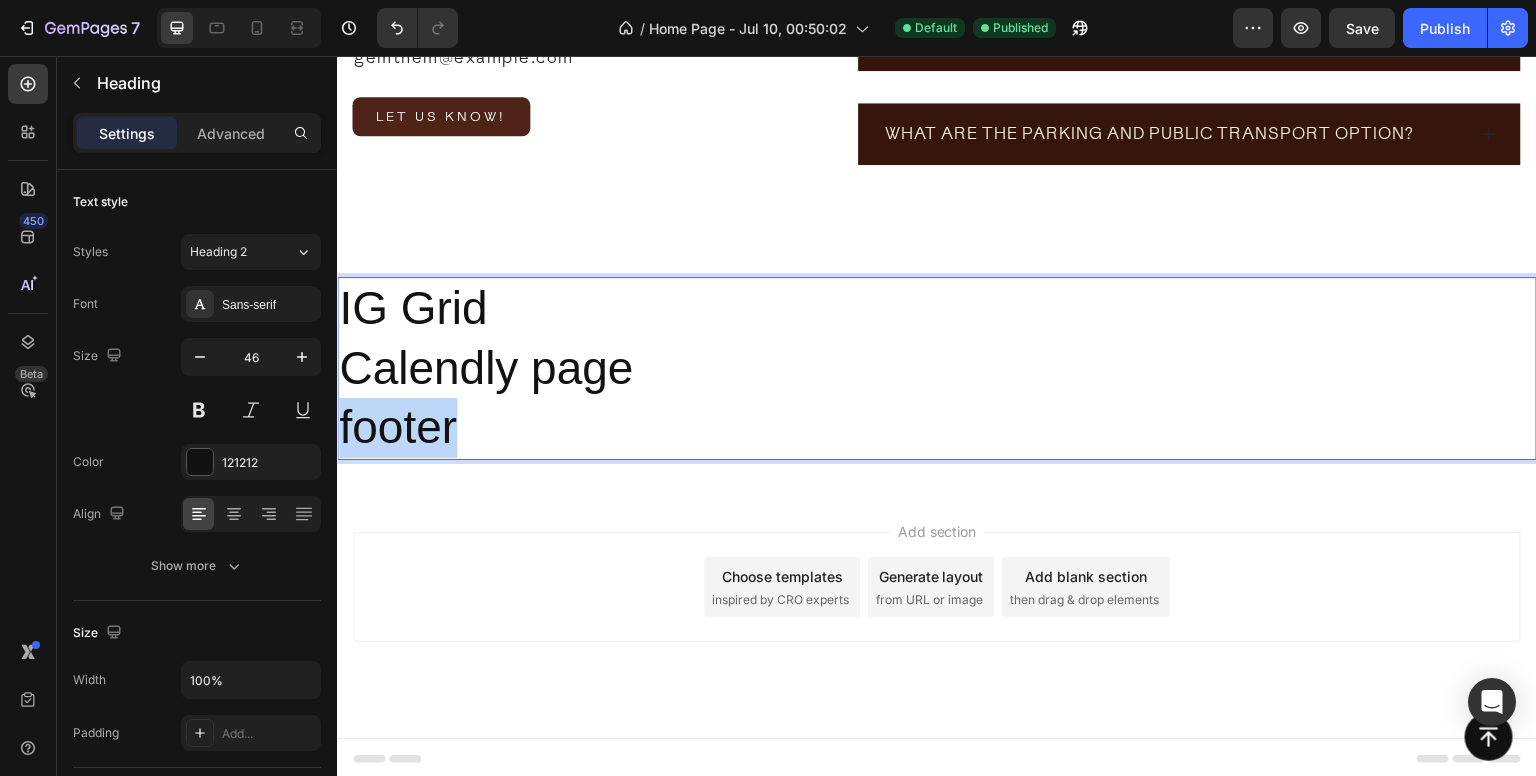 click on "IG Grid Calendly page footer" at bounding box center (937, 368) 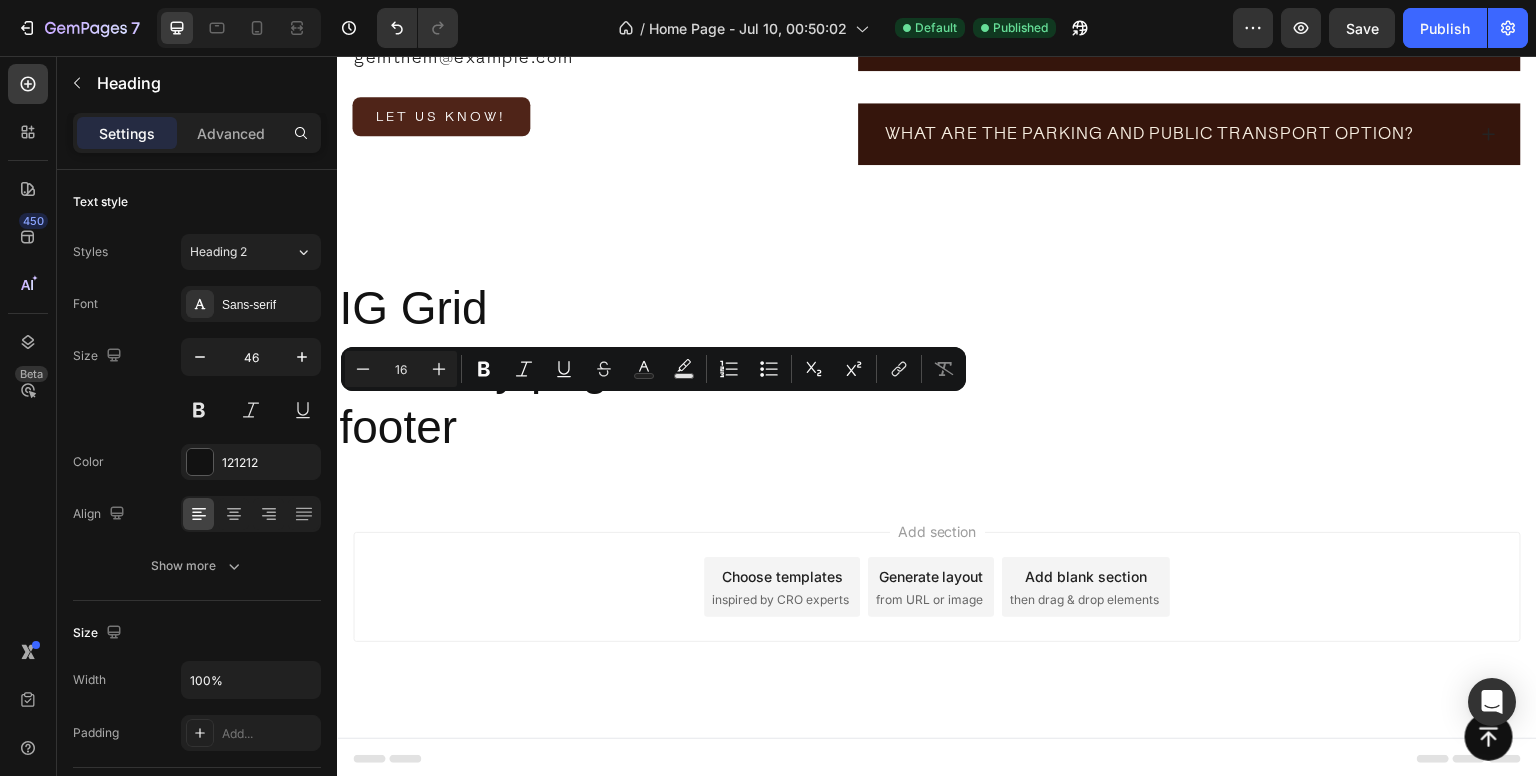 click on "Add section Choose templates inspired by CRO experts Generate layout from URL or image Add blank section then drag & drop elements" at bounding box center [937, 587] 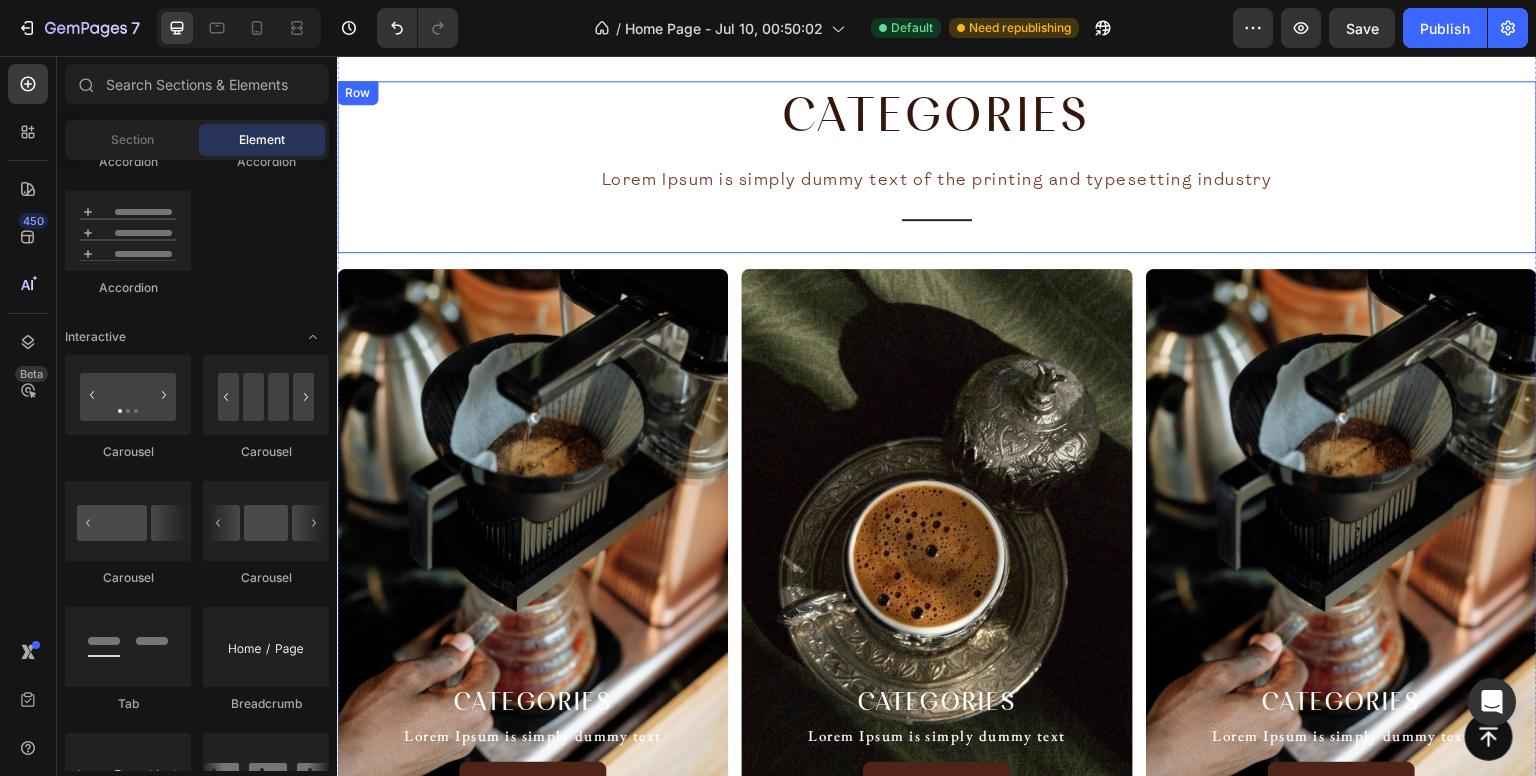 scroll, scrollTop: 1156, scrollLeft: 0, axis: vertical 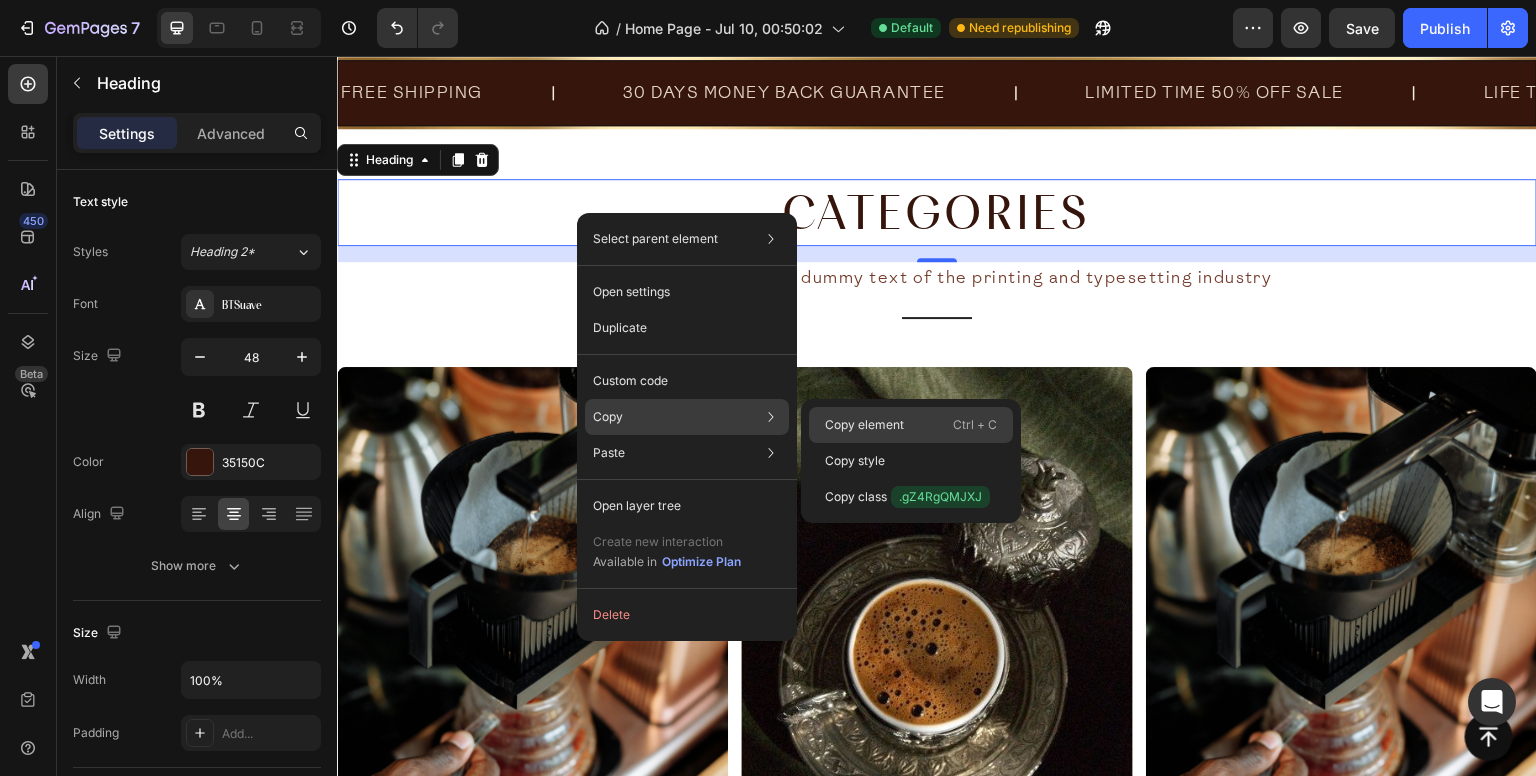 click on "Copy element" at bounding box center (864, 425) 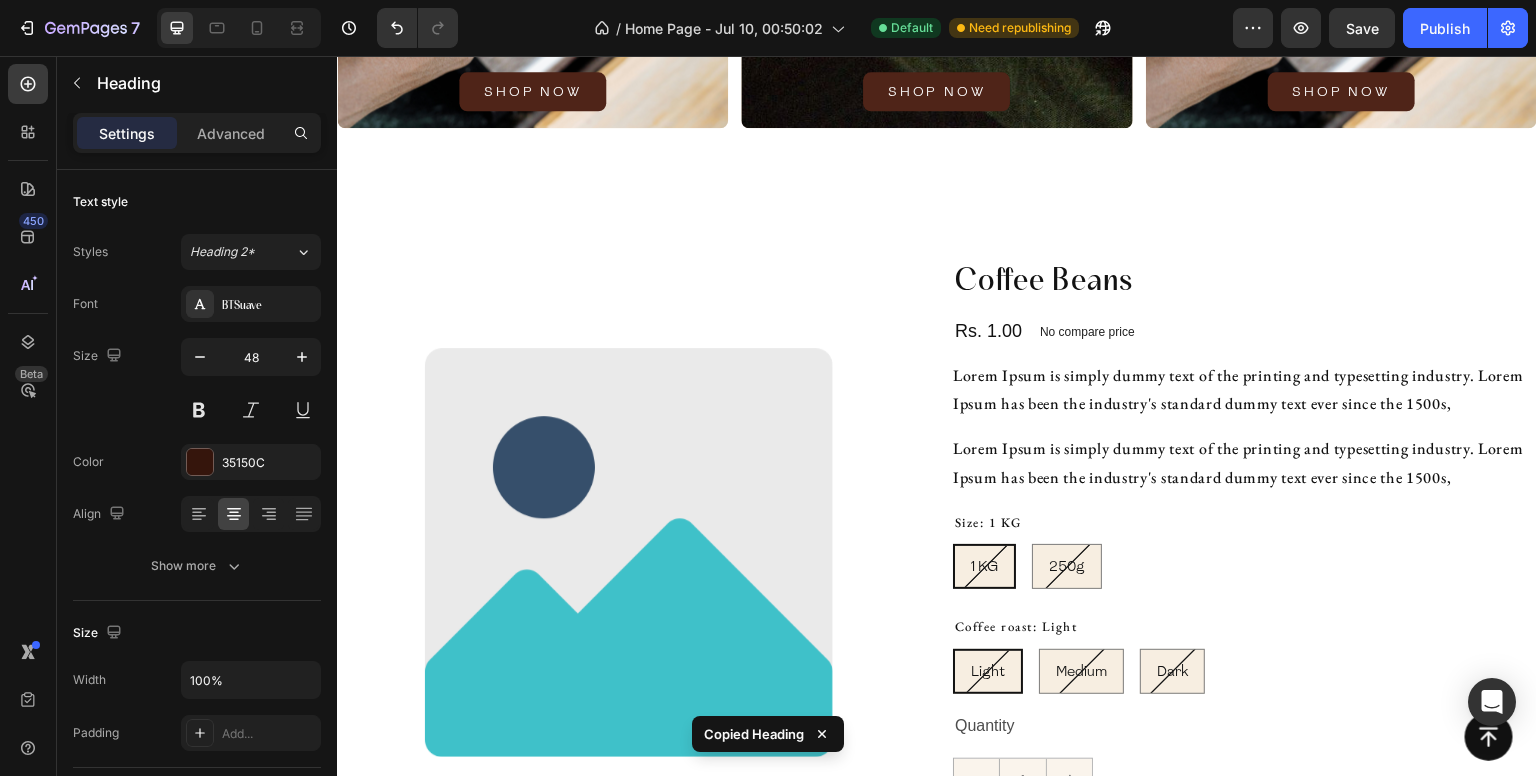 scroll, scrollTop: 1957, scrollLeft: 0, axis: vertical 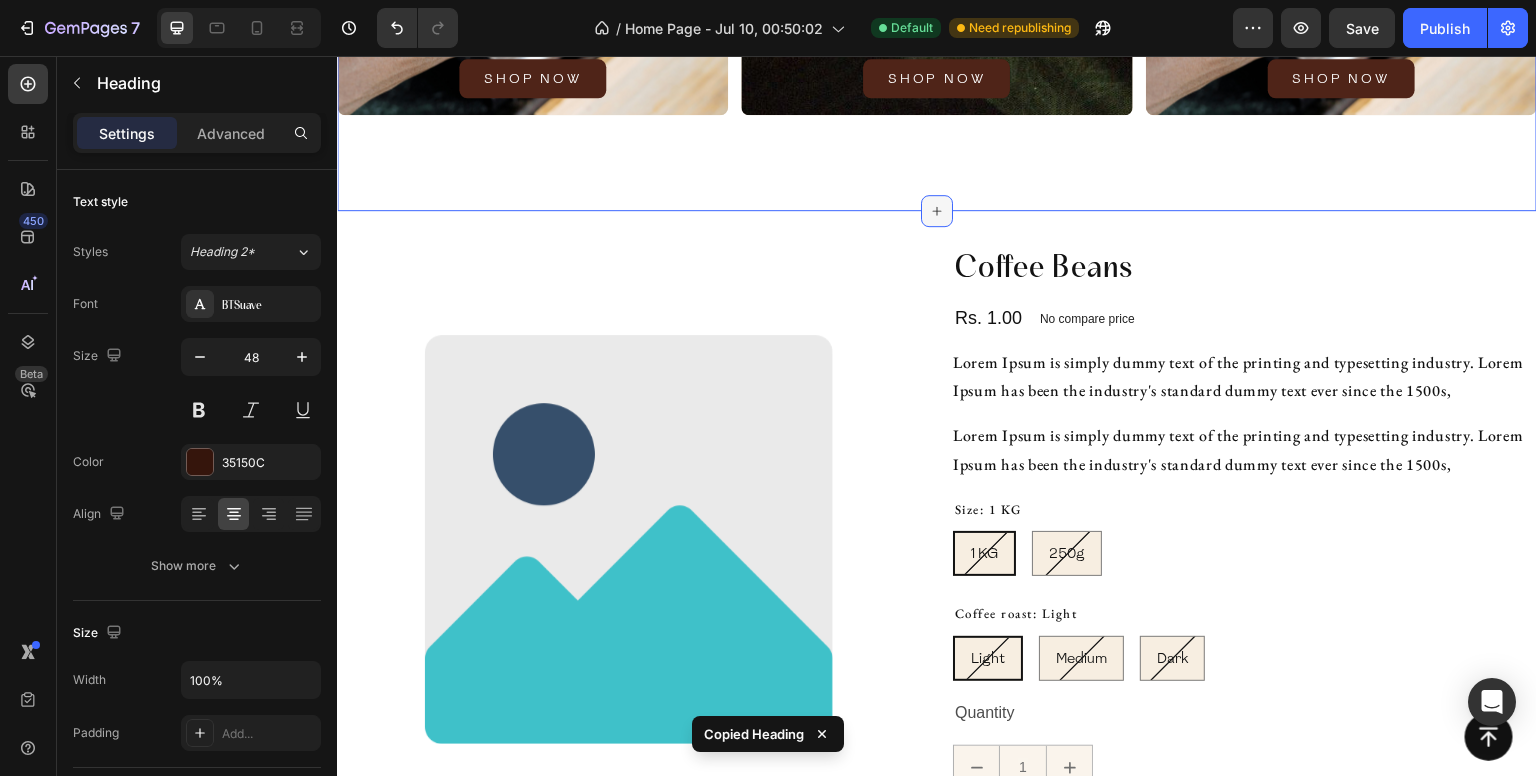 click 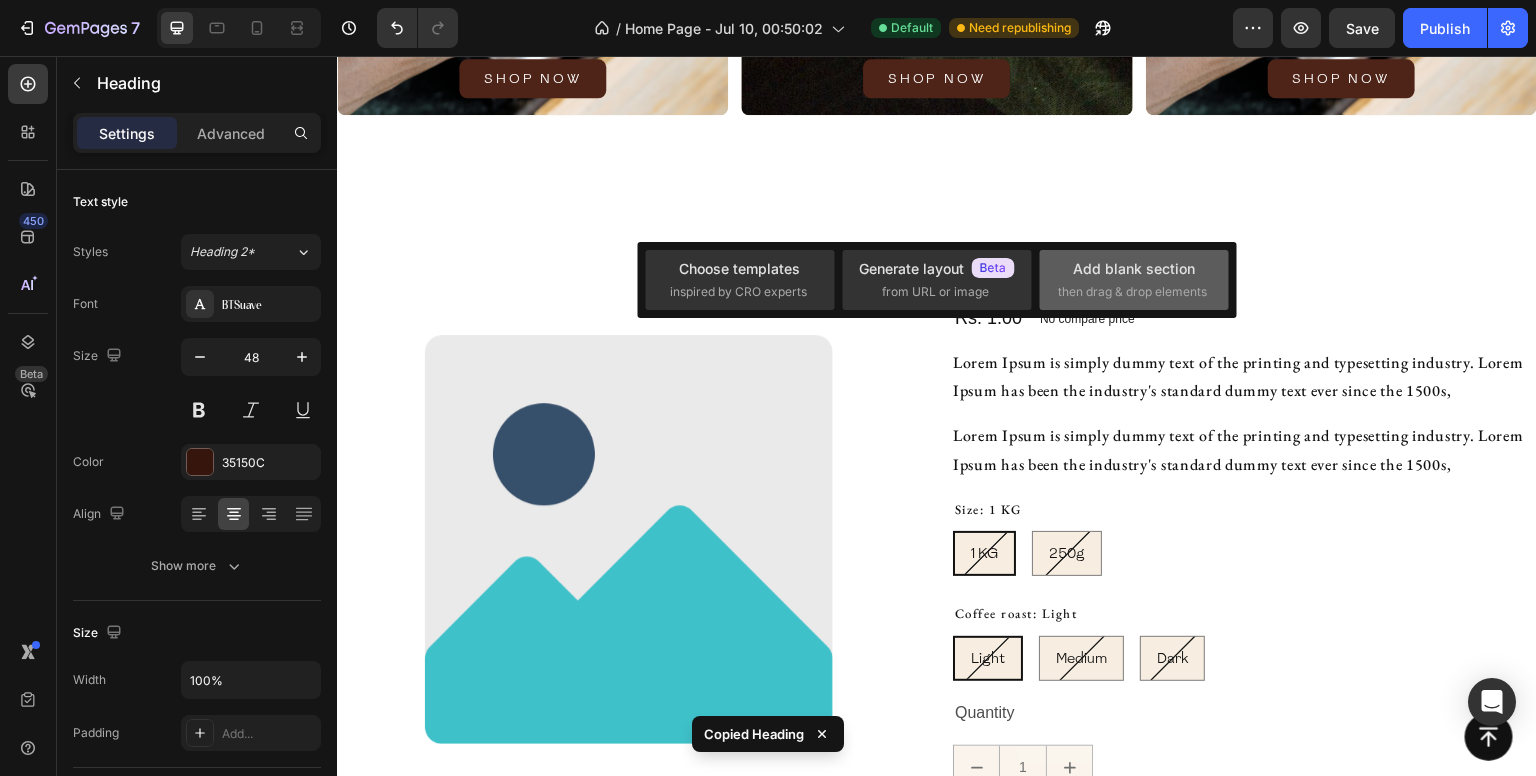 click on "Add blank section  then drag & drop elements" 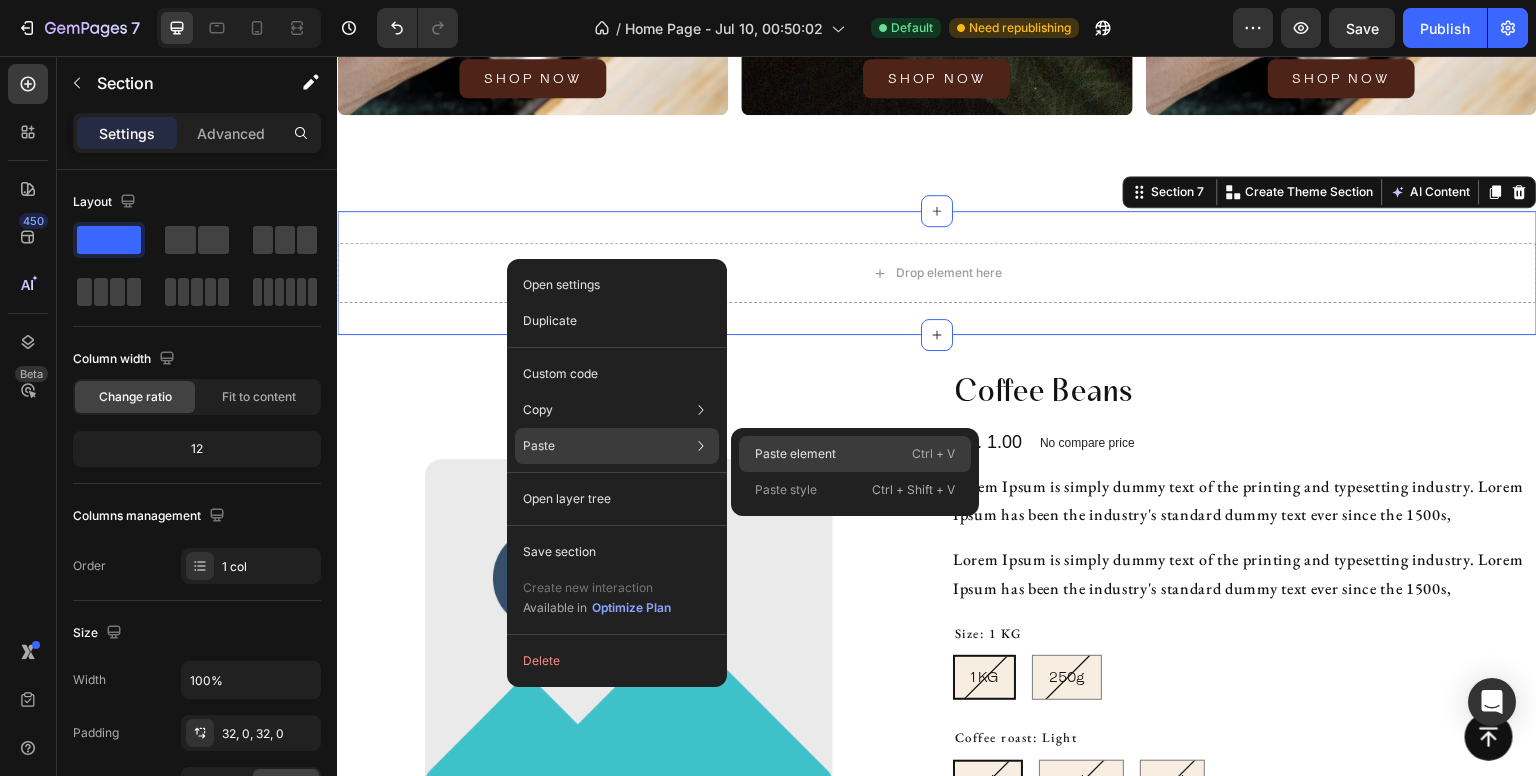 click on "Paste element  Ctrl + V" 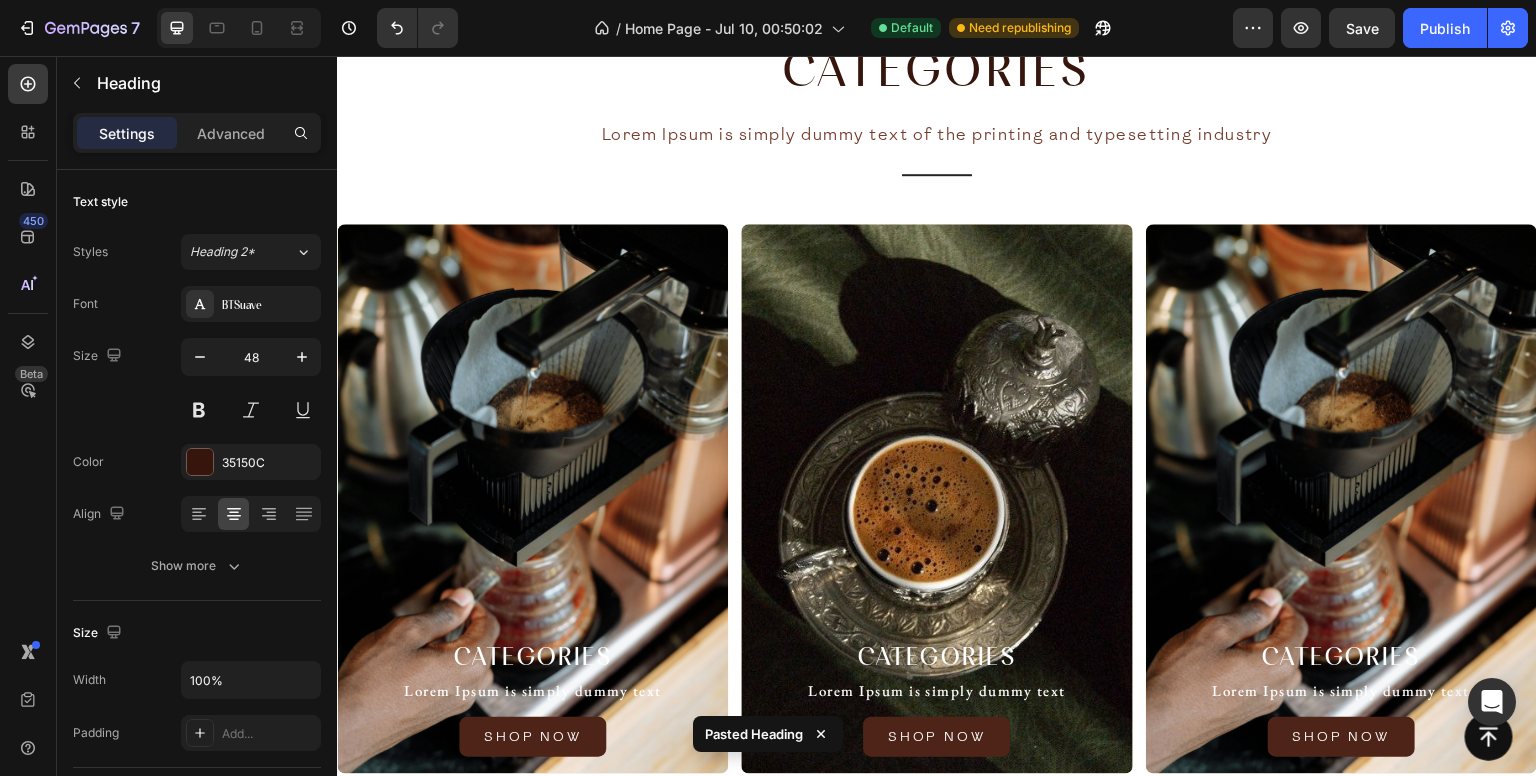 scroll, scrollTop: 1294, scrollLeft: 0, axis: vertical 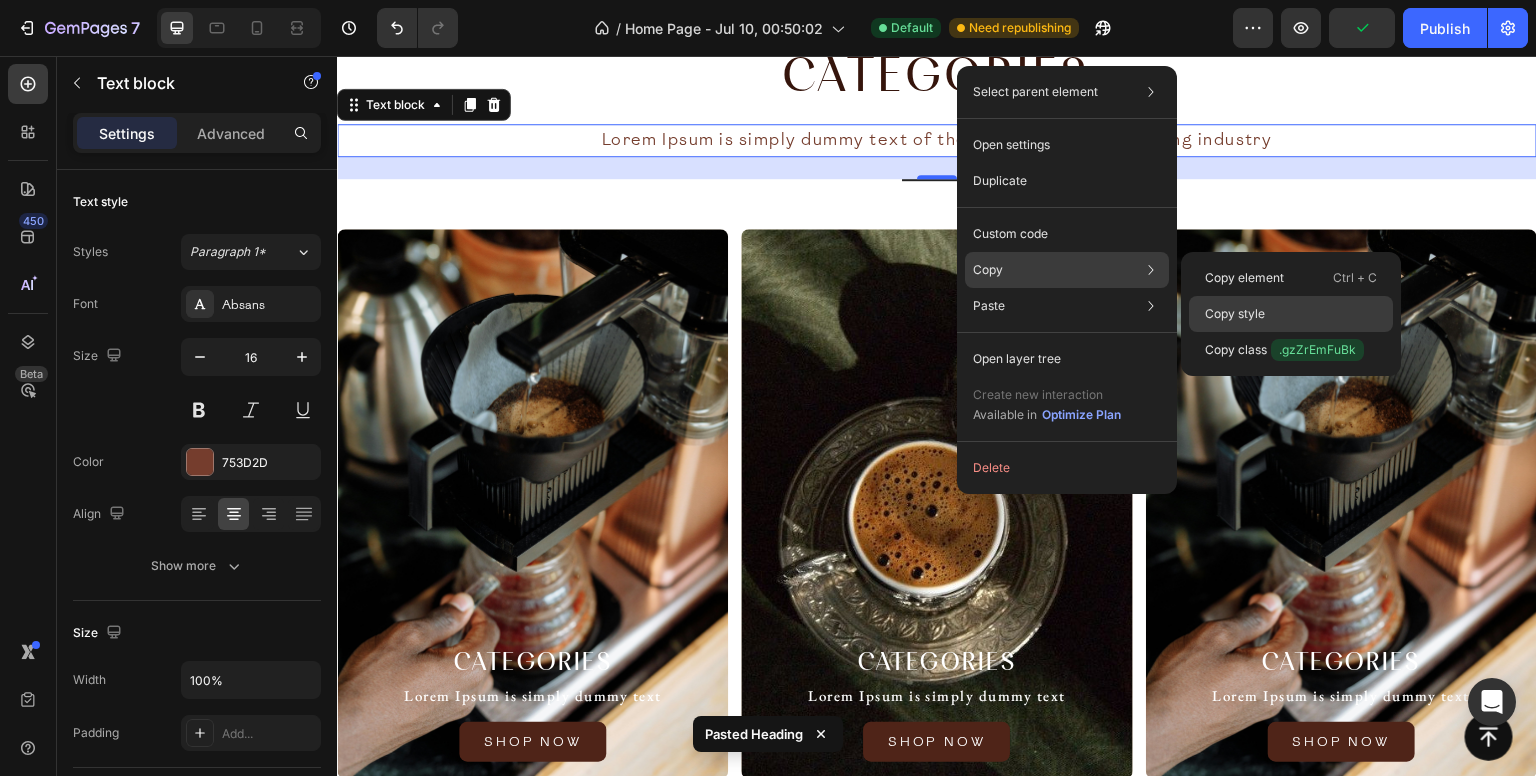 click on "Copy style" at bounding box center (1235, 314) 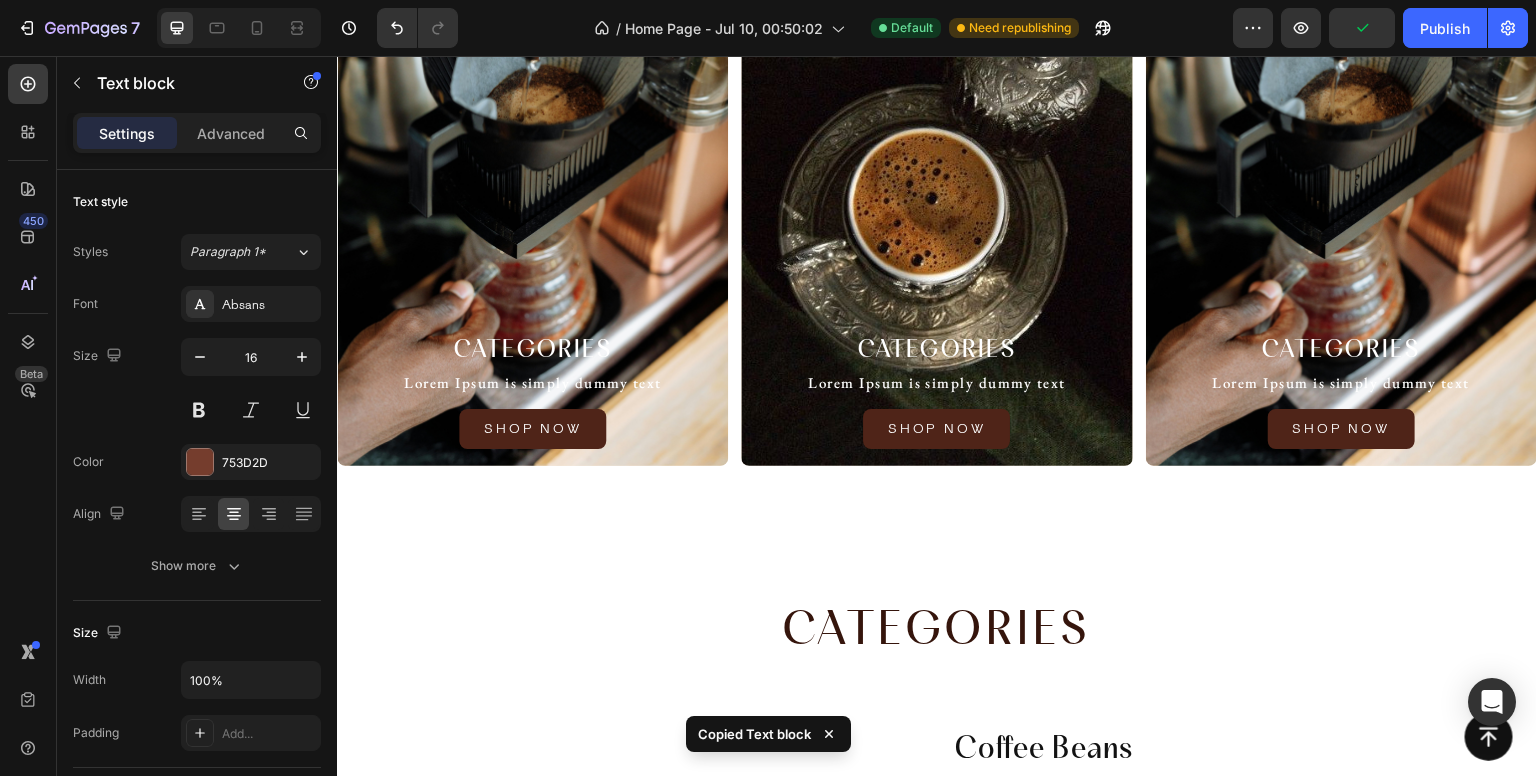 scroll, scrollTop: 2383, scrollLeft: 0, axis: vertical 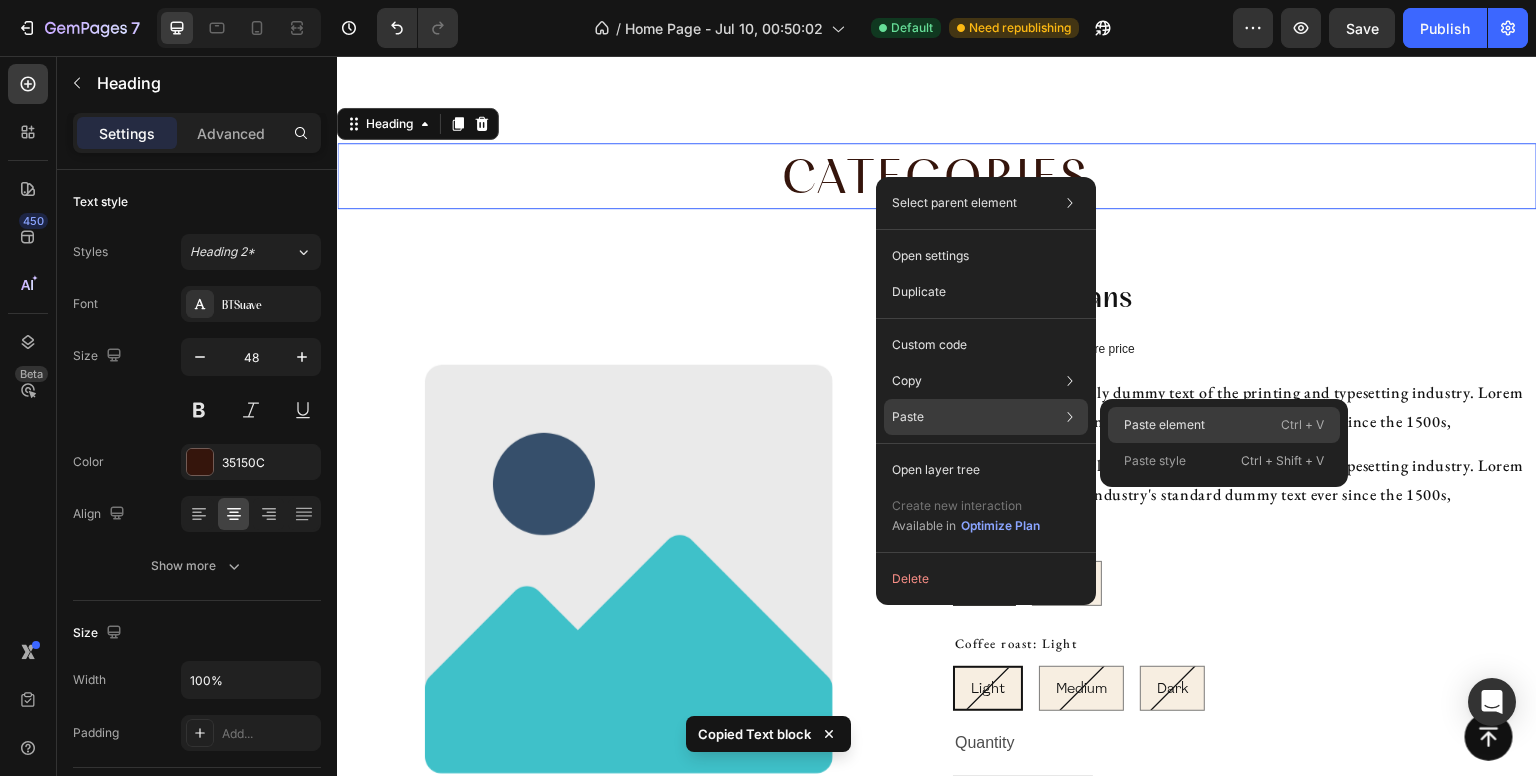 click on "Paste element" at bounding box center [1164, 425] 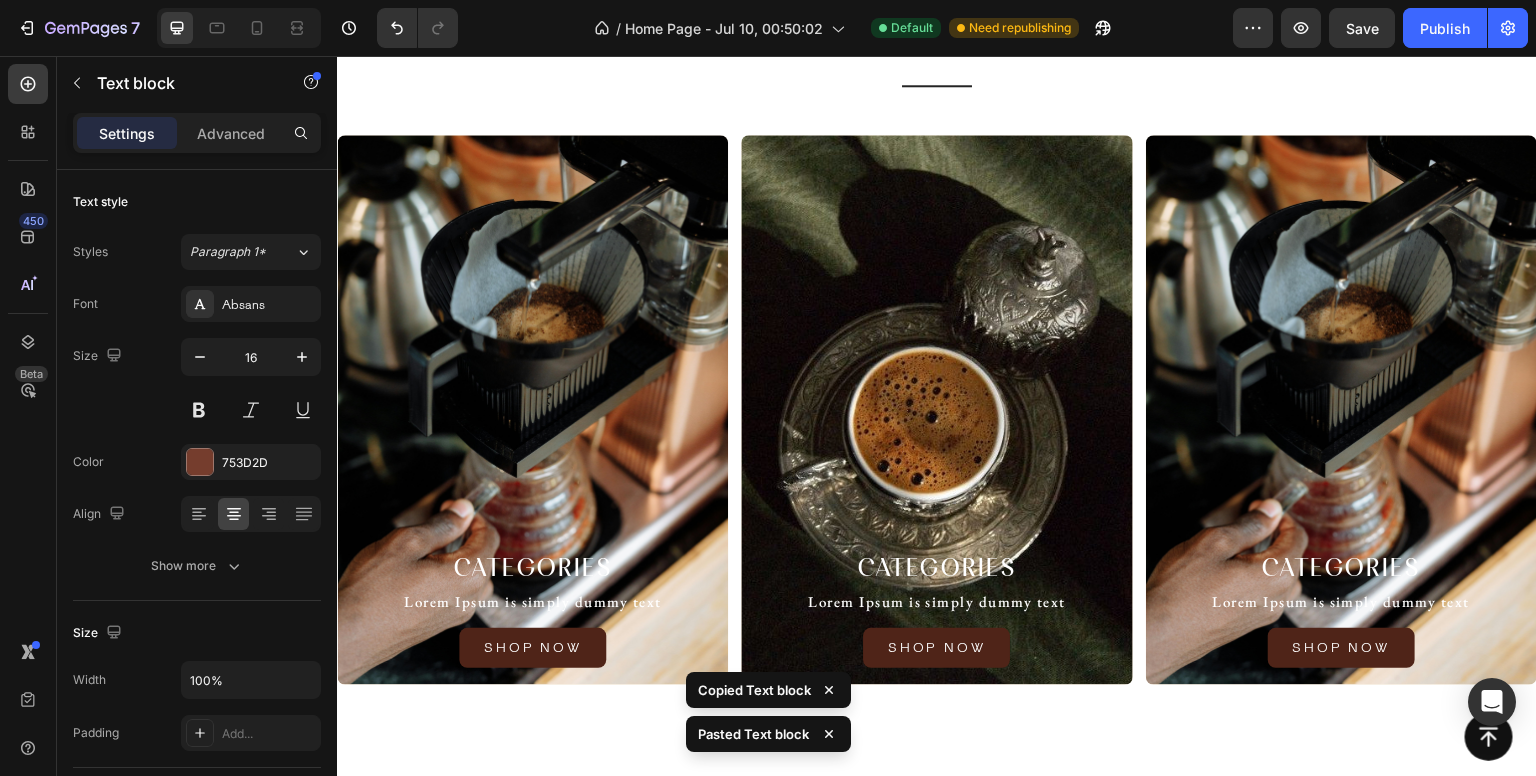 scroll, scrollTop: 1183, scrollLeft: 0, axis: vertical 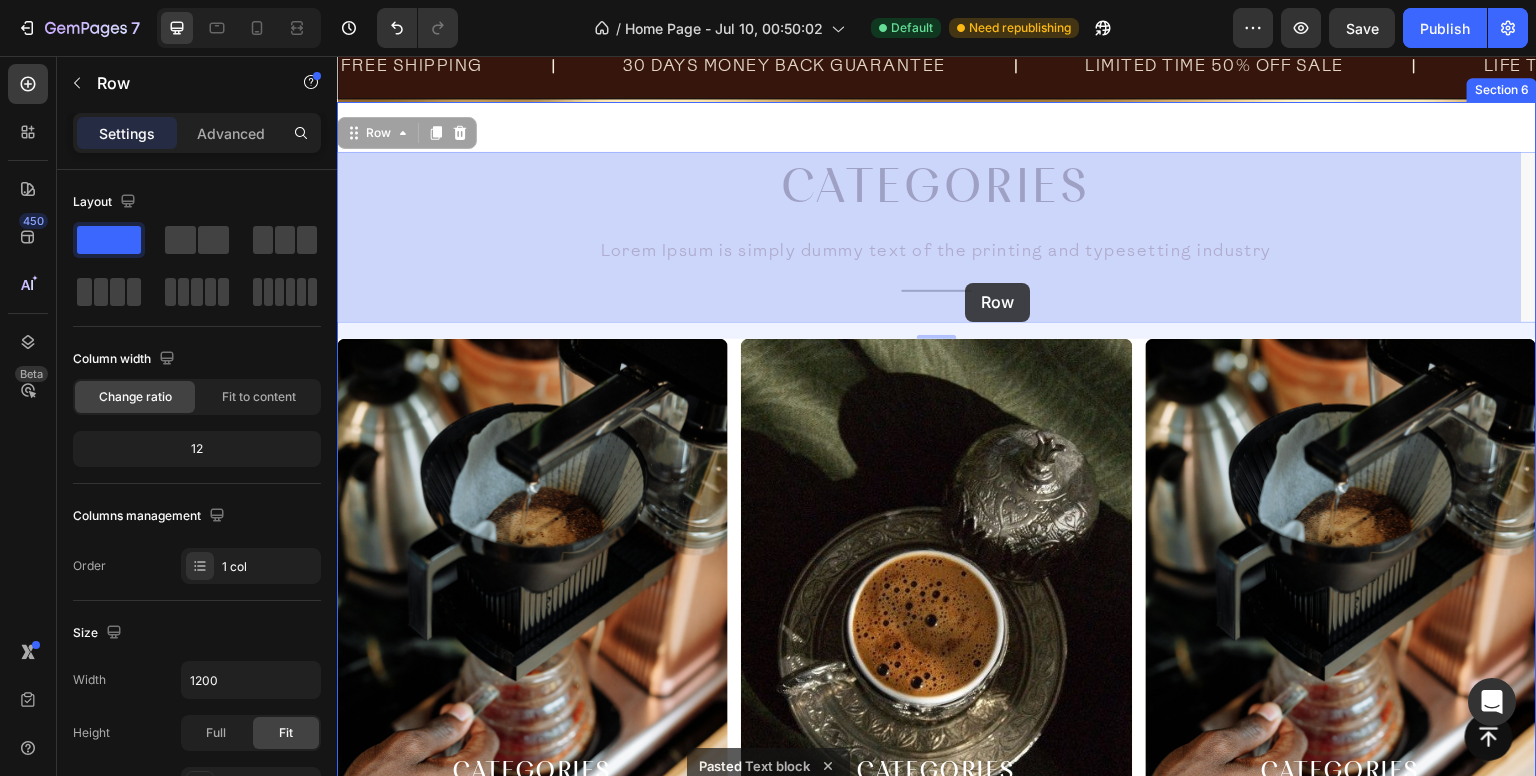 drag, startPoint x: 950, startPoint y: 290, endPoint x: 966, endPoint y: 283, distance: 17.464249 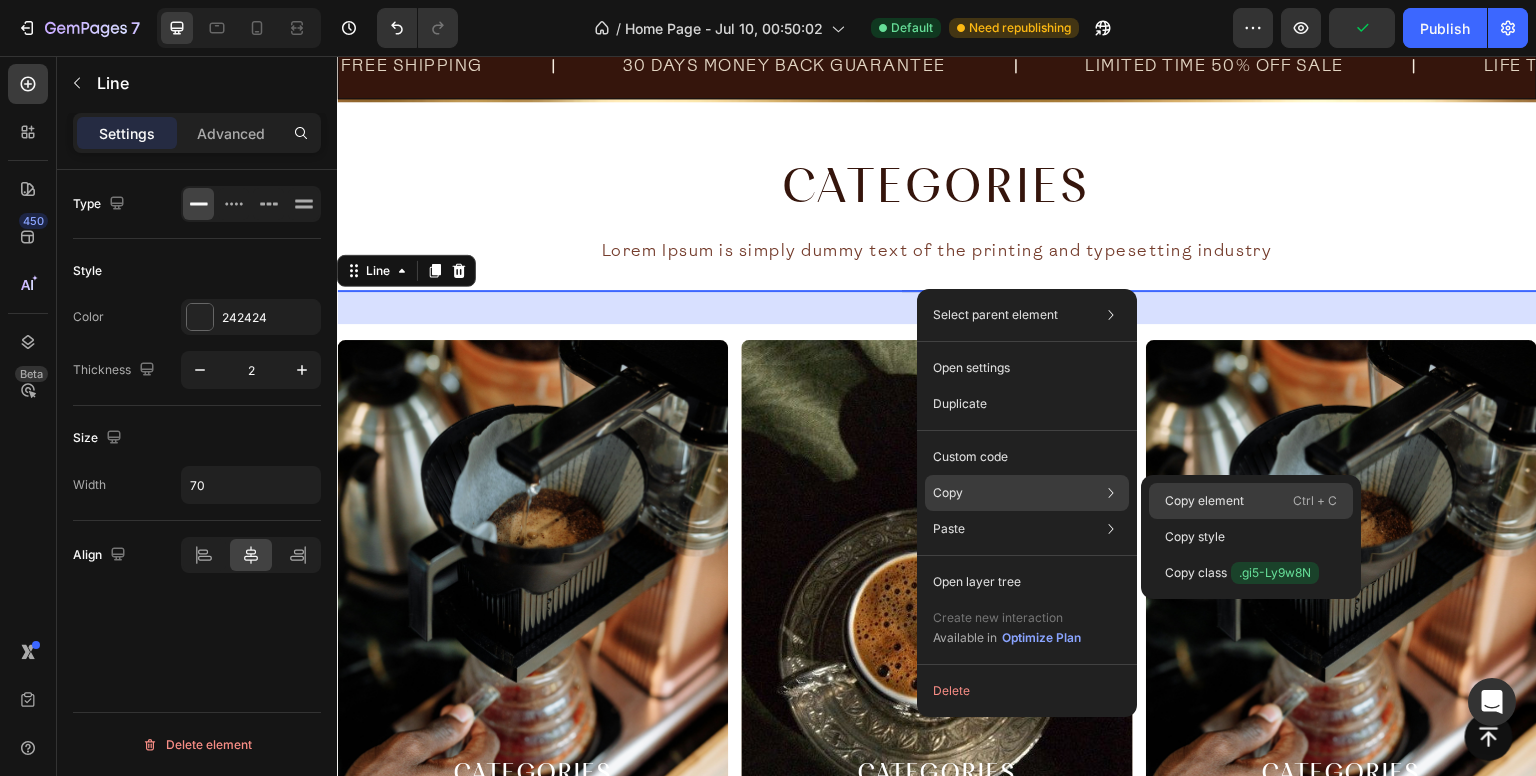 click on "Copy element" at bounding box center (1204, 501) 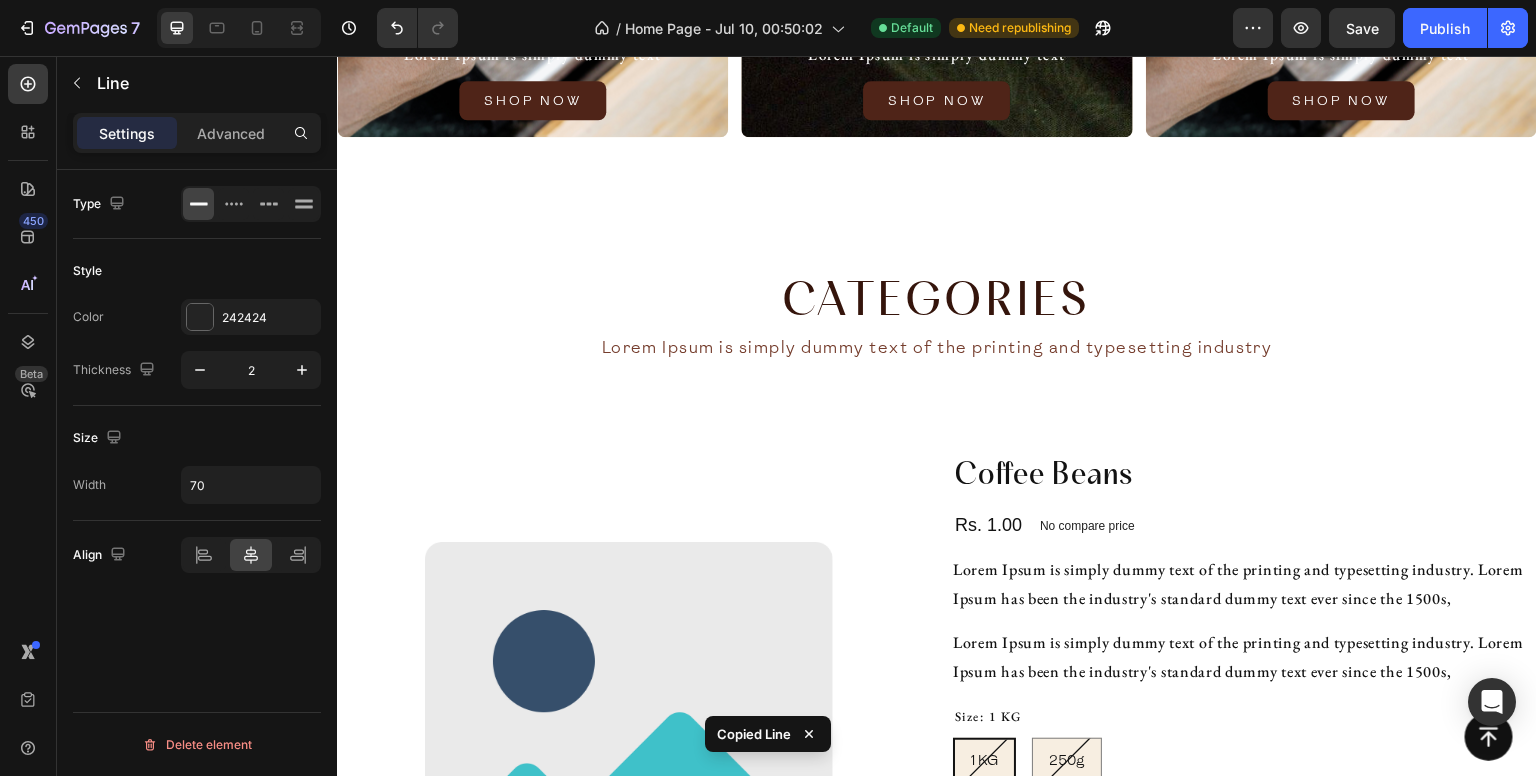 scroll, scrollTop: 1967, scrollLeft: 0, axis: vertical 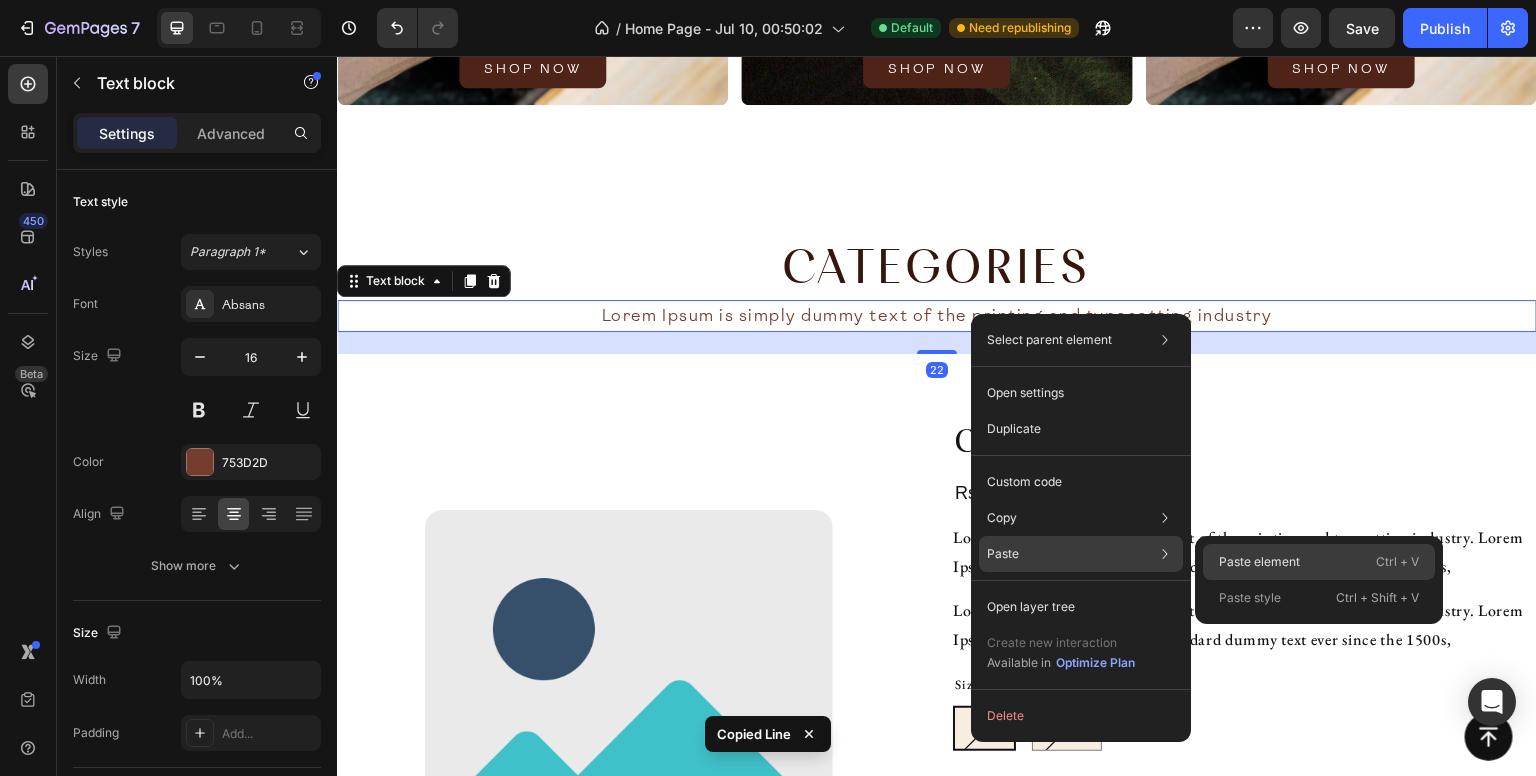 click on "Paste element" at bounding box center [1259, 562] 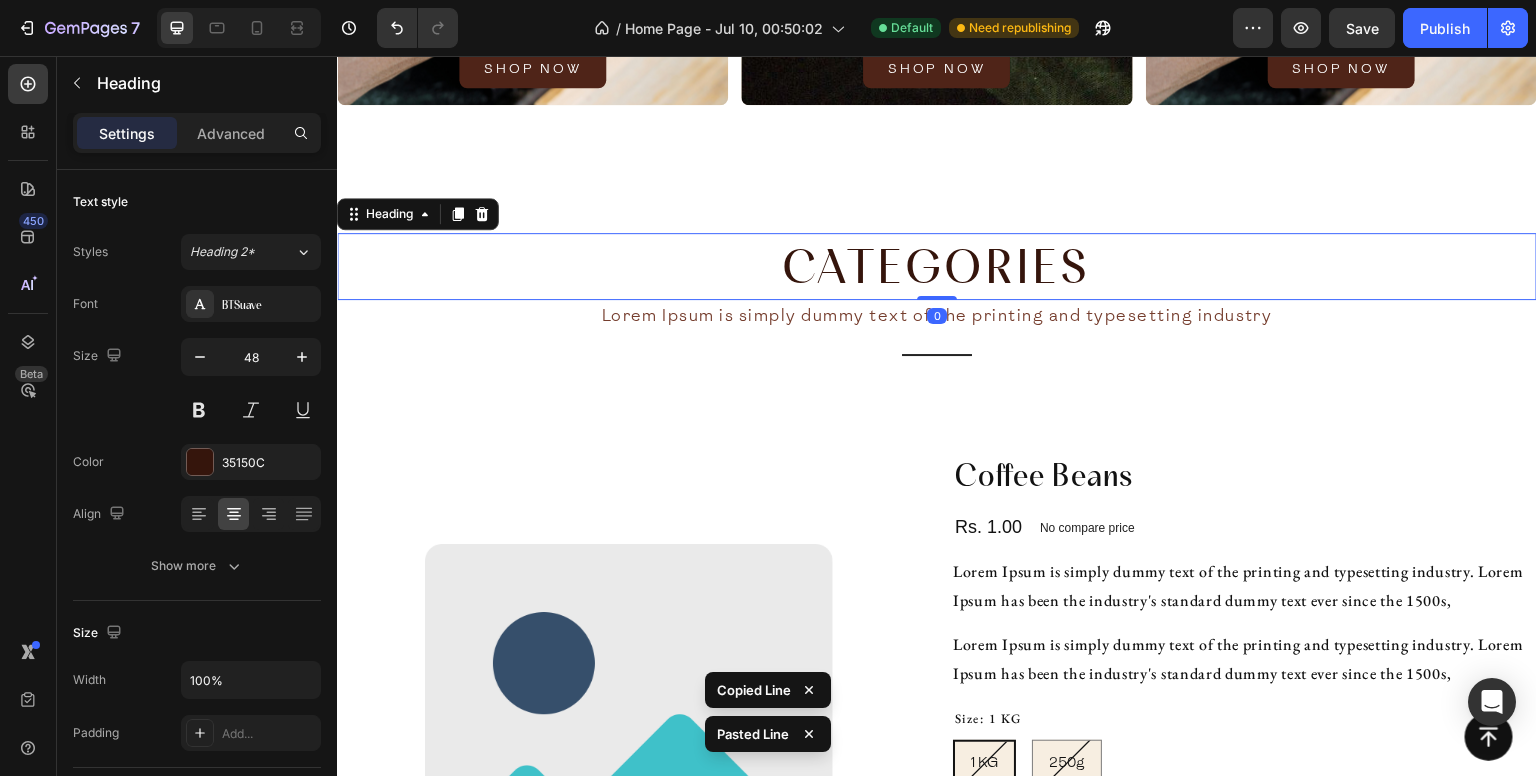 click on "Categories" at bounding box center (937, 266) 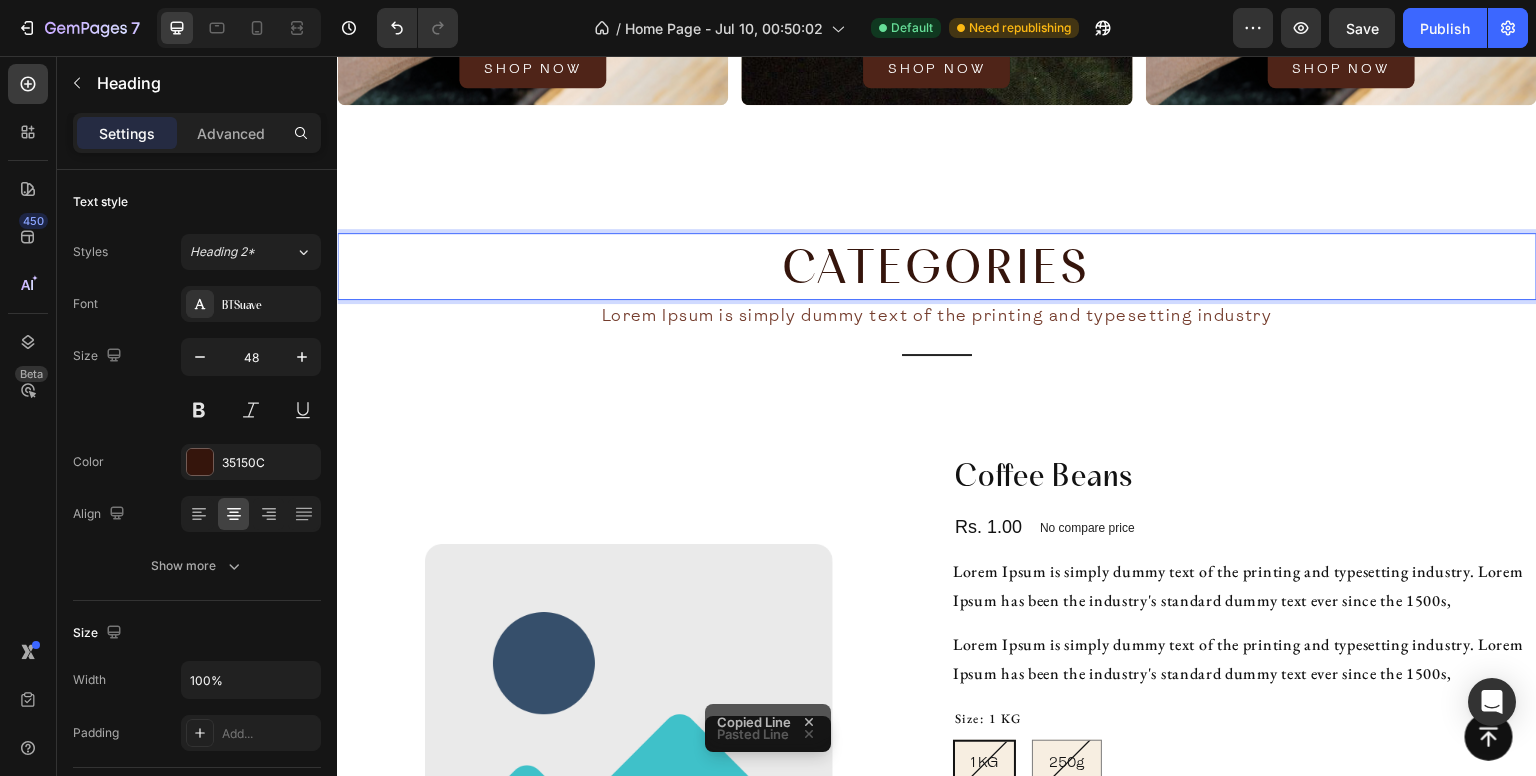 click on "Categories" at bounding box center (937, 266) 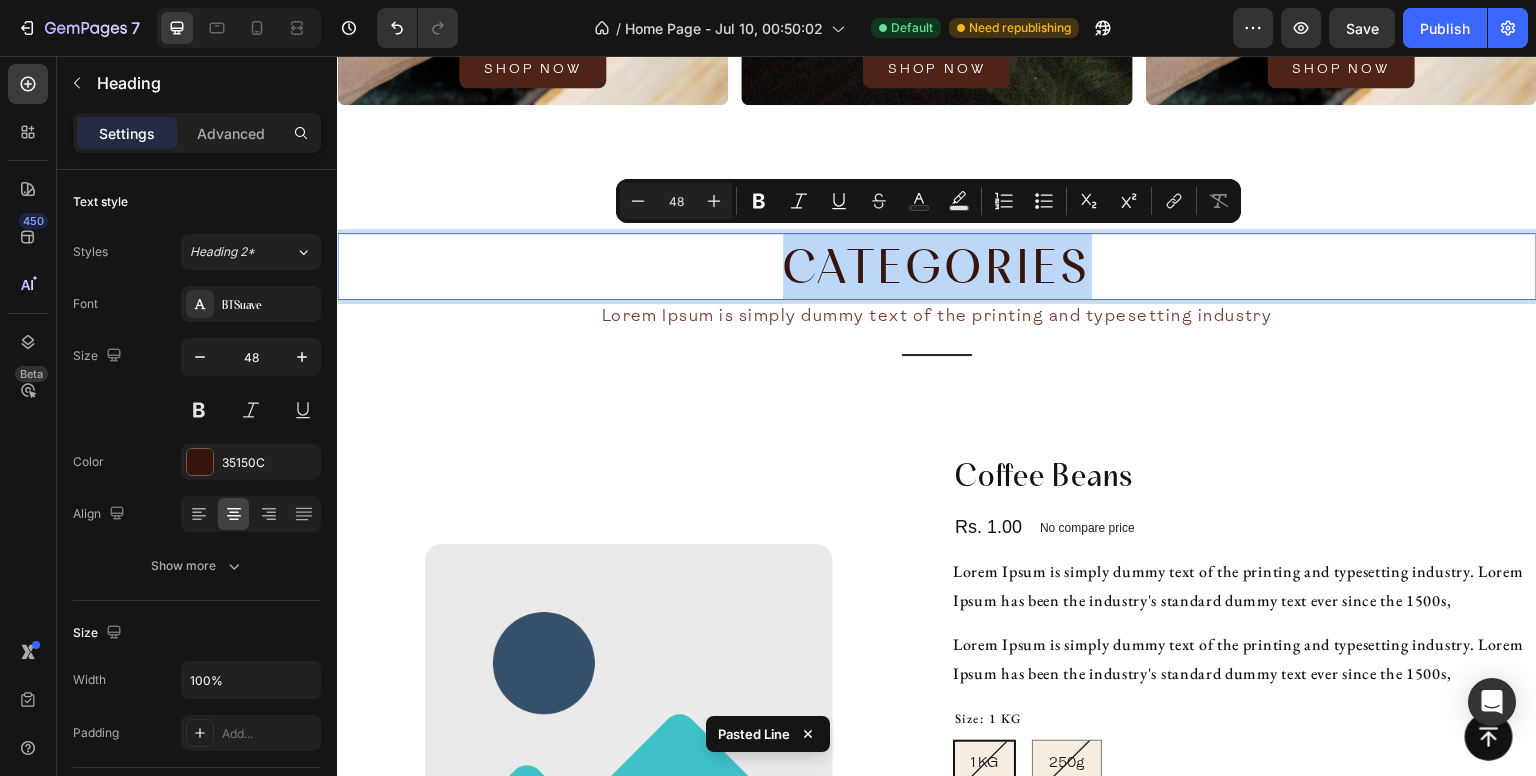 click on "Categories" at bounding box center [937, 266] 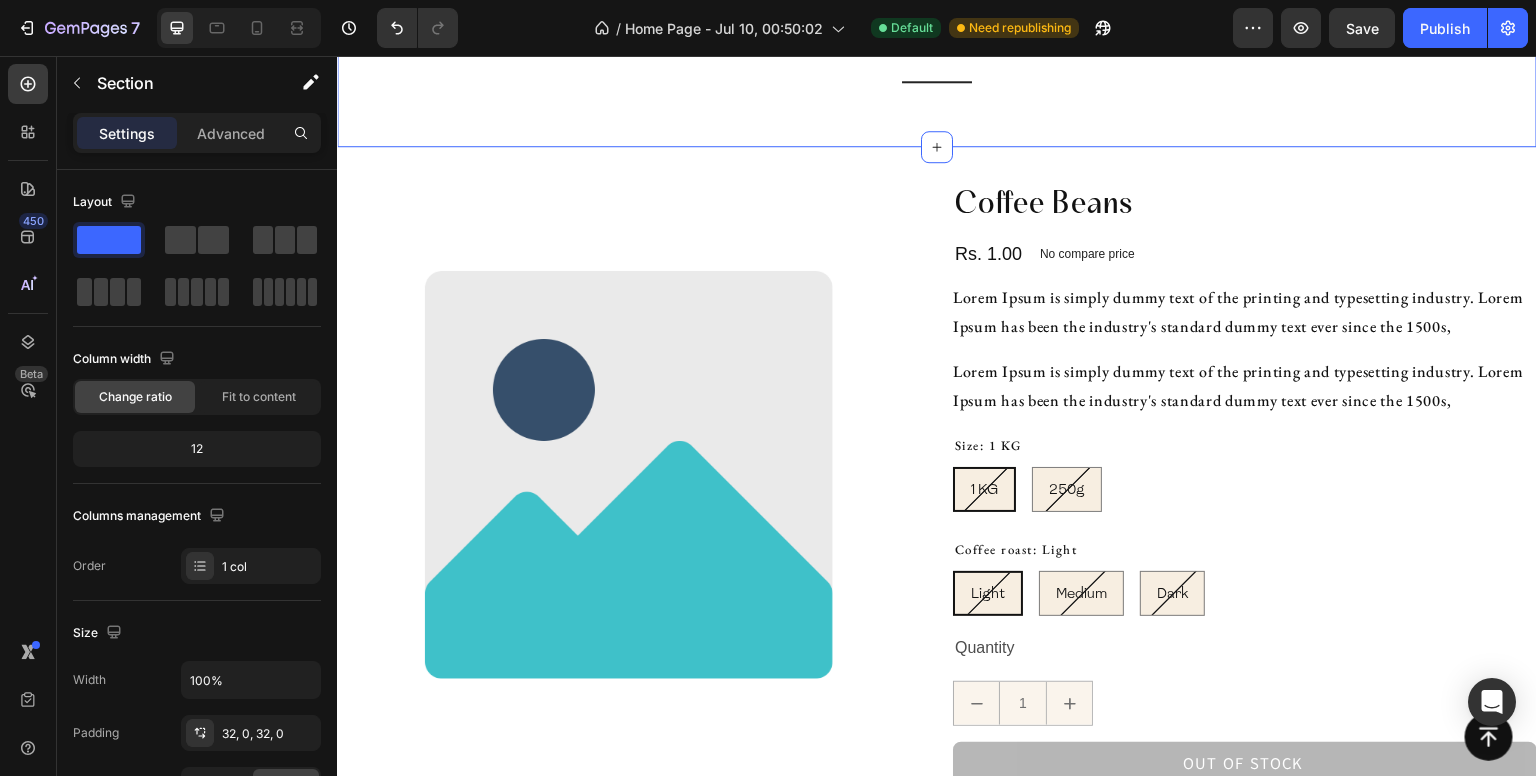 scroll, scrollTop: 2240, scrollLeft: 0, axis: vertical 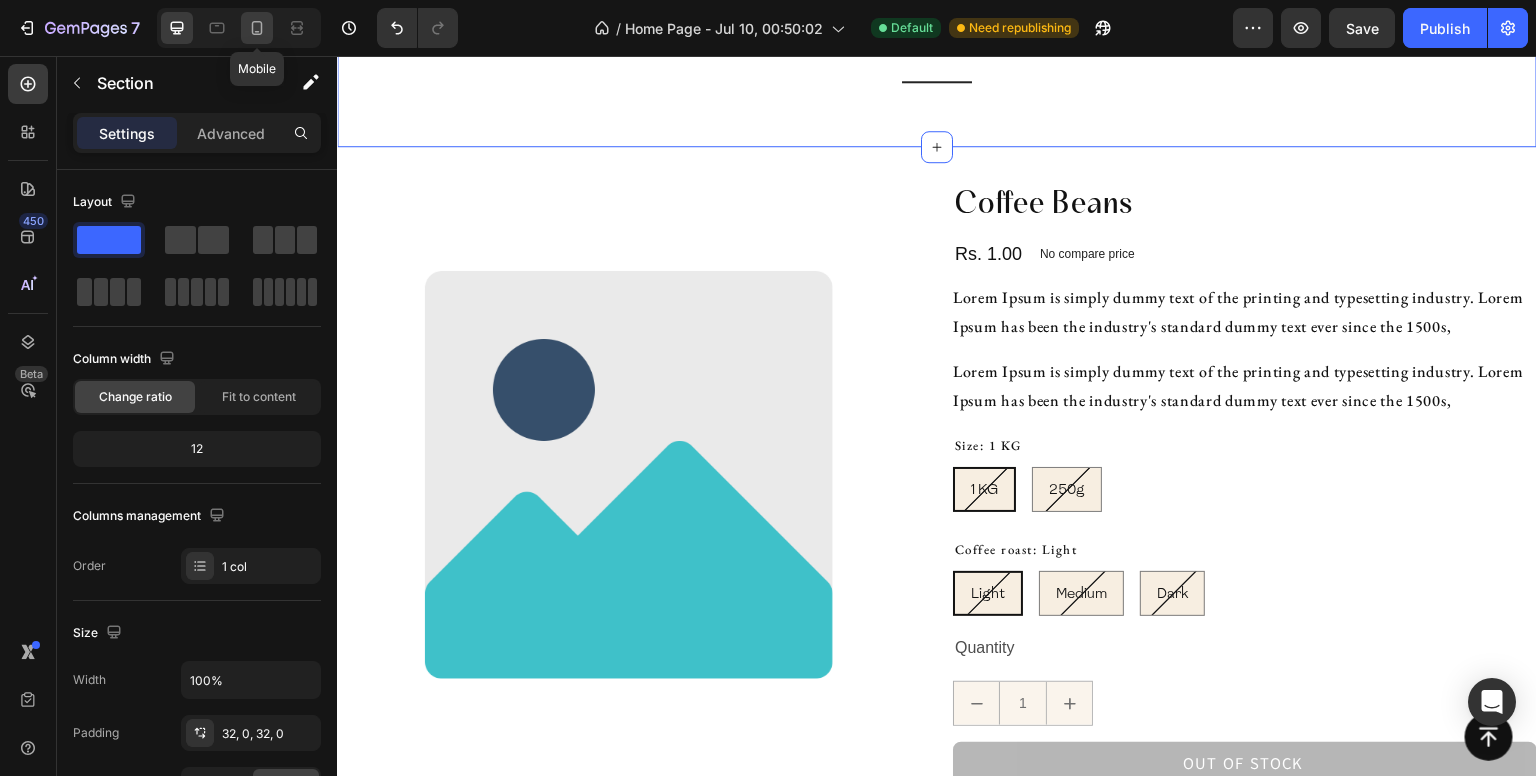 click 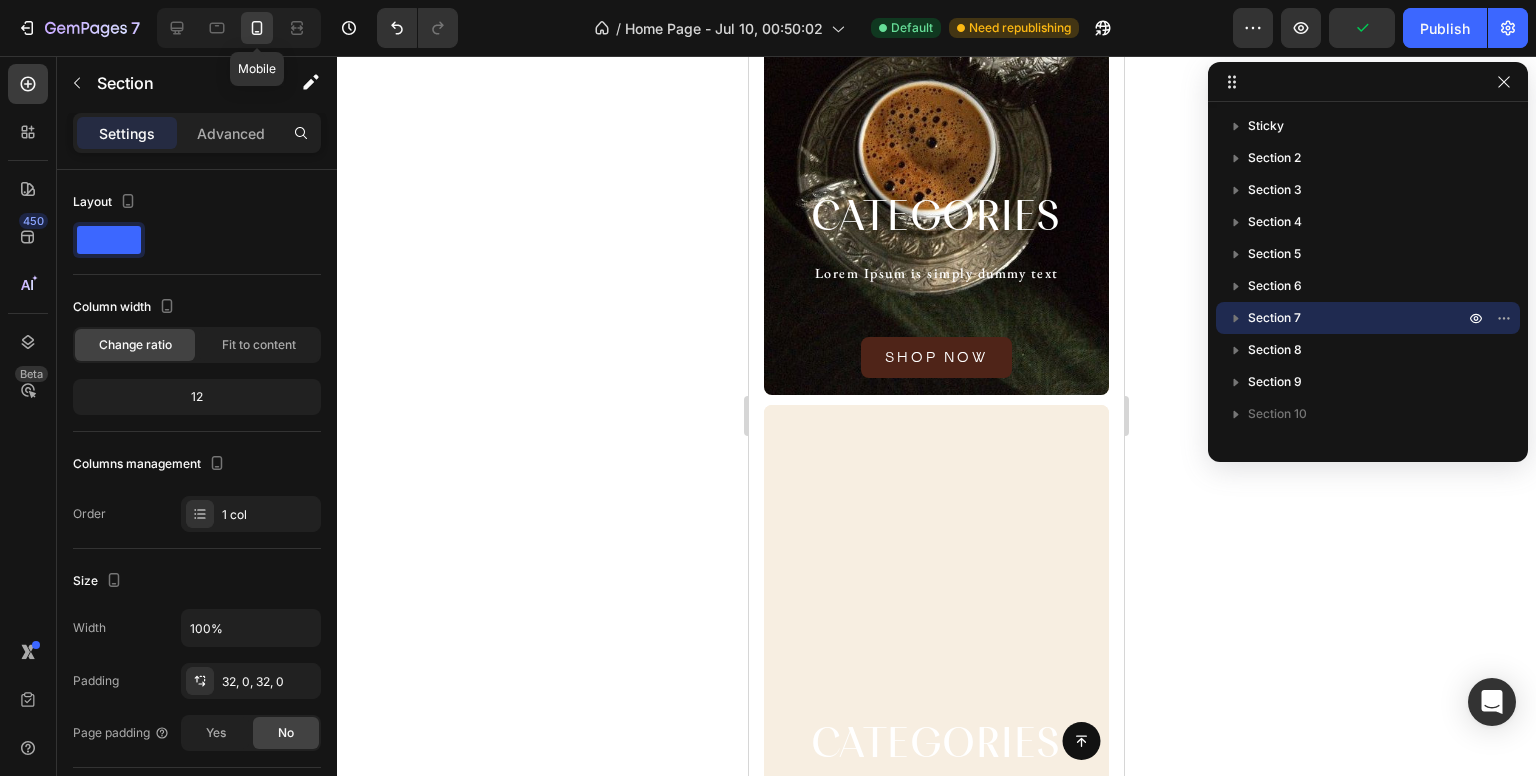 scroll, scrollTop: 2071, scrollLeft: 0, axis: vertical 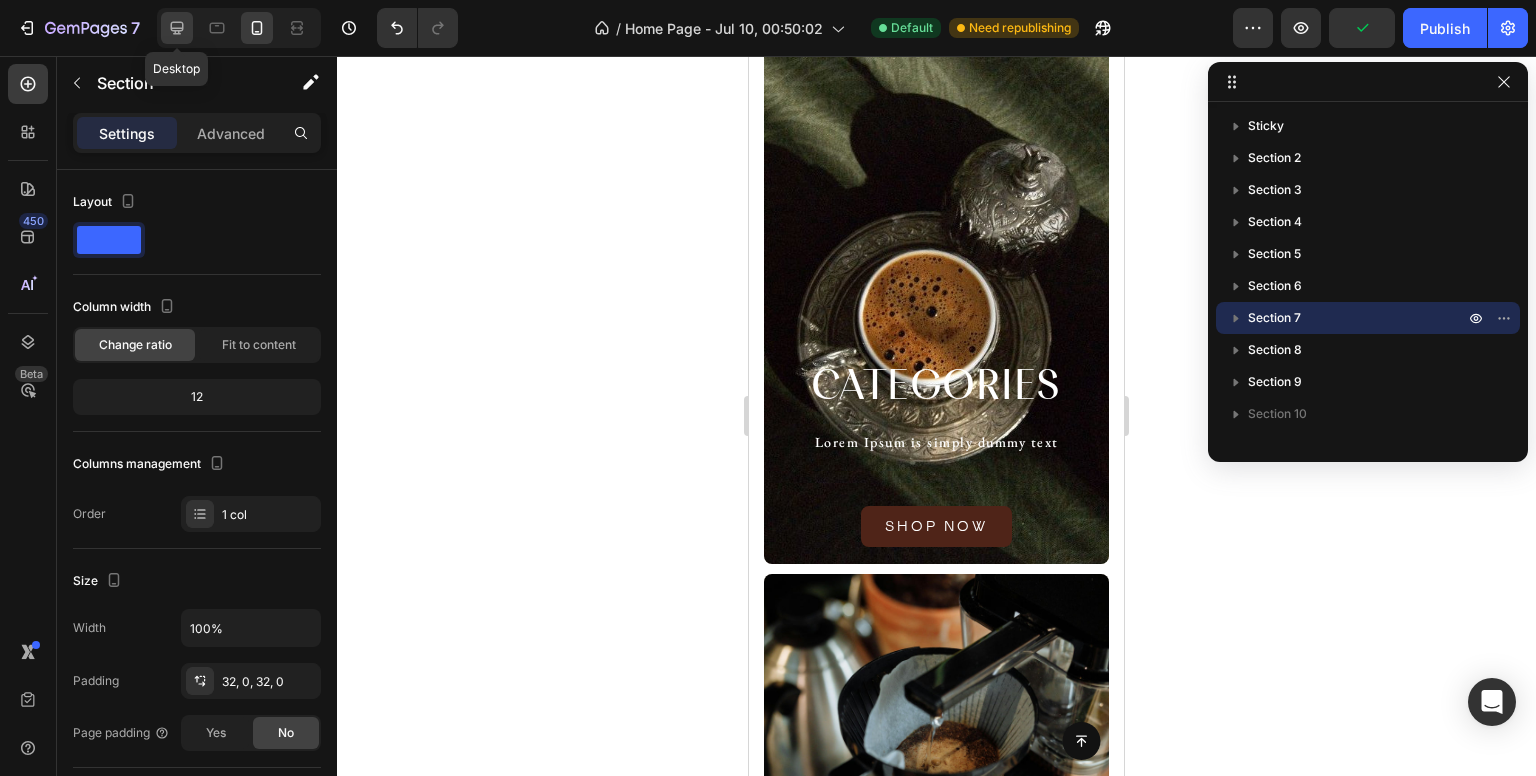 click 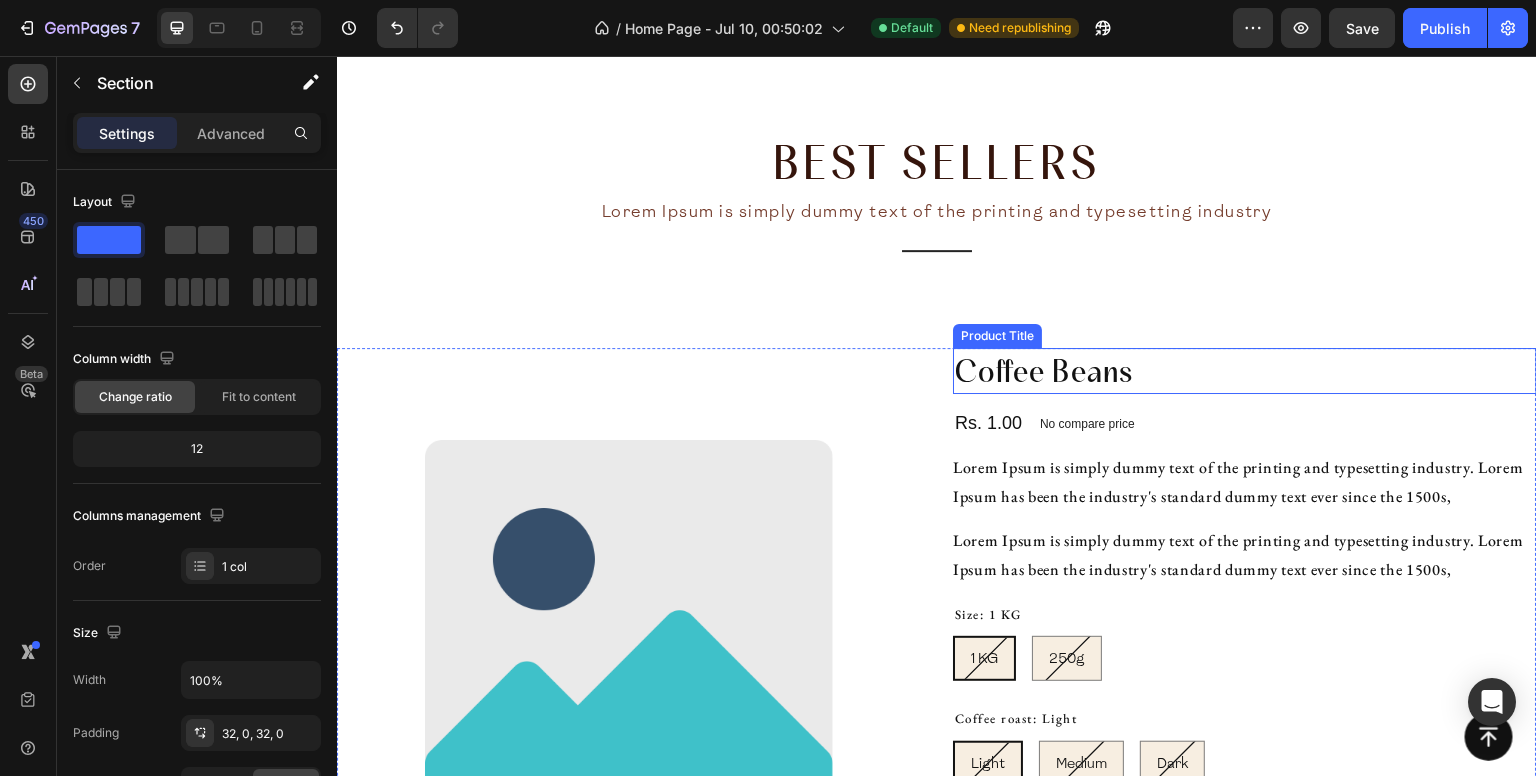 scroll, scrollTop: 1984, scrollLeft: 0, axis: vertical 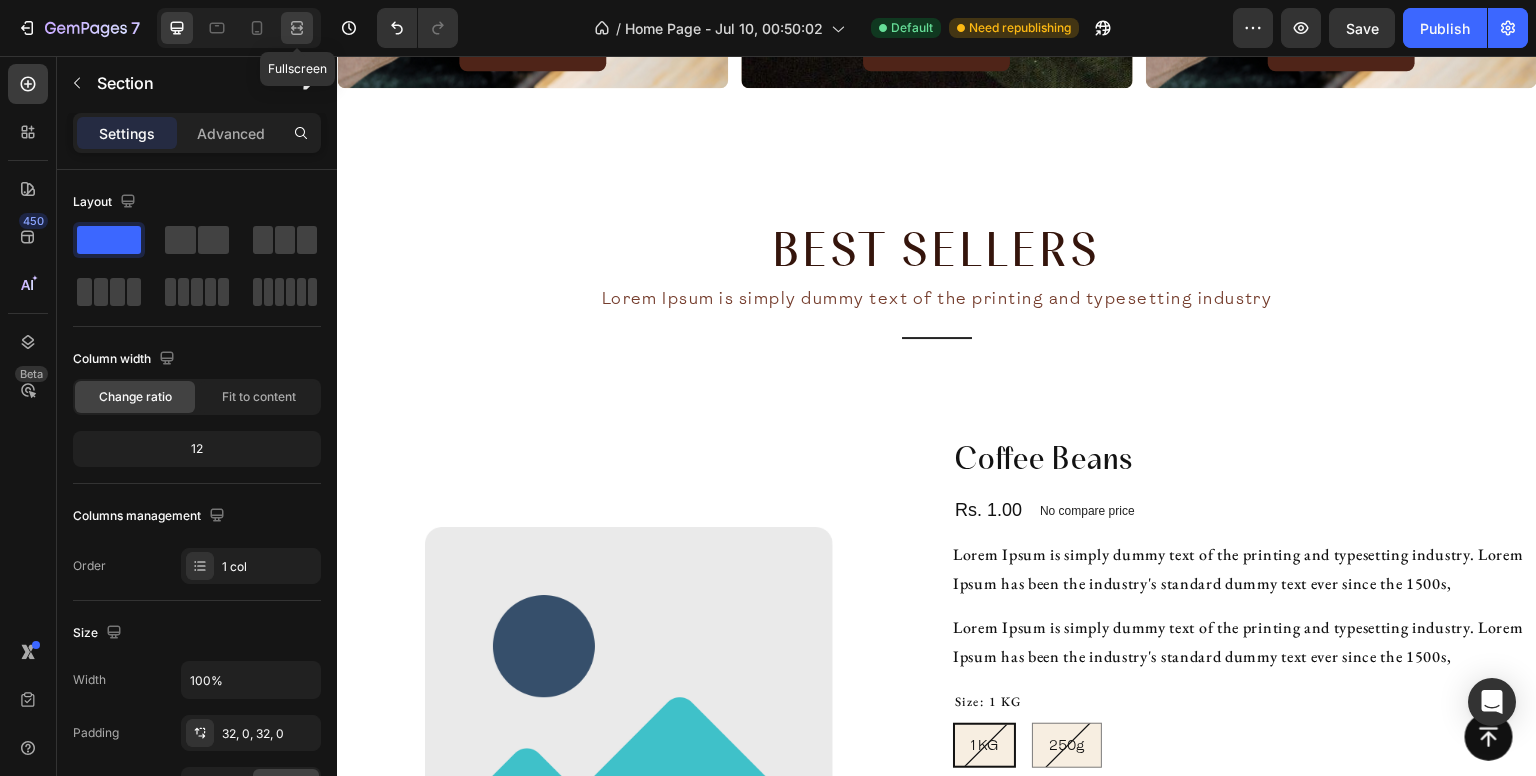 click 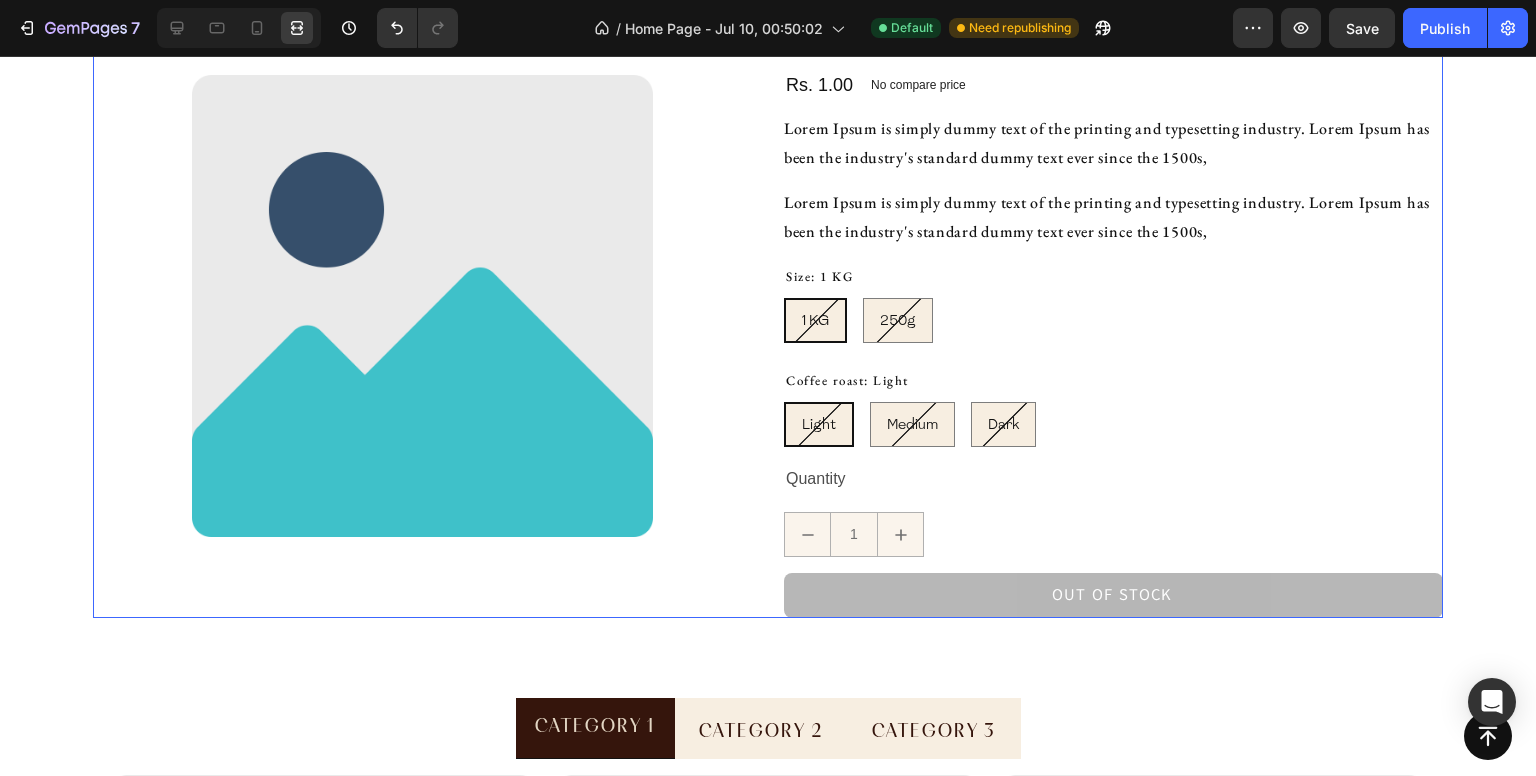 scroll, scrollTop: 2265, scrollLeft: 0, axis: vertical 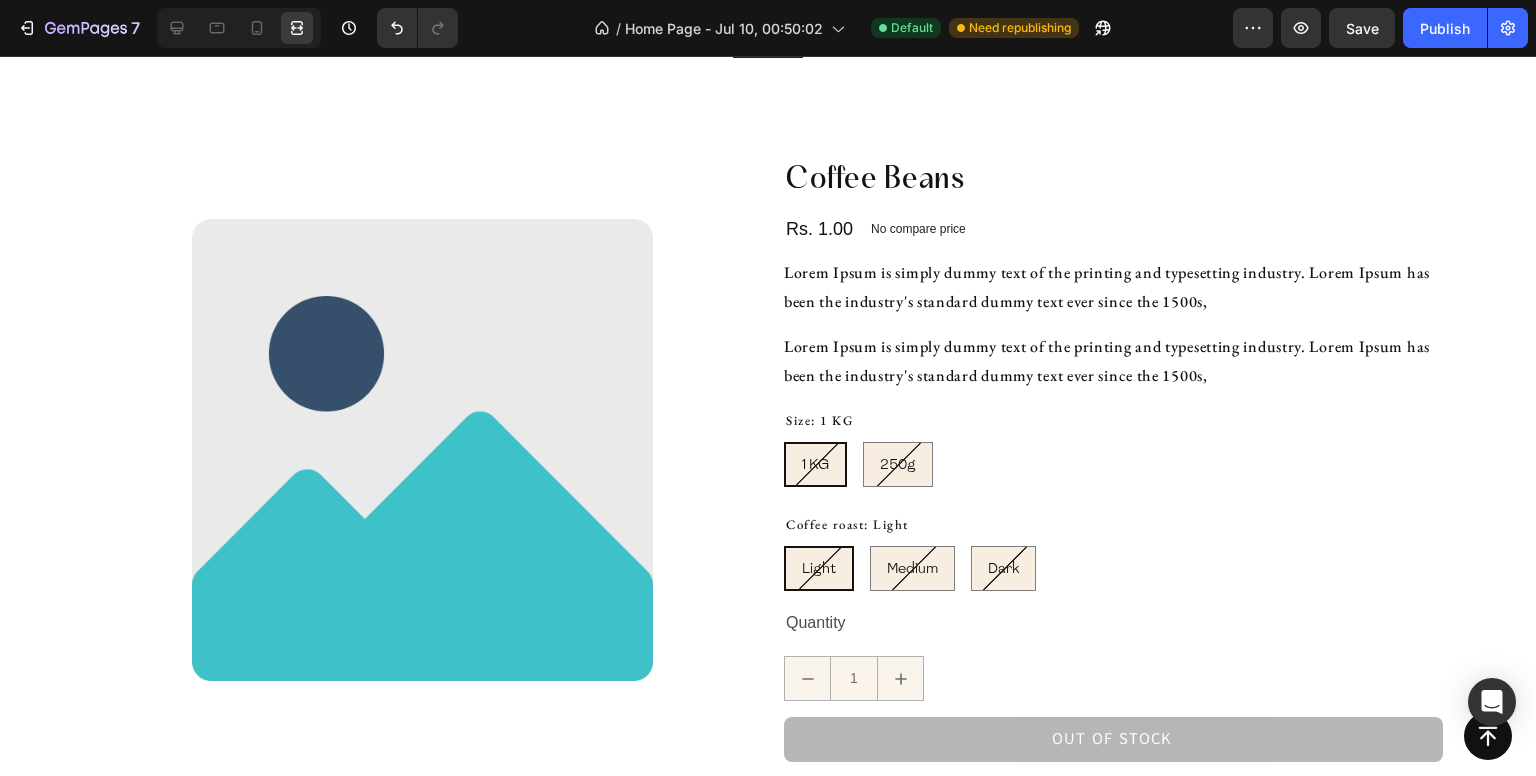 click at bounding box center (239, 28) 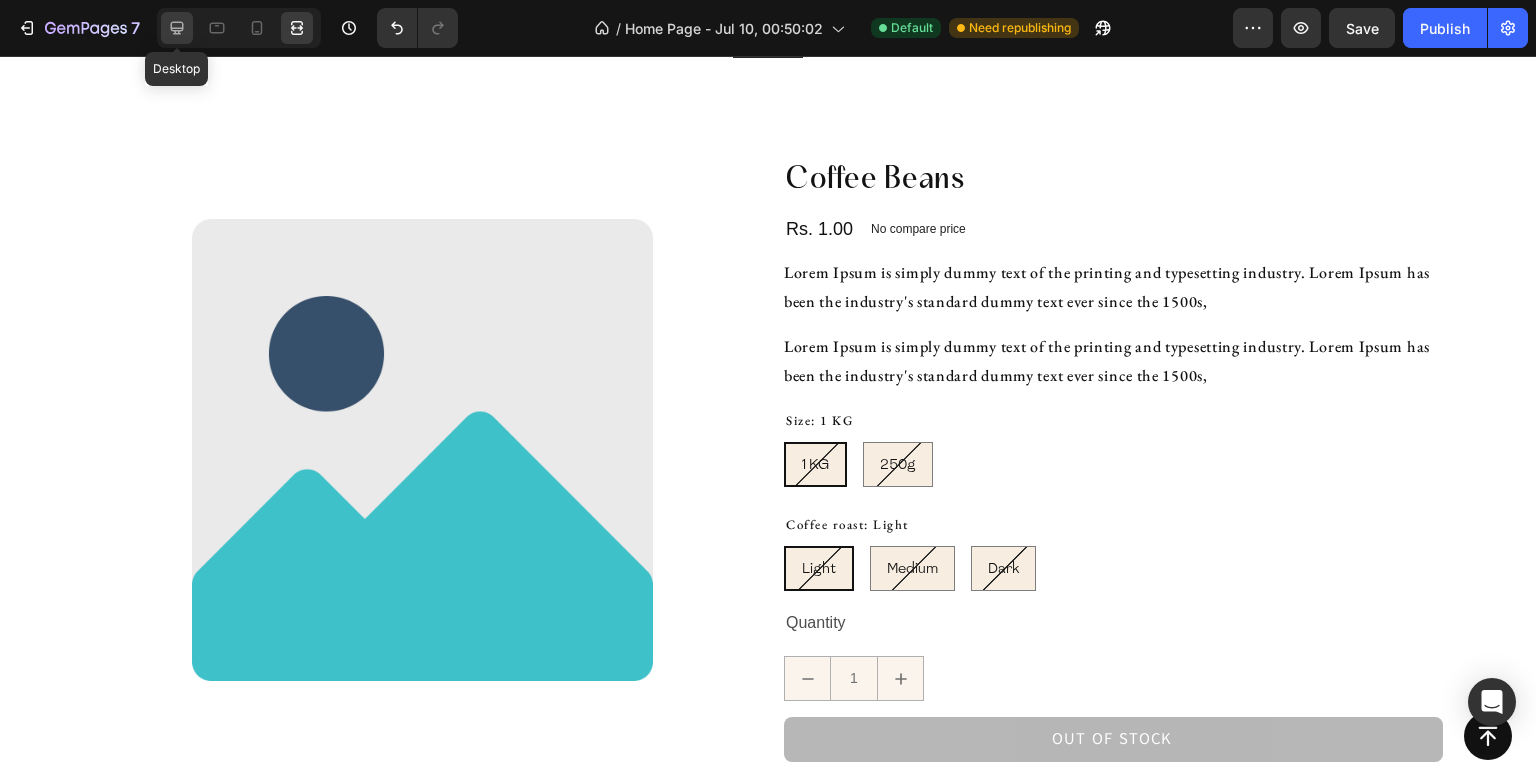 click 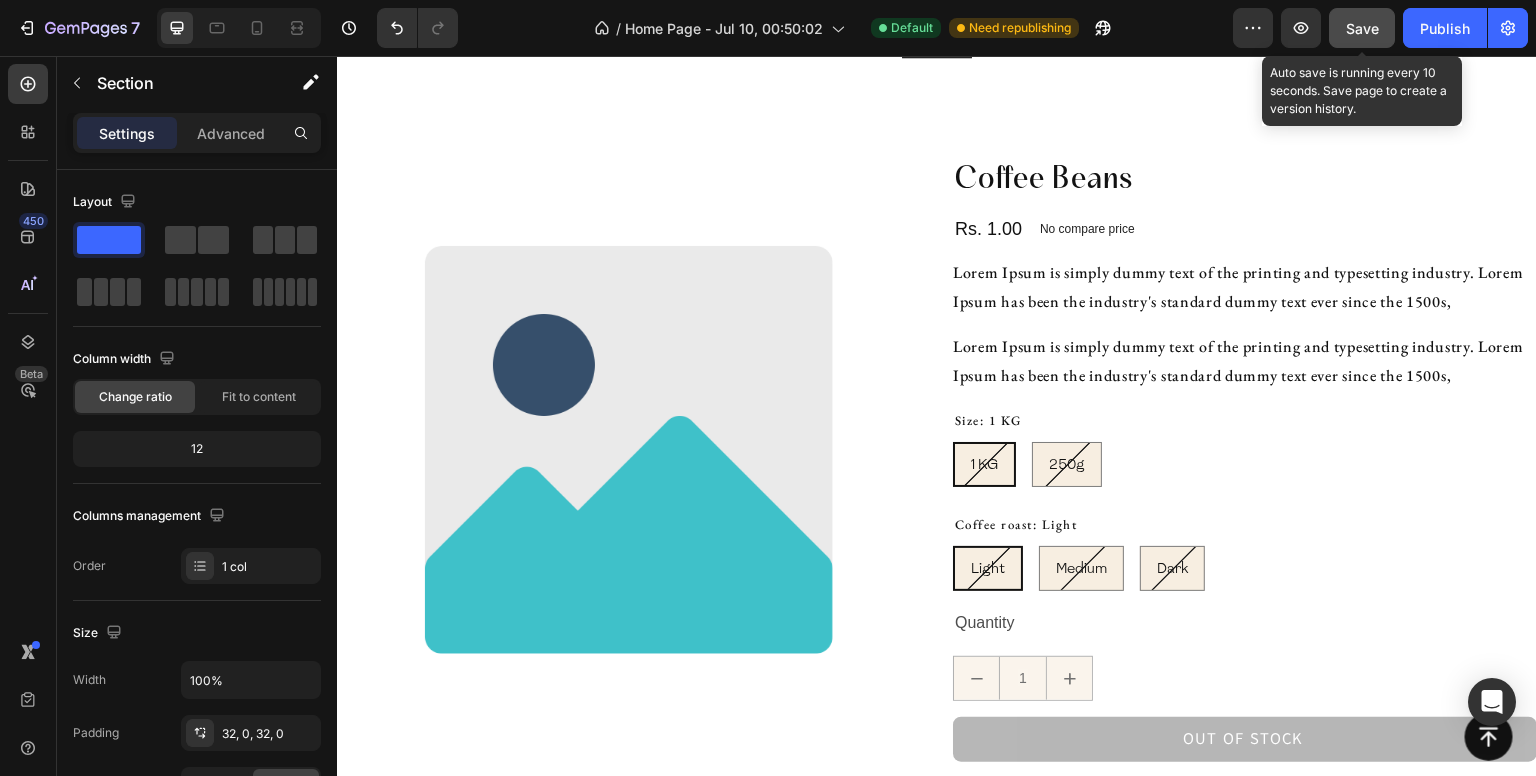 click on "Save" at bounding box center [1362, 28] 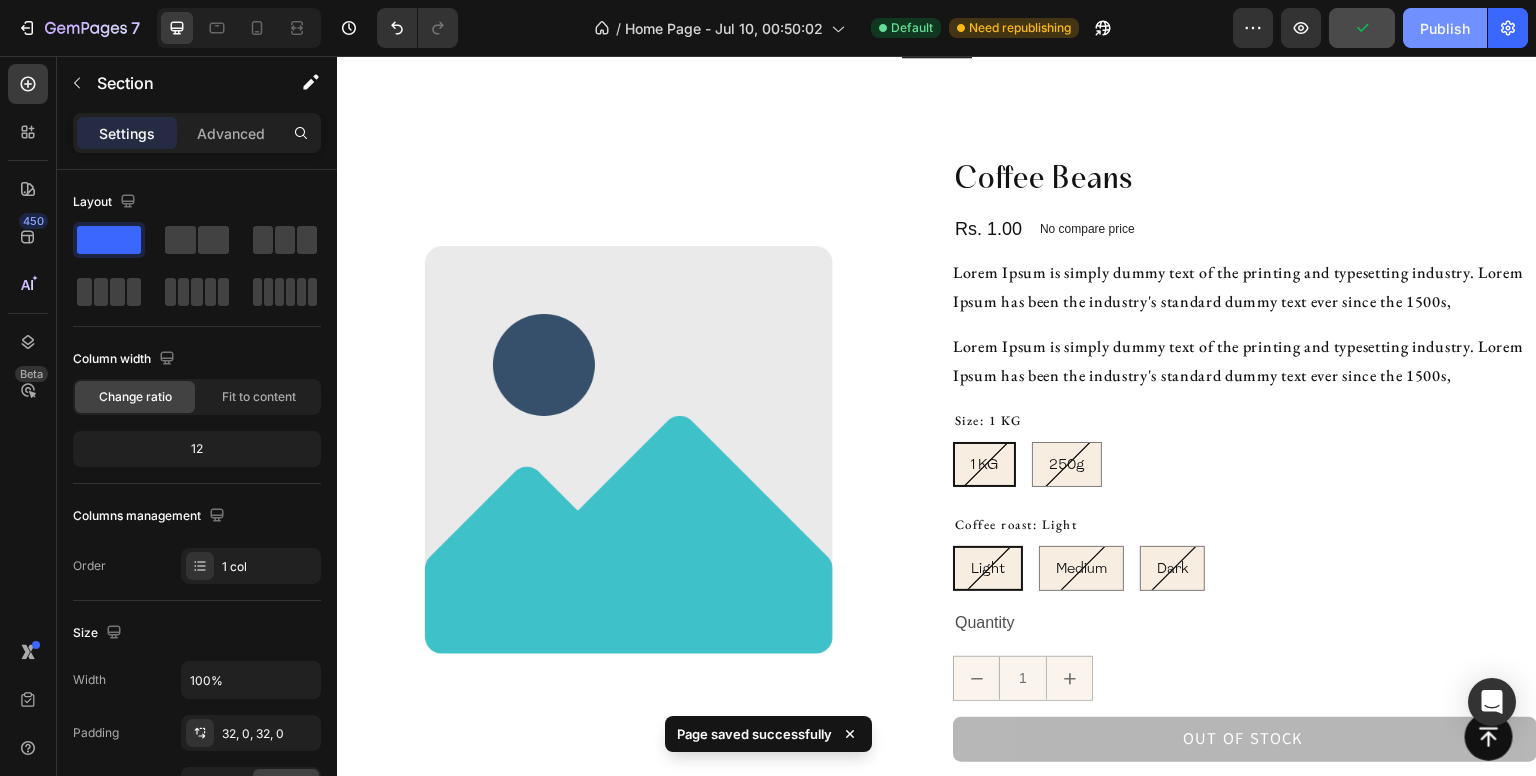 click on "Publish" 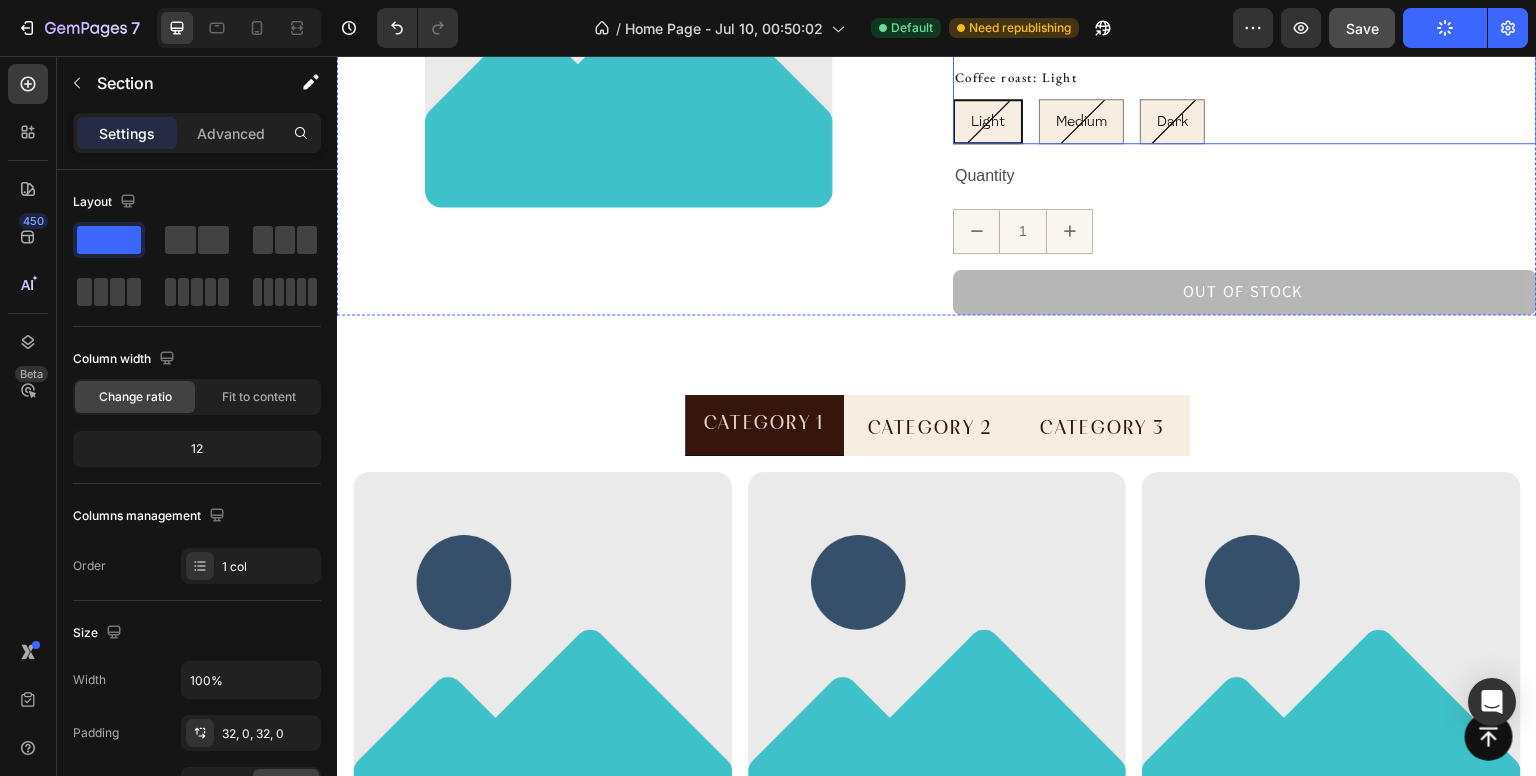 scroll, scrollTop: 2751, scrollLeft: 0, axis: vertical 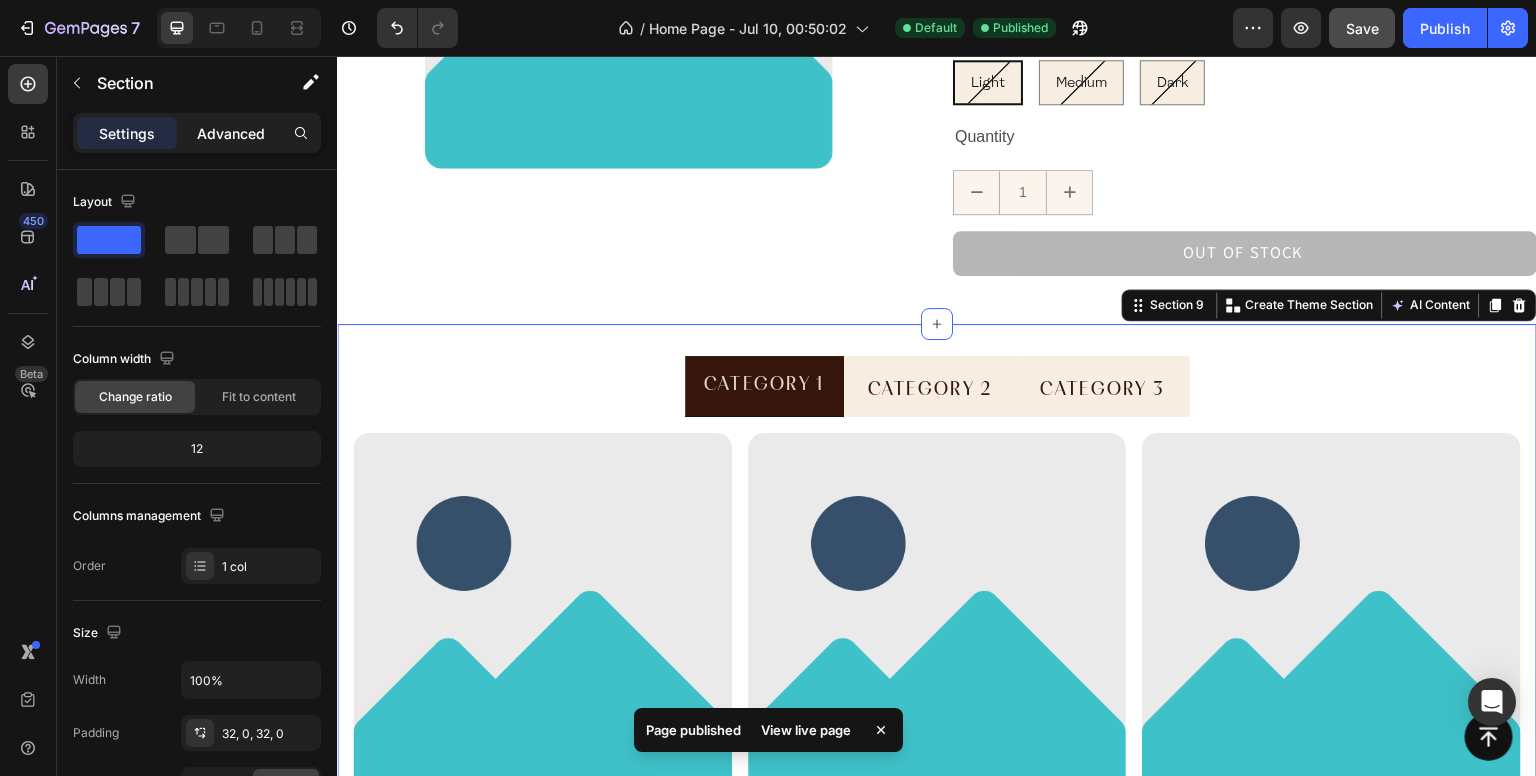 click on "Advanced" at bounding box center (231, 133) 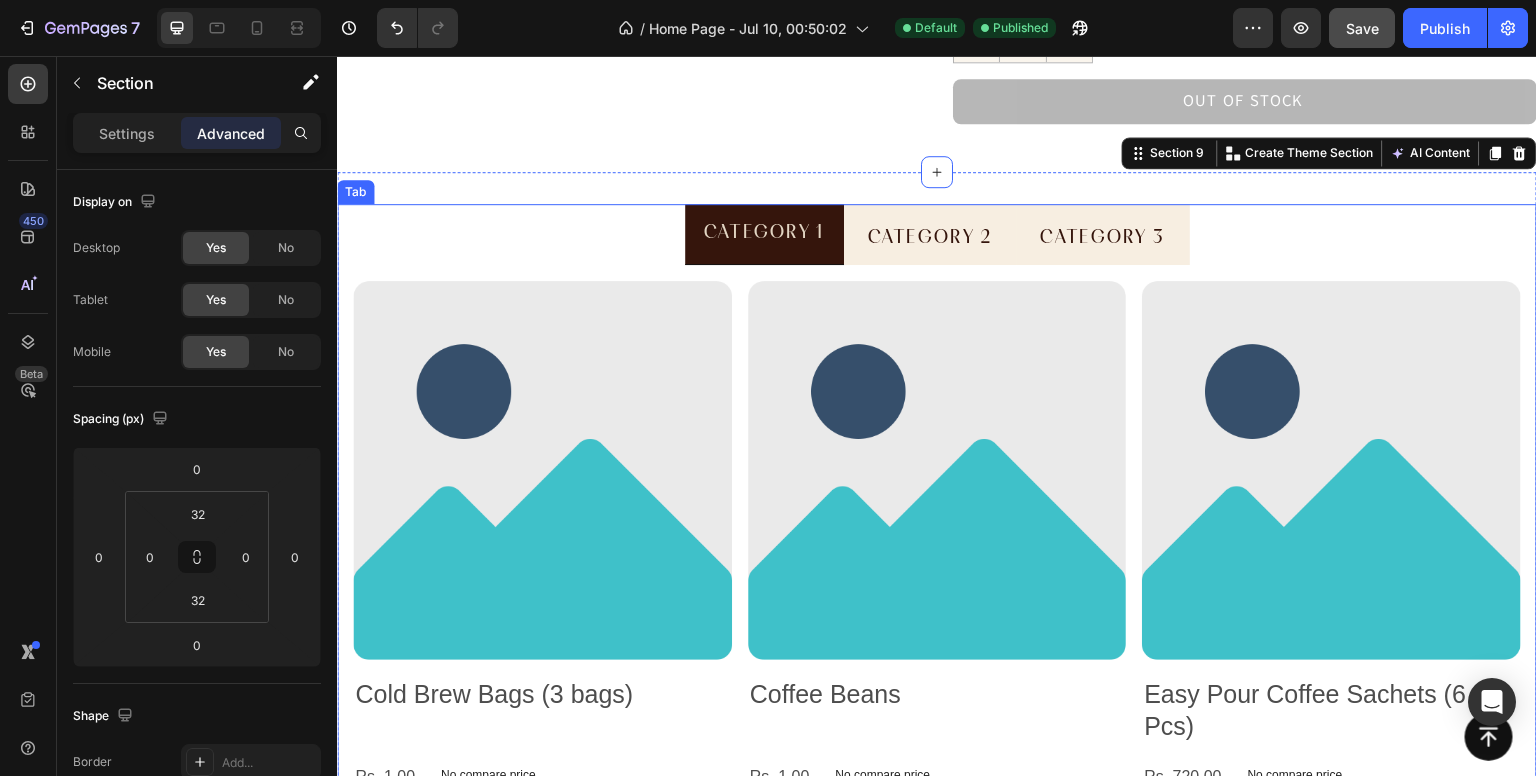 scroll, scrollTop: 2901, scrollLeft: 0, axis: vertical 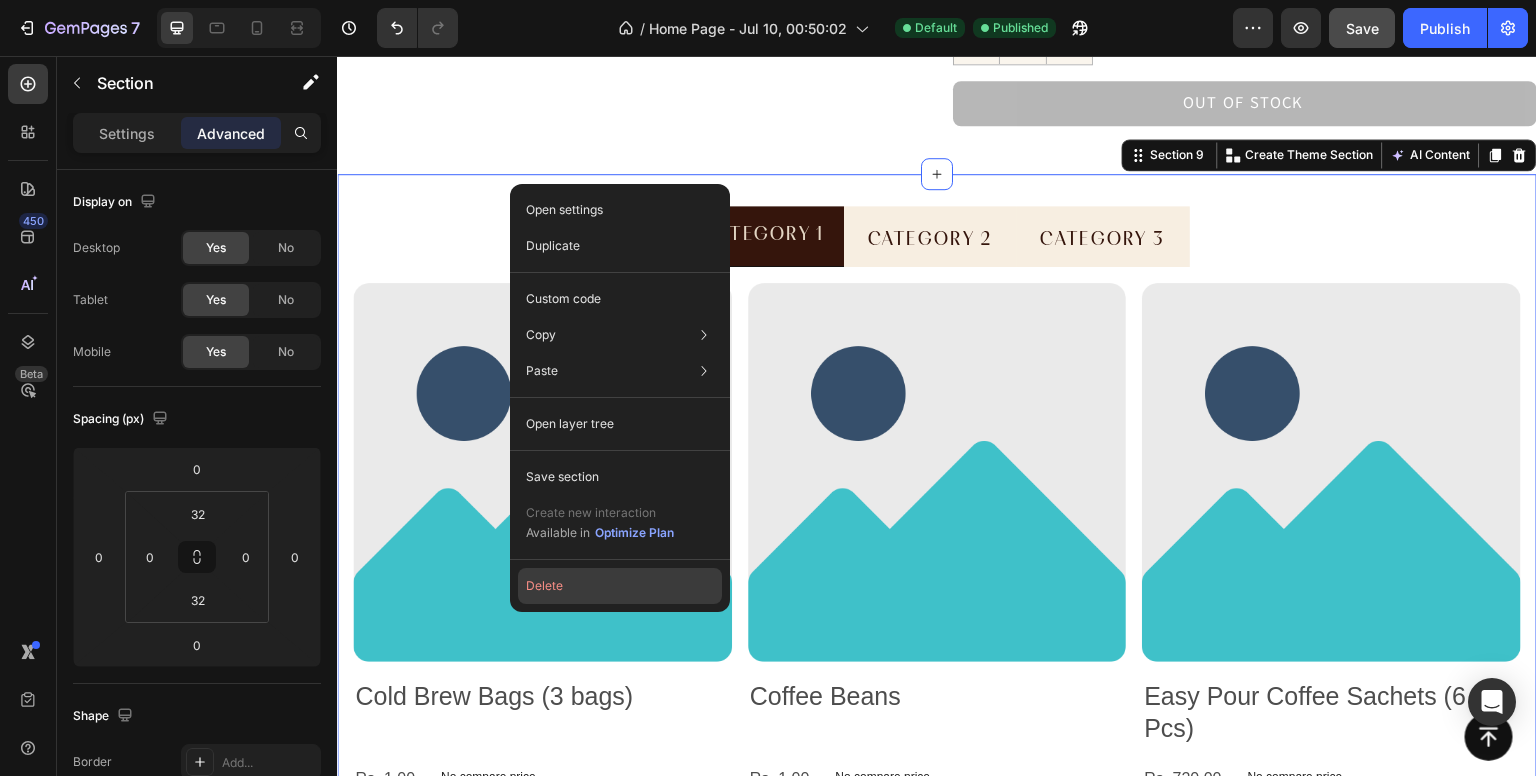 click on "Delete" 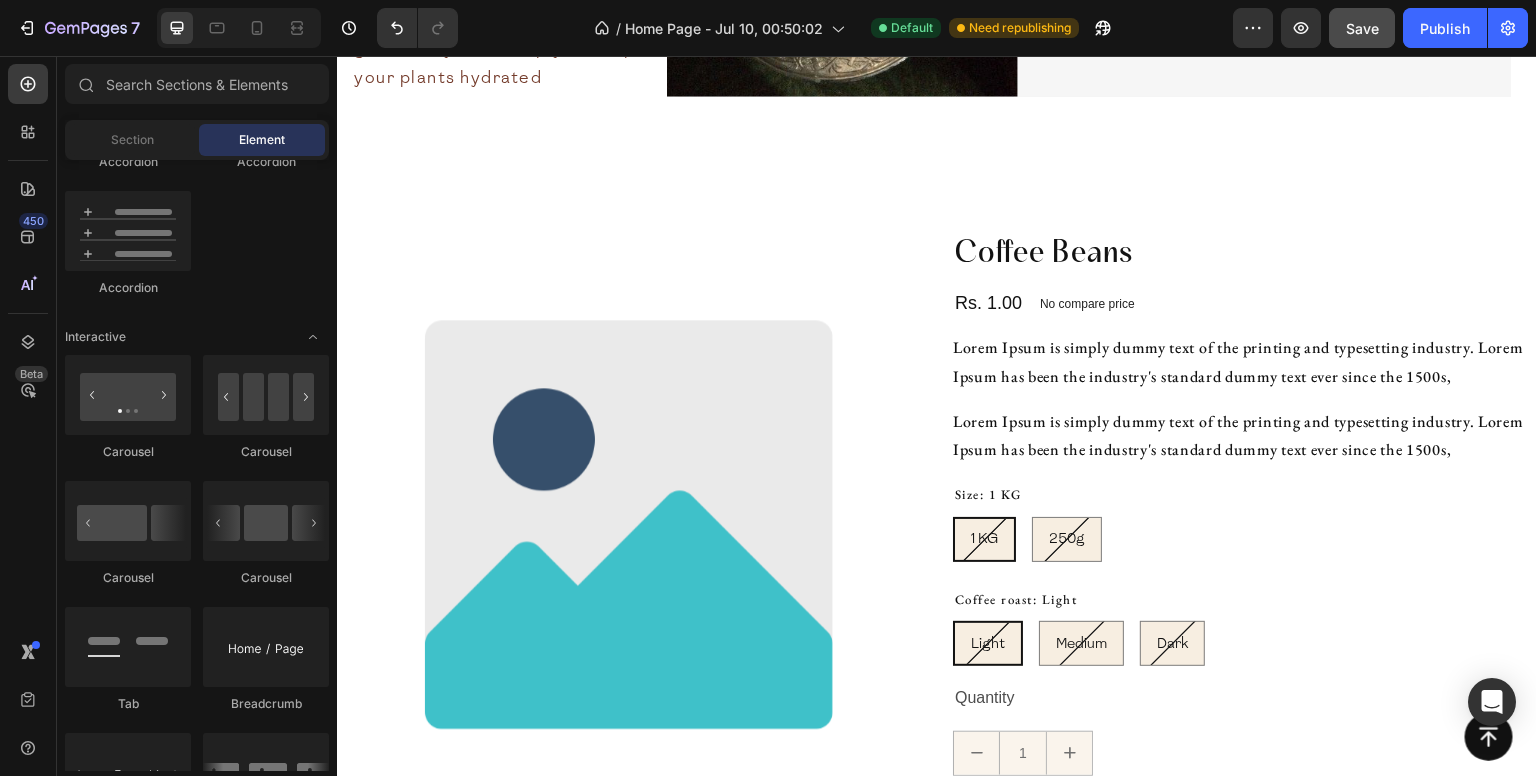 scroll, scrollTop: 4120, scrollLeft: 0, axis: vertical 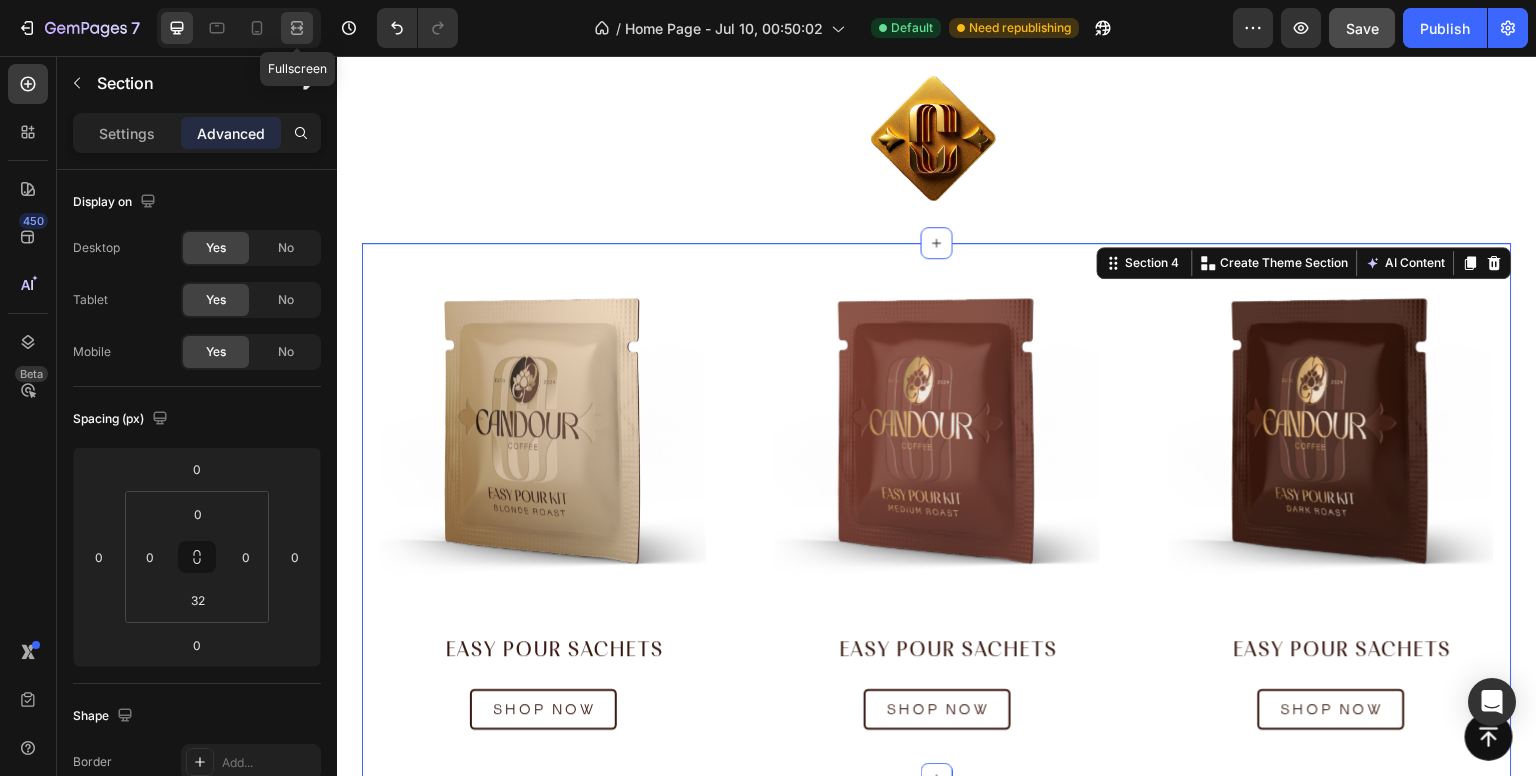 click 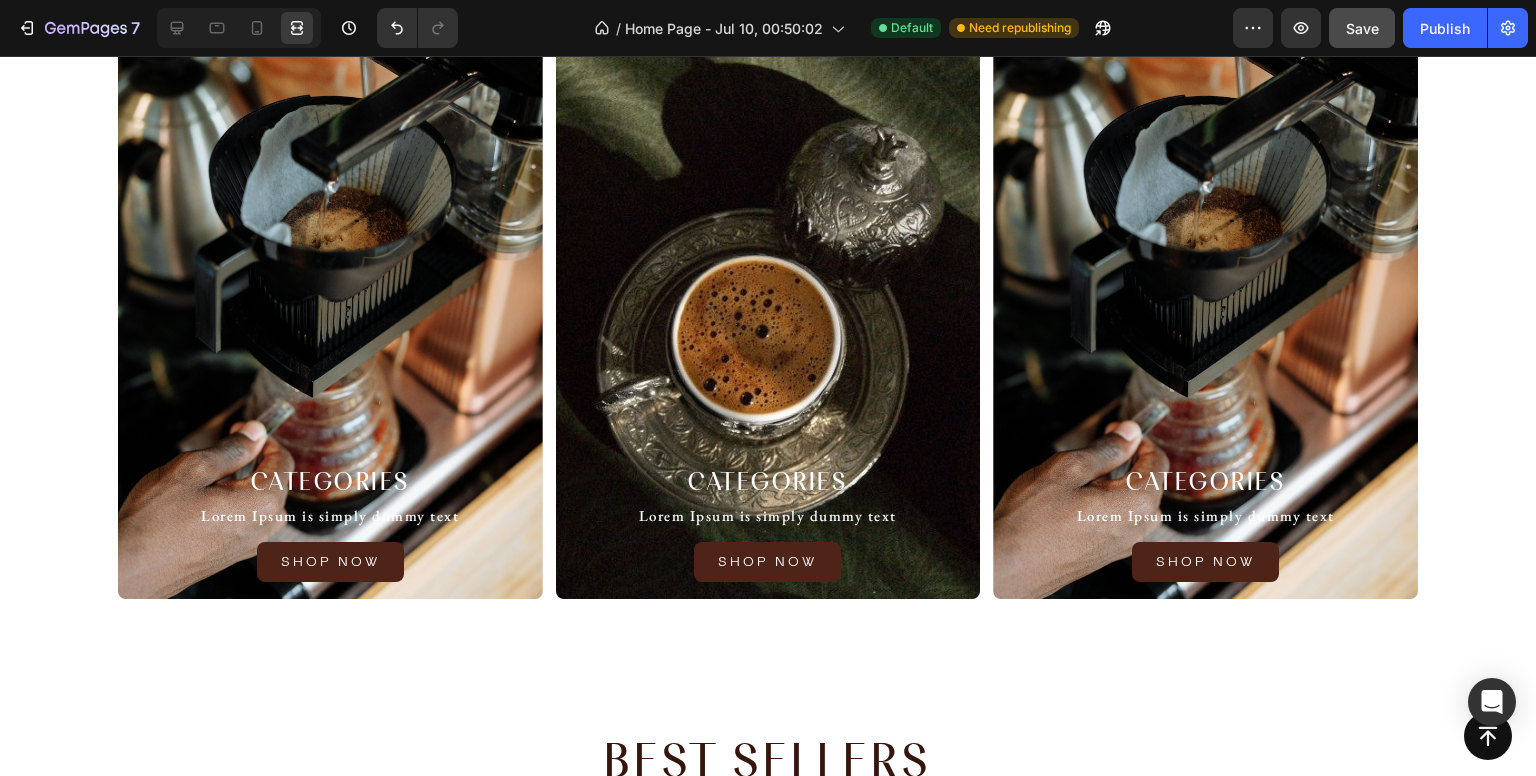 scroll, scrollTop: 1924, scrollLeft: 0, axis: vertical 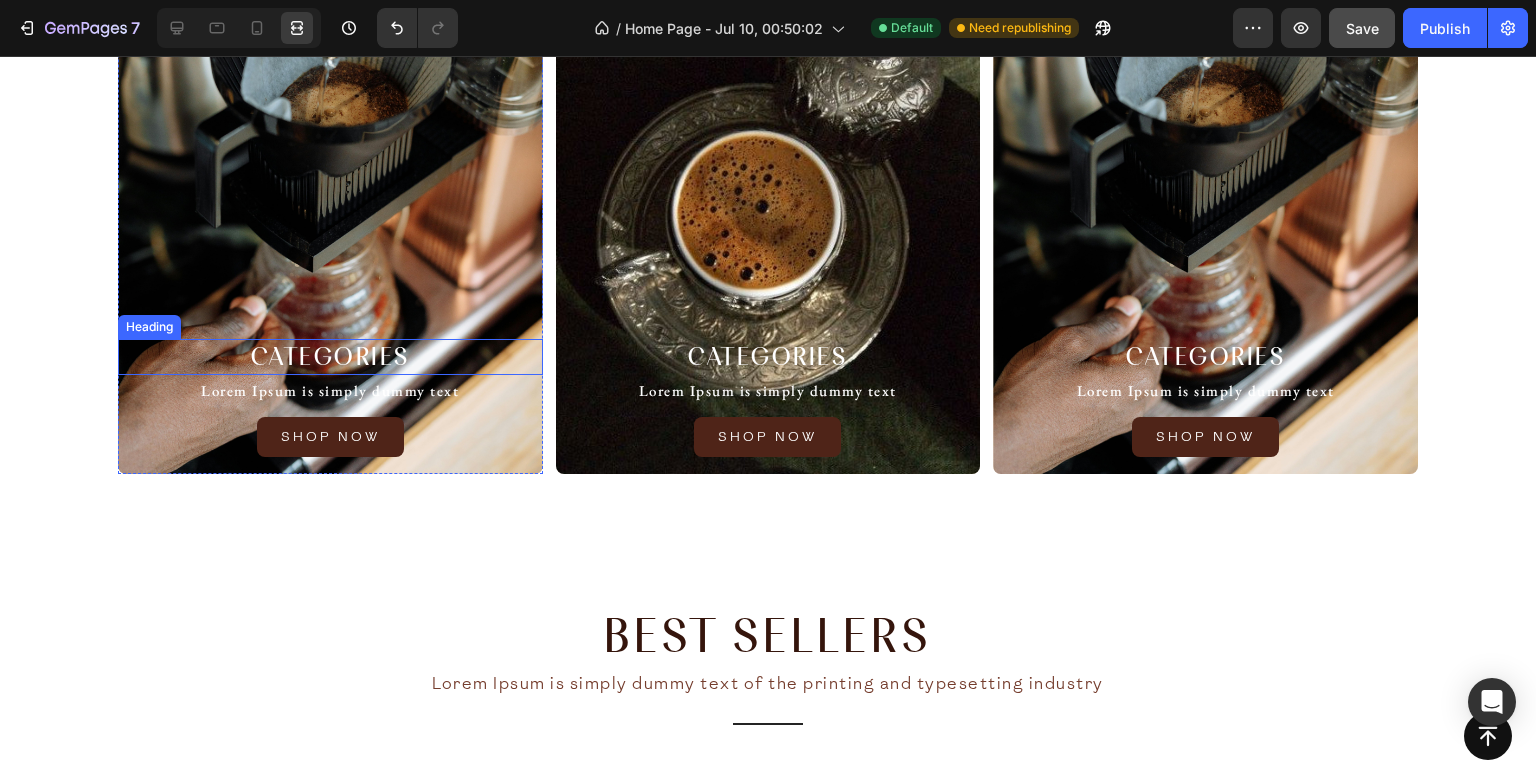 click on "Categories" at bounding box center [330, 357] 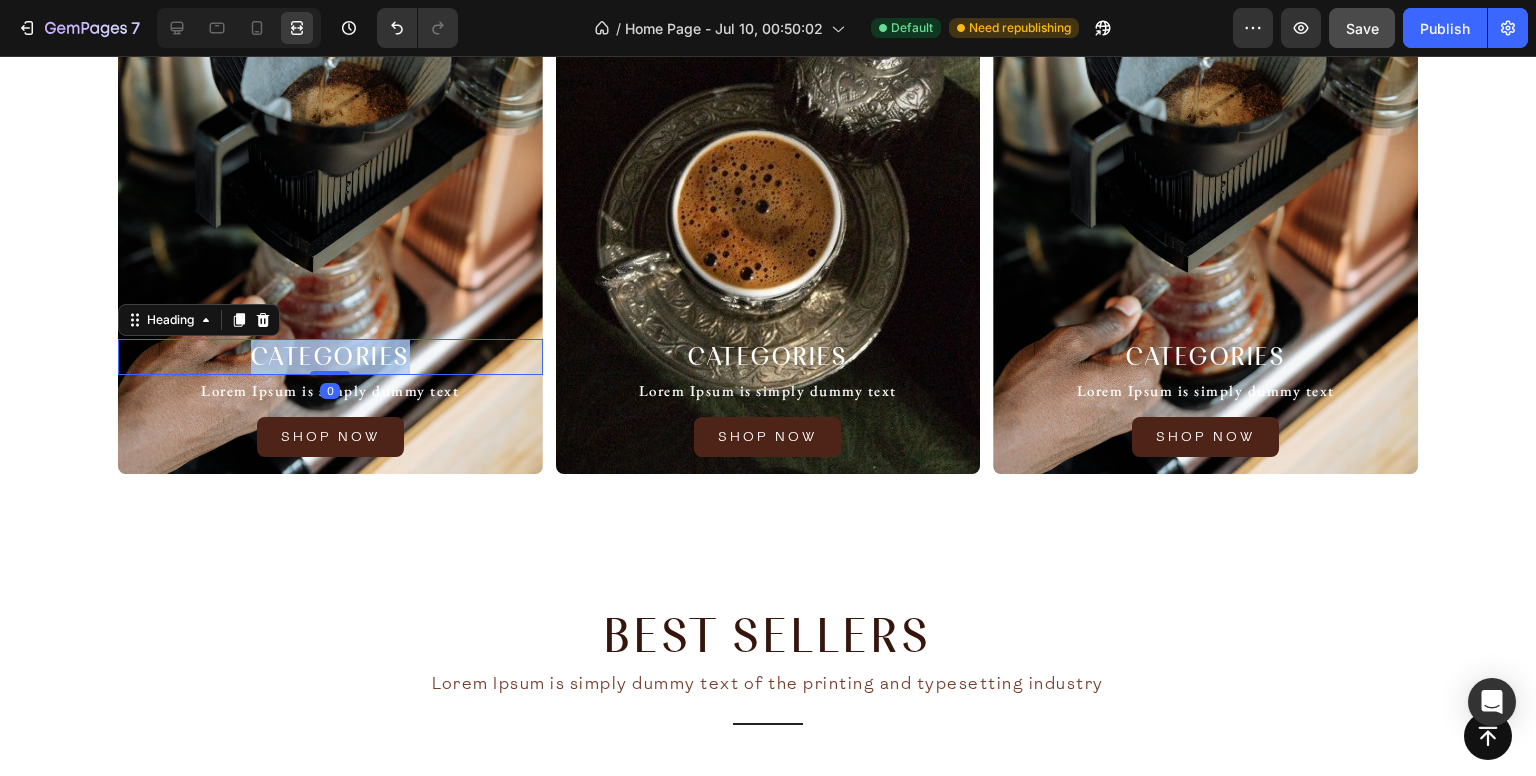 click on "Categories" at bounding box center [330, 357] 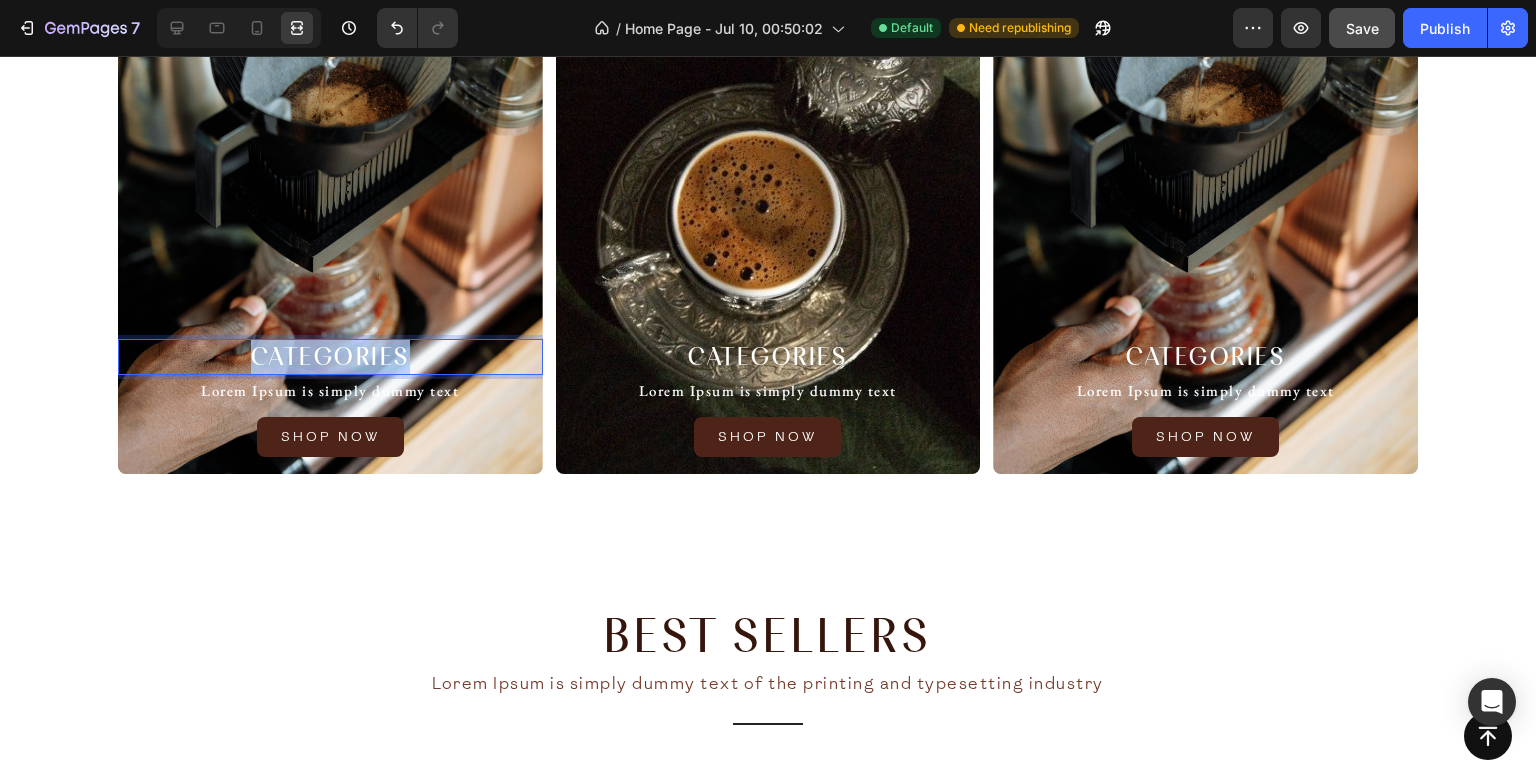 click on "Categories" at bounding box center [330, 357] 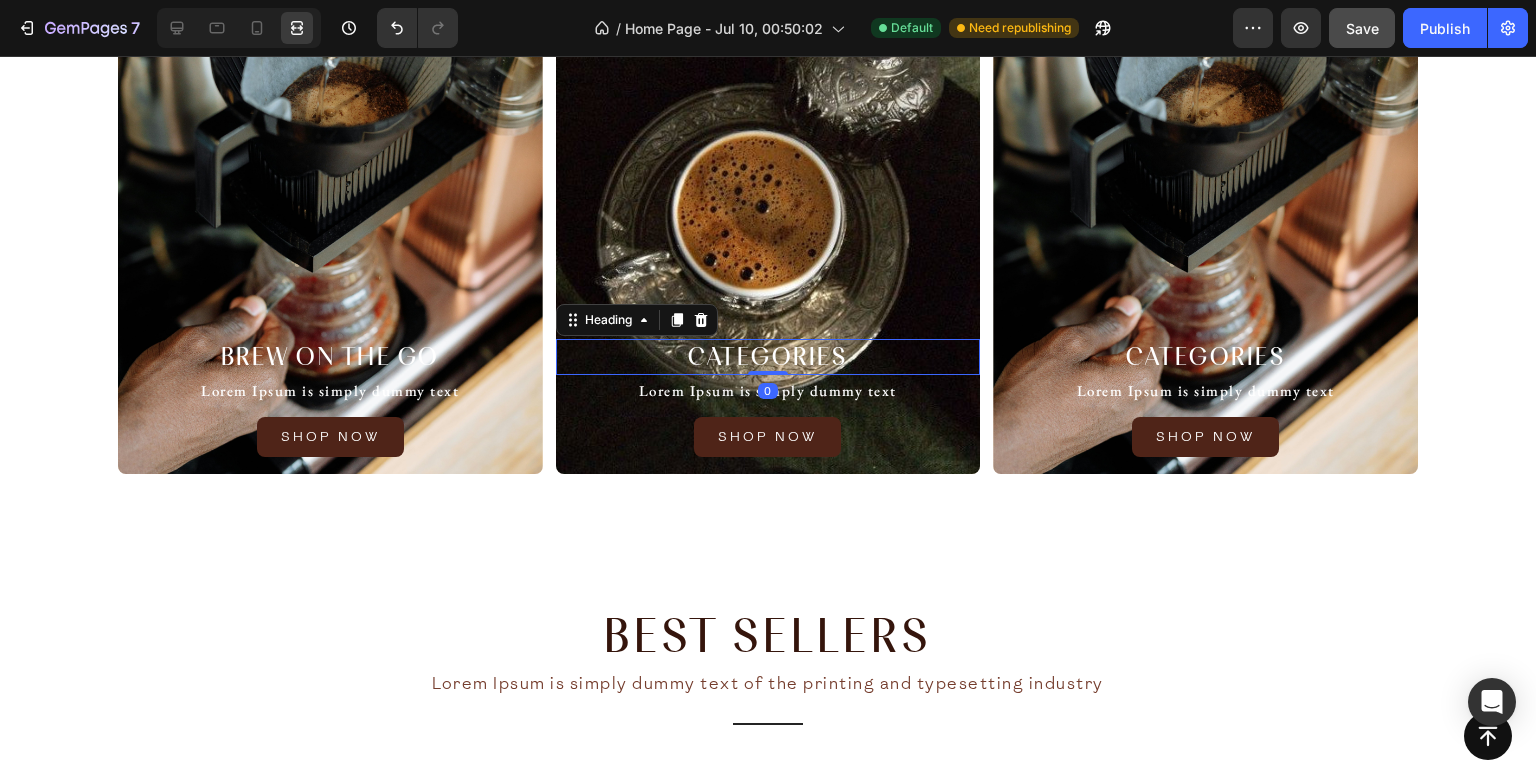 click on "Categories" at bounding box center (768, 357) 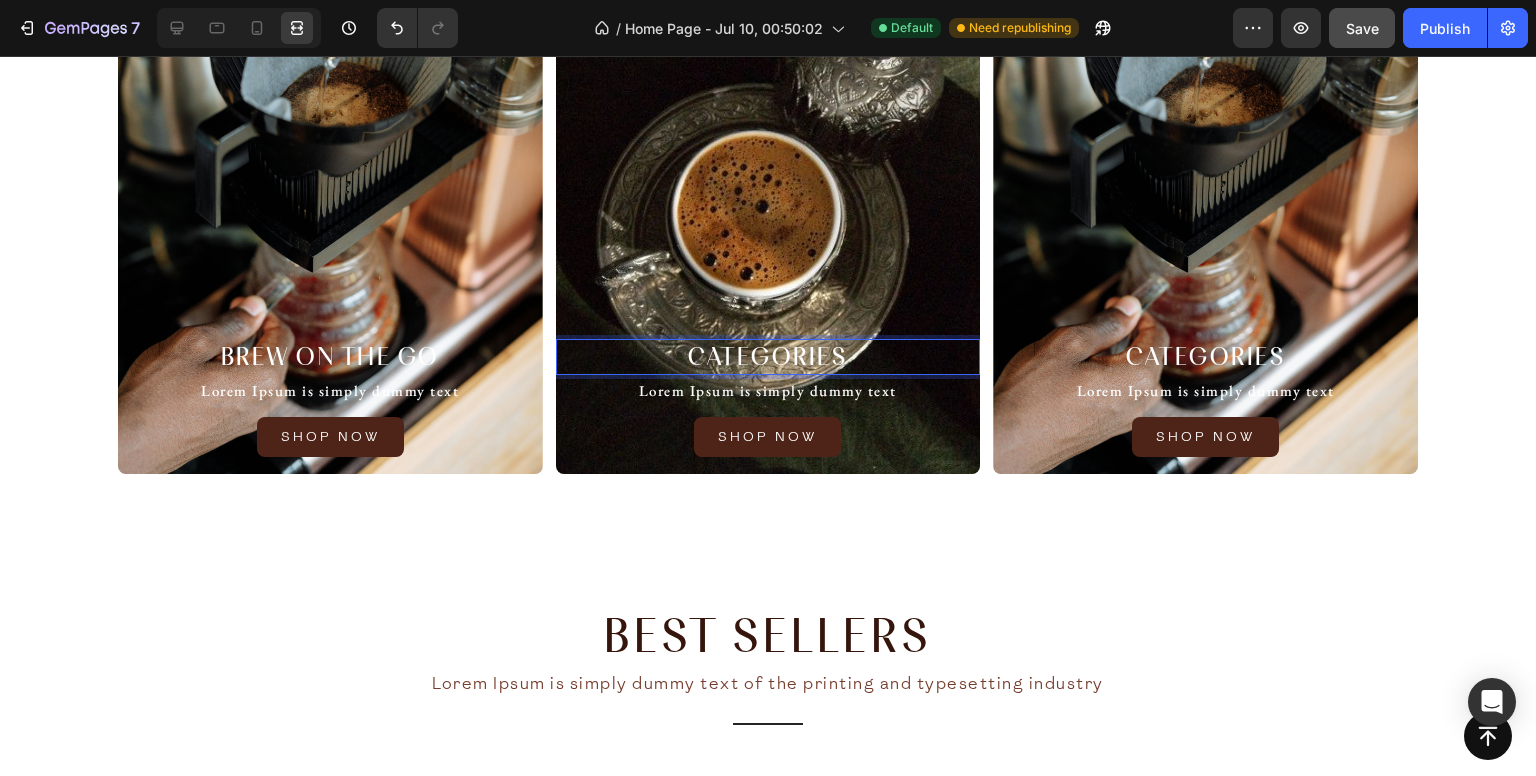 click on "Categories" at bounding box center [768, 357] 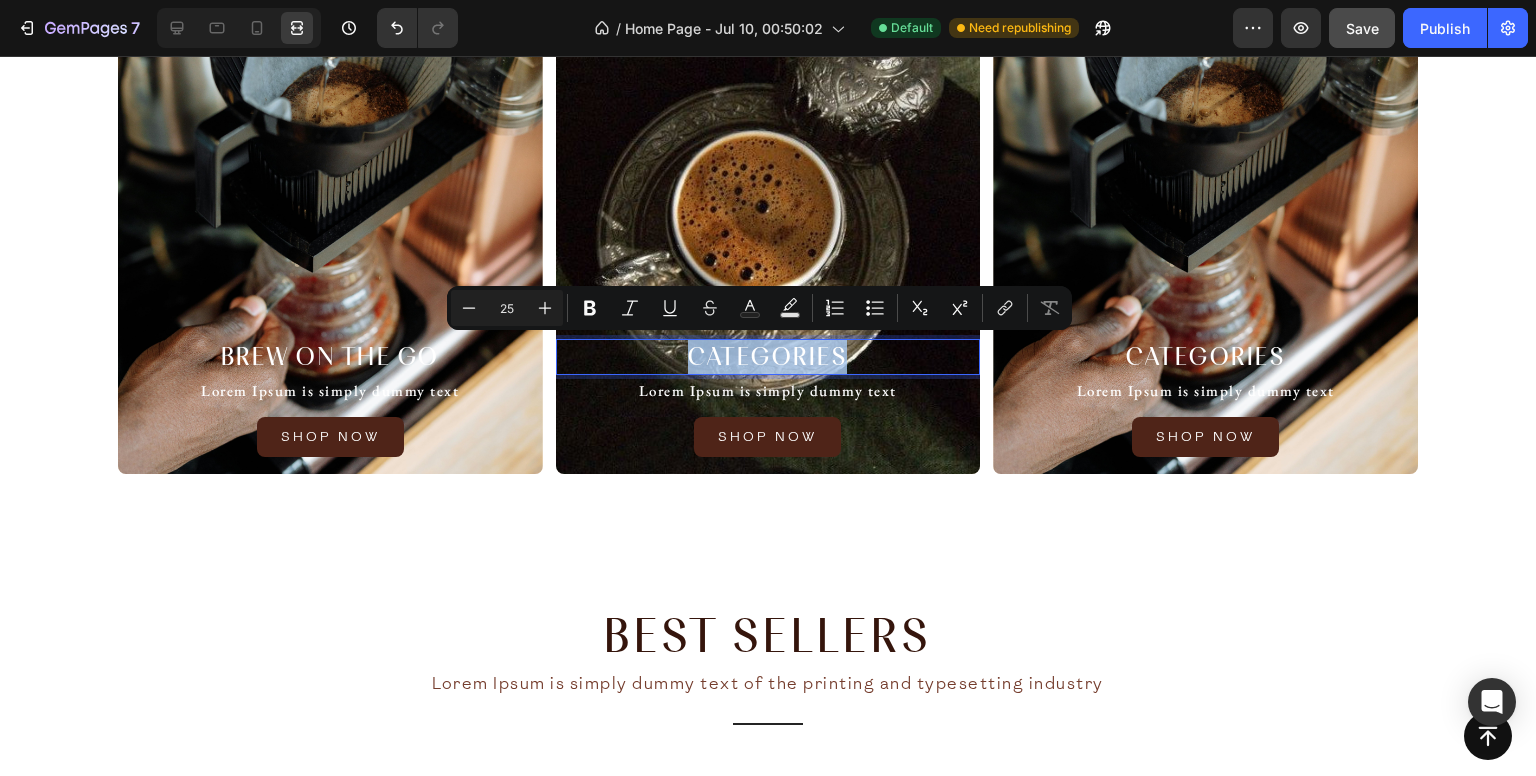 click on "Categories" at bounding box center [768, 357] 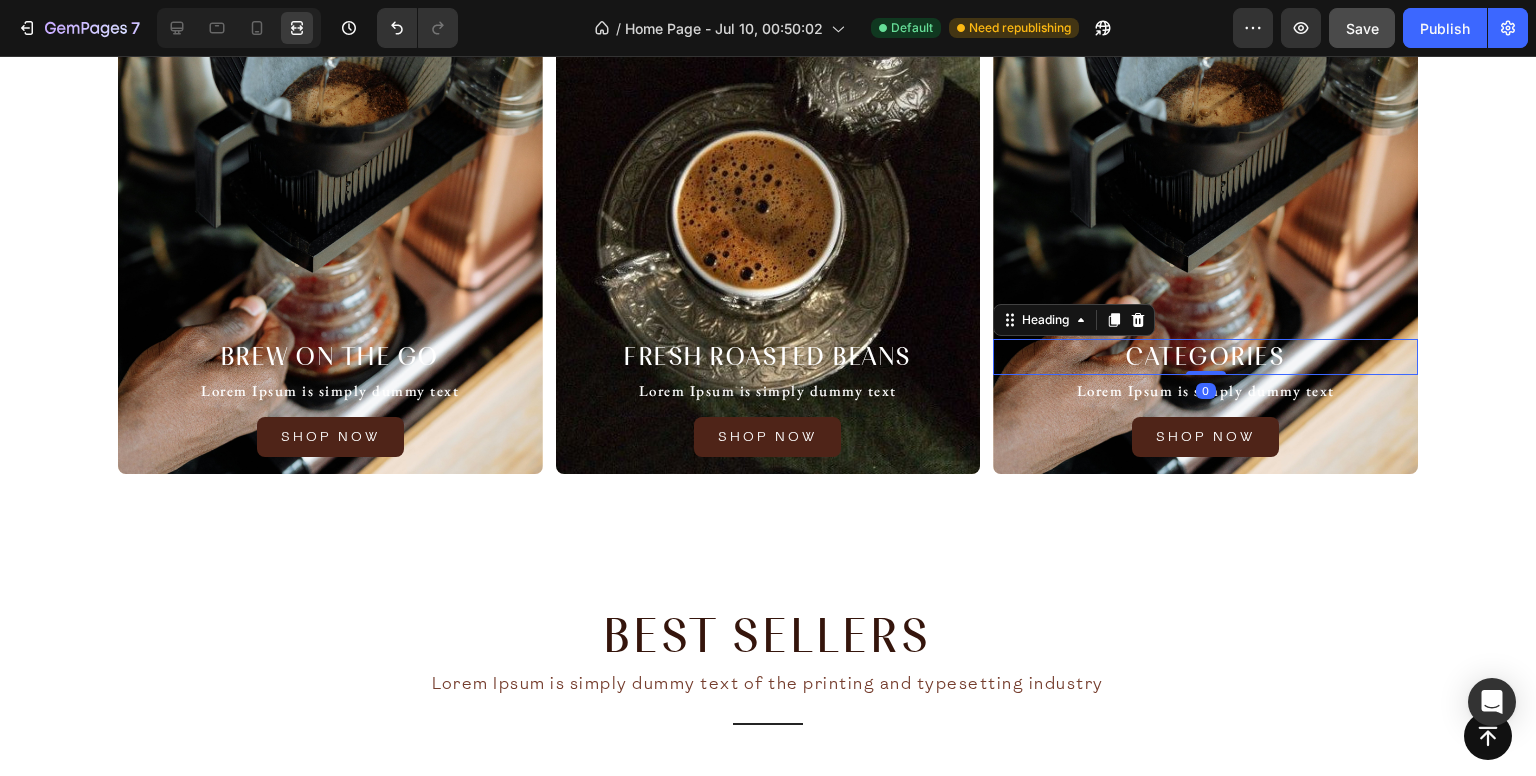 click on "Categories" at bounding box center (1205, 357) 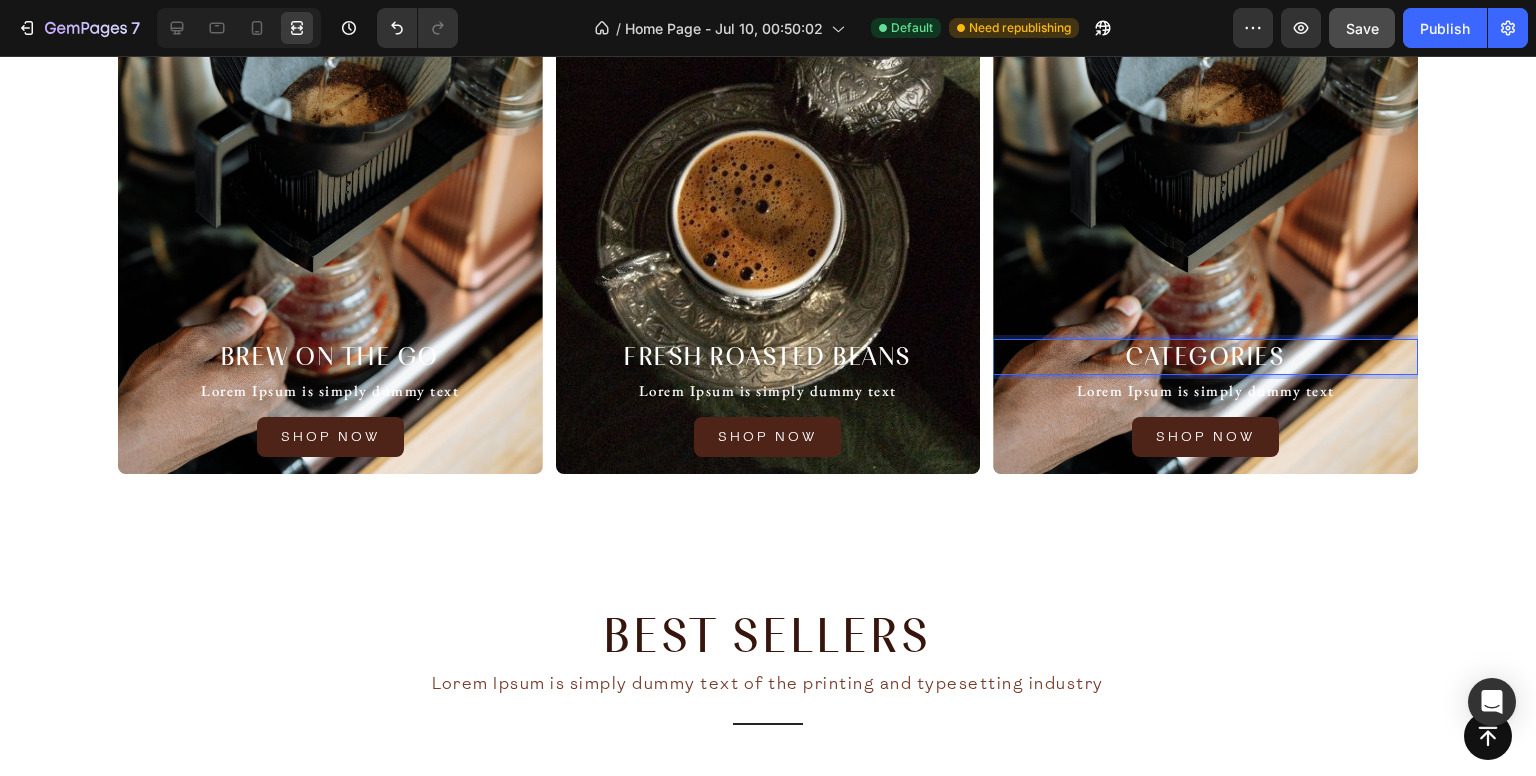 click on "Categories" at bounding box center [1205, 357] 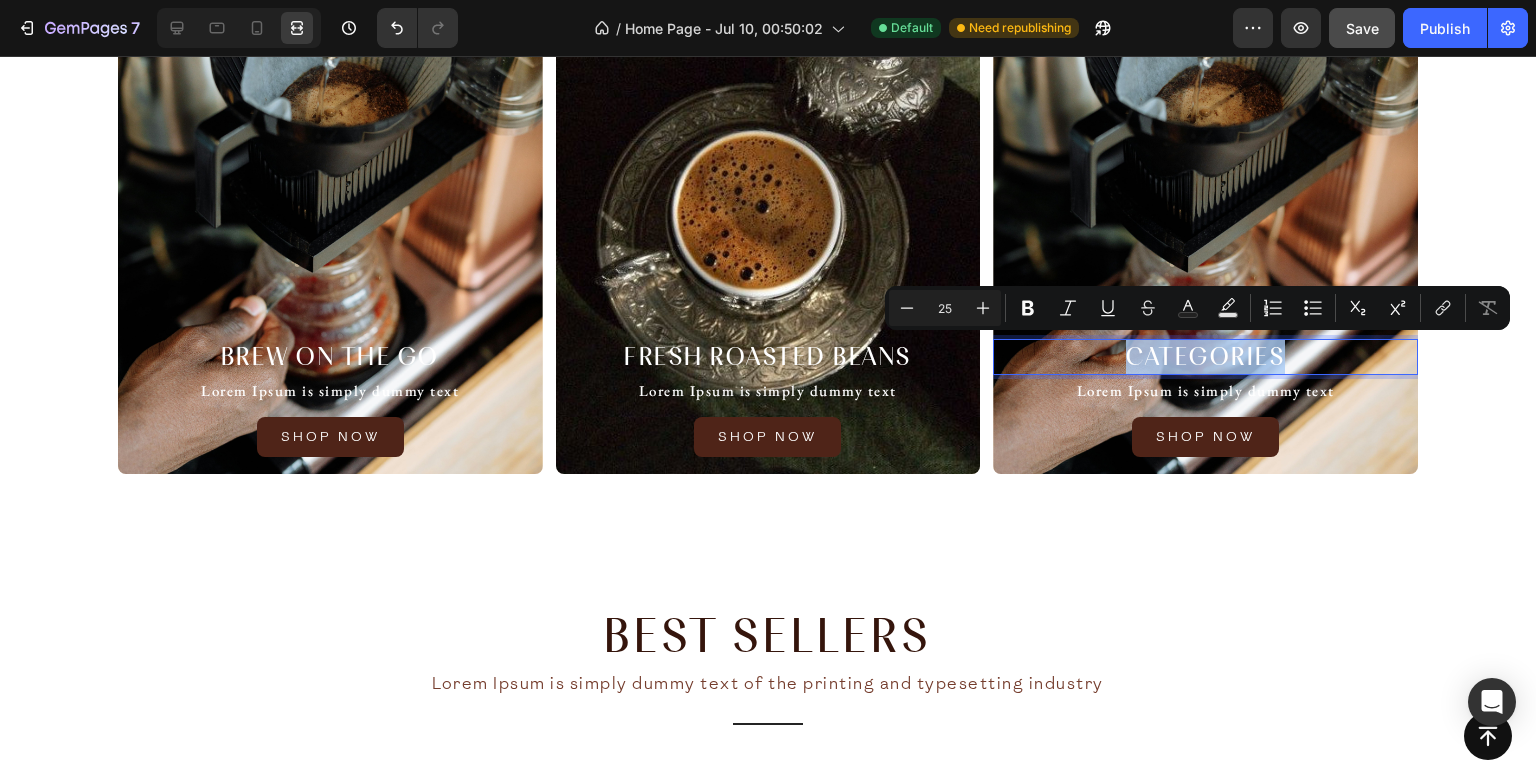 click on "Categories" at bounding box center [1205, 357] 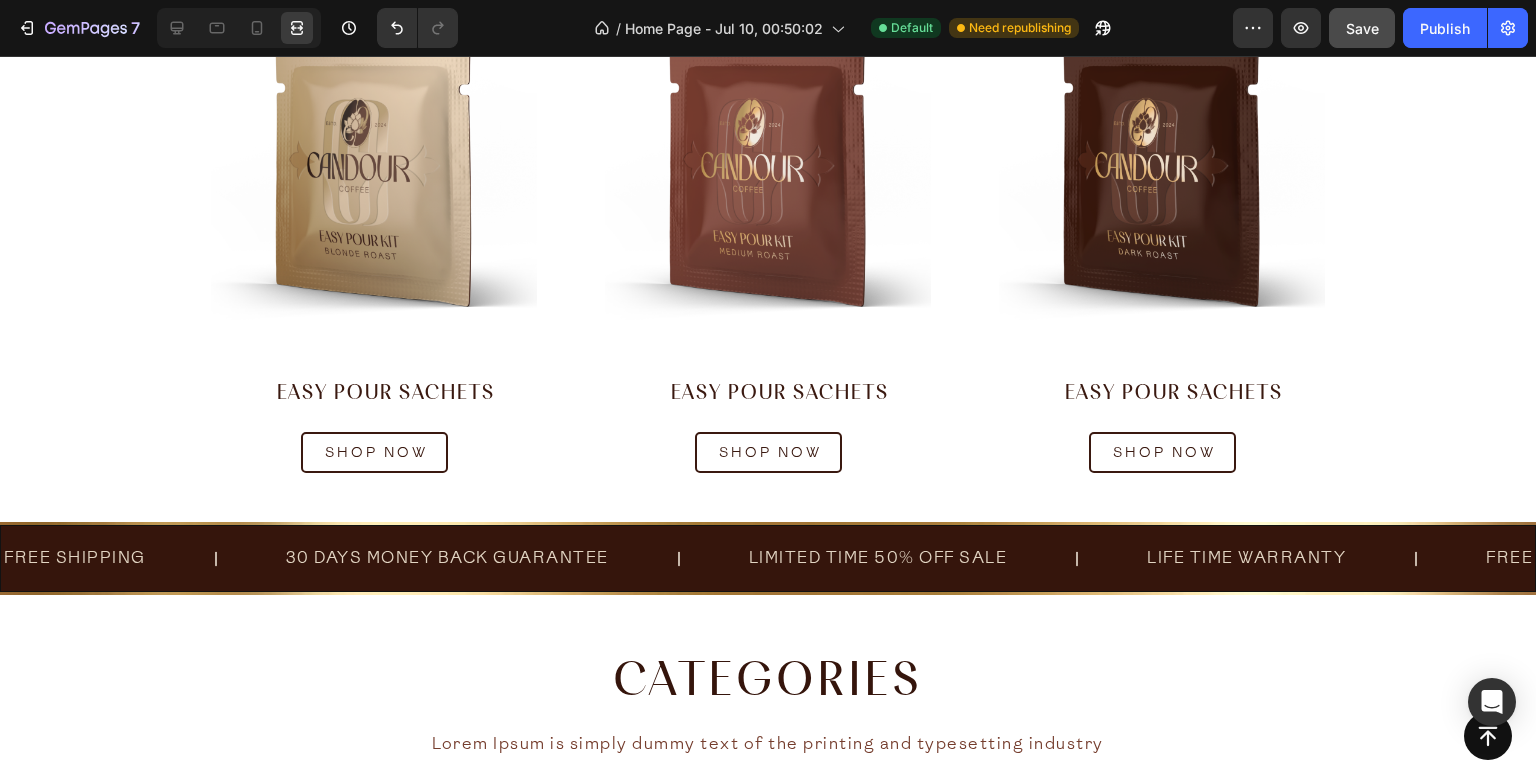 scroll, scrollTop: 839, scrollLeft: 0, axis: vertical 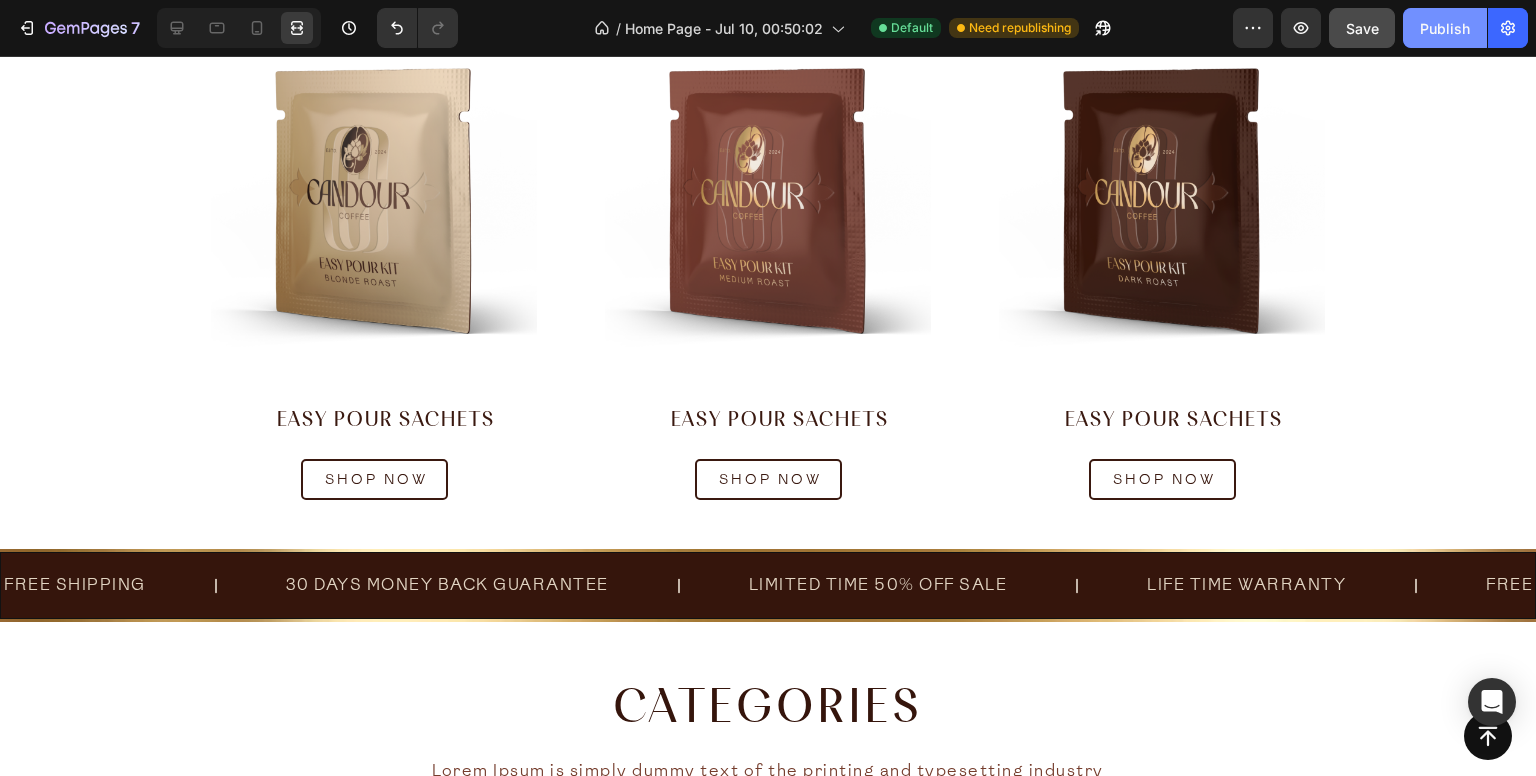 click on "Publish" at bounding box center (1445, 28) 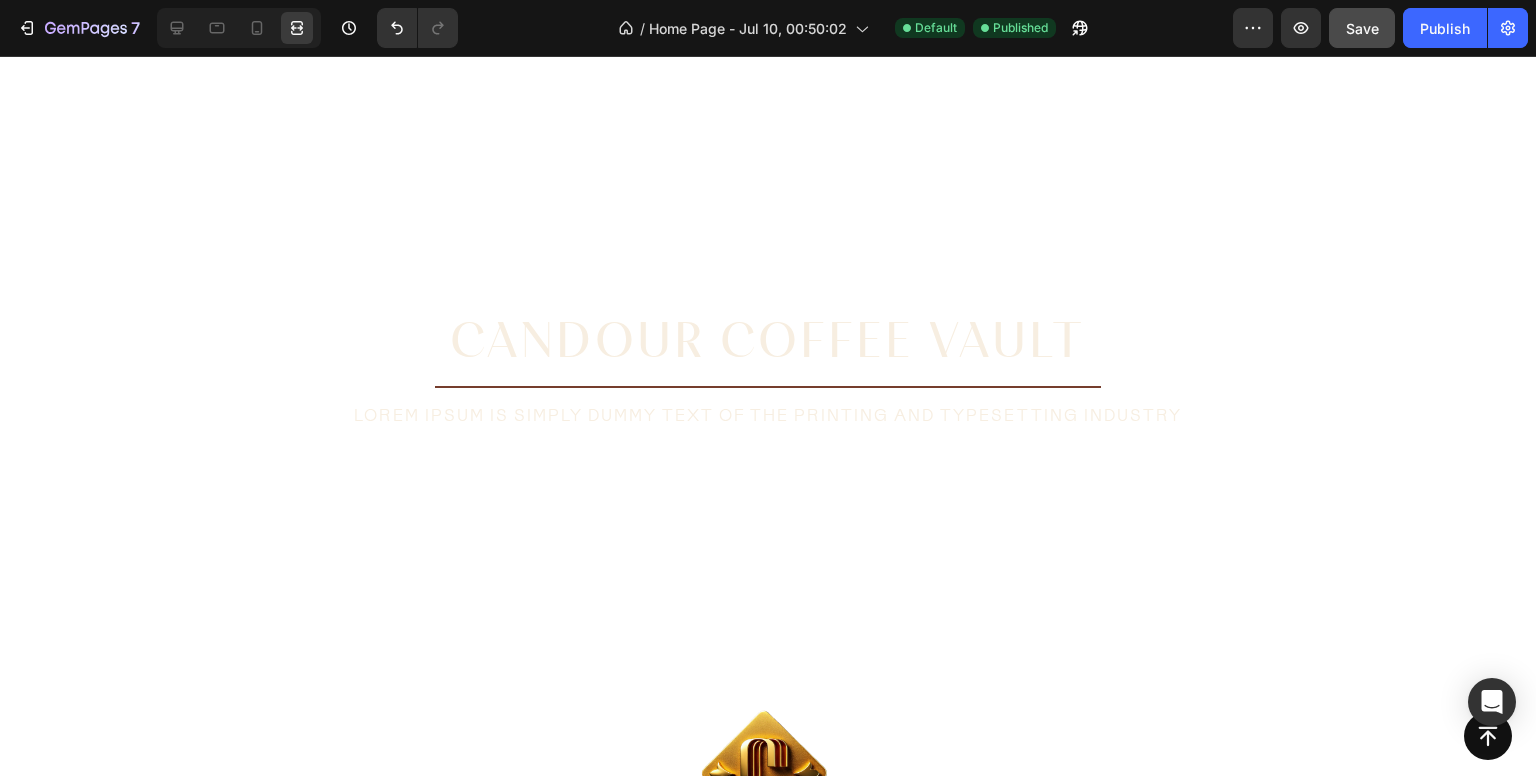 scroll, scrollTop: 0, scrollLeft: 0, axis: both 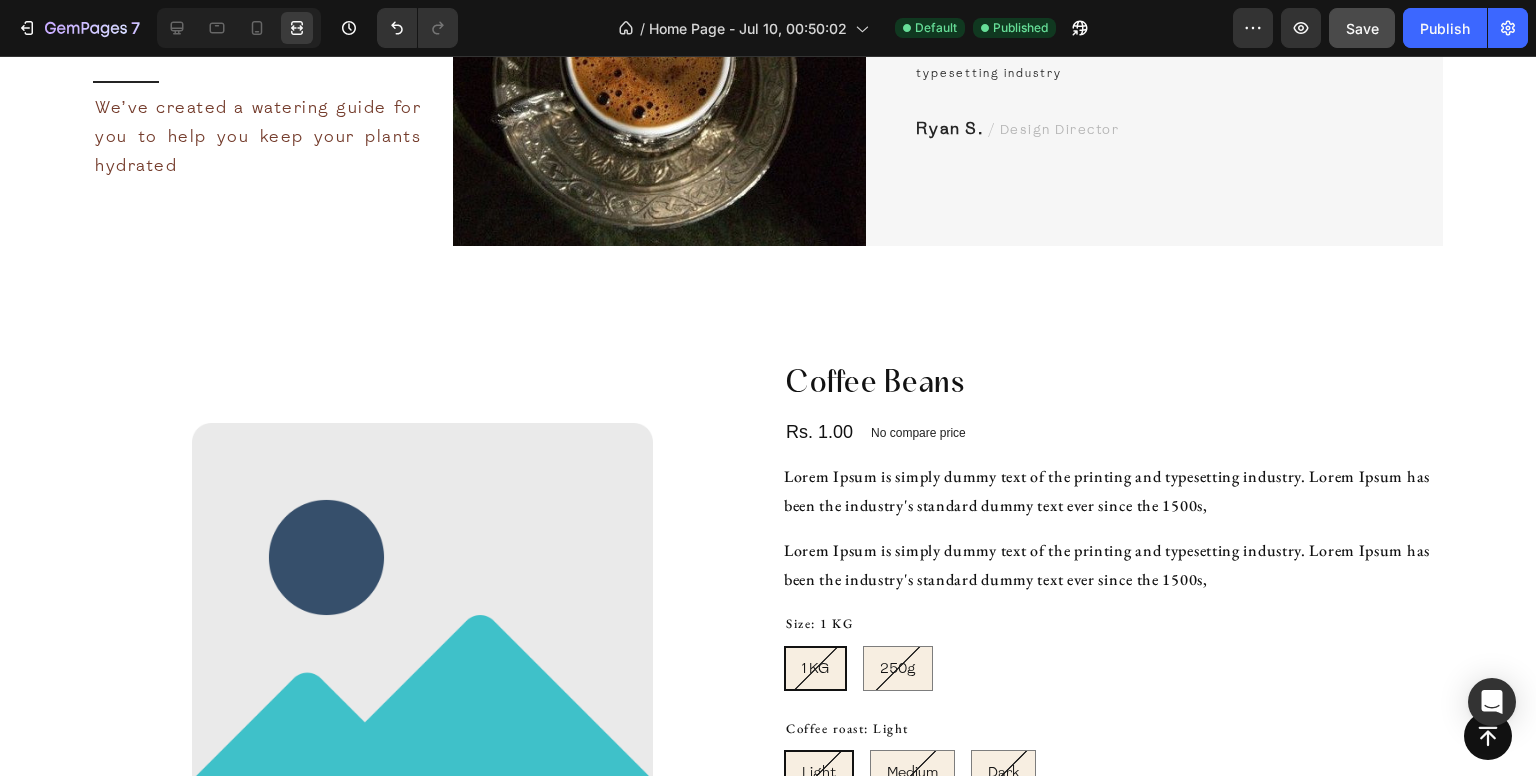 click on "Button Sticky Image About Candour Heading Lorem Ipsum  is simply dummy text of the printing and typesetting industry. Lorem Ipsum has been the industry's standard dummy text ever since the 1500s, when an unknown printer took a galley of type and scrambled it to make a type specimen book. It has survived not only five centuries, but also the leap into electronic typesetting, remaining essentially unchanged. It was popularised in the 1960s with the release of Letraset sheets containing Lorem Ipsum passages, and more recently with desktop publishing software like Aldus PageMaker including versions of Lorem Ipsum. Text Block Section 9 What Our Customers Are Saying Heading                Title Line We’ve created a watering guide for you to help you keep your plants hydrated Text block       Image                Icon                Icon                Icon                Icon
Icon Icon List Hoz You're walking on a cloud! Text block Text block Ryan S.   / Design Director Text block" at bounding box center (768, -1241) 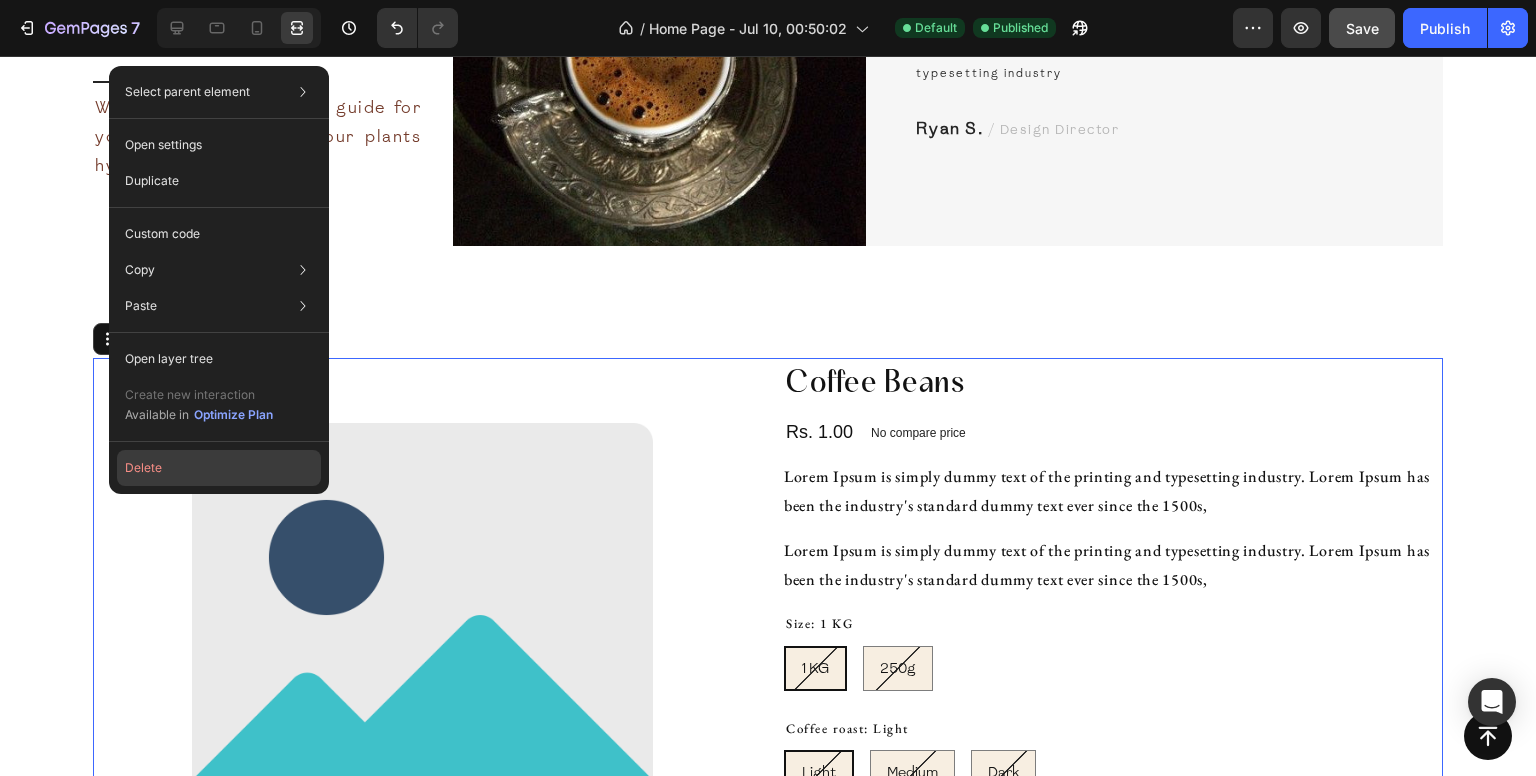 click on "Delete" 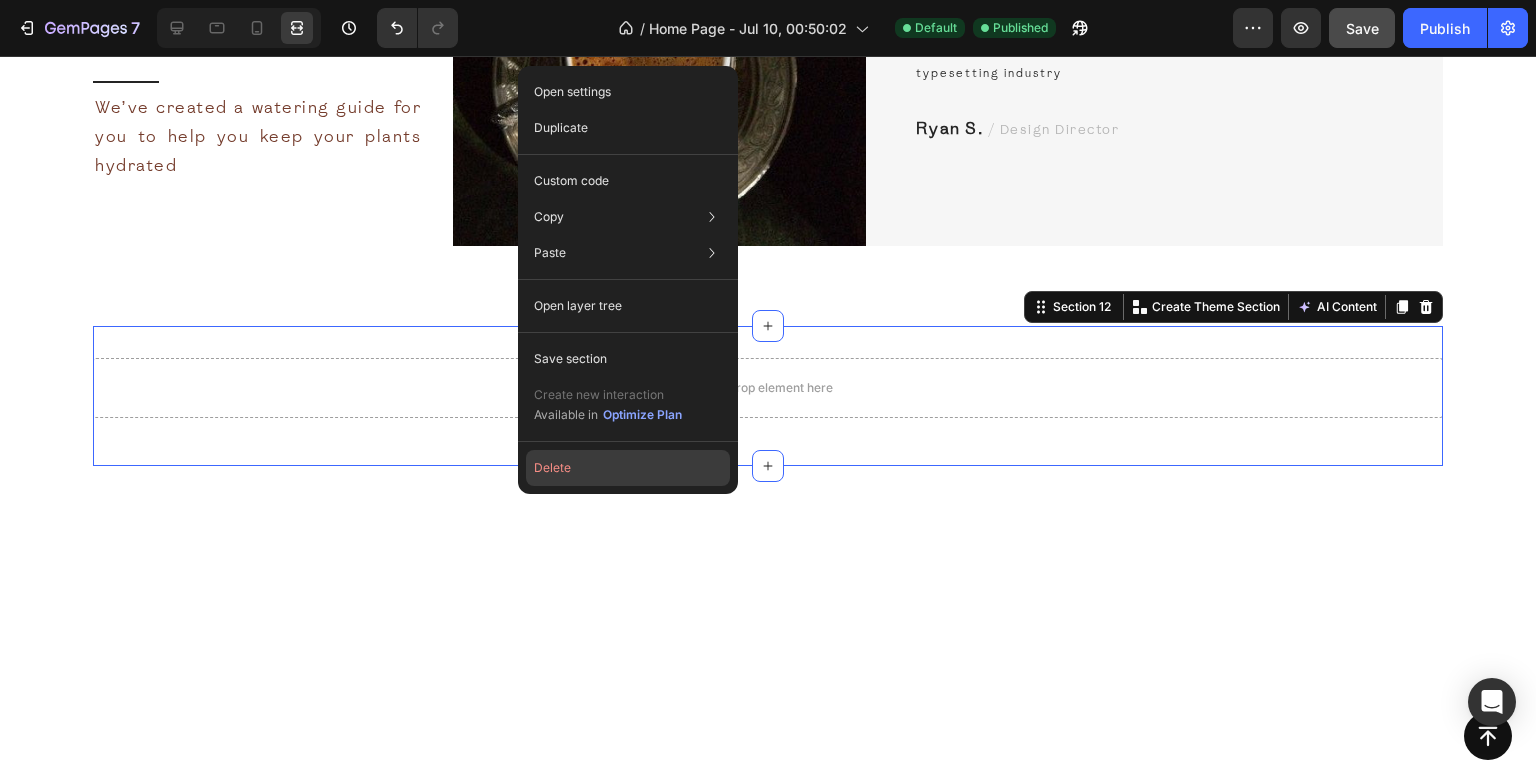 click on "Delete" 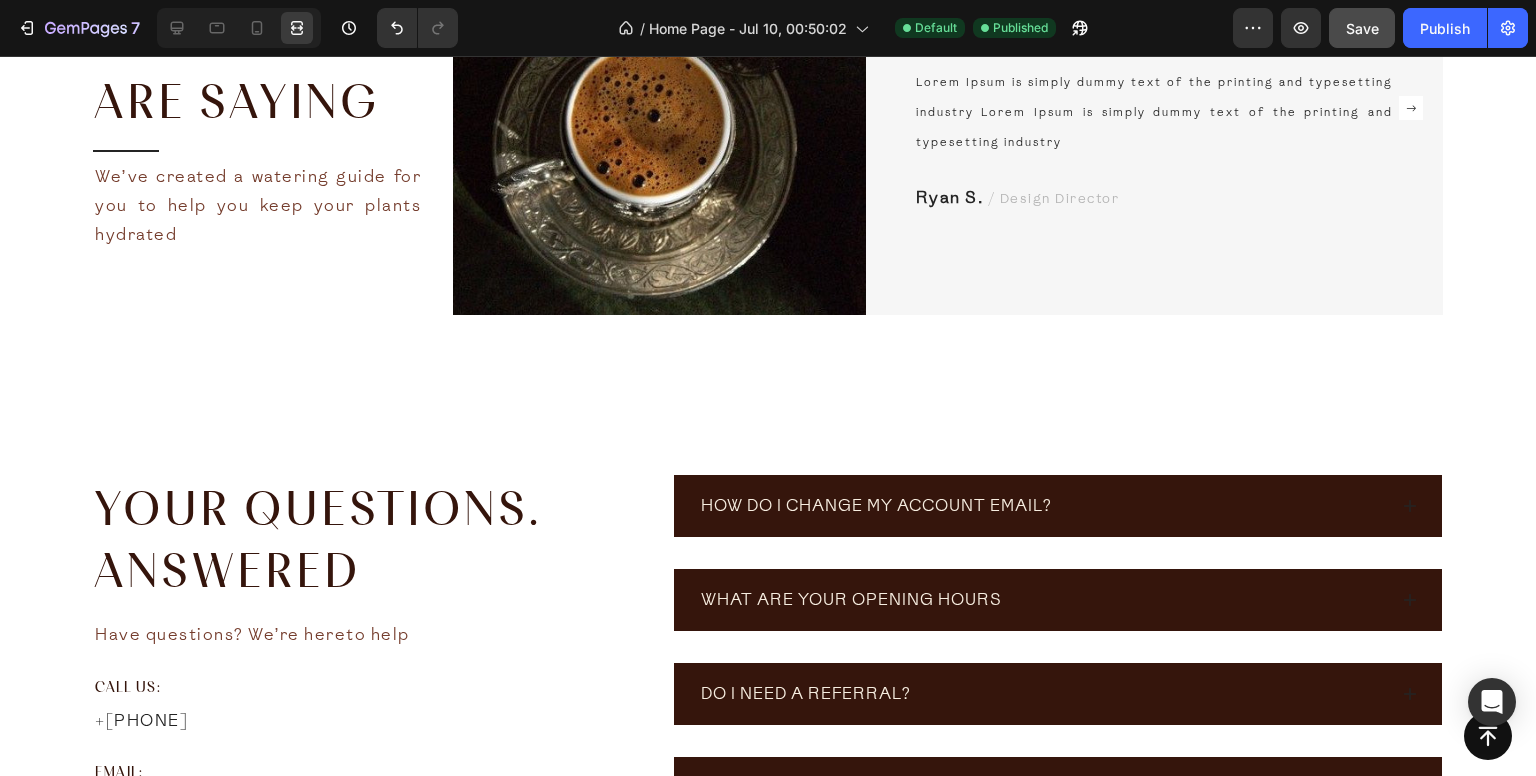scroll, scrollTop: 4340, scrollLeft: 0, axis: vertical 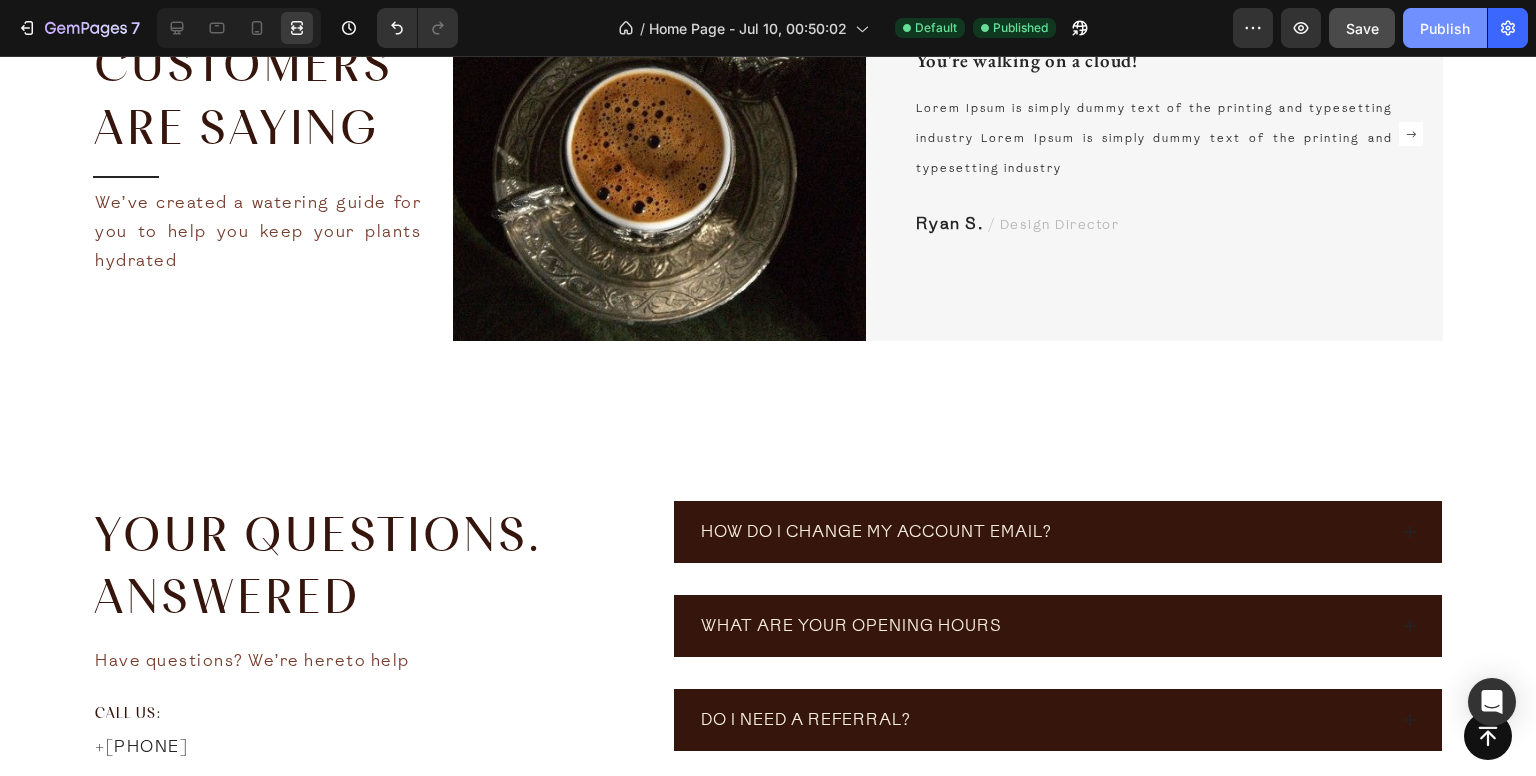 click on "Publish" 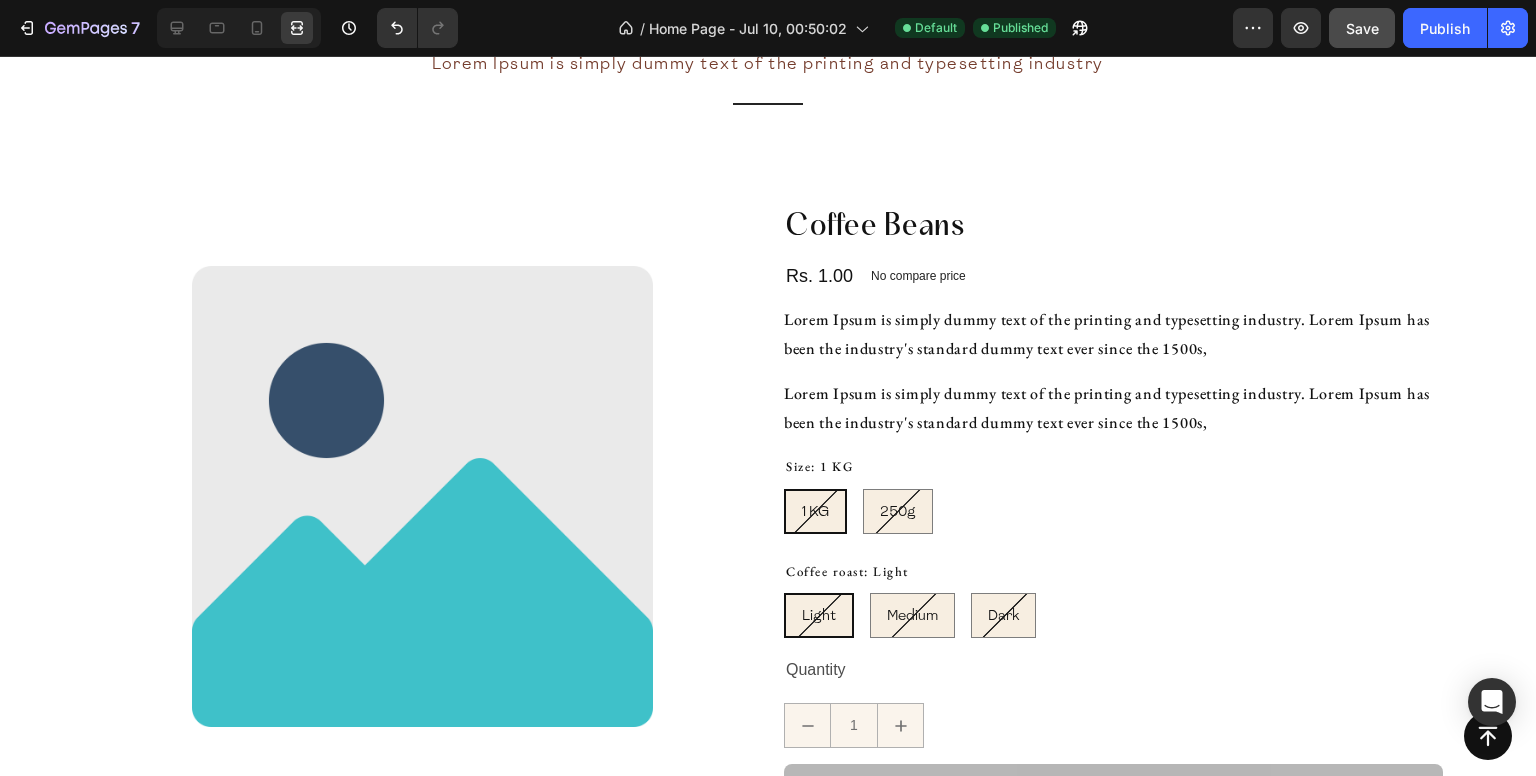 scroll, scrollTop: 2542, scrollLeft: 0, axis: vertical 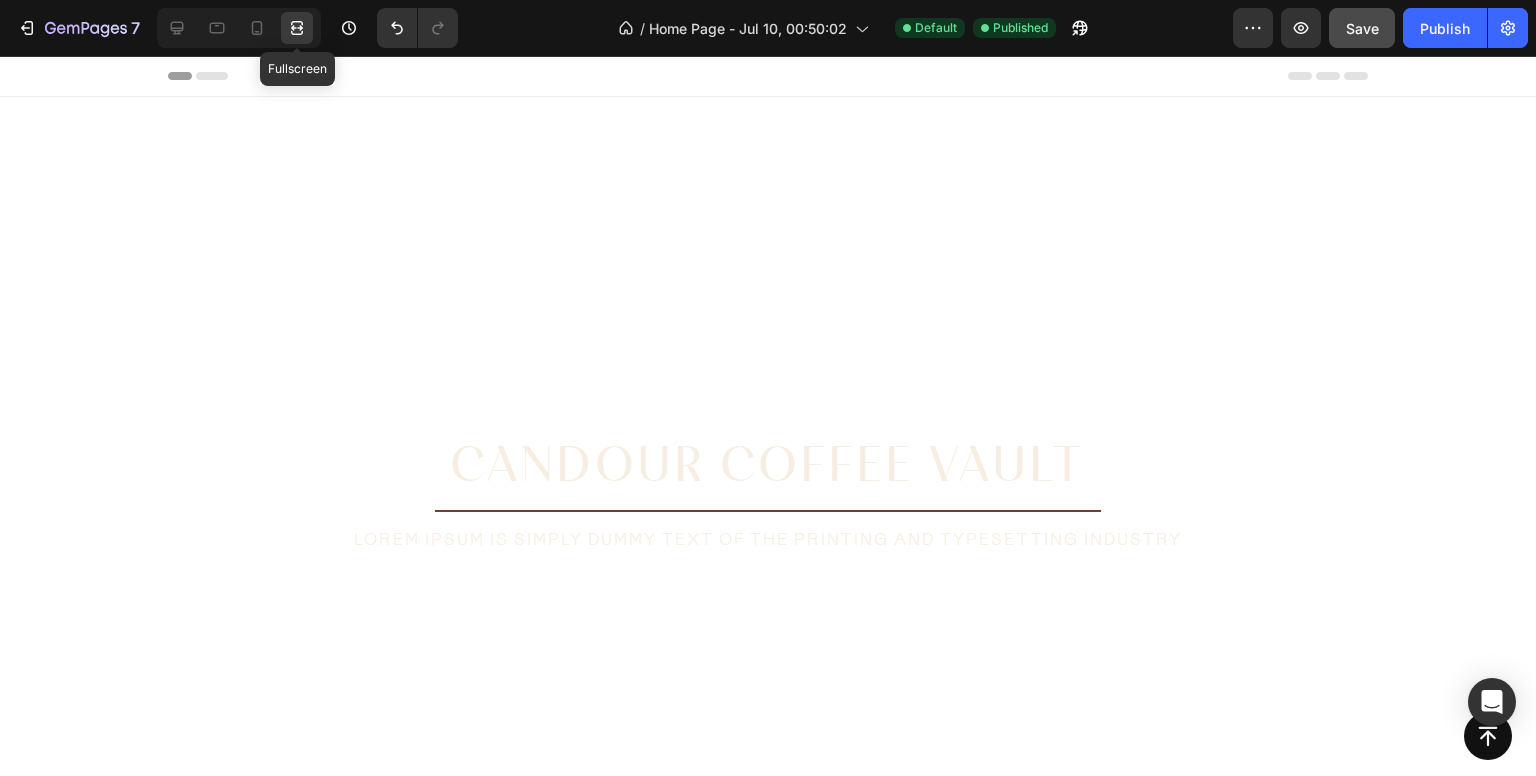 click 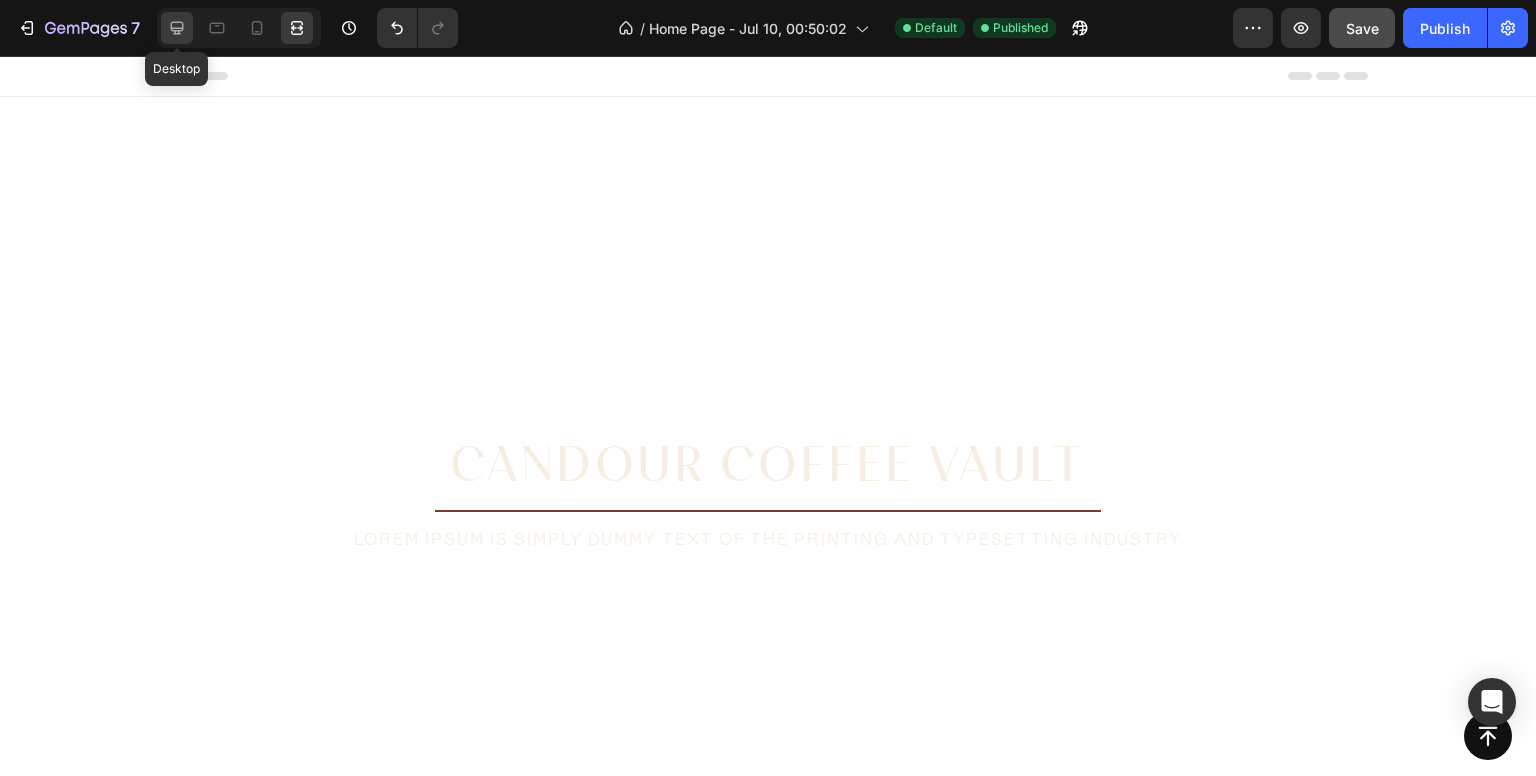 click 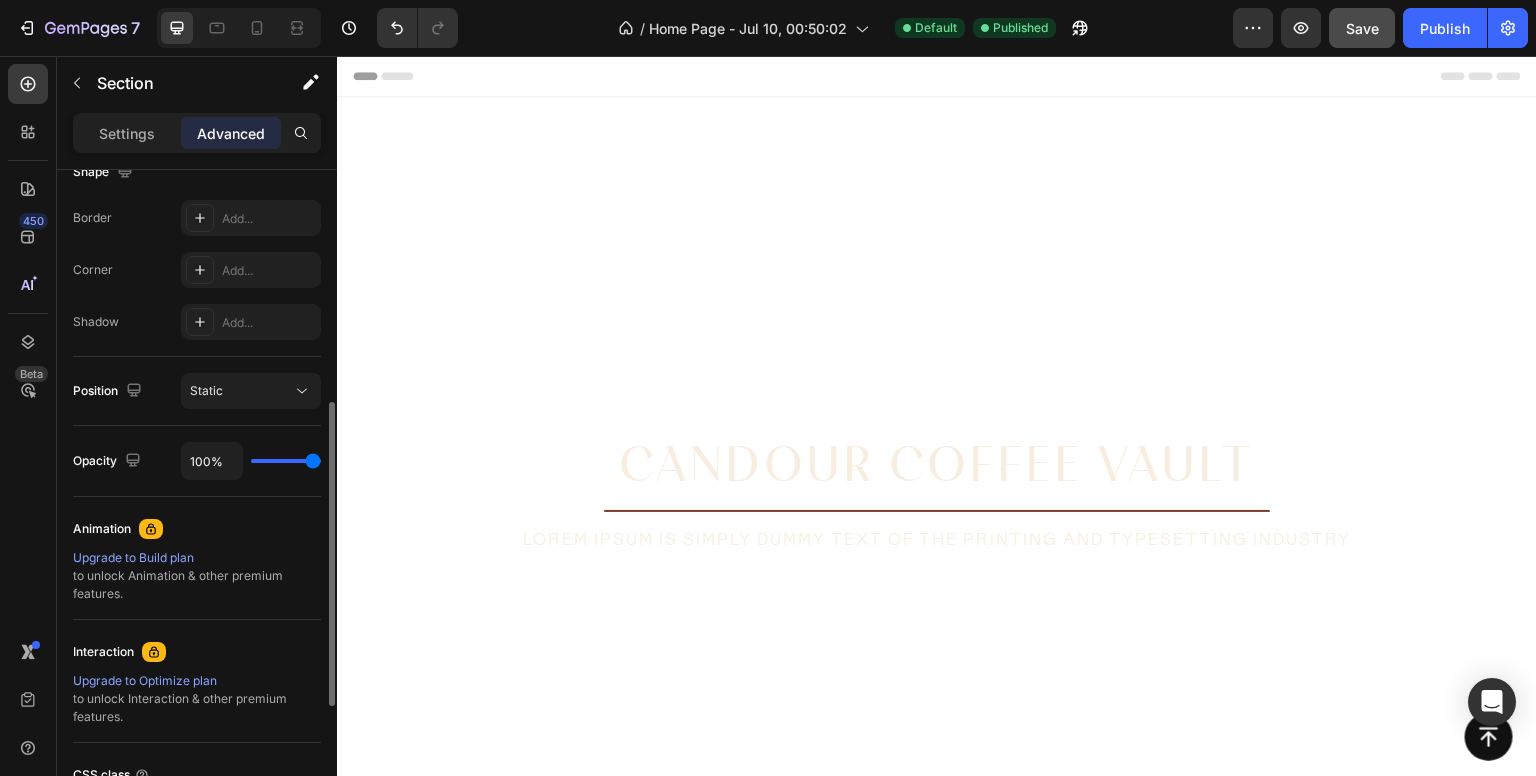 scroll, scrollTop: 544, scrollLeft: 0, axis: vertical 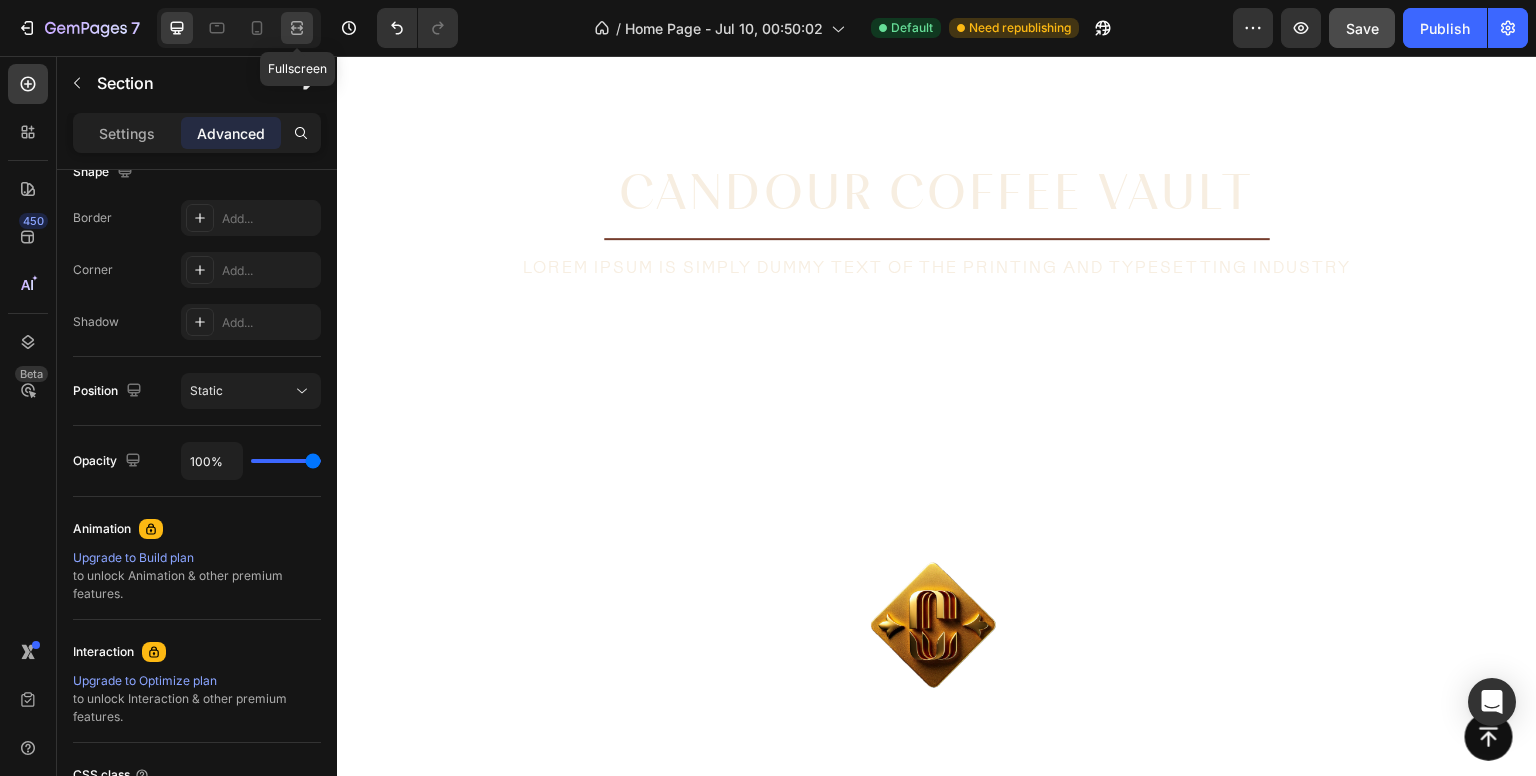 click 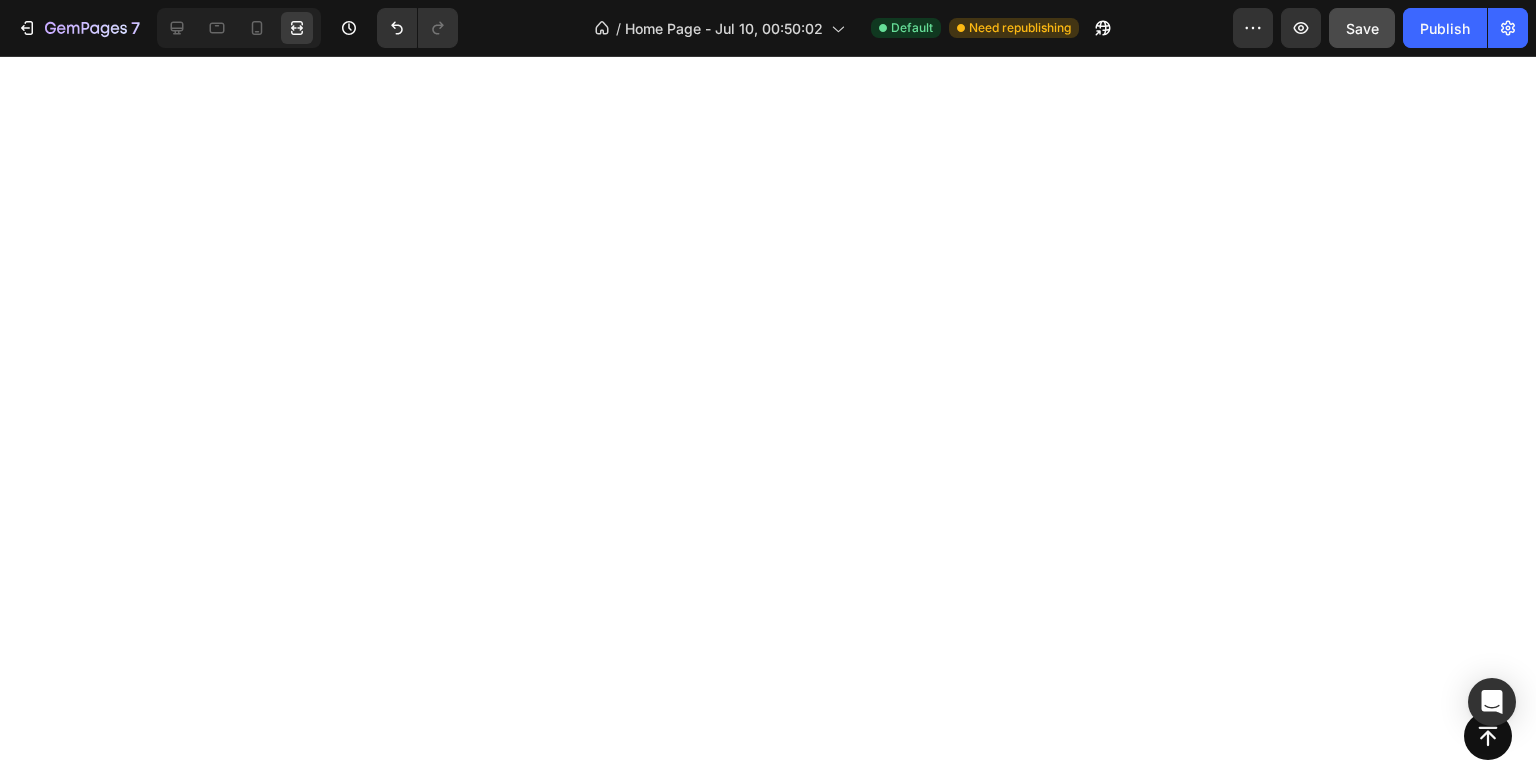 scroll, scrollTop: 0, scrollLeft: 0, axis: both 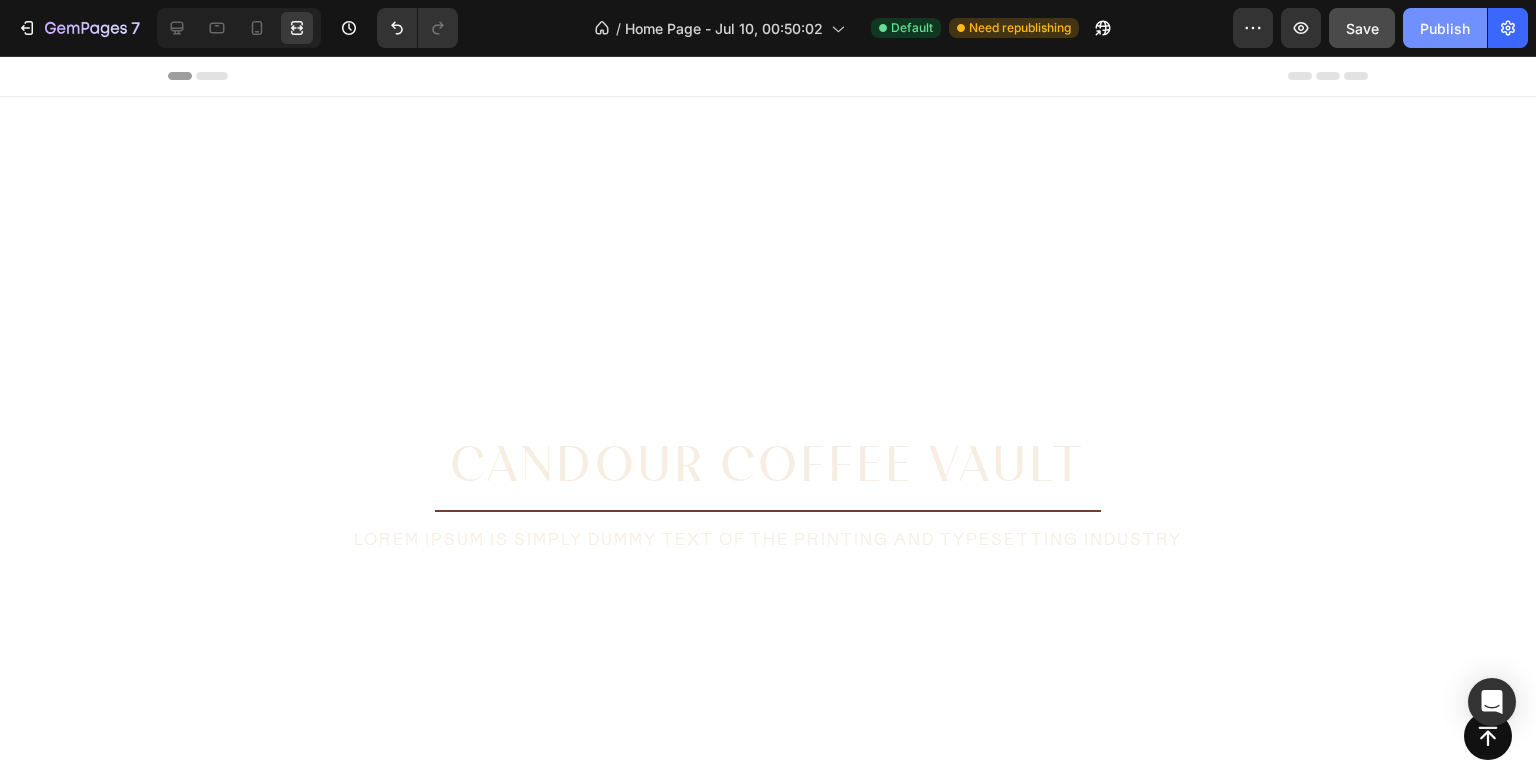 click on "Publish" 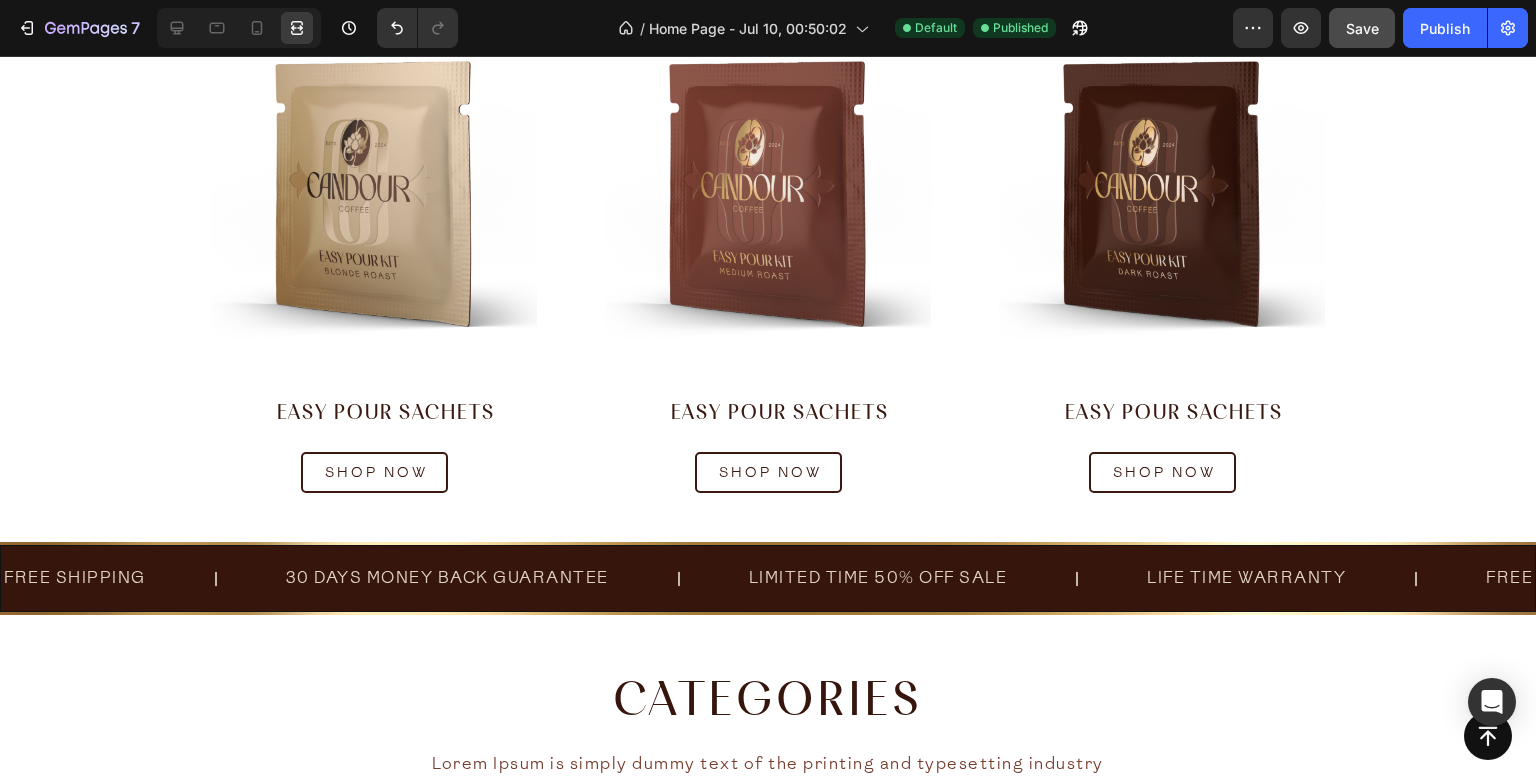 scroll, scrollTop: 997, scrollLeft: 0, axis: vertical 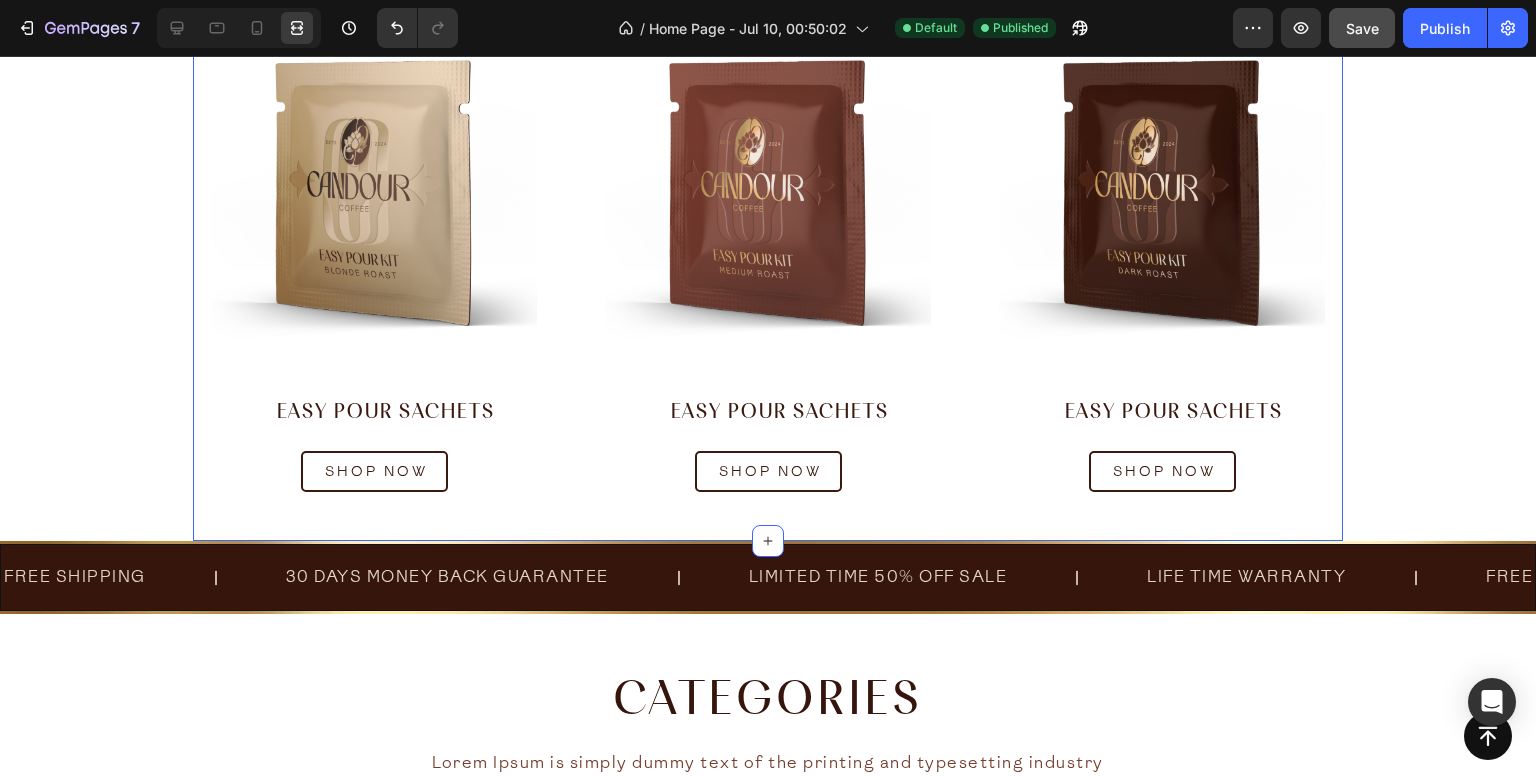drag, startPoint x: 1482, startPoint y: 381, endPoint x: 308, endPoint y: 533, distance: 1183.799 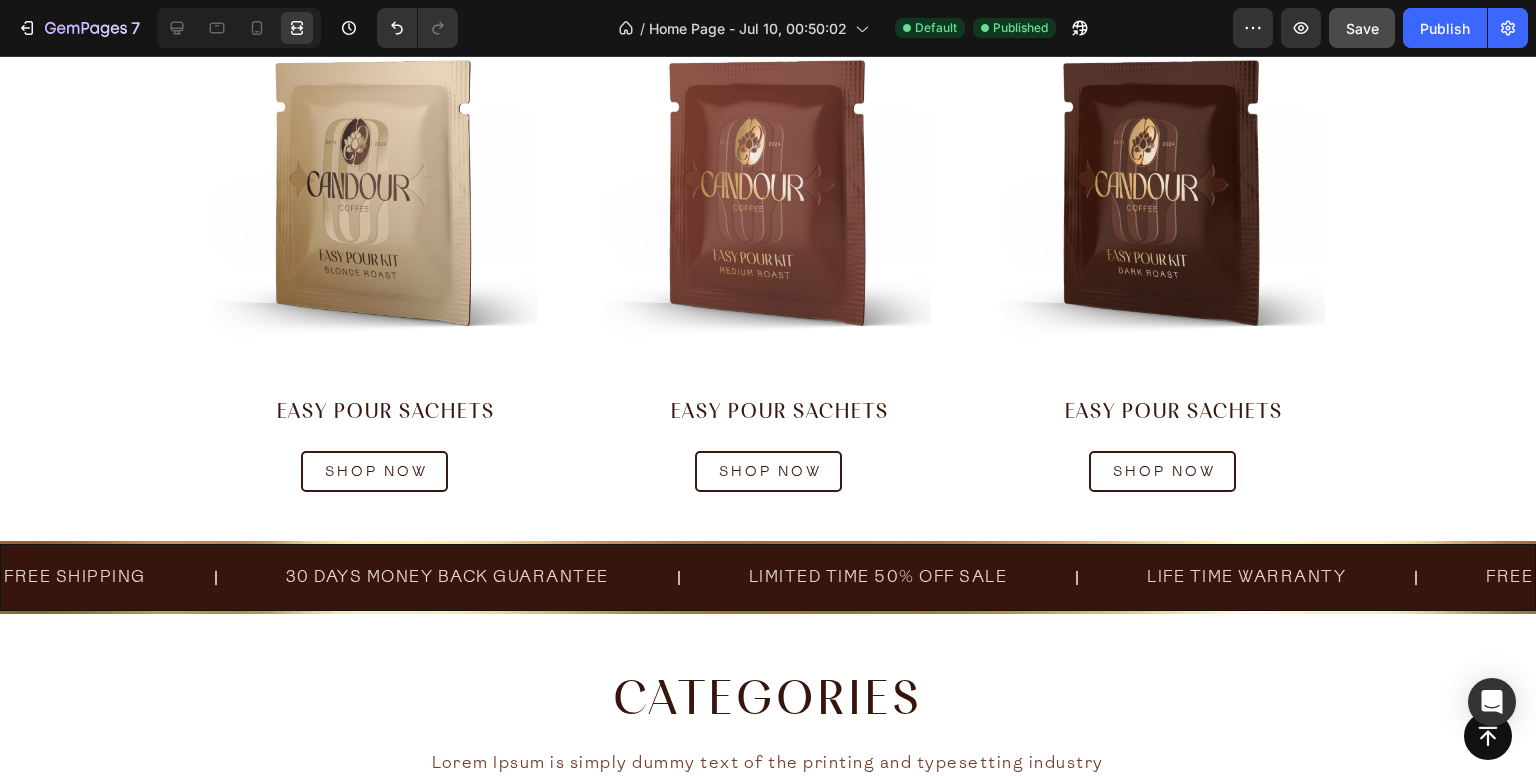 click on "Button Sticky Image Easy Pour Sachets  Heading Shop Now Button Row Image Easy Pour Sachets Heading Shop Now Button Row Image Easy Pour Sachets Heading Shop Now Button Row Section 4 FREE SHIPPING Text Block
30 DAYS MONEY BACK GUARANTEE Text Block
LIMITED TIME 50% OFF SALE Text Block
LIFE TIME WARRANTY Text Block
FREE SHIPPING Text Block
30 DAYS MONEY BACK GUARANTEE Text Block
LIMITED TIME 50% OFF SALE Text Block
LIFE TIME WARRANTY Text Block
FREE SHIPPING Text Block
30 DAYS MONEY BACK GUARANTEE Text Block
LIMITED TIME 50% OFF SALE Text Block
LIFE TIME WARRANTY Text Block
FREE SHIPPING Text Block
30 DAYS MONEY BACK GUARANTEE Text Block
LIMITED TIME 50% OFF SALE Text Block
LIFE TIME WARRANTY Text Block
FREE SHIPPING Text Block" at bounding box center [768, 1854] 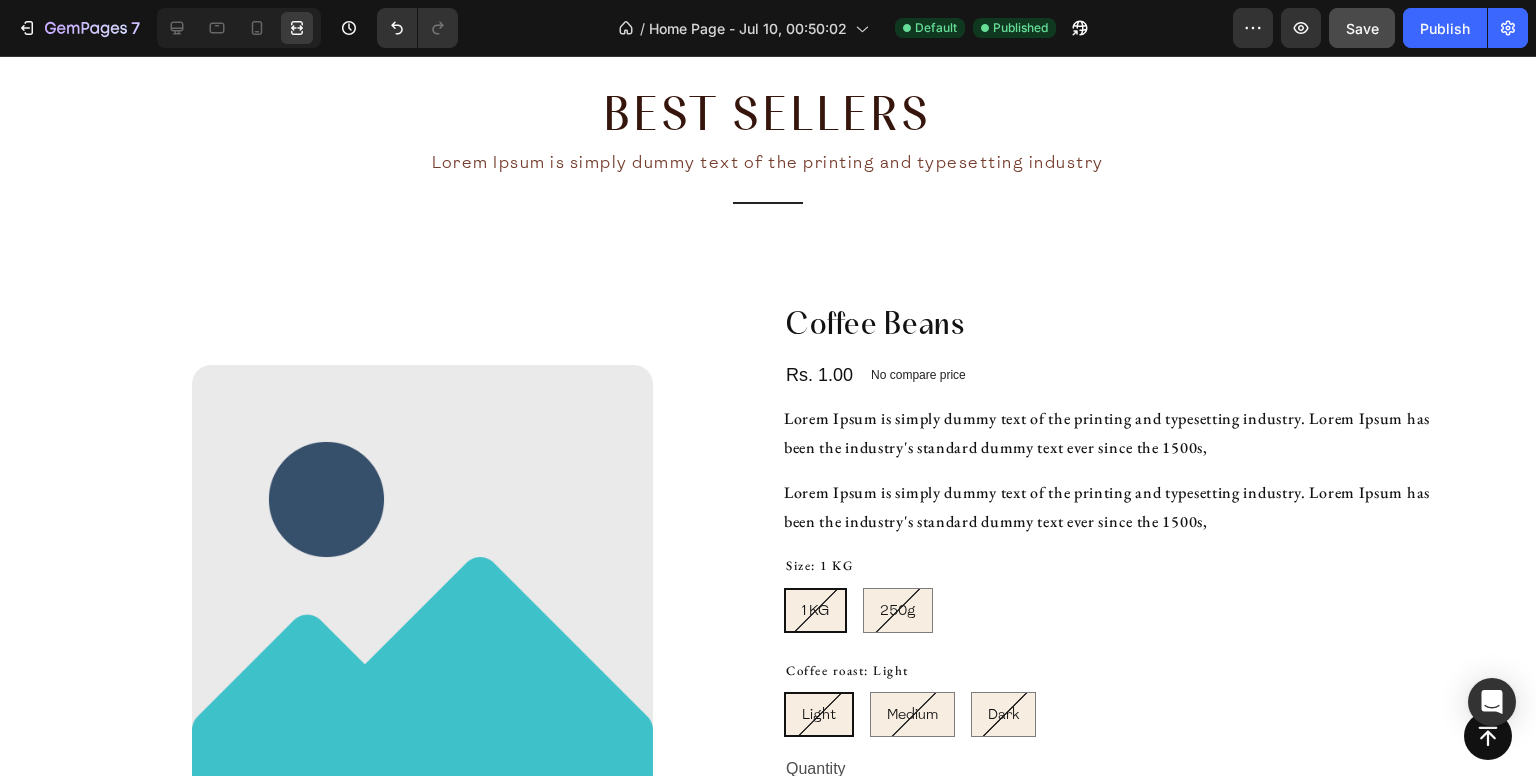 scroll, scrollTop: 2452, scrollLeft: 0, axis: vertical 